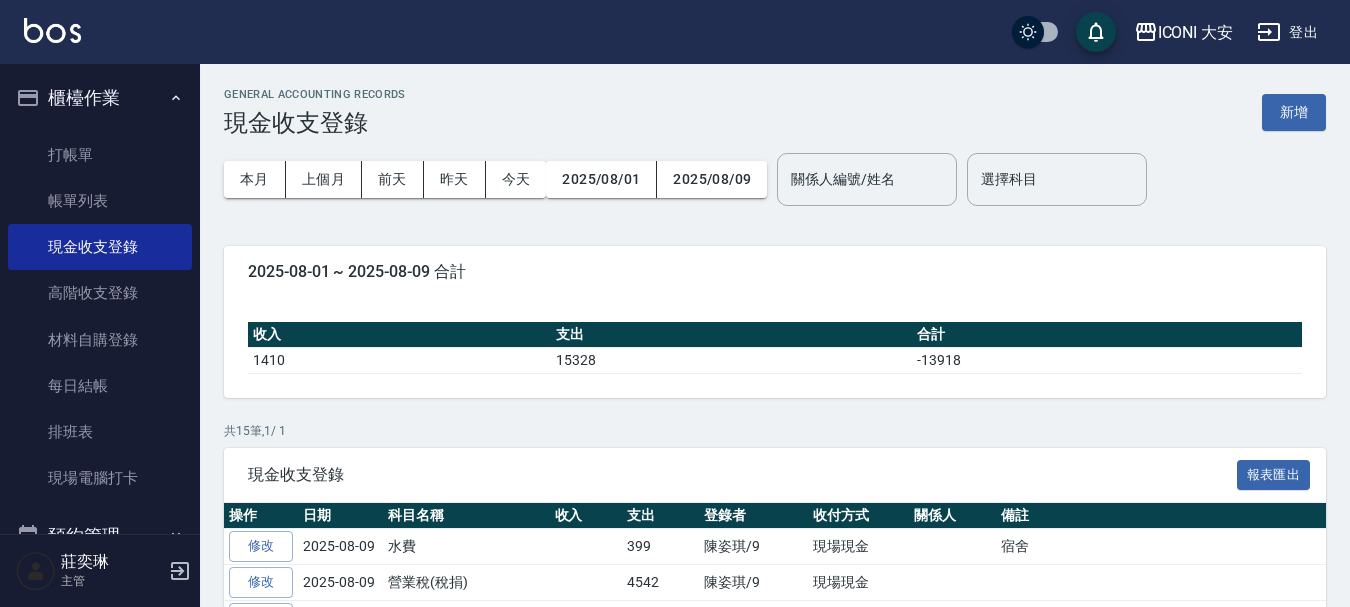 scroll, scrollTop: 0, scrollLeft: 0, axis: both 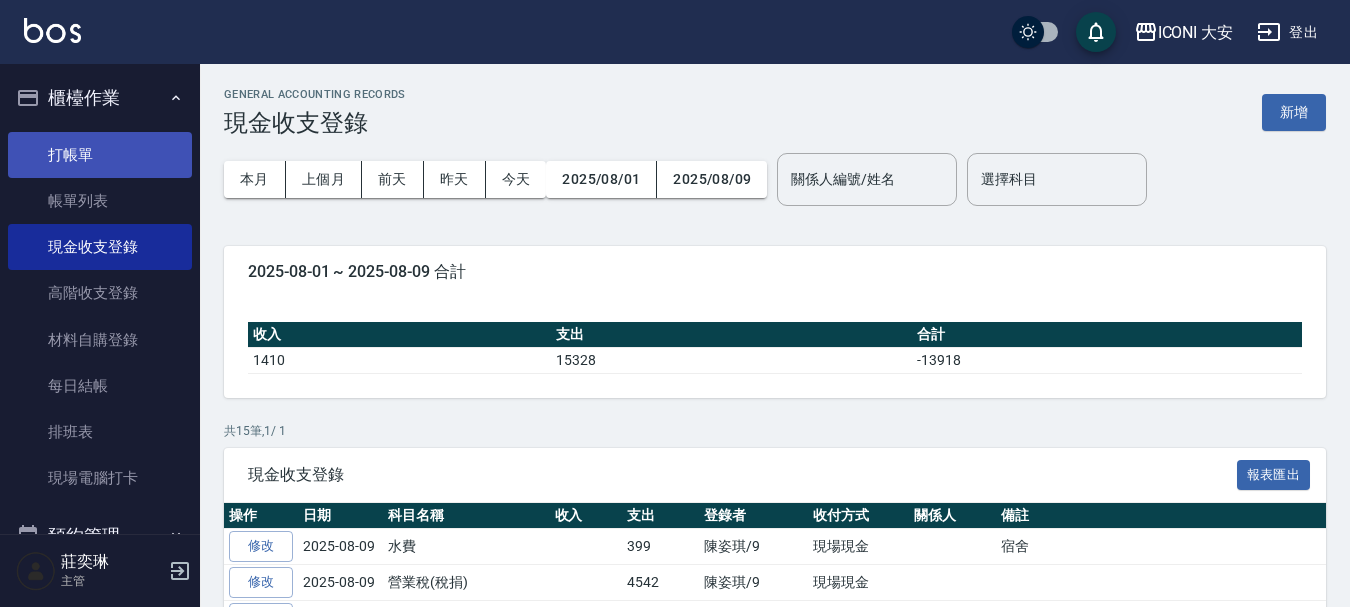 click on "打帳單" at bounding box center (100, 155) 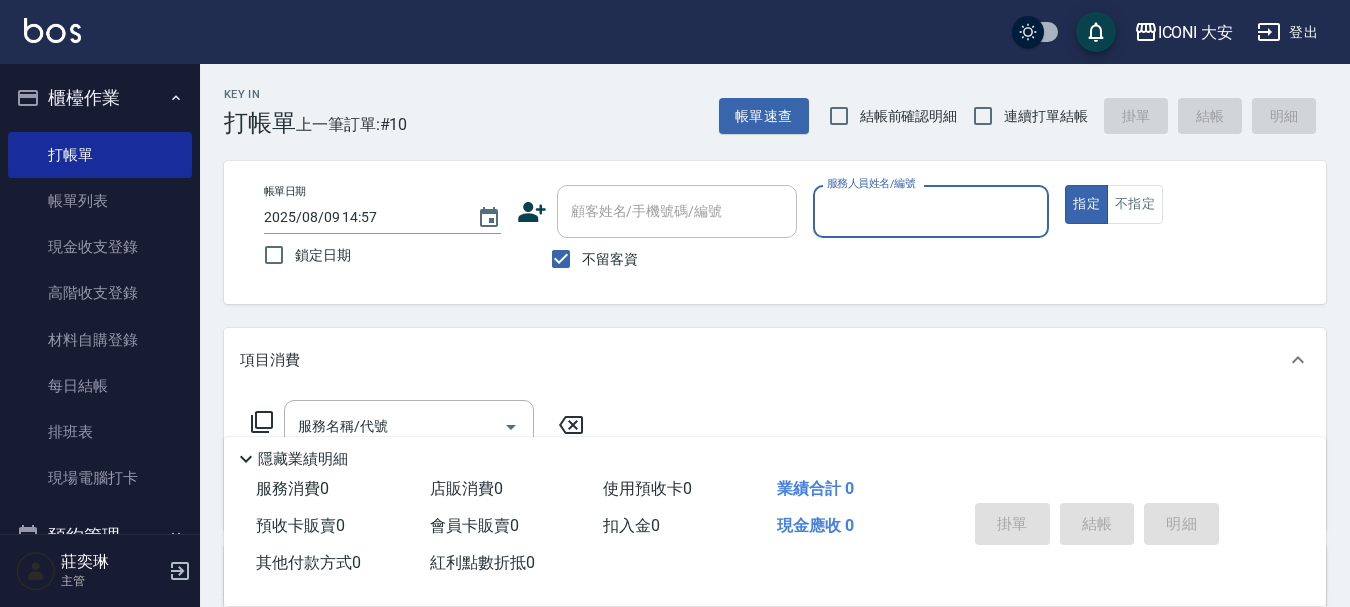 click on "服務人員姓名/編號" at bounding box center [931, 211] 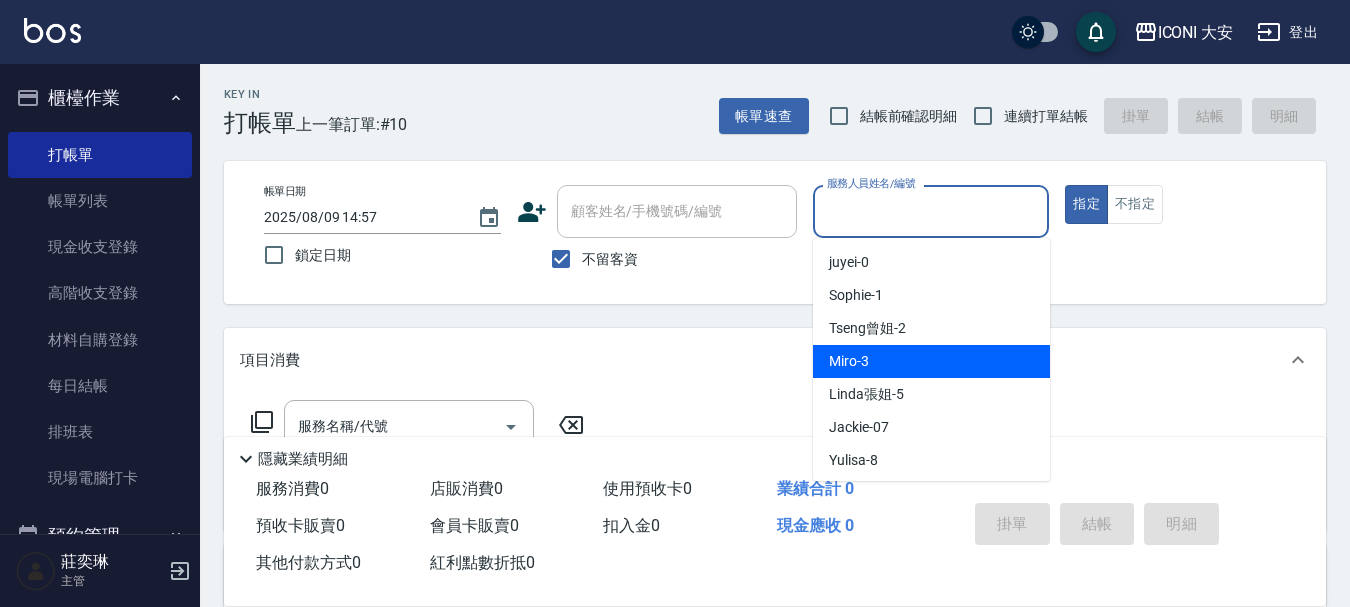 click on "Miro -3" at bounding box center [931, 361] 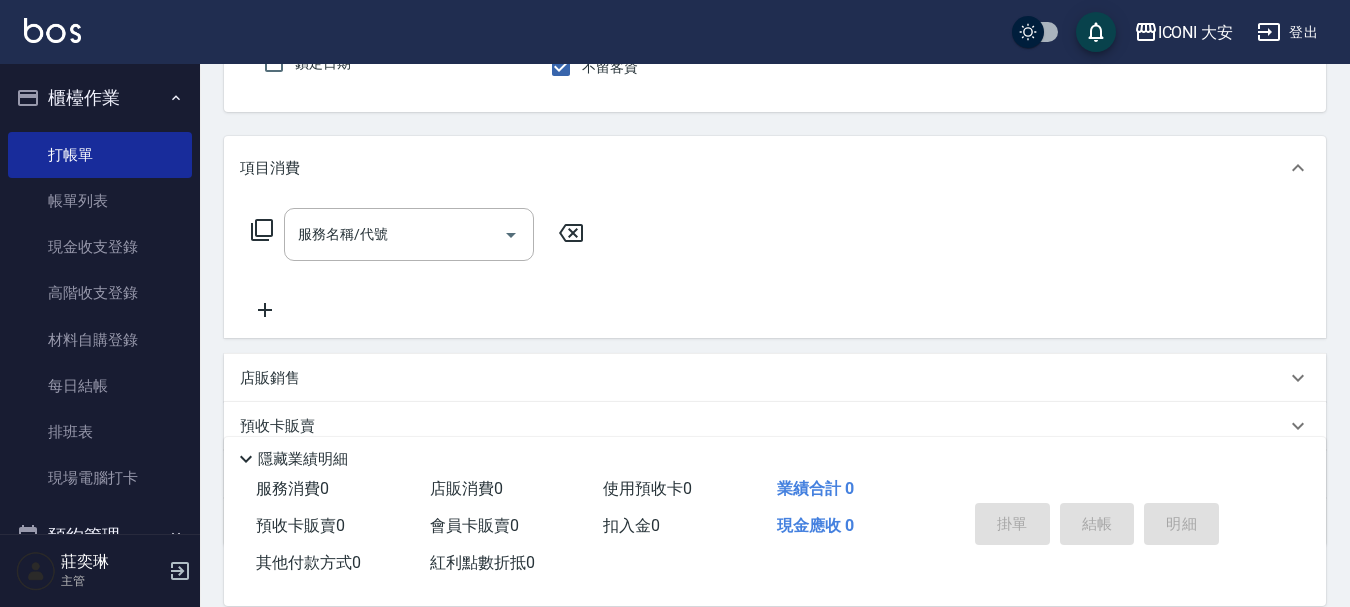 scroll, scrollTop: 200, scrollLeft: 0, axis: vertical 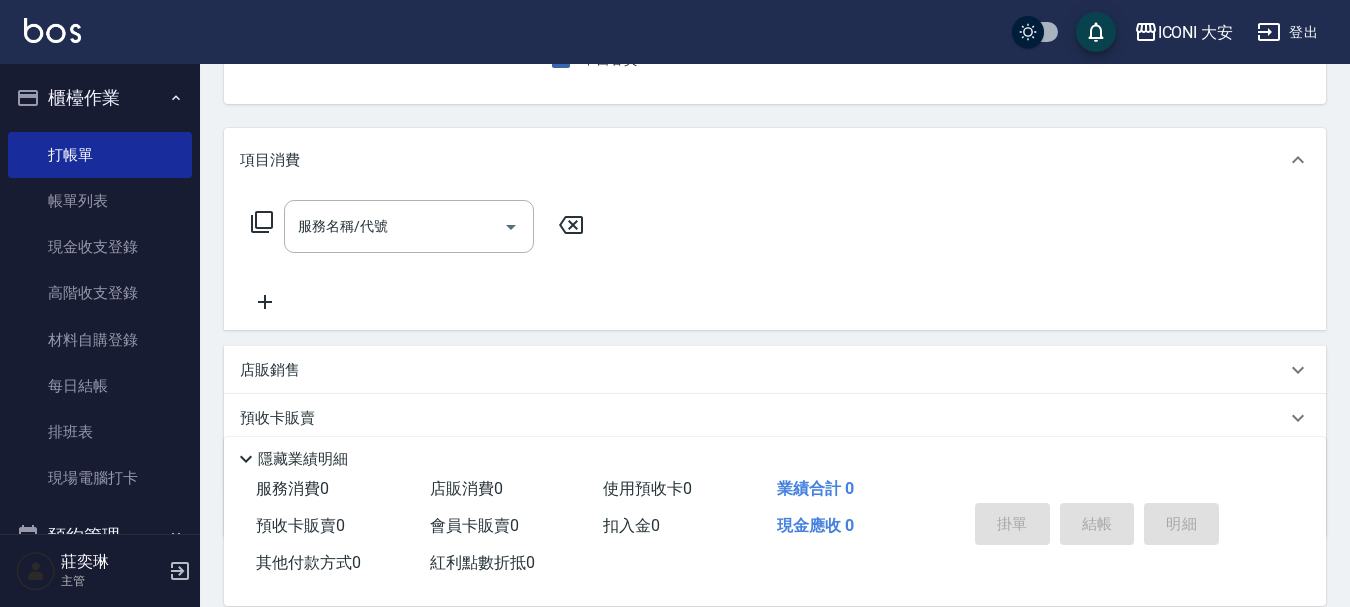 click 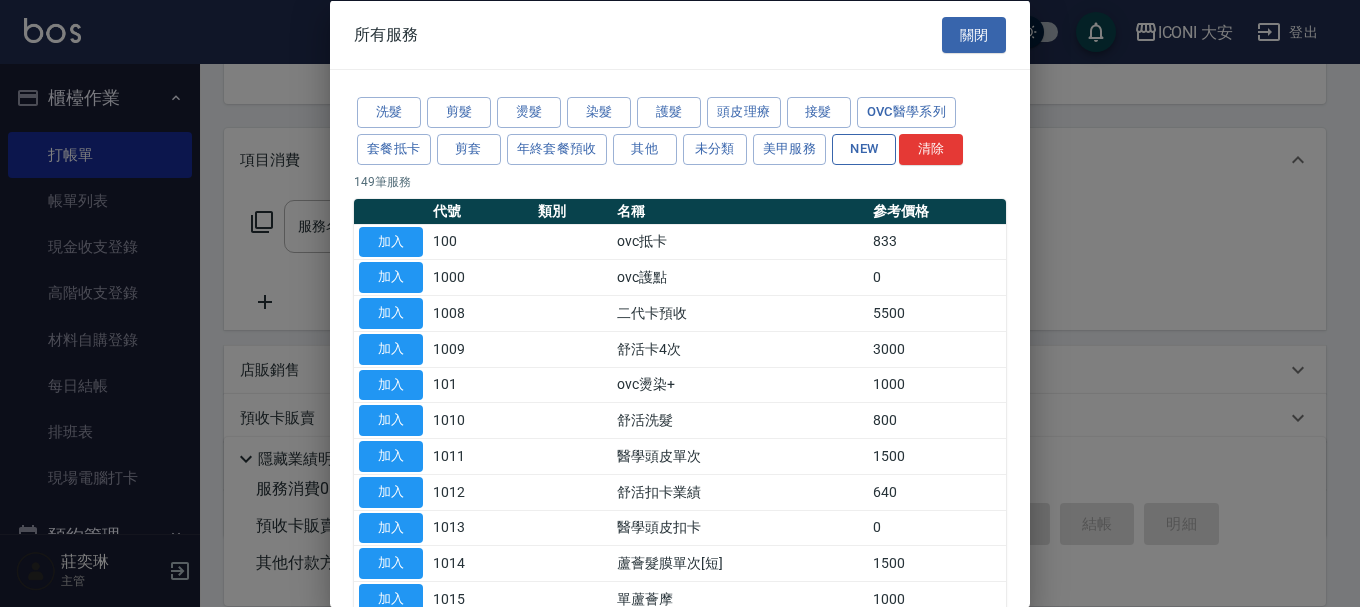 click on "NEW" at bounding box center (864, 148) 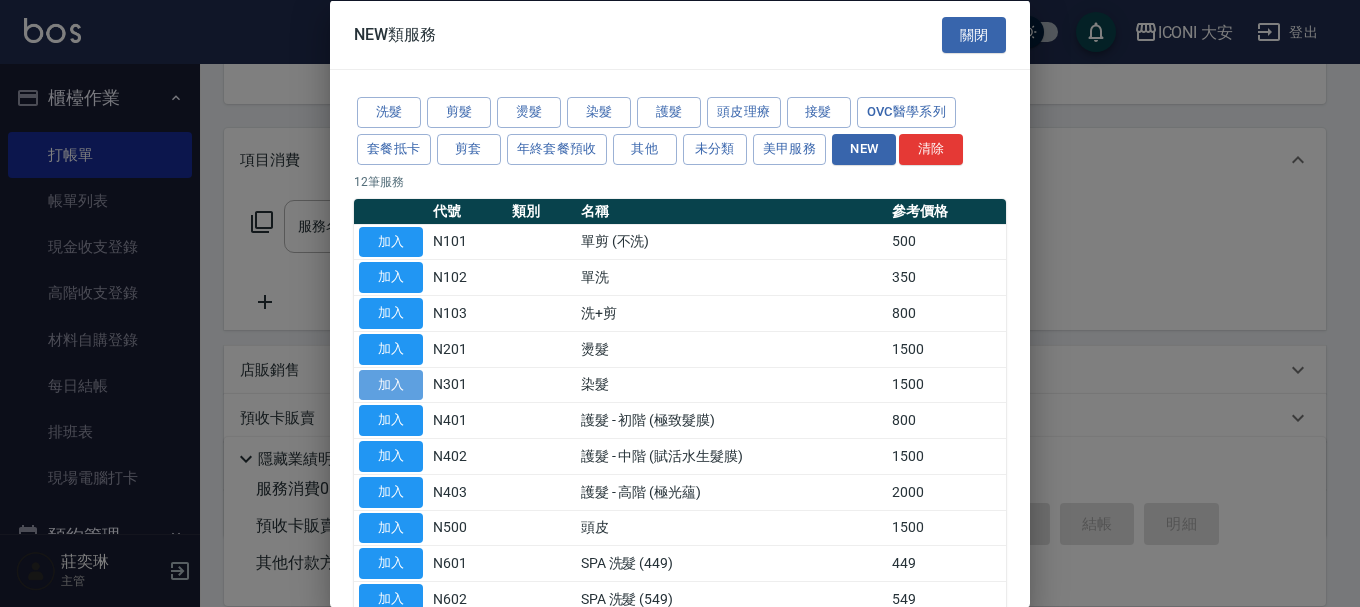 click on "加入" at bounding box center [391, 384] 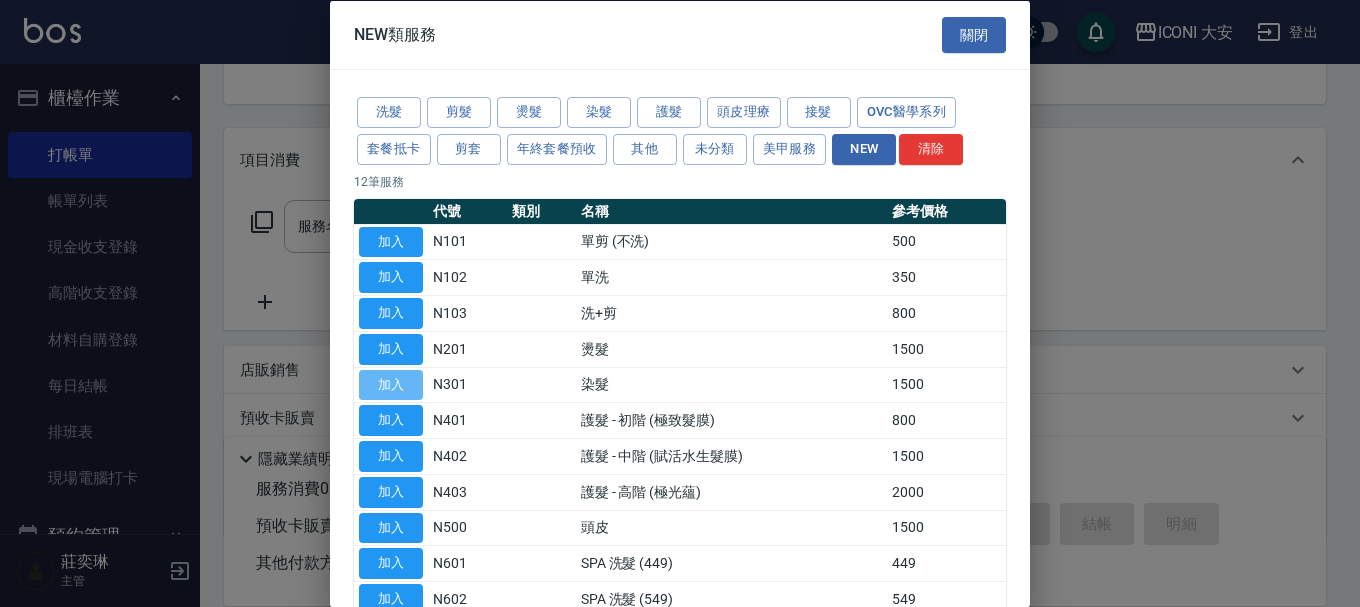 type on "染髮(N301)" 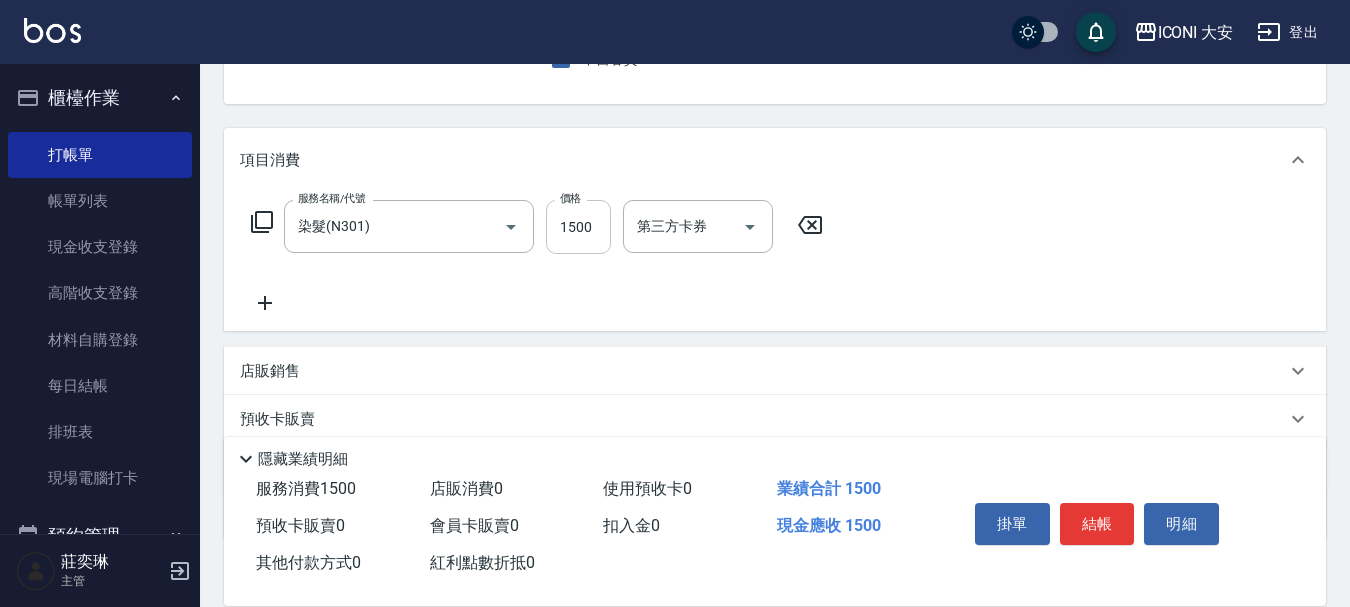 click on "1500" at bounding box center [578, 227] 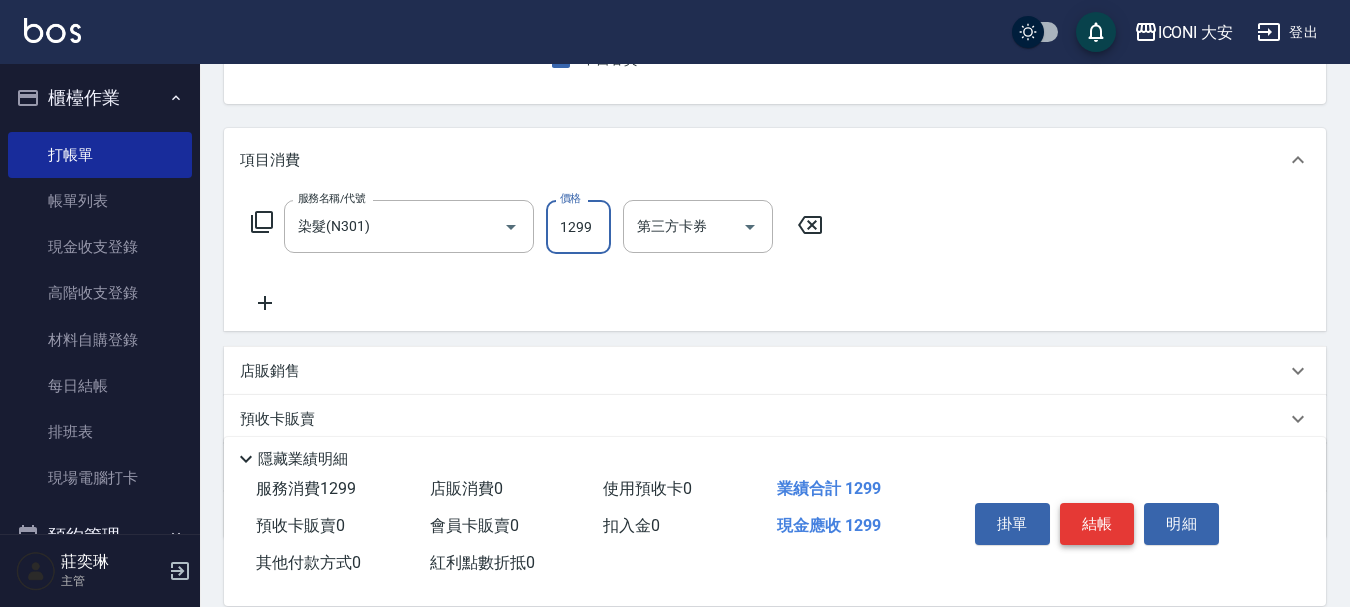 type on "1299" 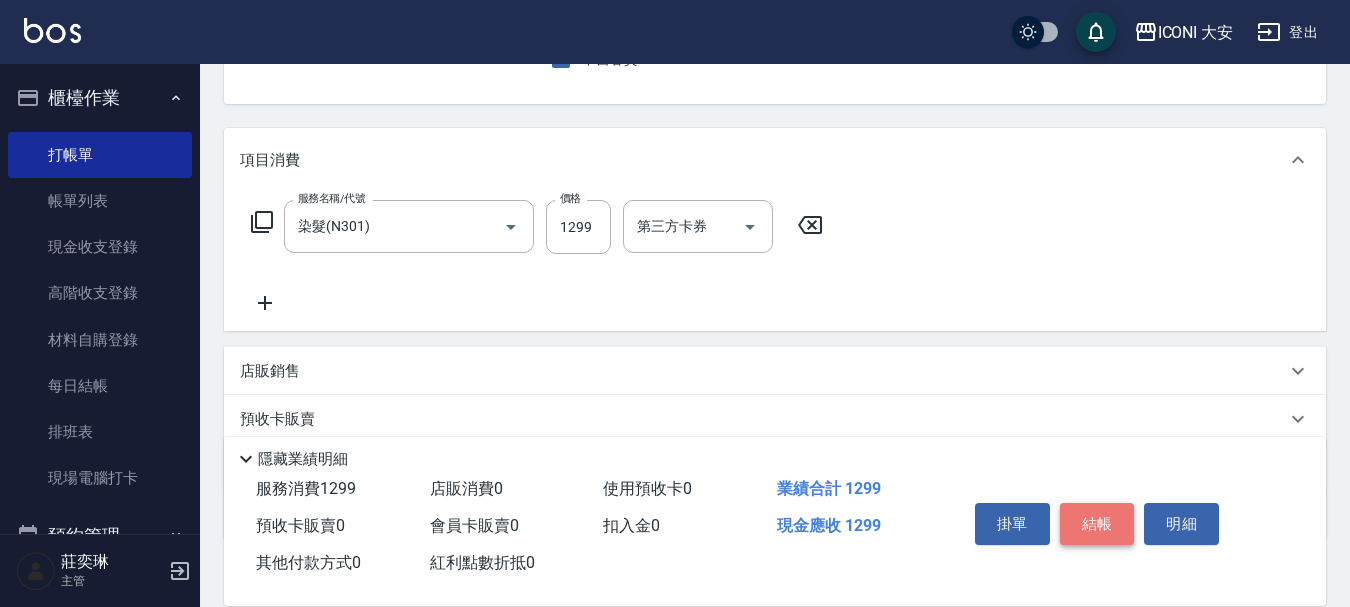 click on "結帳" at bounding box center [1097, 524] 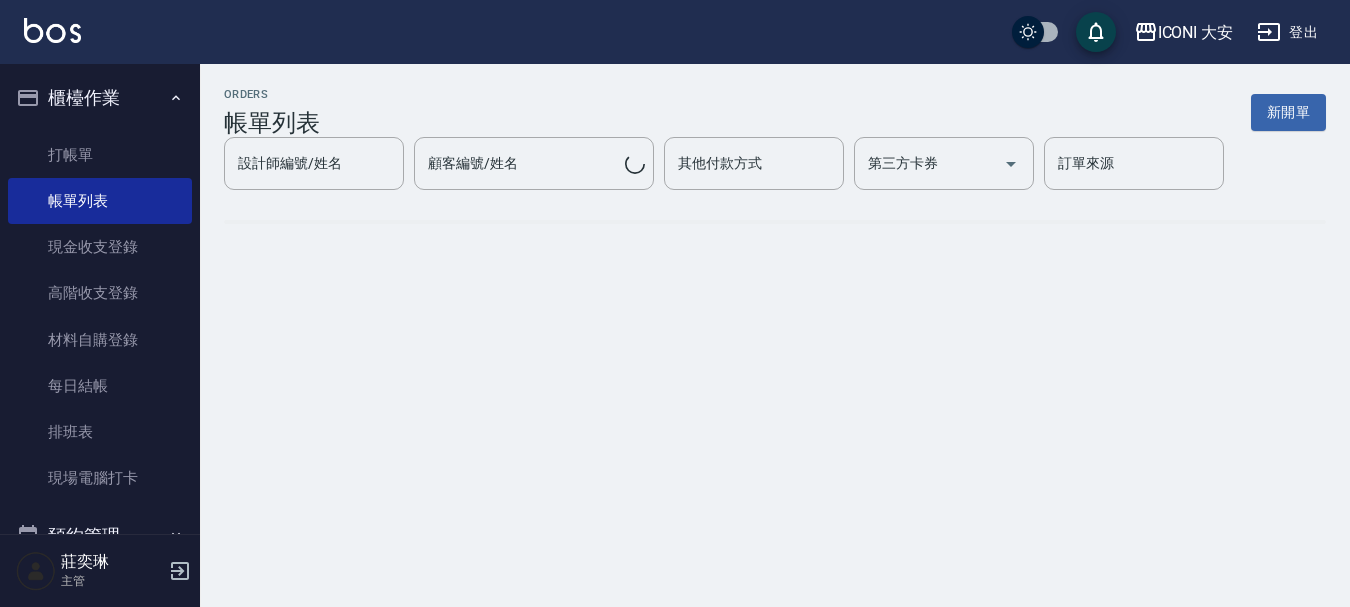 scroll, scrollTop: 0, scrollLeft: 0, axis: both 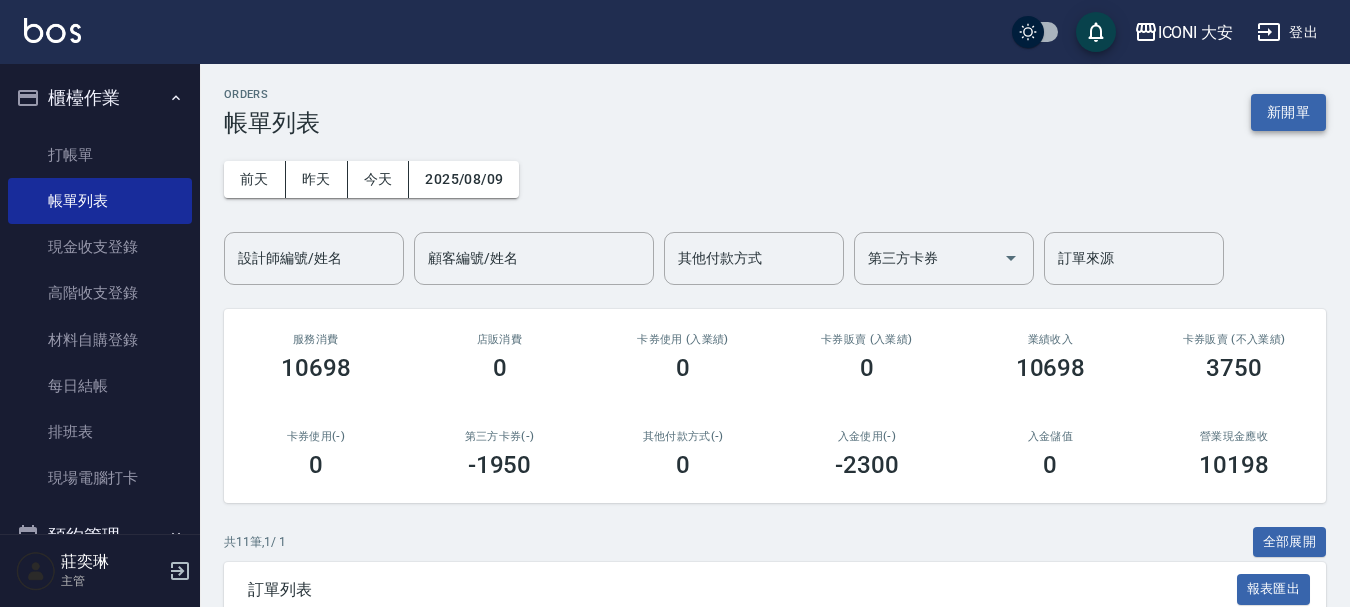 click on "新開單" at bounding box center [1288, 112] 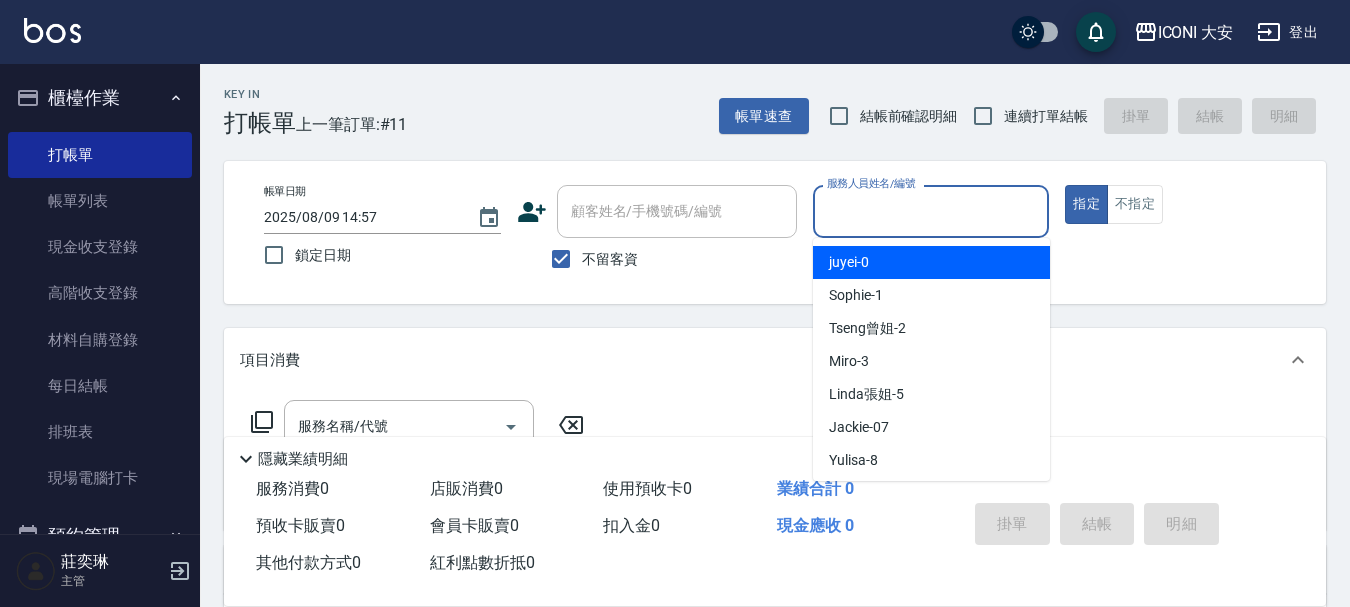 click on "服務人員姓名/編號" at bounding box center [931, 211] 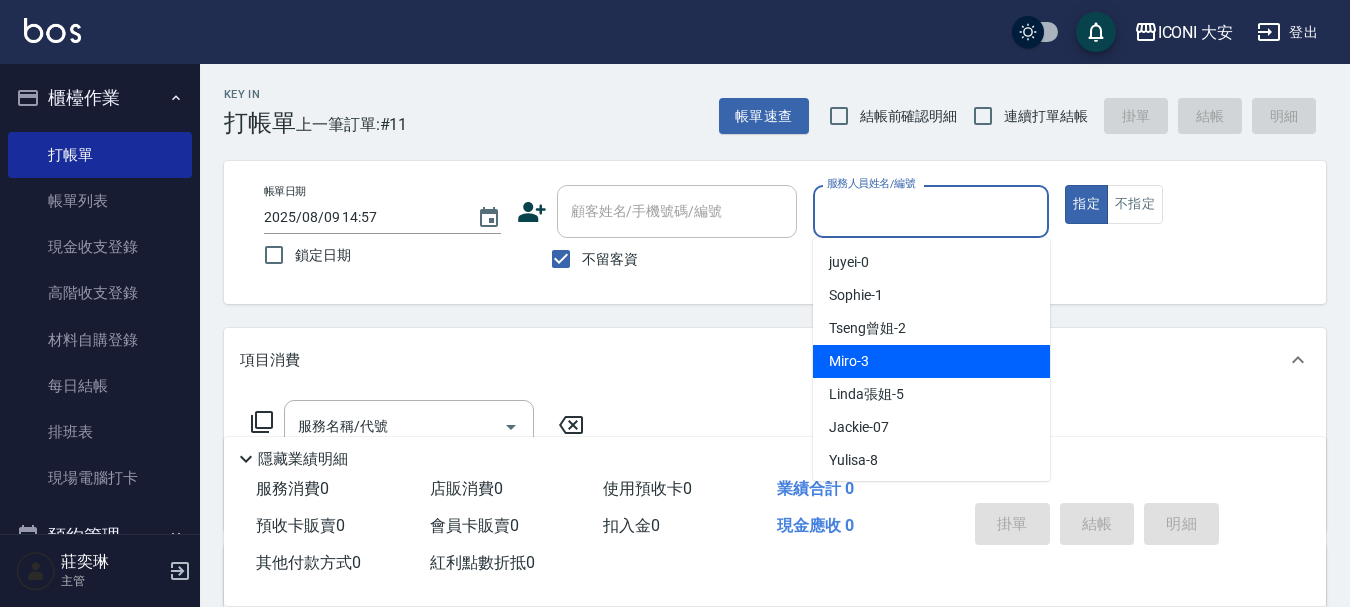 drag, startPoint x: 861, startPoint y: 344, endPoint x: 863, endPoint y: 359, distance: 15.132746 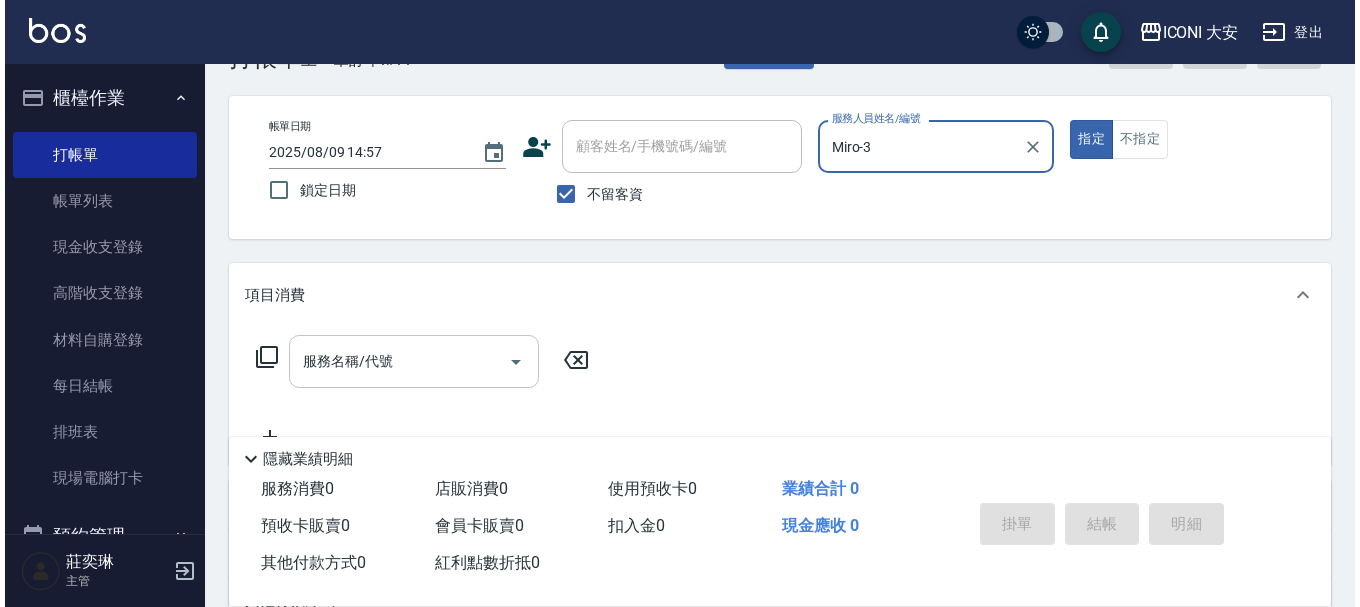 scroll, scrollTop: 100, scrollLeft: 0, axis: vertical 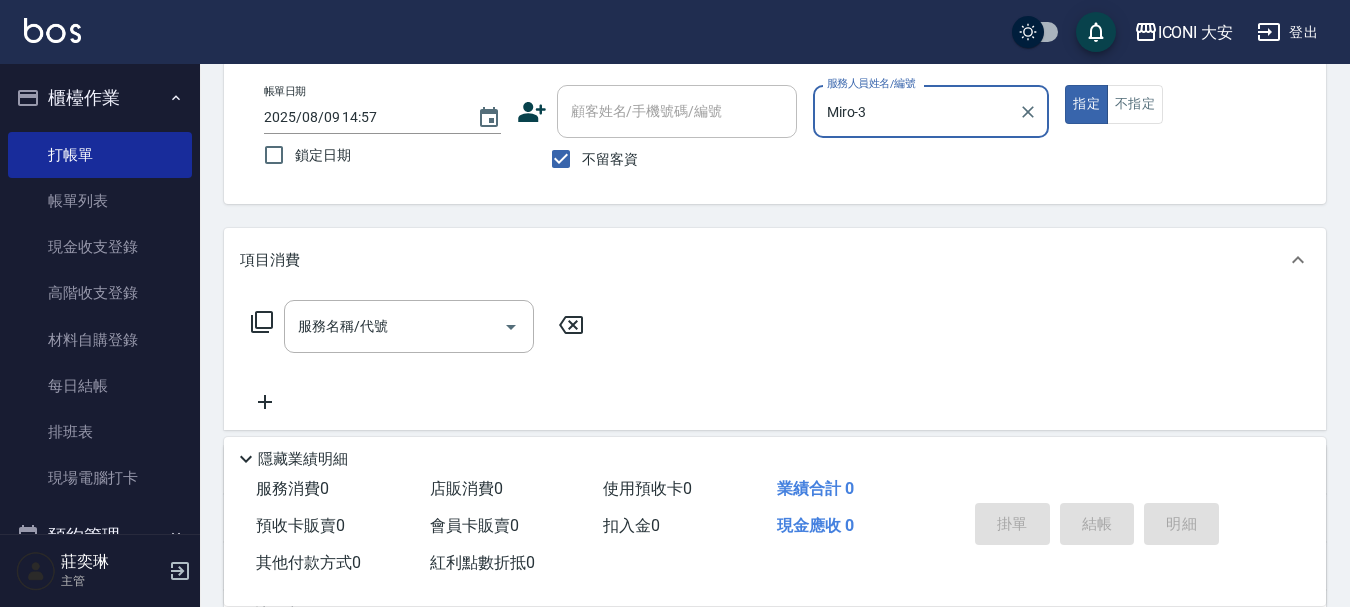 click 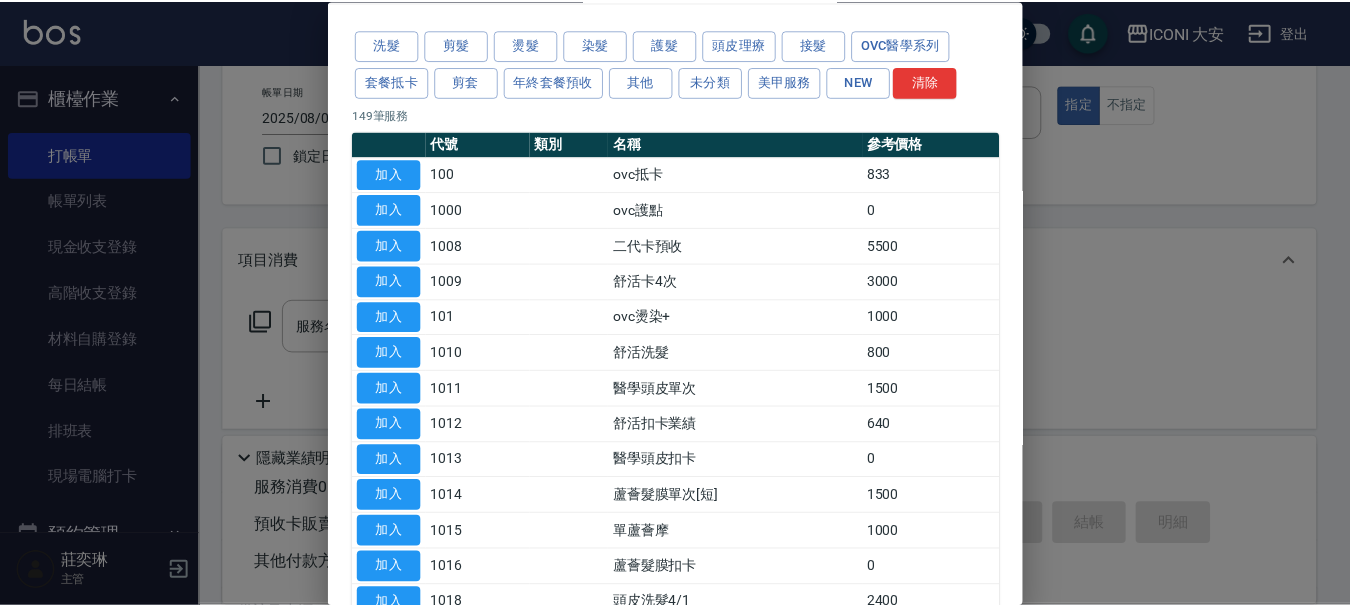 scroll, scrollTop: 100, scrollLeft: 0, axis: vertical 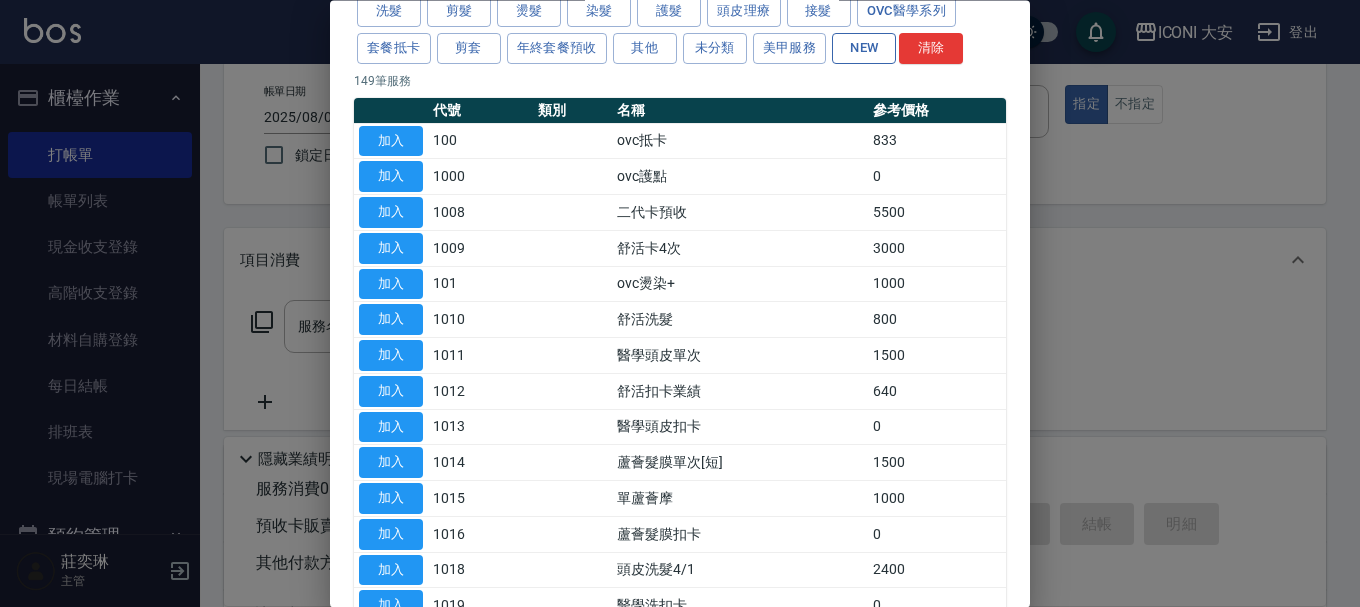 click on "NEW" at bounding box center (864, 48) 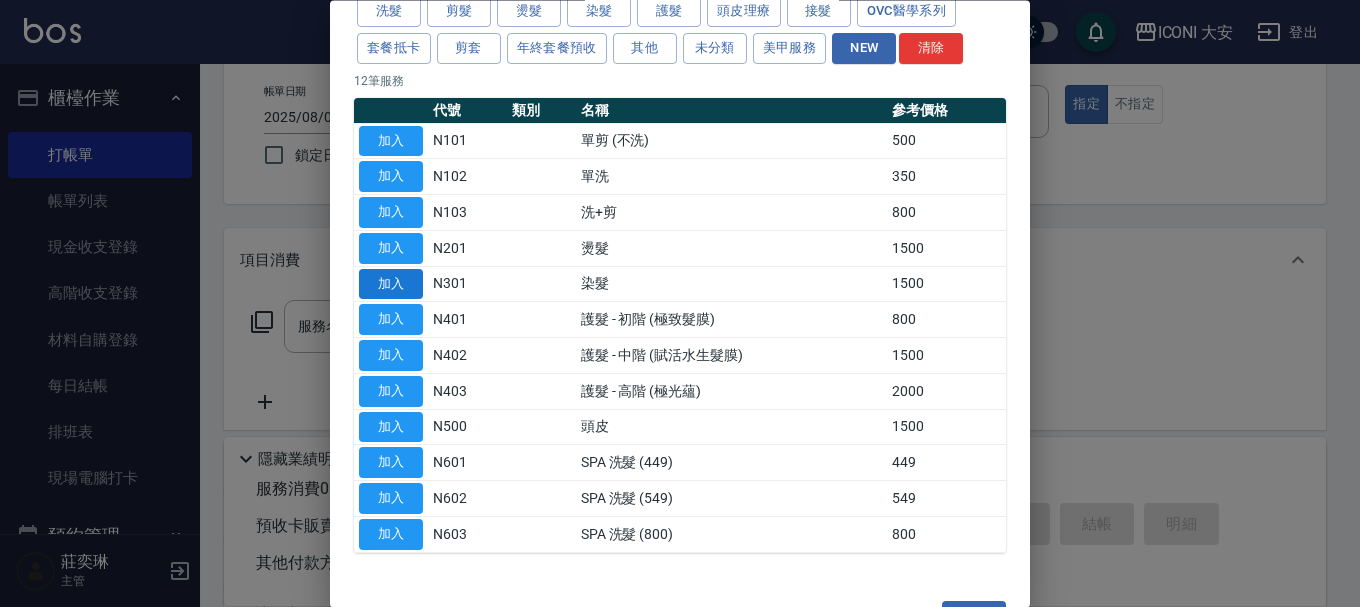 click on "加入" at bounding box center (391, 284) 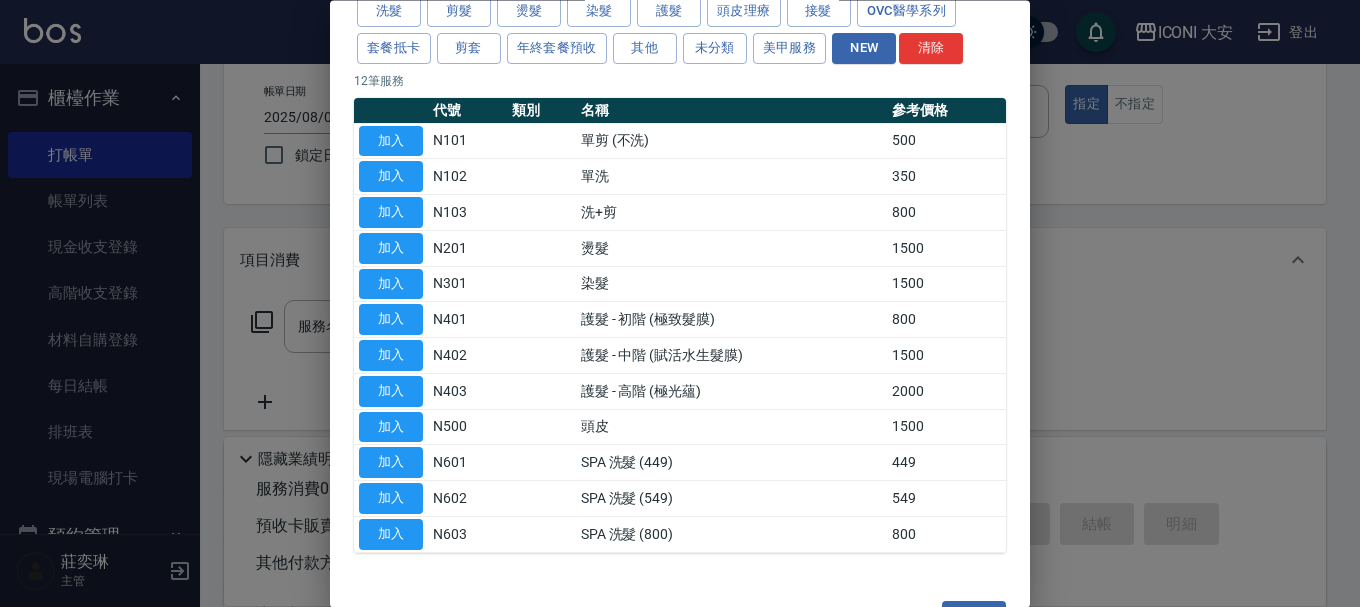 type on "染髮(N301)" 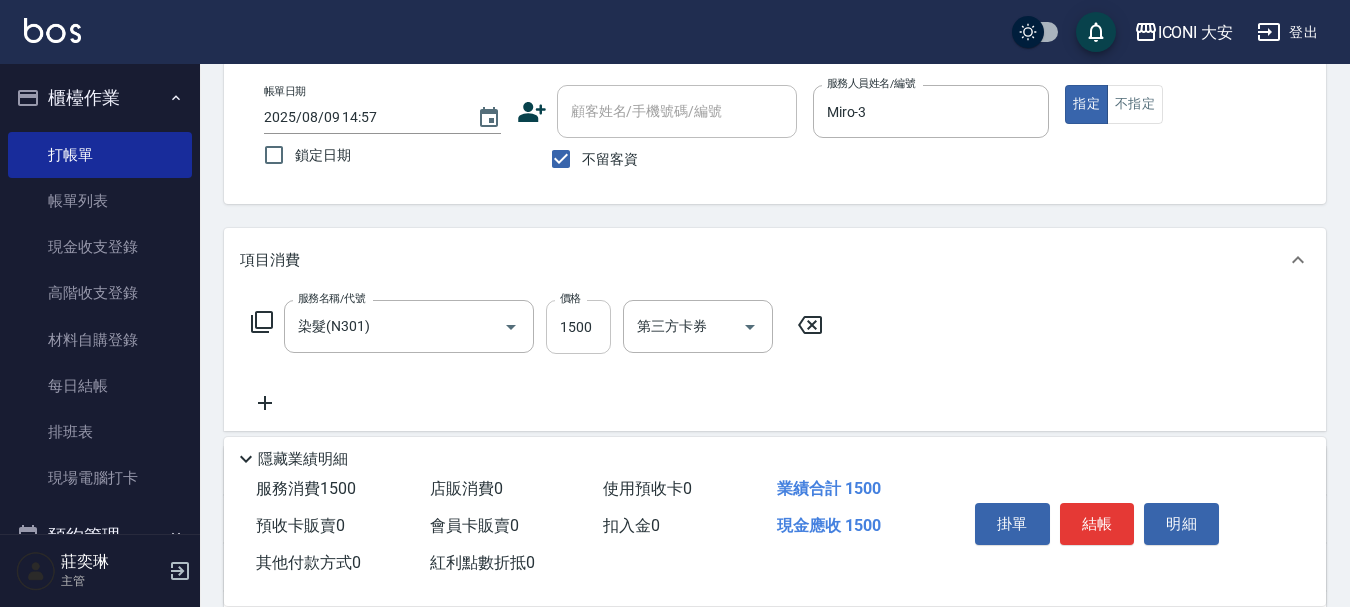 click on "1500" at bounding box center [578, 327] 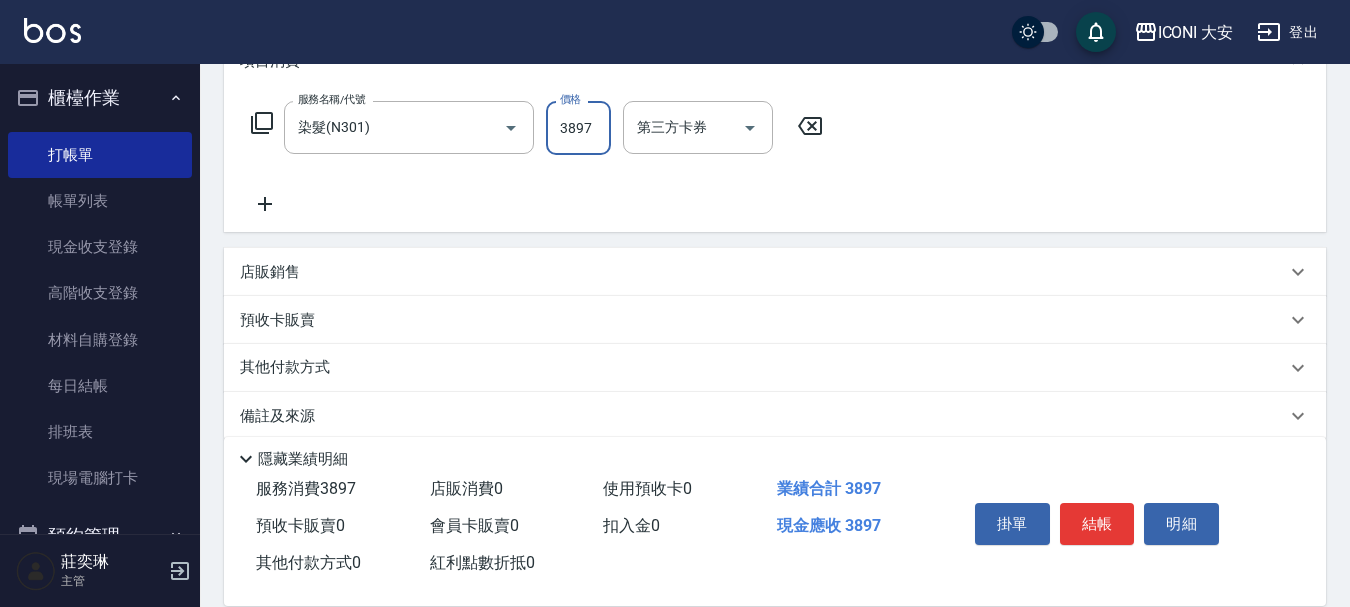 scroll, scrollTop: 300, scrollLeft: 0, axis: vertical 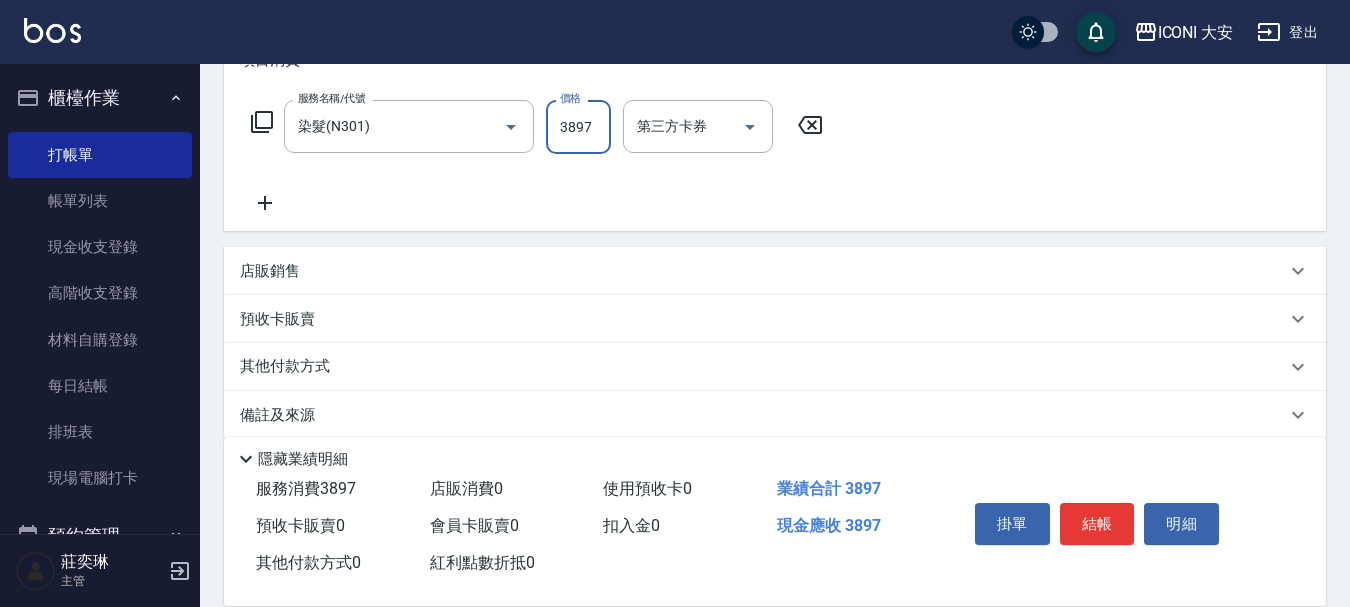 type on "3897" 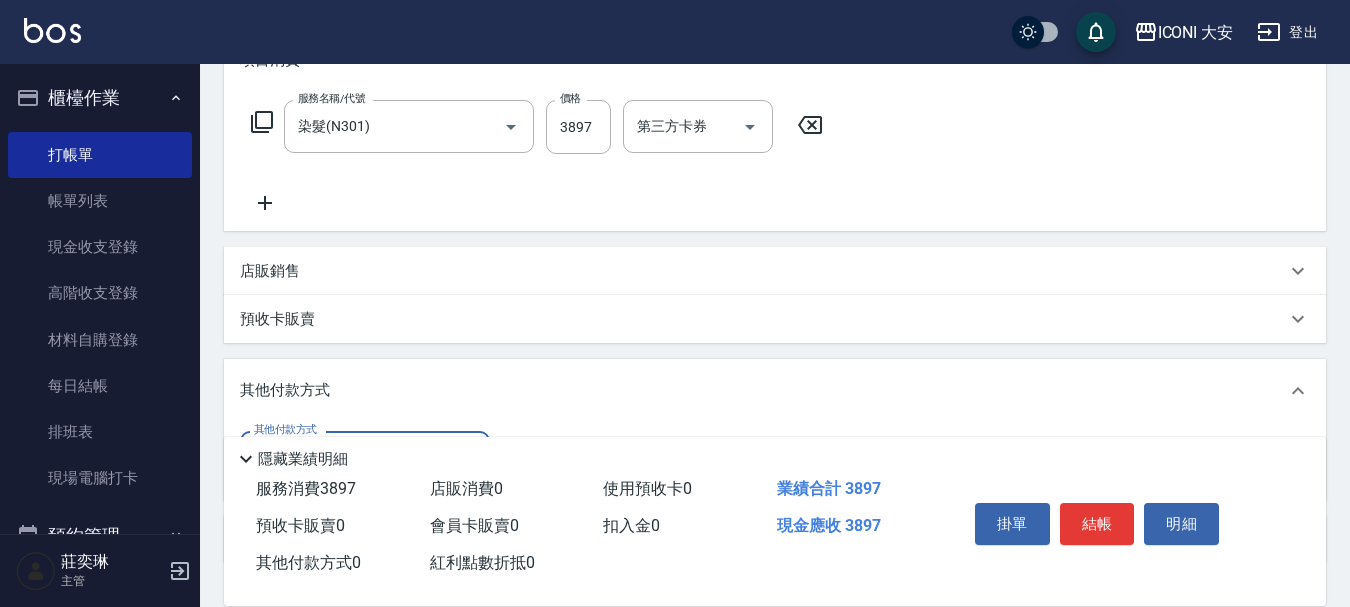 scroll, scrollTop: 0, scrollLeft: 0, axis: both 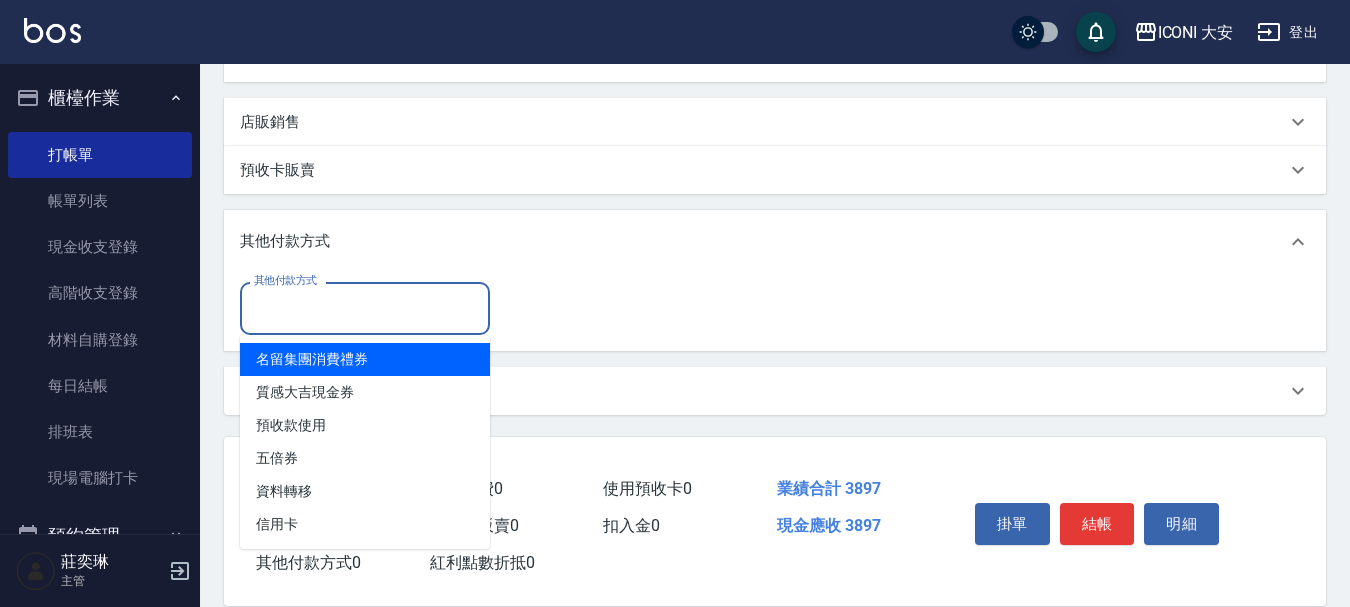 click on "其他付款方式" at bounding box center [365, 308] 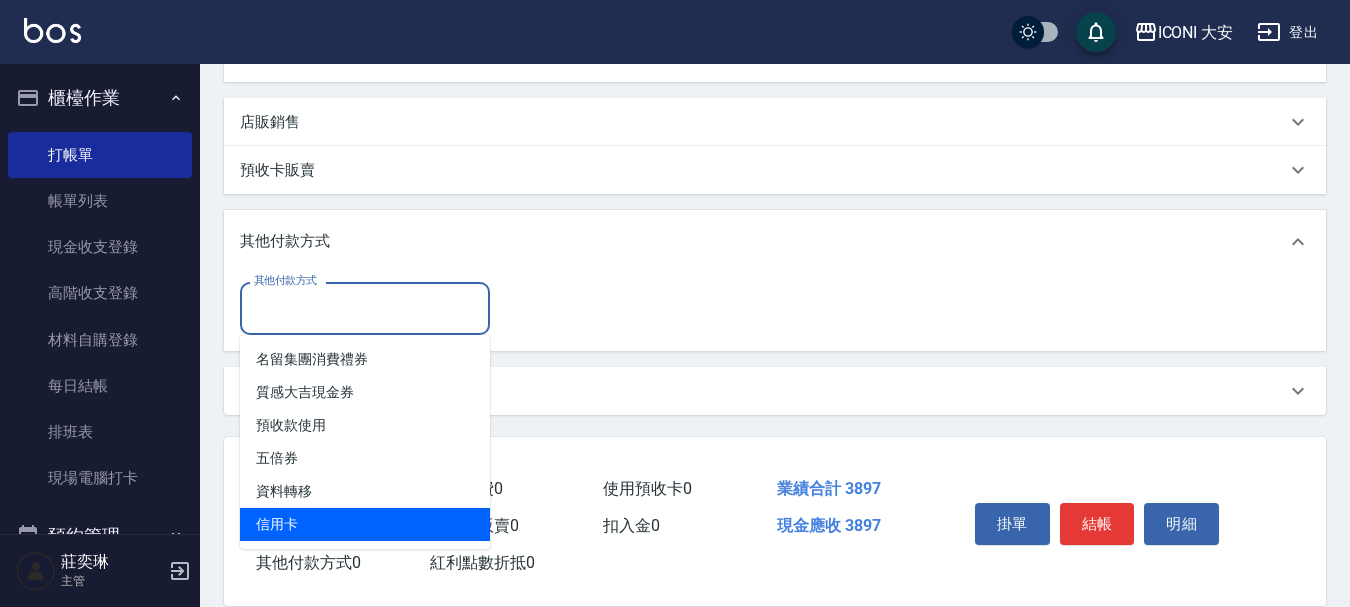 click on "信用卡" at bounding box center (365, 524) 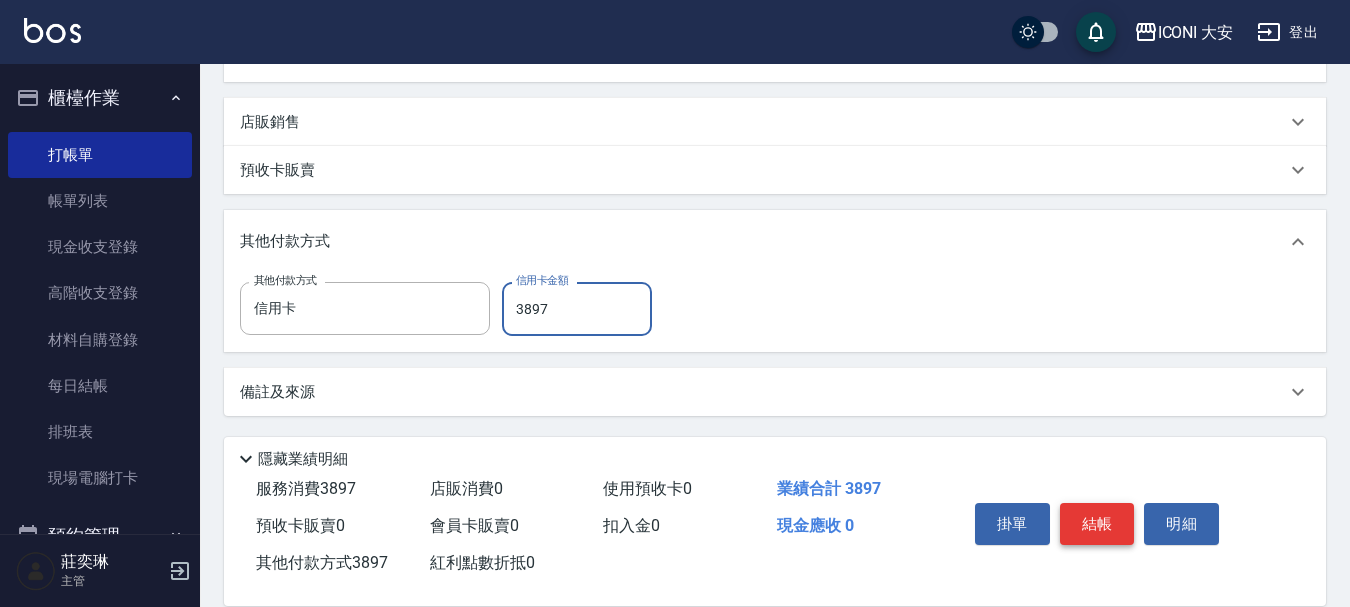 type on "3897" 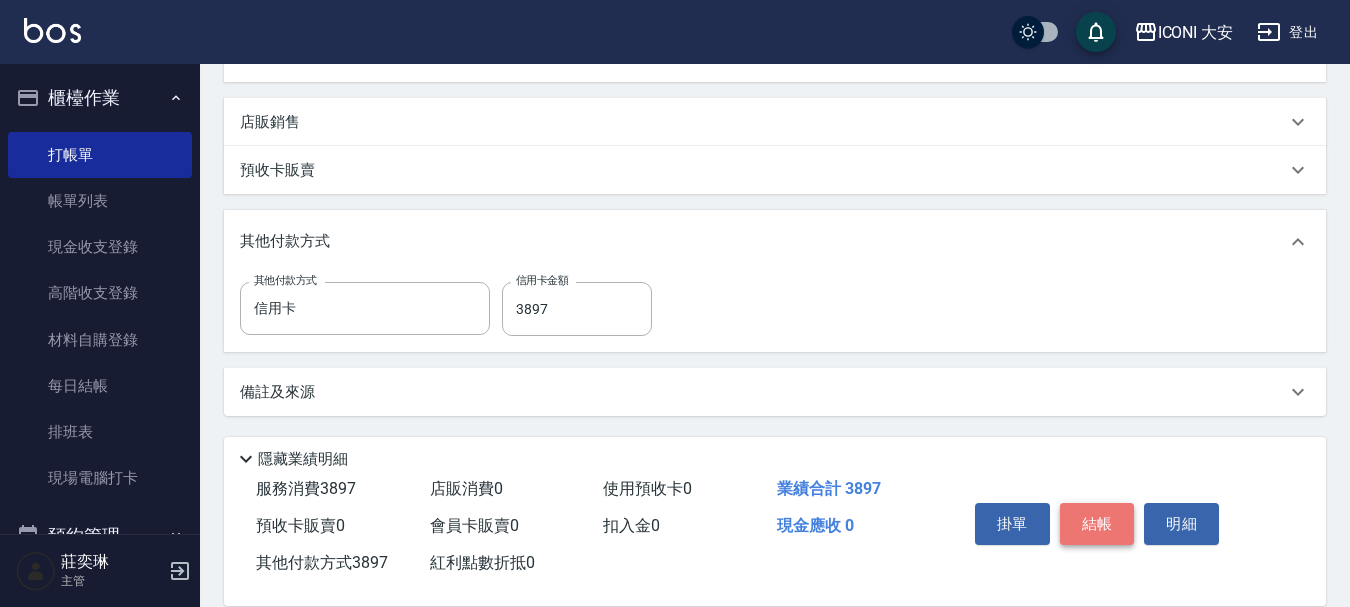 click on "結帳" at bounding box center [1097, 524] 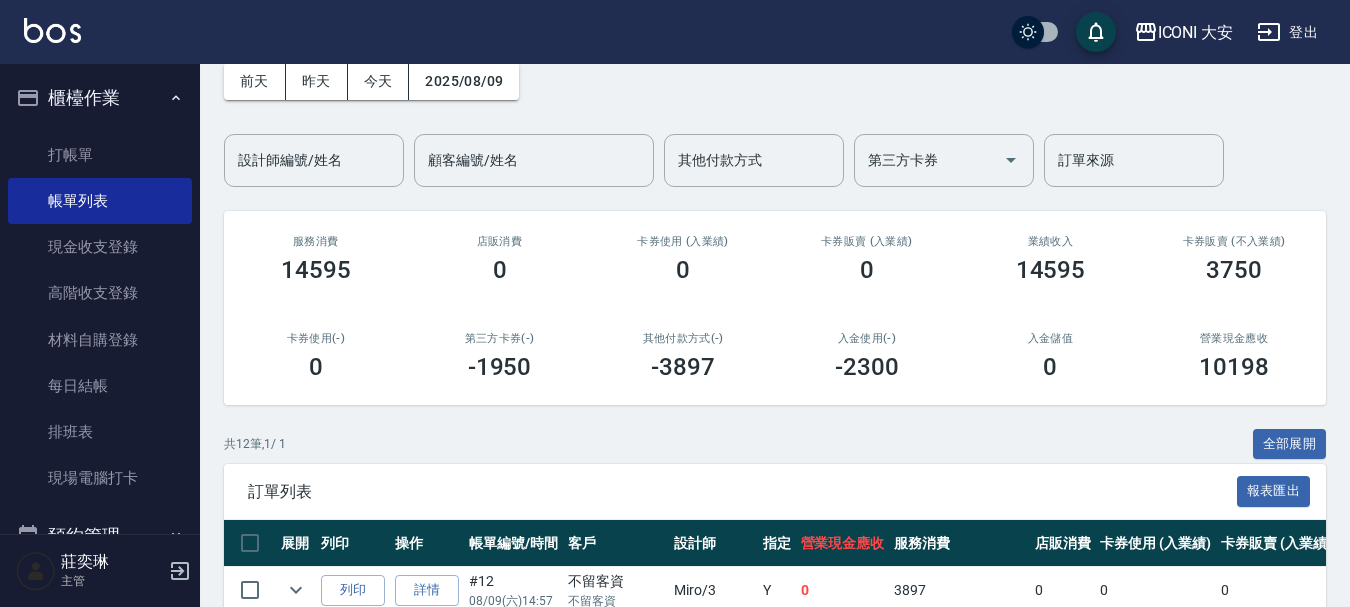 scroll, scrollTop: 200, scrollLeft: 0, axis: vertical 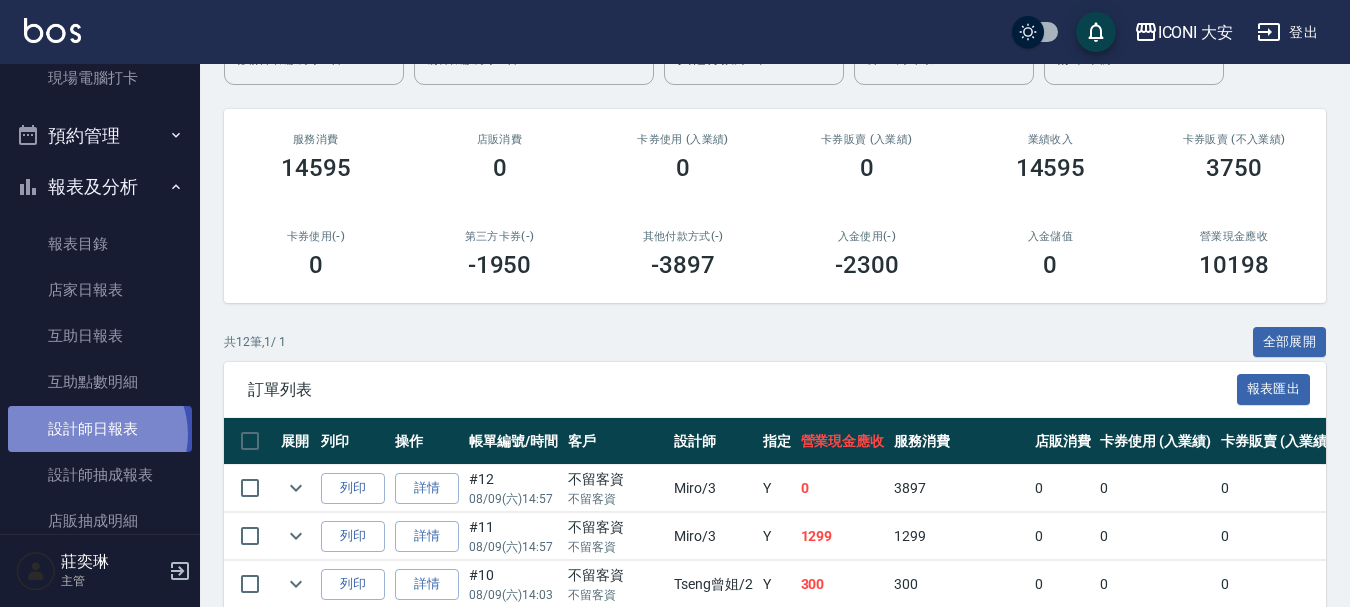click on "設計師日報表" at bounding box center (100, 429) 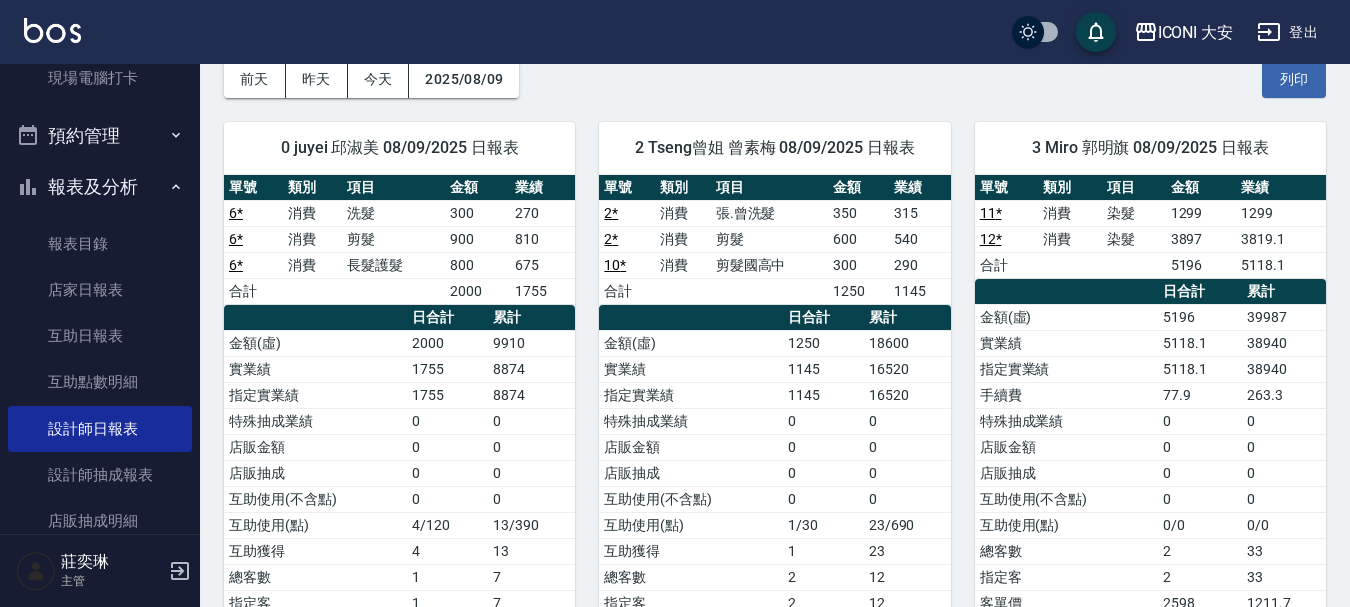scroll, scrollTop: 0, scrollLeft: 0, axis: both 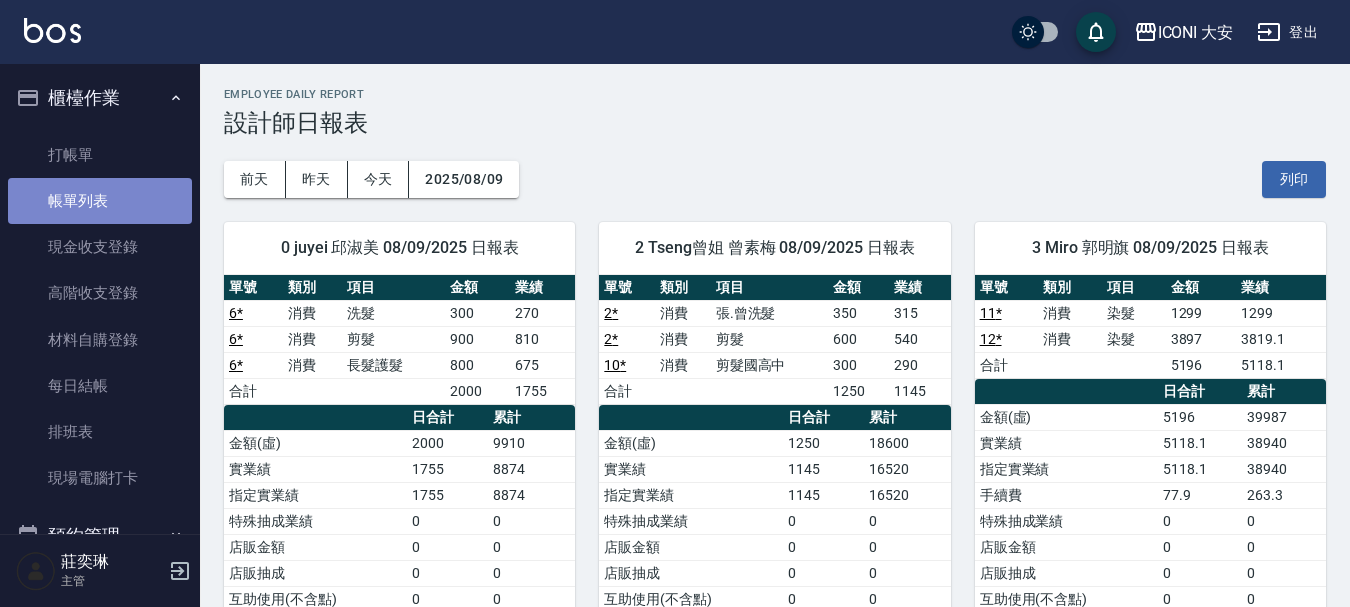 click on "帳單列表" at bounding box center (100, 201) 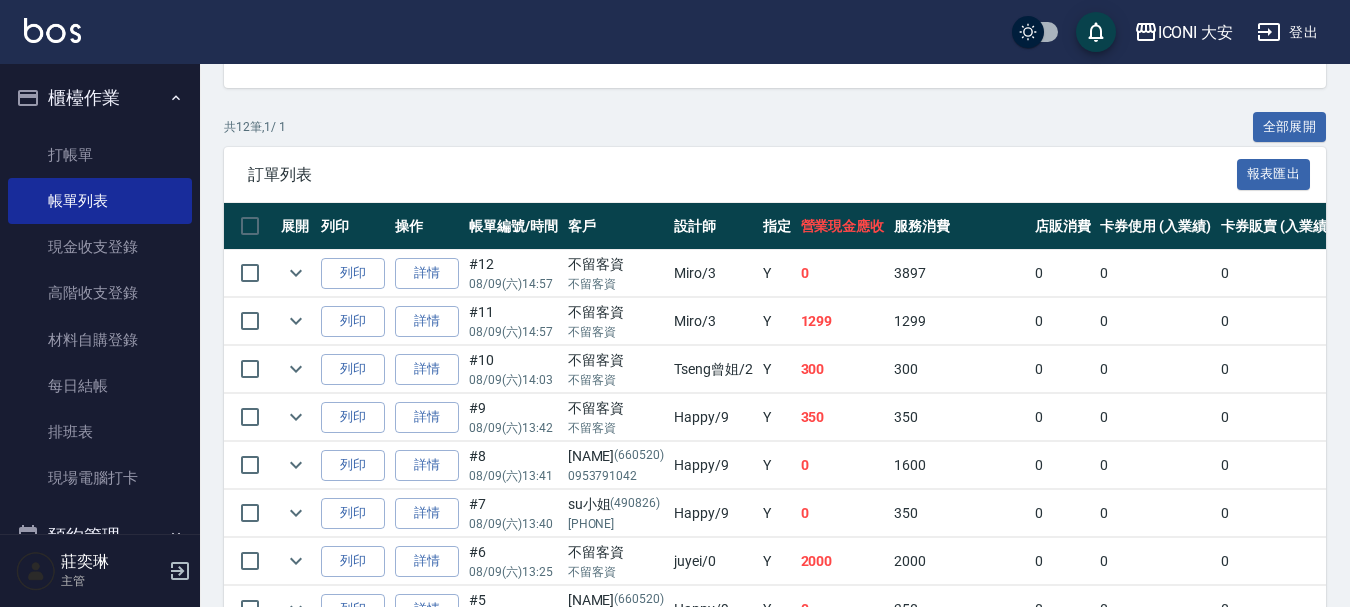 scroll, scrollTop: 500, scrollLeft: 0, axis: vertical 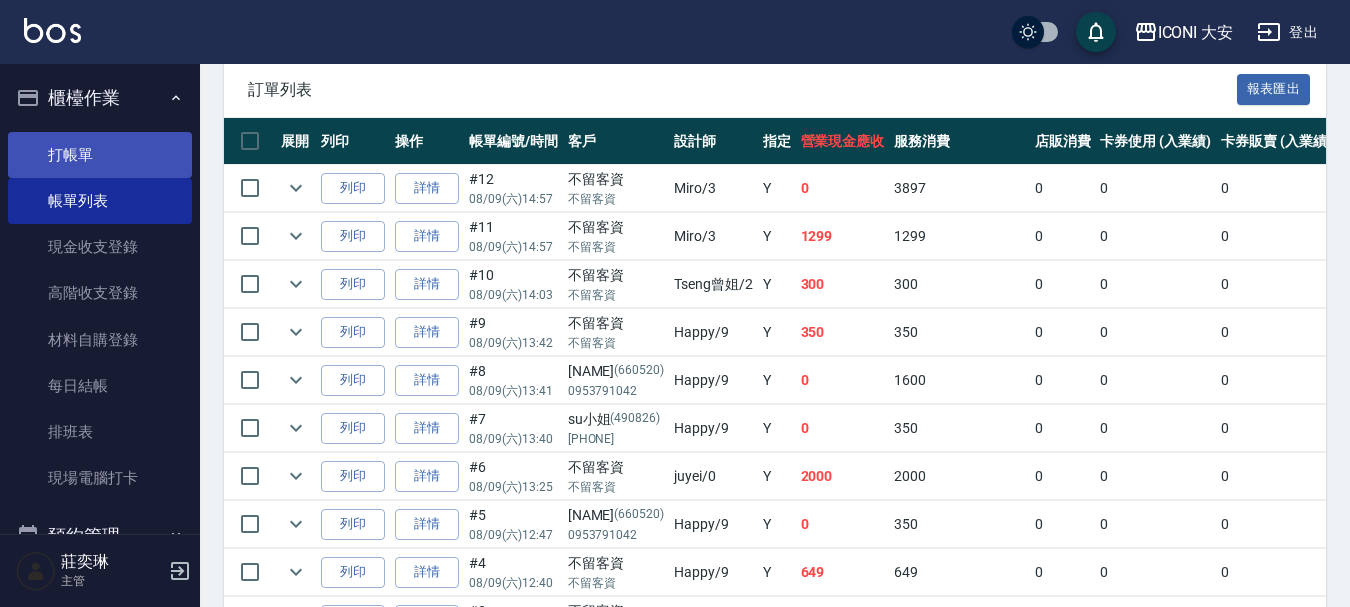 click on "打帳單" at bounding box center (100, 155) 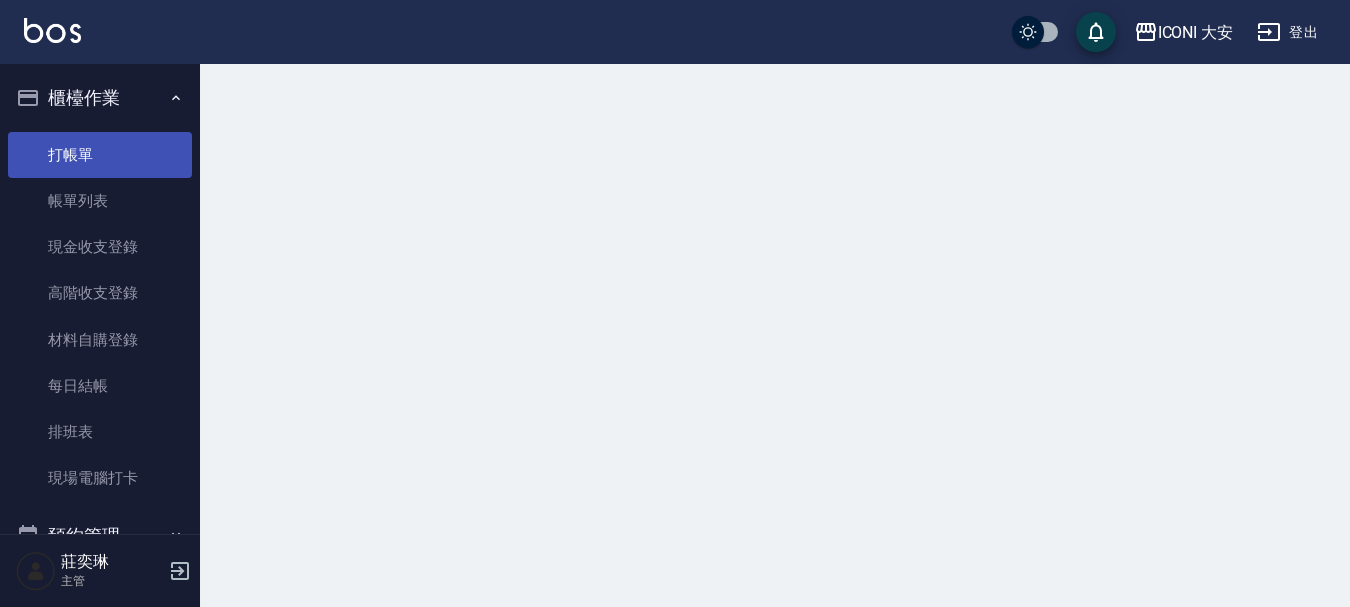 scroll, scrollTop: 0, scrollLeft: 0, axis: both 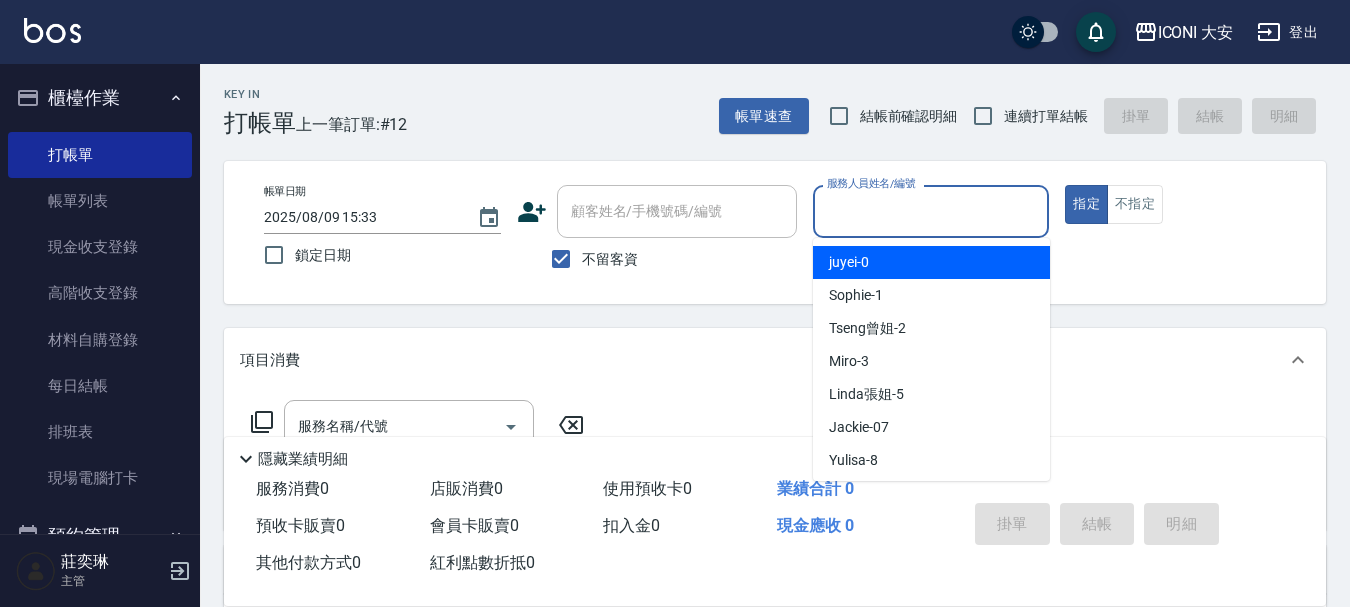 click on "服務人員姓名/編號" at bounding box center (931, 211) 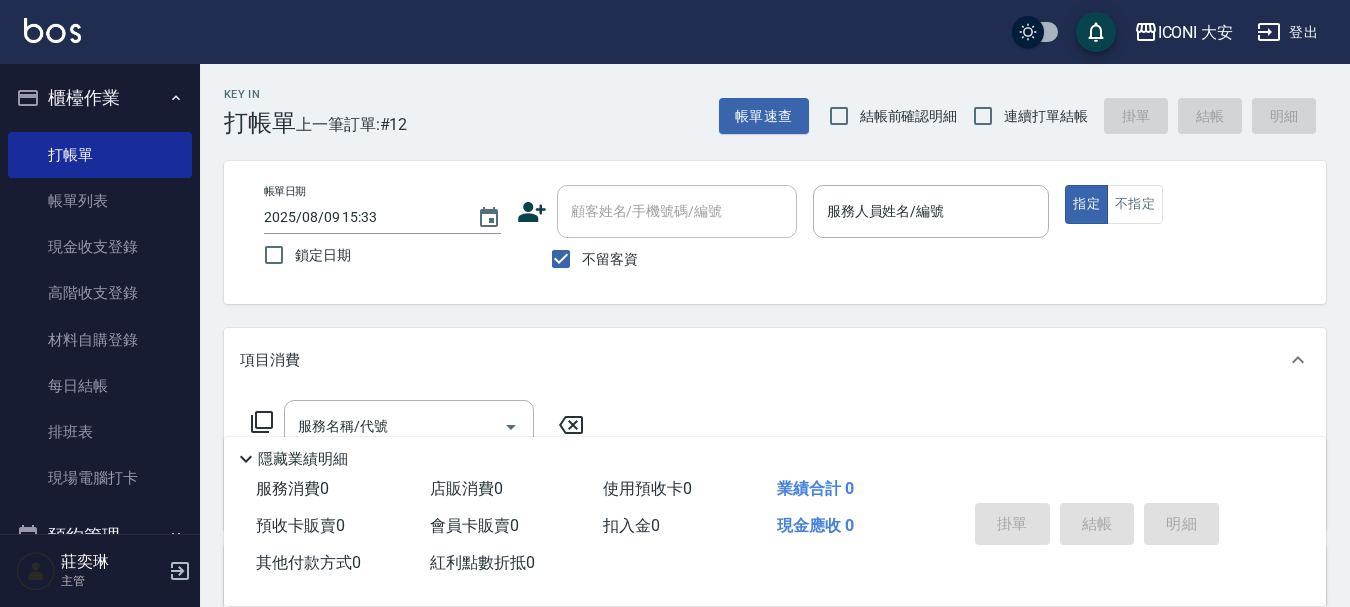 click on "服務名稱/代號 服務名稱/代號" at bounding box center (775, 461) 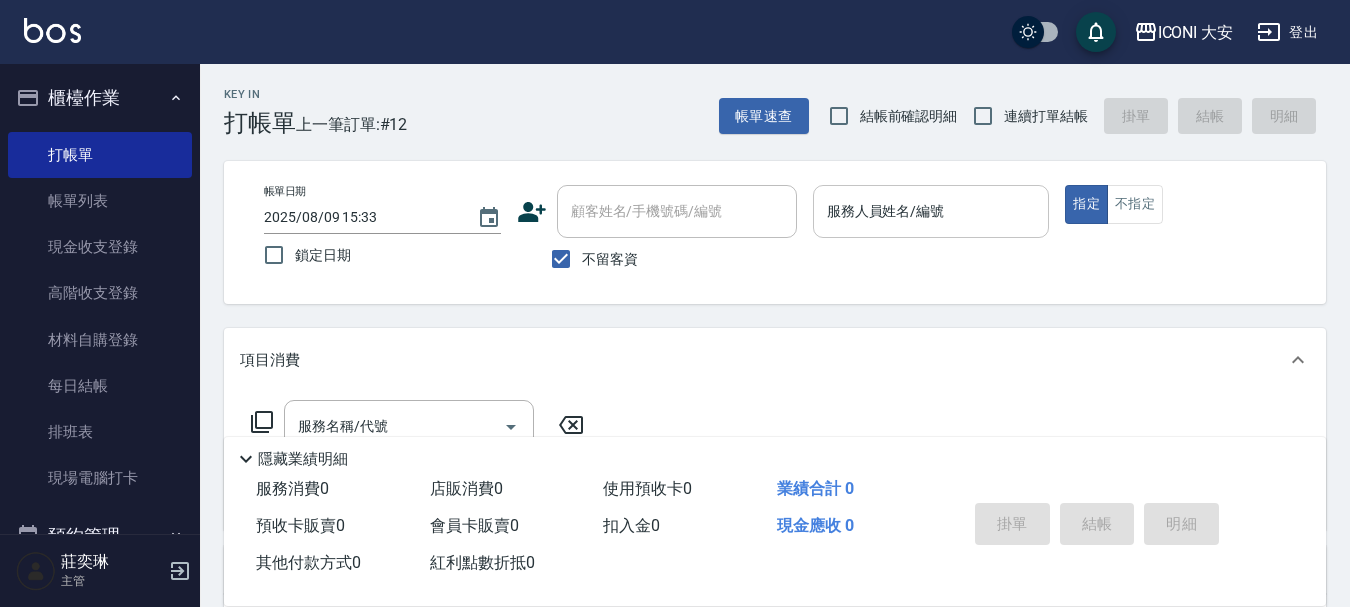 click on "服務人員姓名/編號" at bounding box center [931, 211] 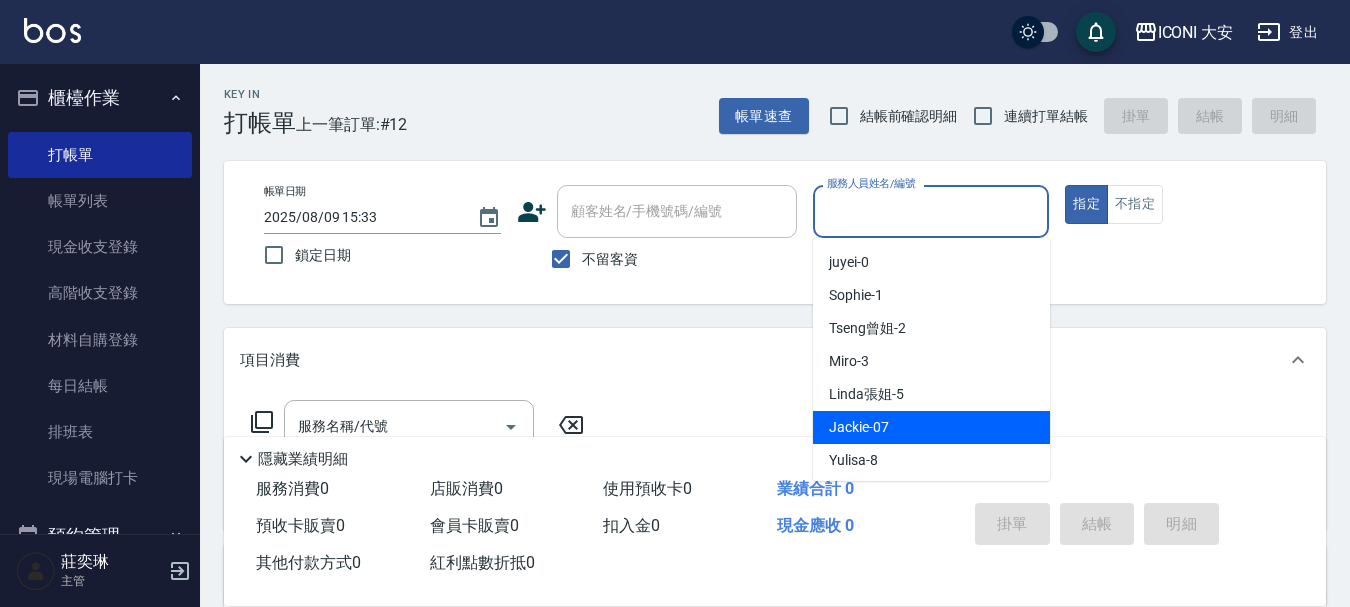 click on "Jackie -07" at bounding box center [931, 427] 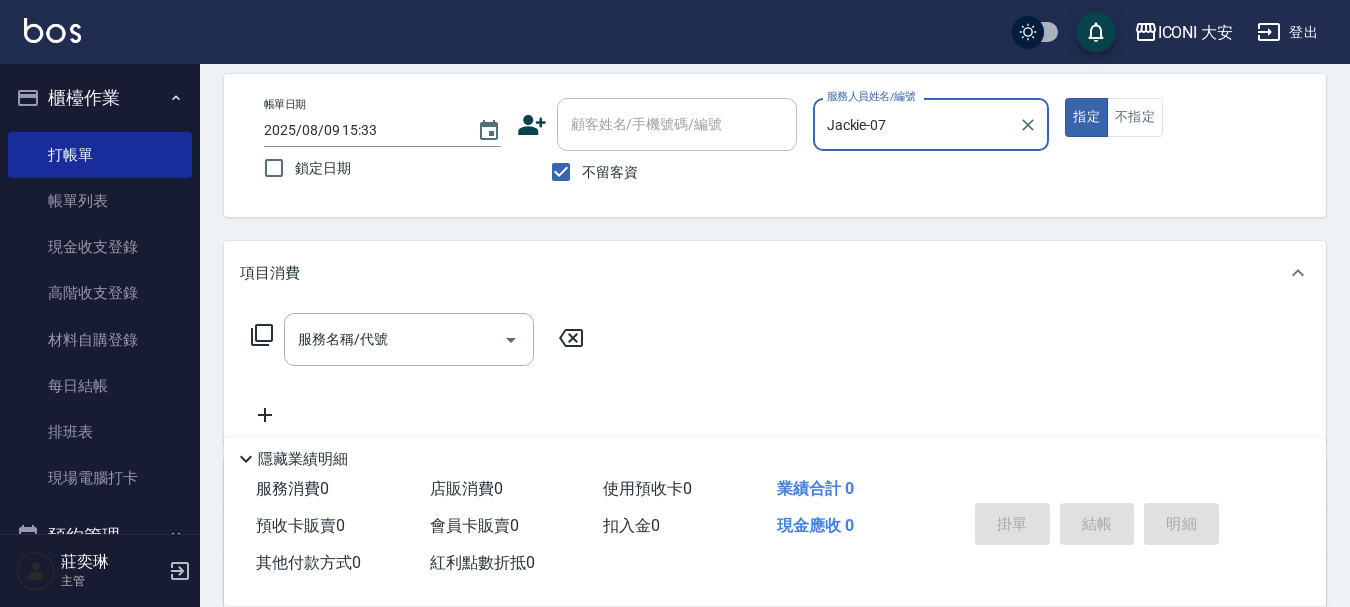 scroll, scrollTop: 200, scrollLeft: 0, axis: vertical 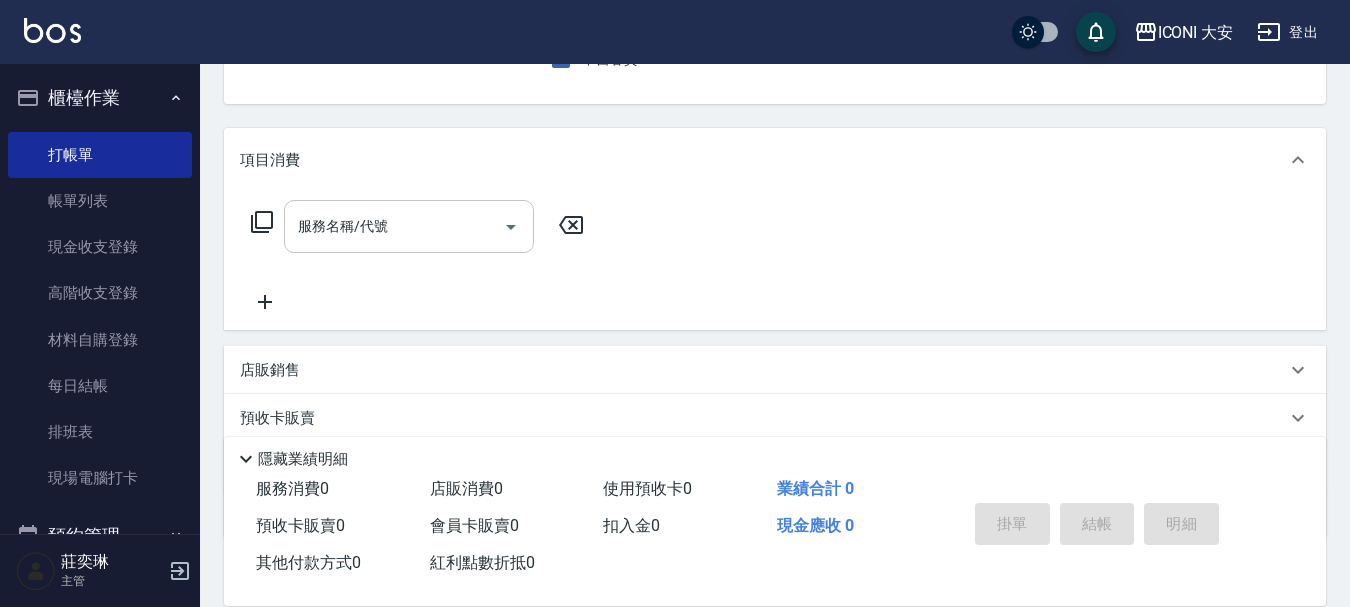click on "服務名稱/代號" at bounding box center (409, 226) 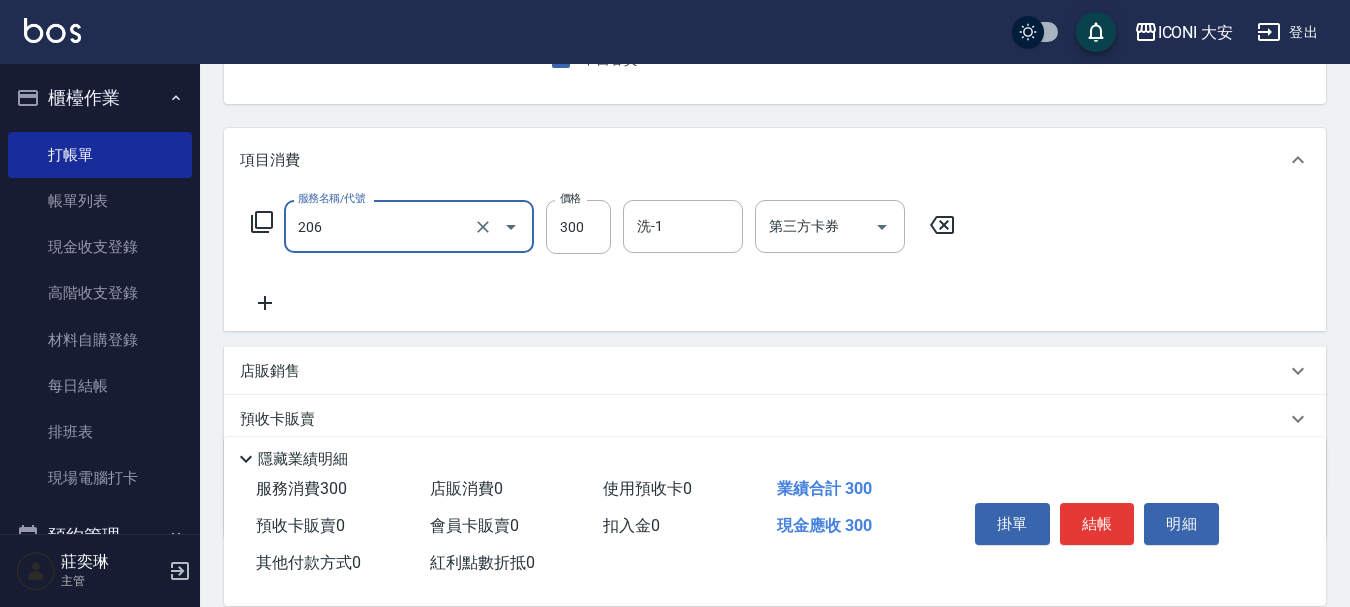 type on "洗髮(206)" 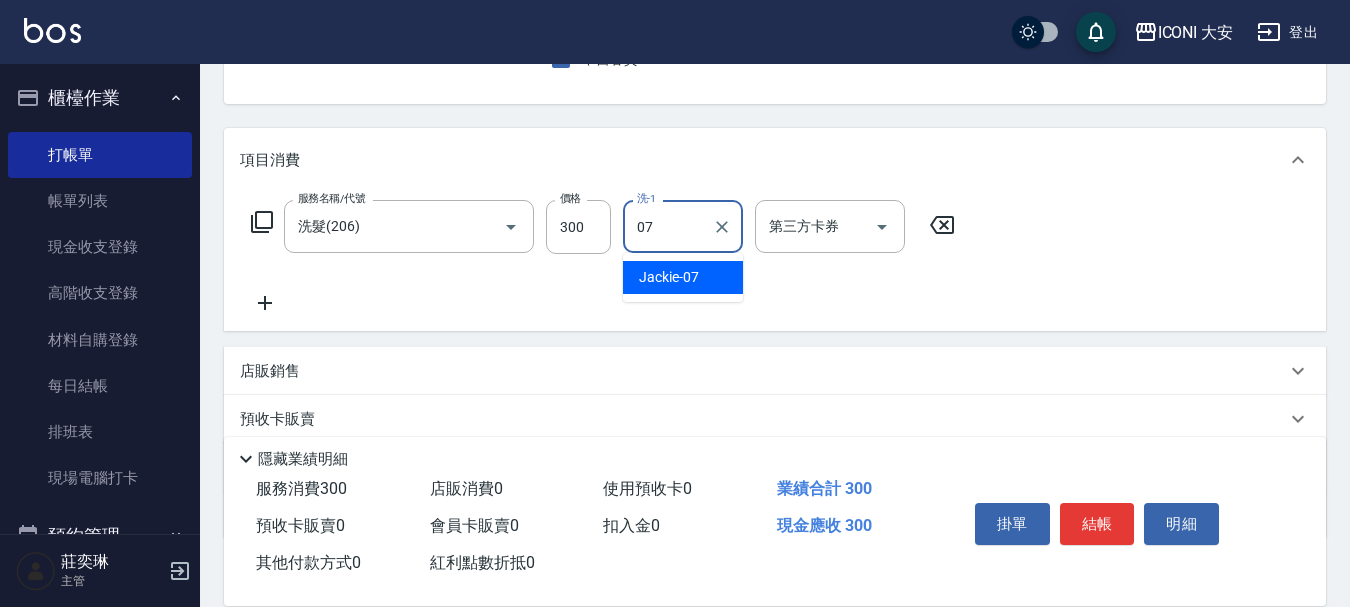 type on "Jackie-07" 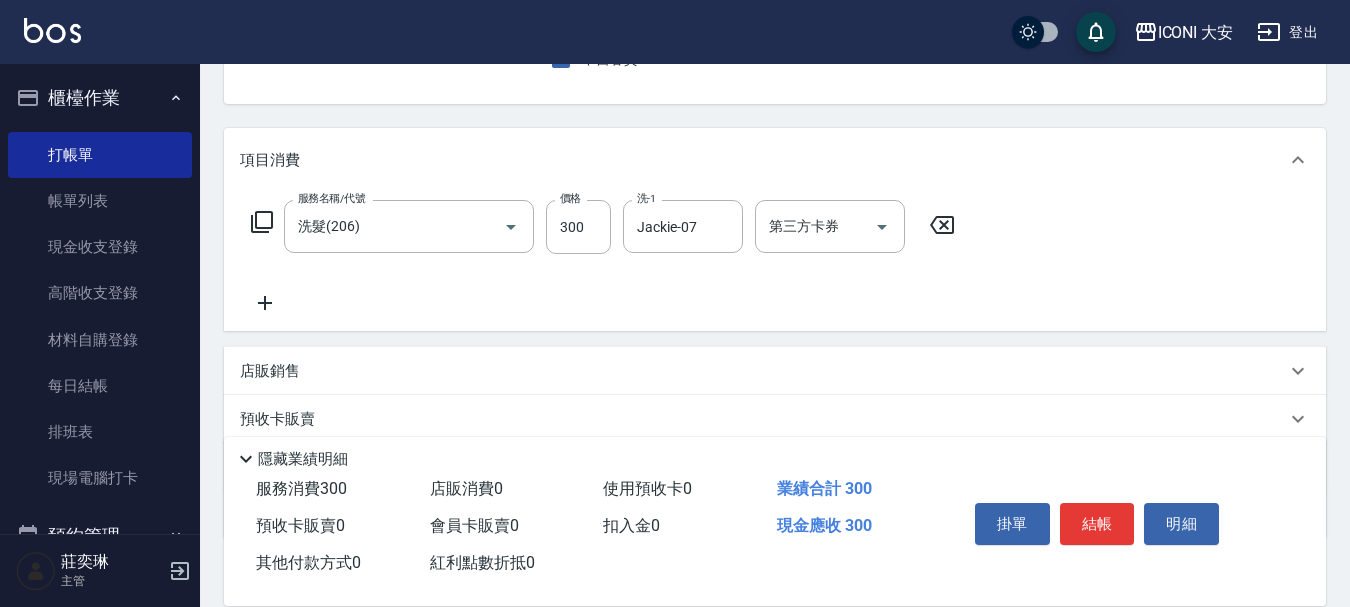 click 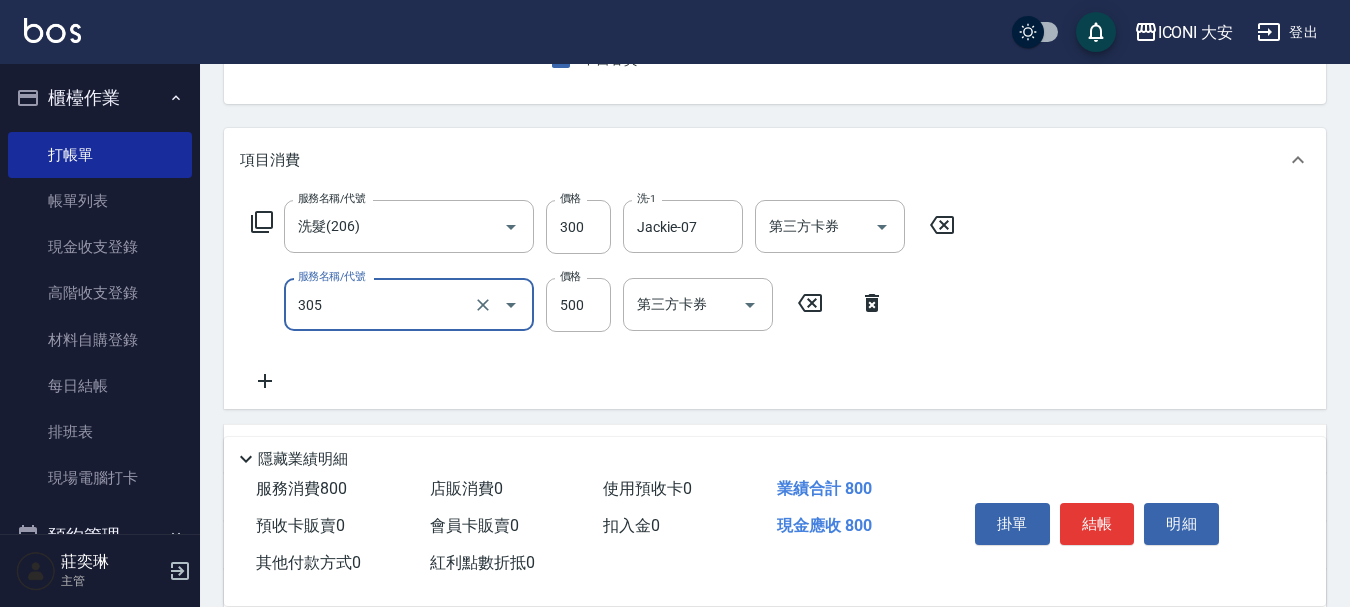 type on "剪髮(305)" 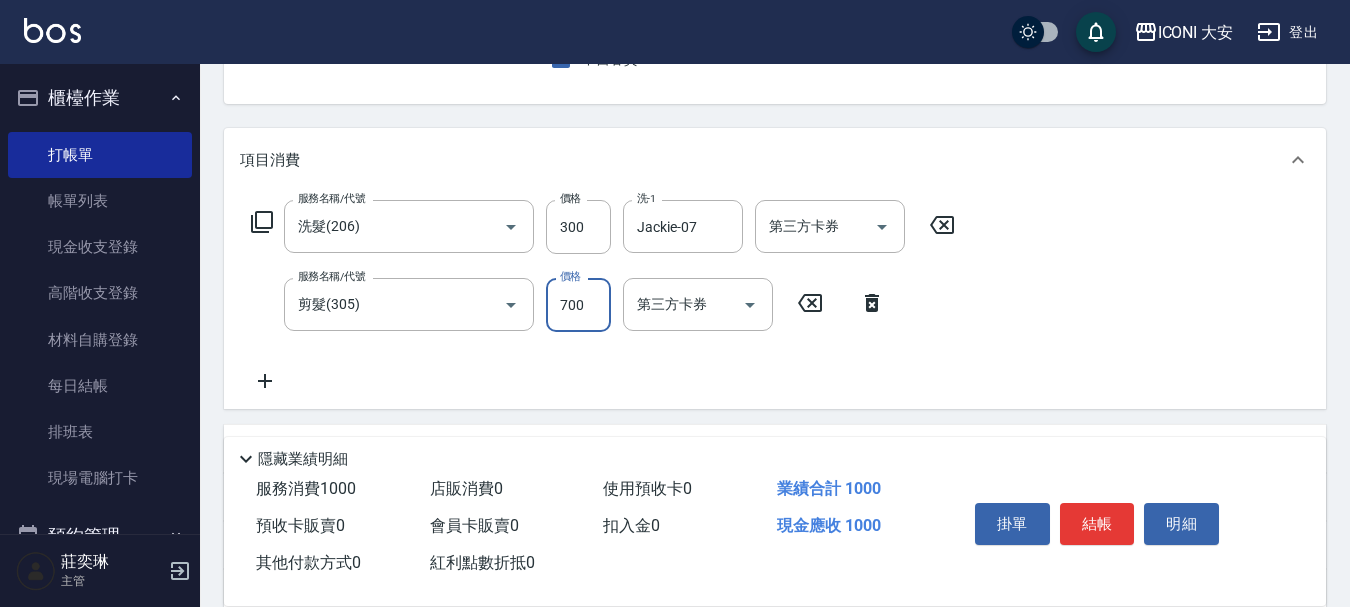 type on "700" 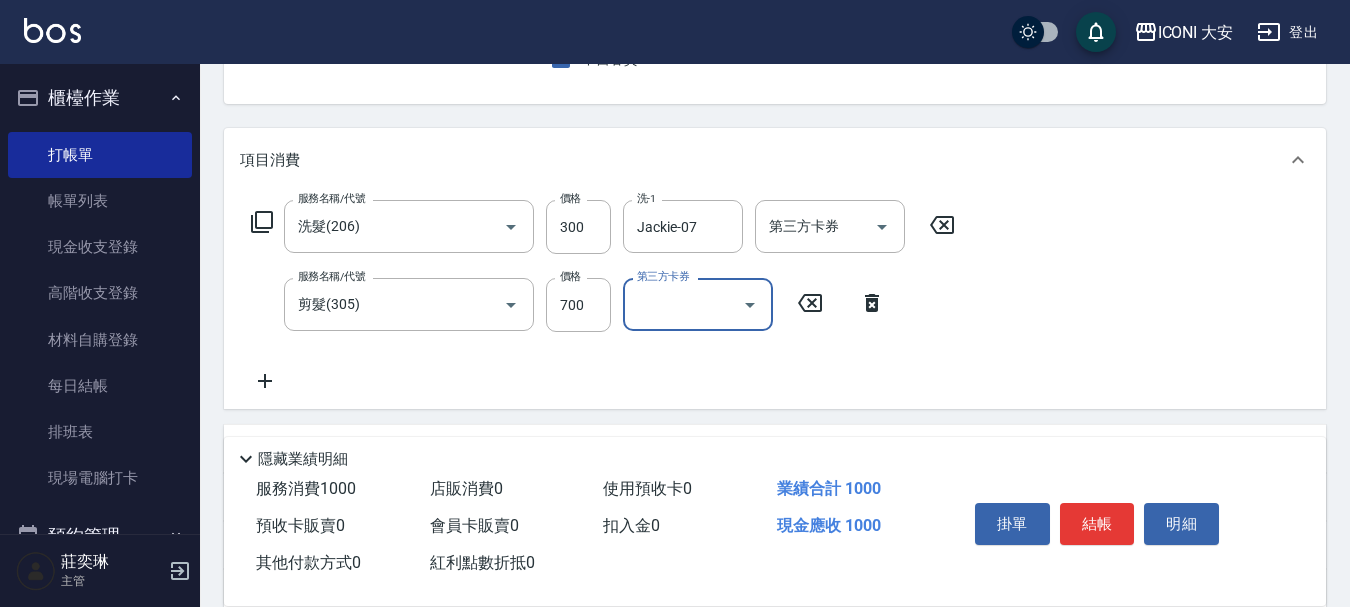 click 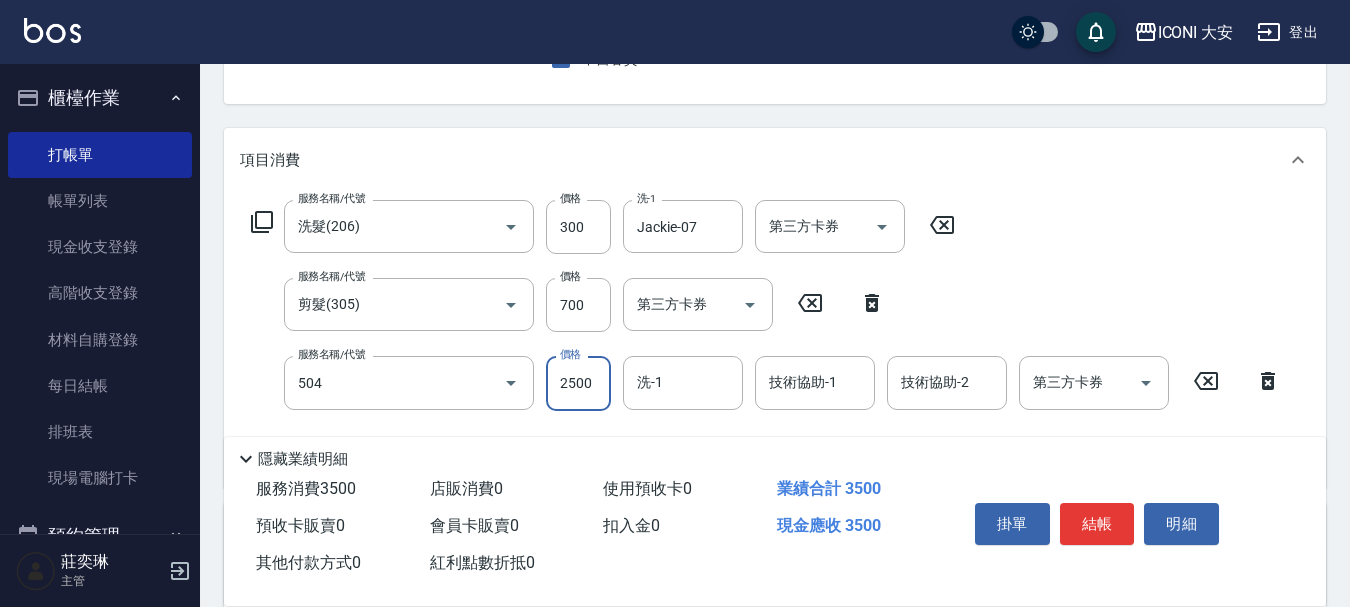 type on "染髮(504)" 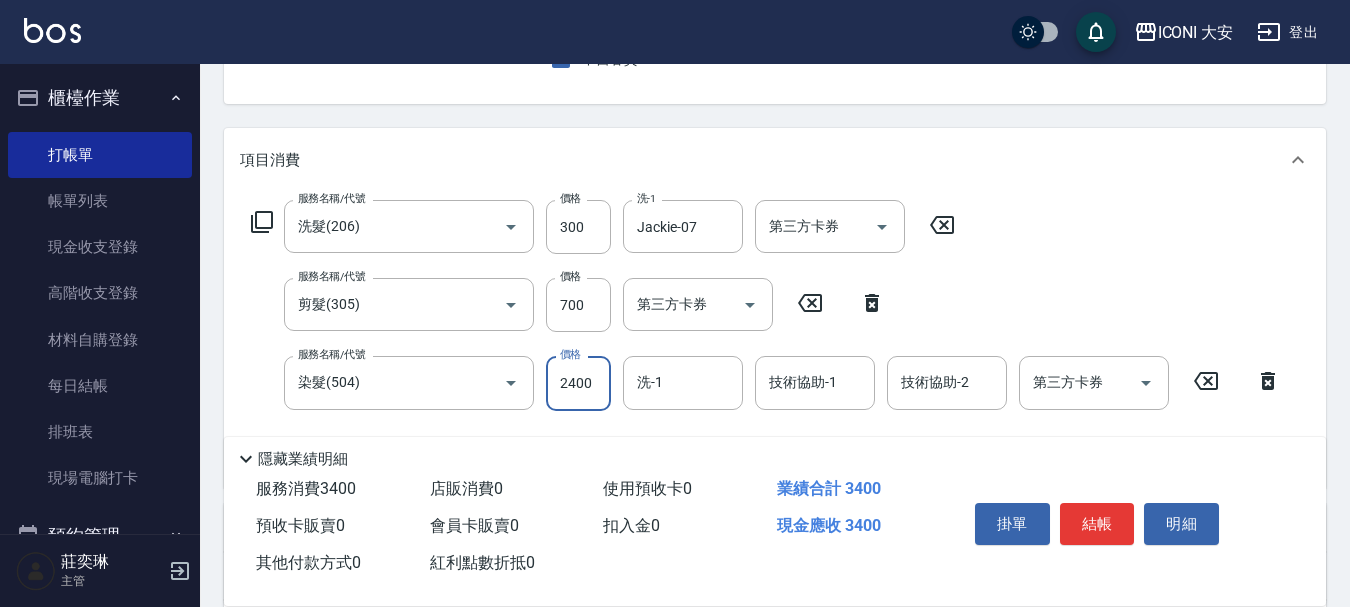 type on "2400" 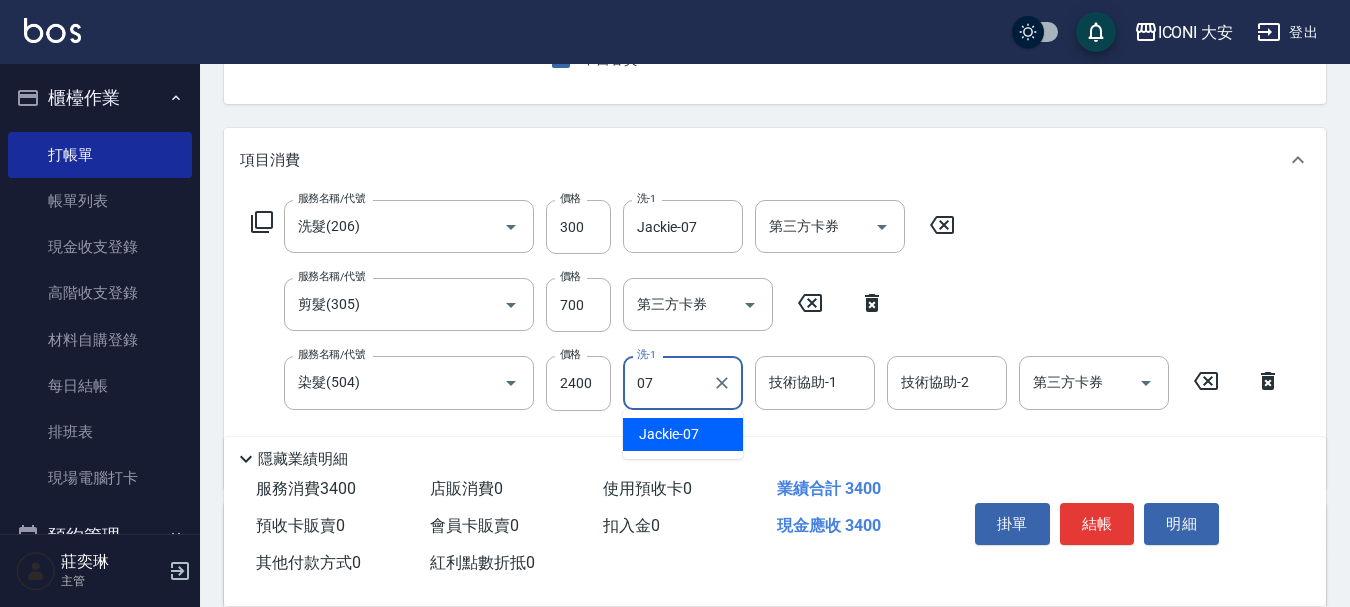 type on "Jackie-07" 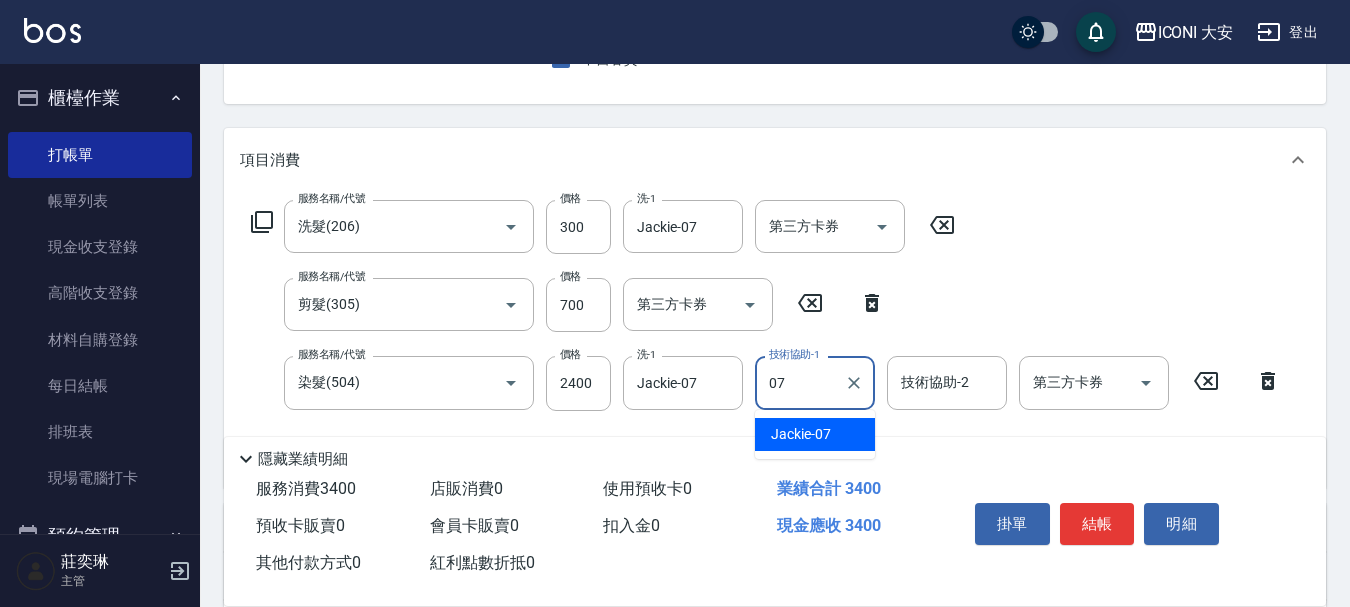 type on "Jackie-07" 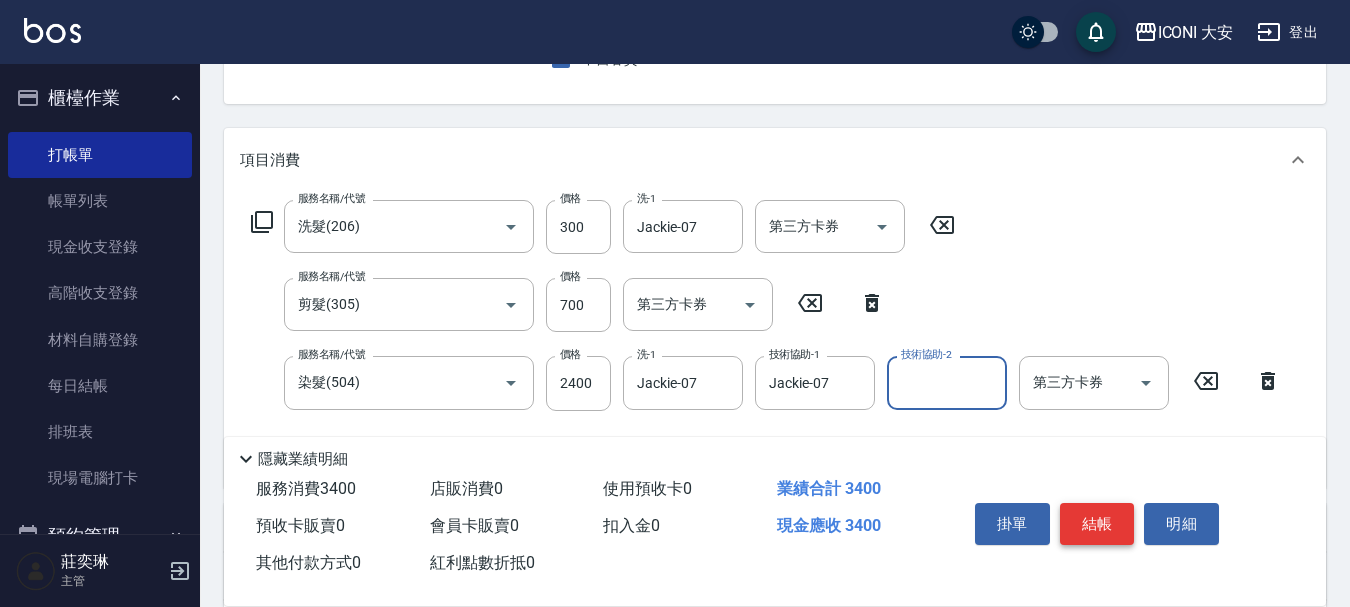 click on "結帳" at bounding box center [1097, 524] 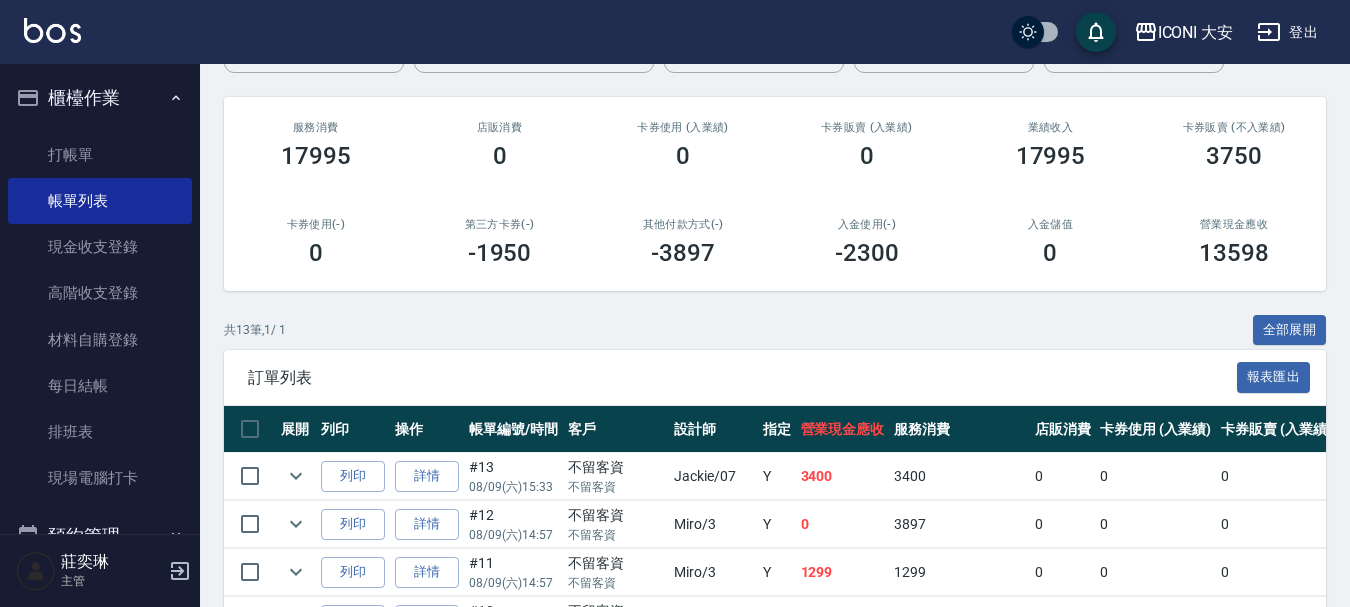 scroll, scrollTop: 500, scrollLeft: 0, axis: vertical 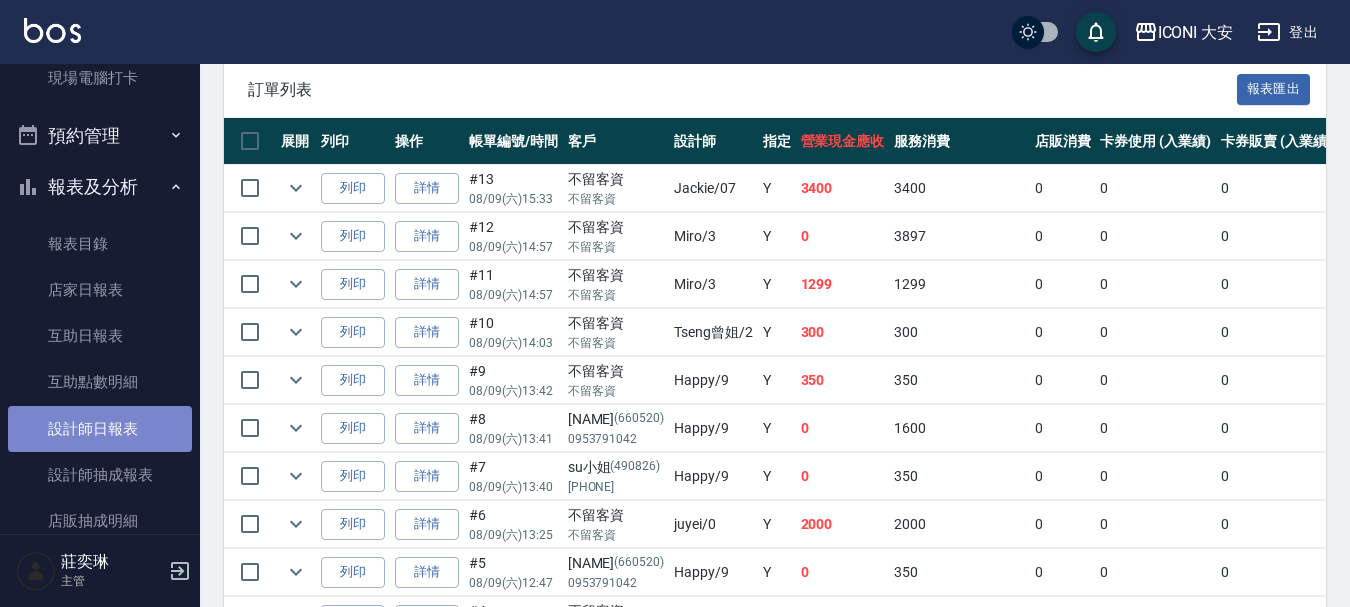 click on "設計師日報表" at bounding box center (100, 429) 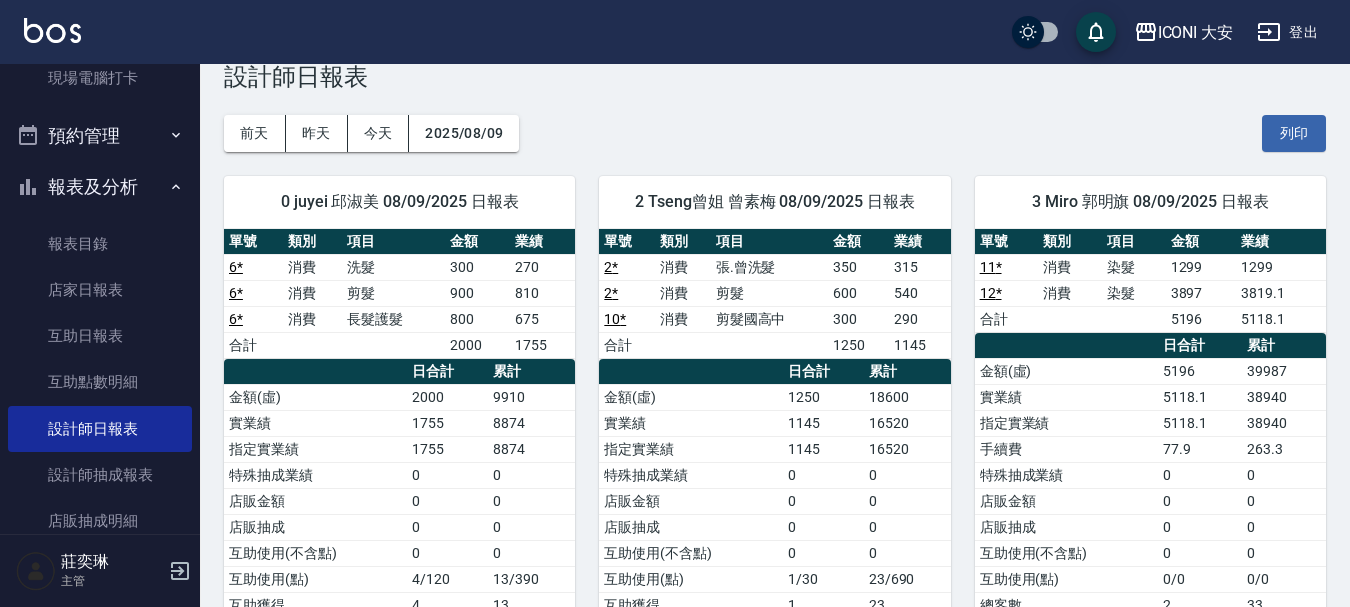 scroll, scrollTop: 0, scrollLeft: 0, axis: both 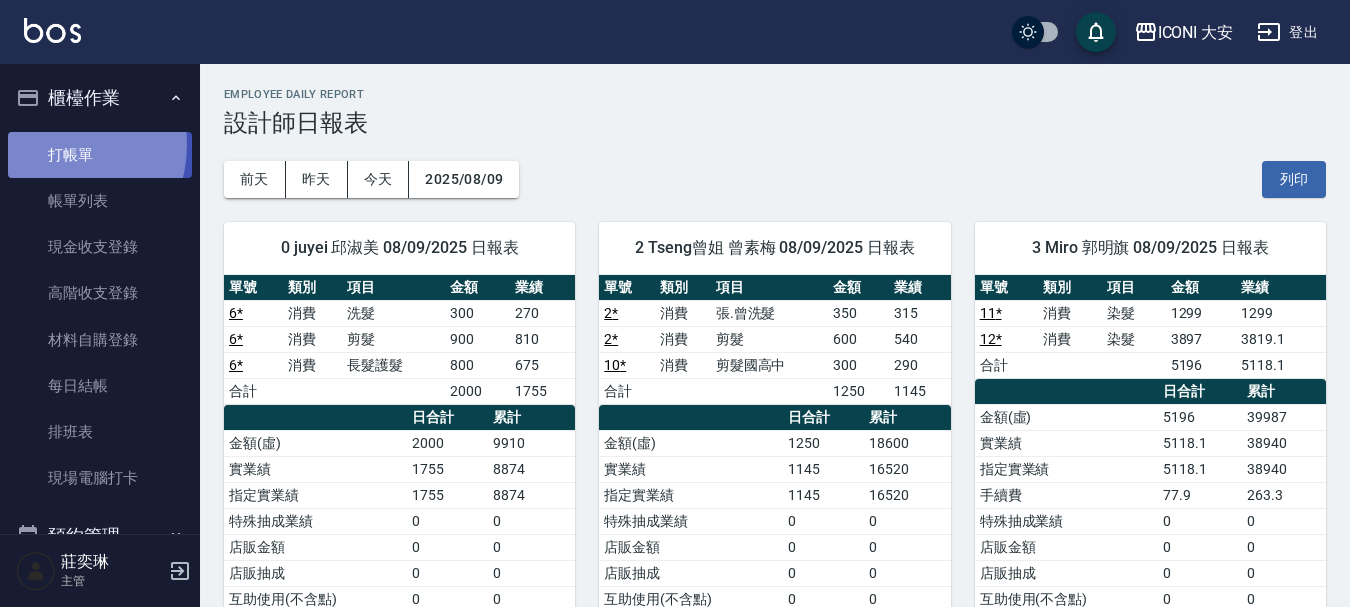 click on "打帳單" at bounding box center (100, 155) 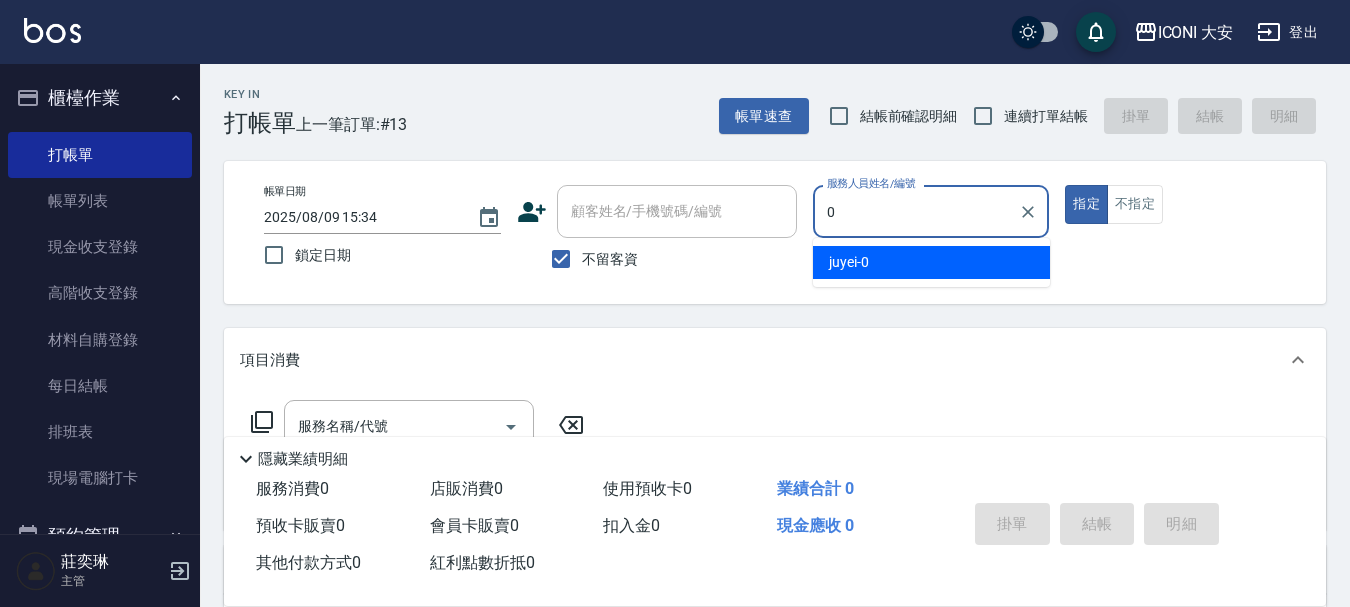 type on "juyei-0" 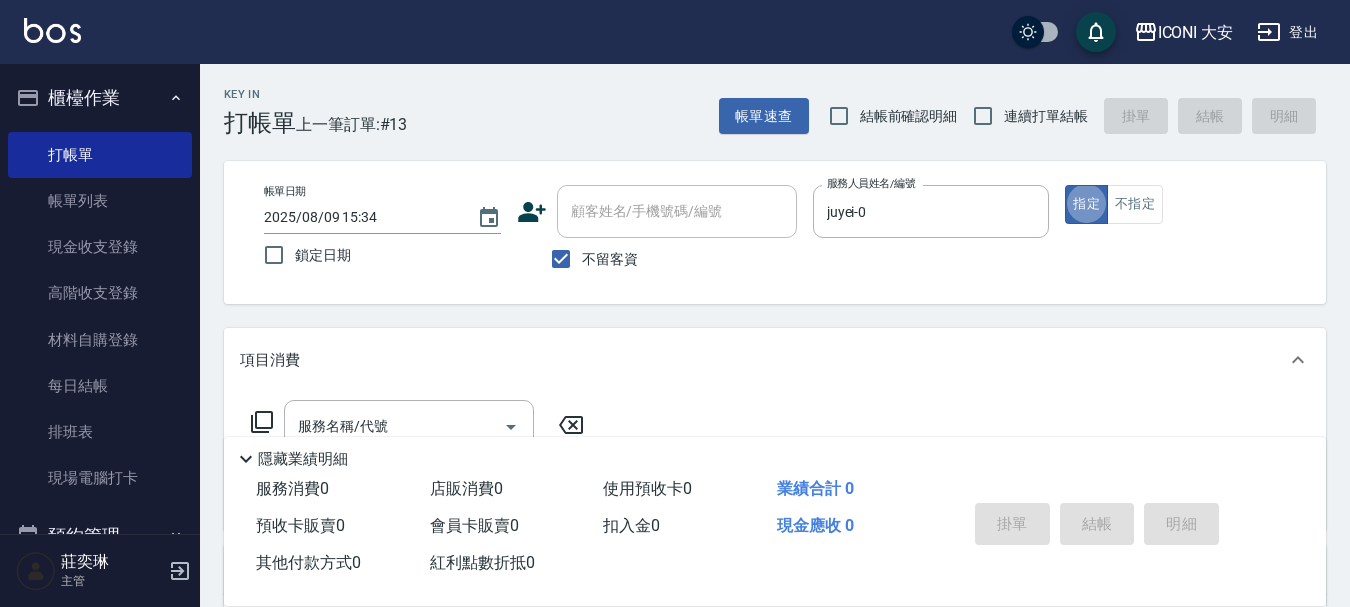 type on "true" 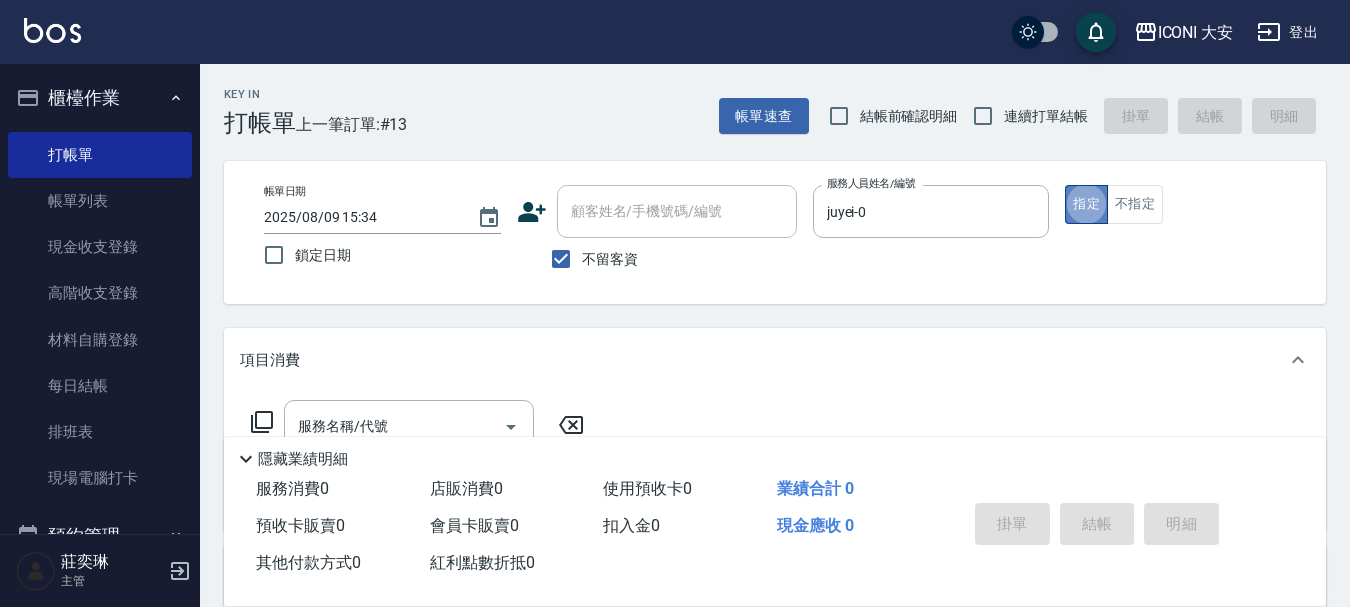 click on "指定" at bounding box center (1086, 204) 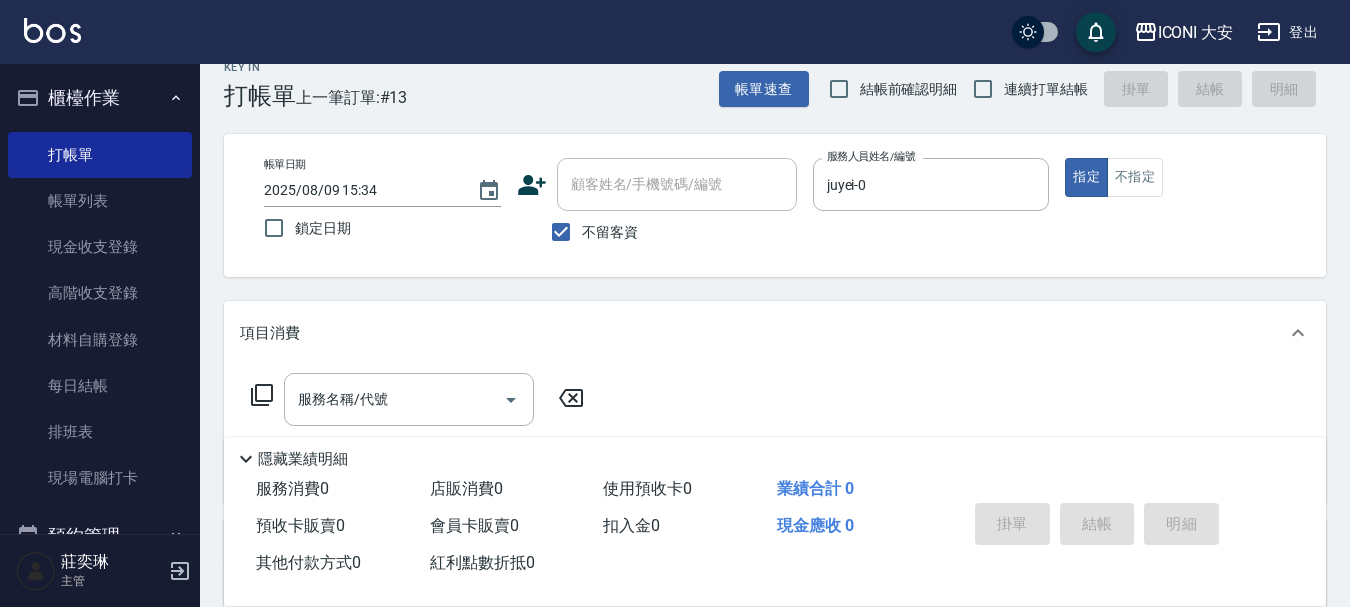 scroll, scrollTop: 200, scrollLeft: 0, axis: vertical 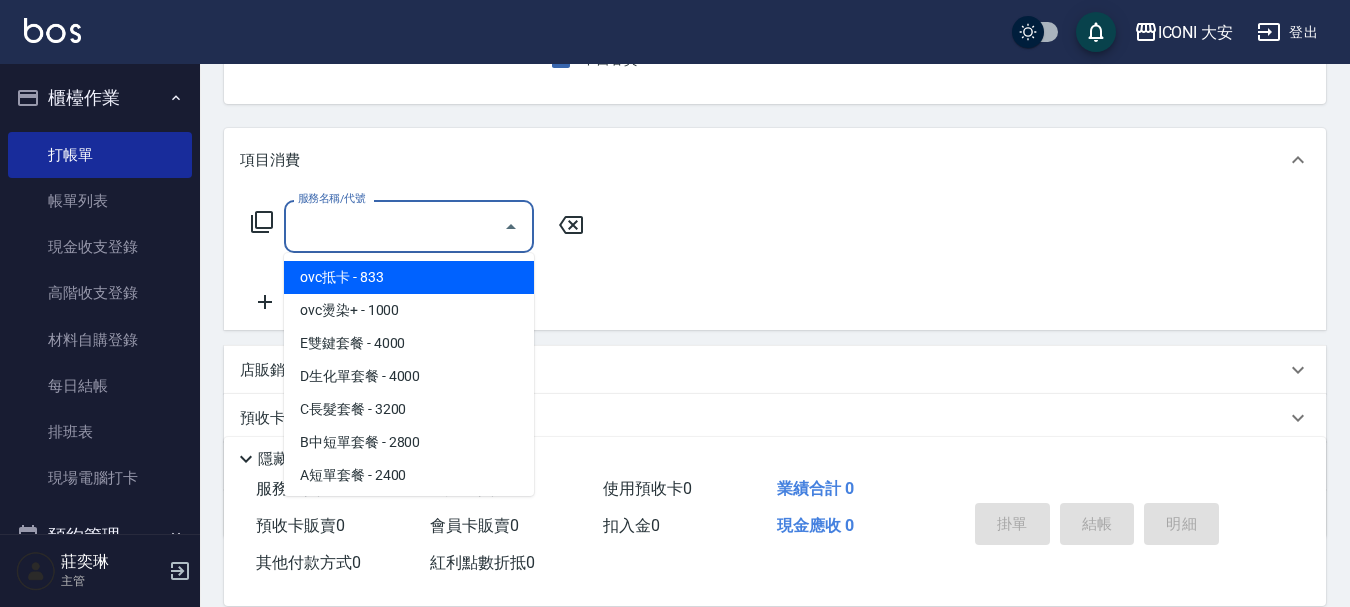 click on "服務名稱/代號" at bounding box center (394, 226) 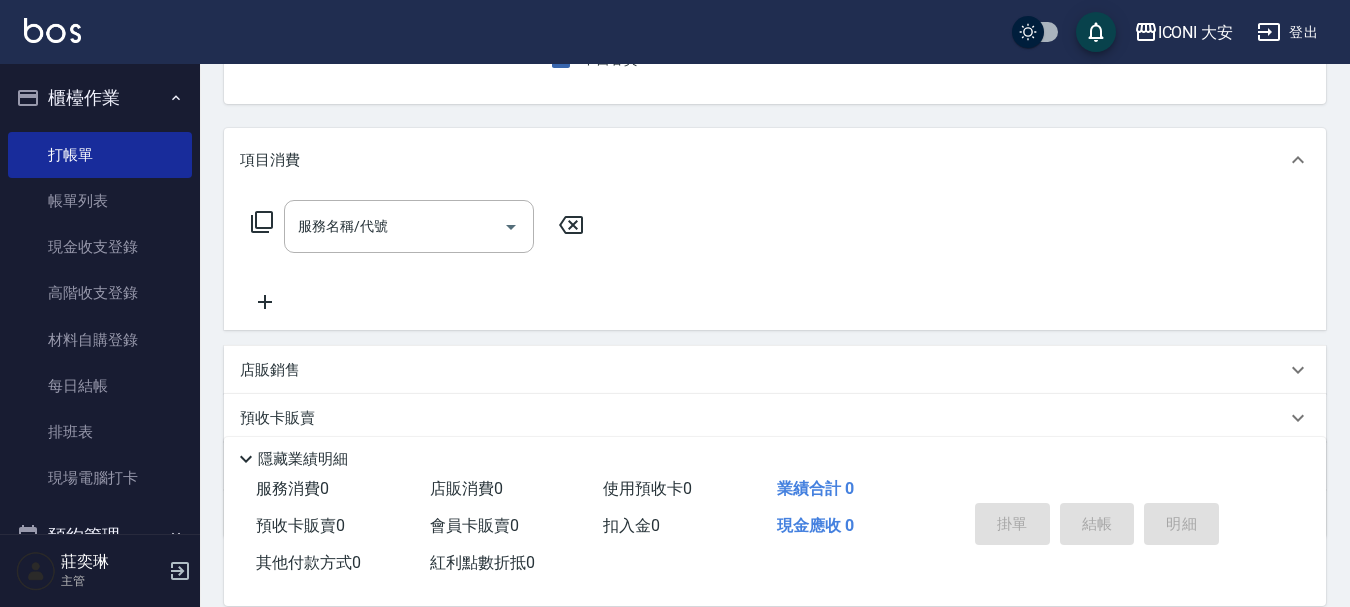 click 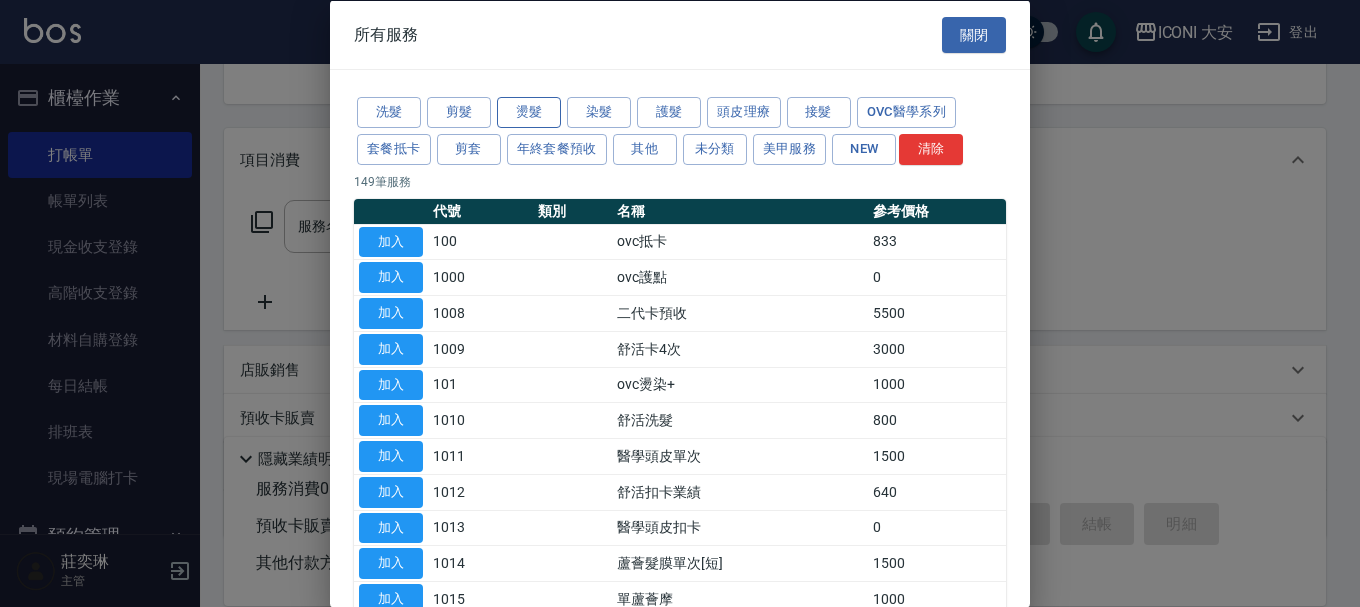 click on "燙髮" at bounding box center (529, 112) 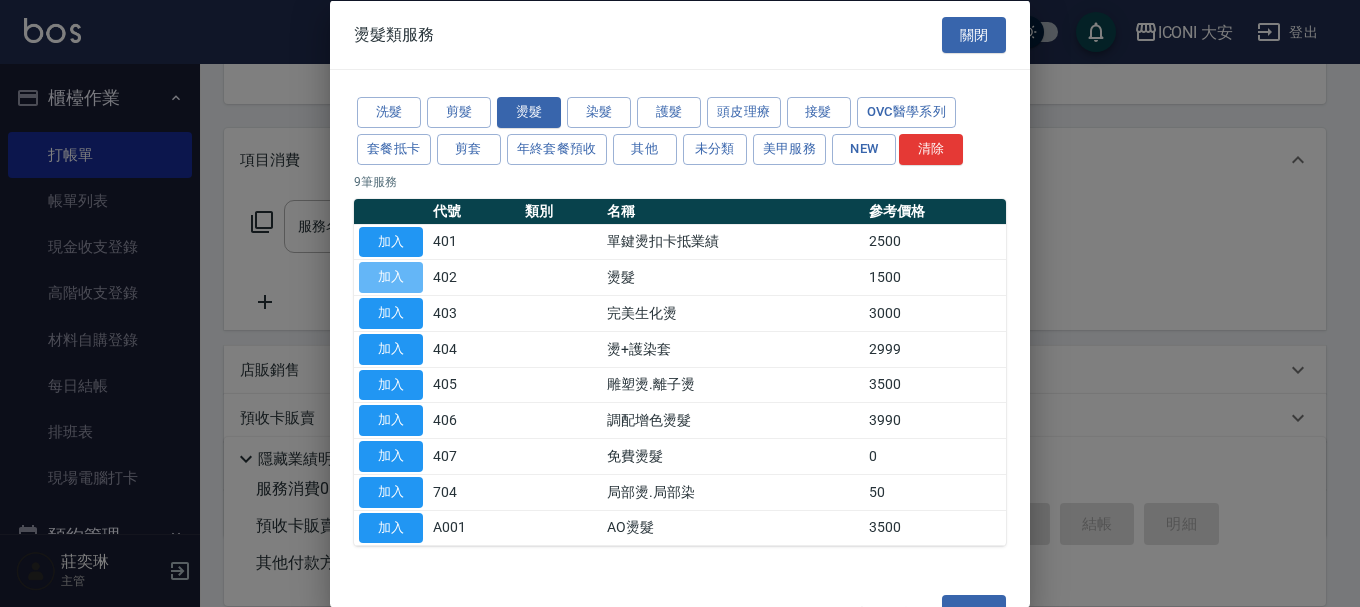 drag, startPoint x: 396, startPoint y: 267, endPoint x: 474, endPoint y: 268, distance: 78.00641 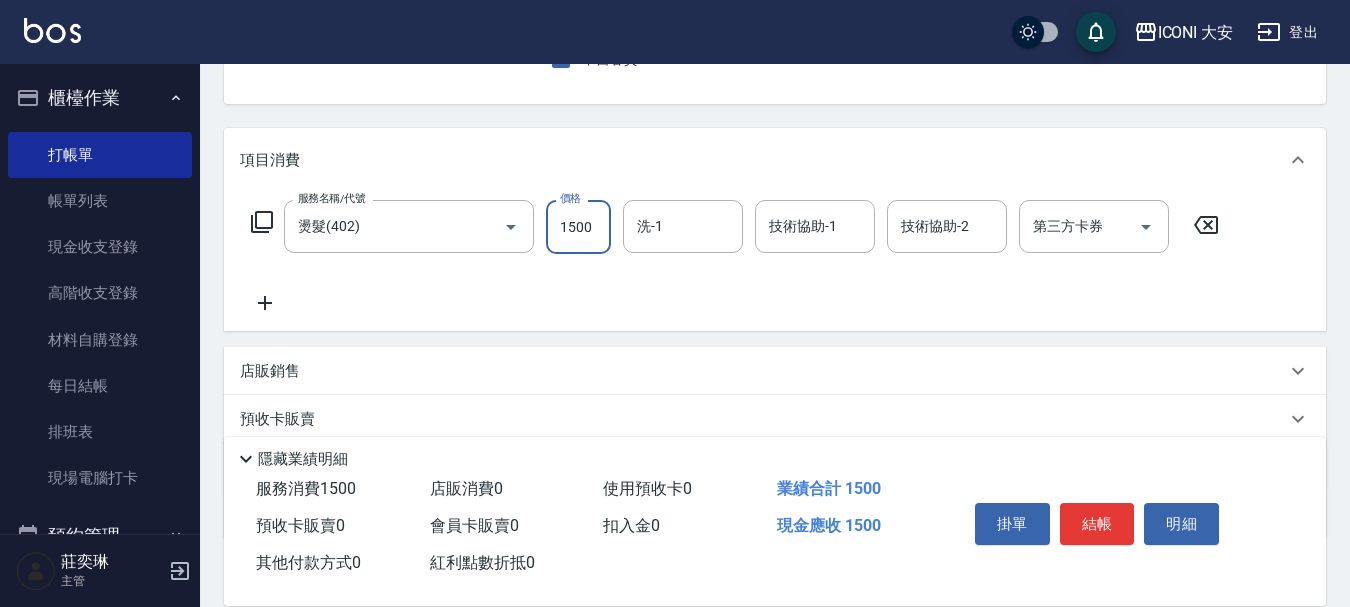 click on "1500" at bounding box center [578, 227] 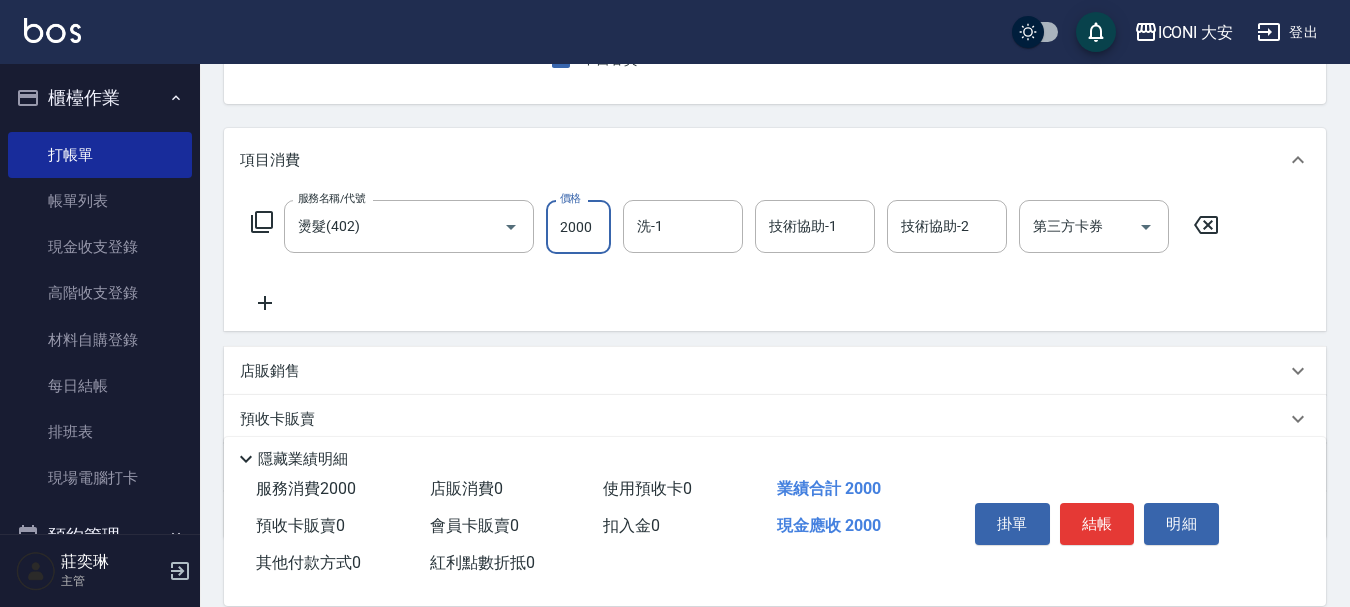 type on "2000" 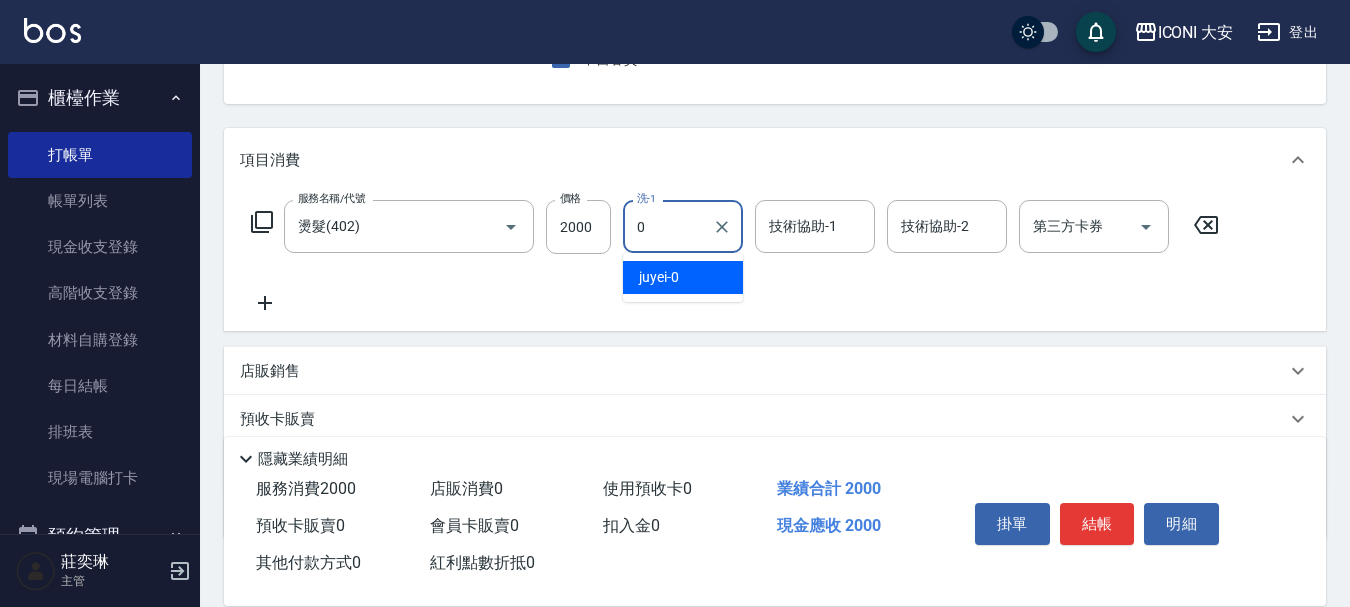 type on "juyei-0" 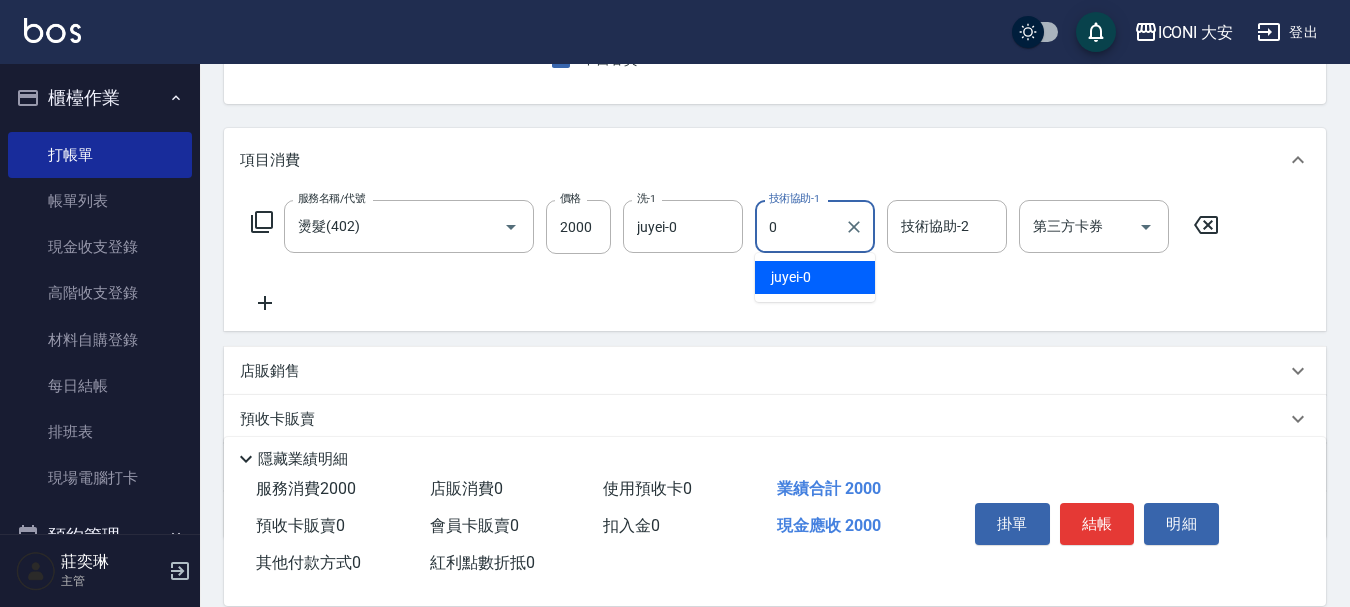 type on "juyei-0" 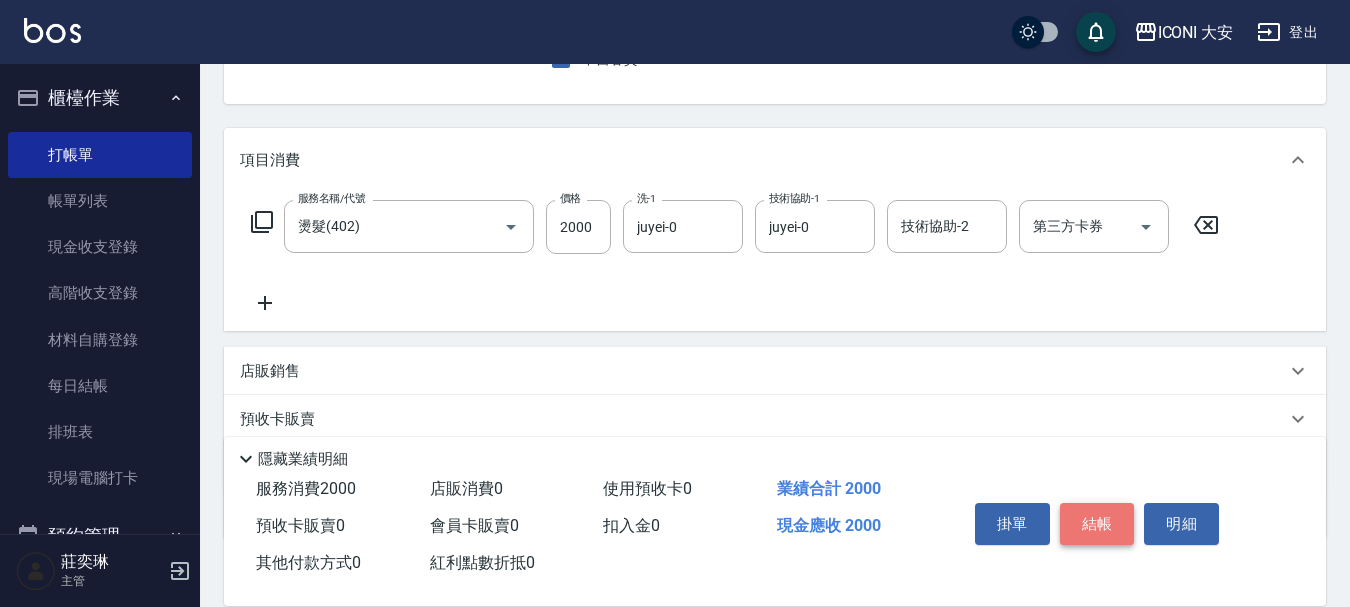 click on "結帳" at bounding box center [1097, 524] 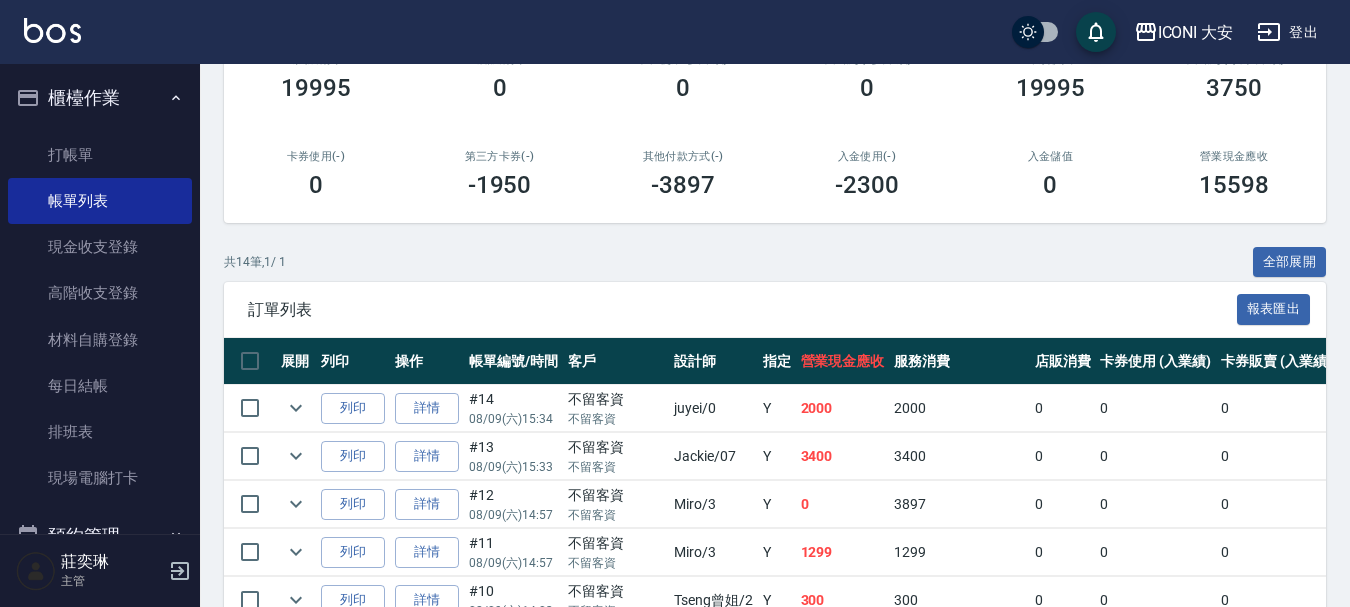 scroll, scrollTop: 300, scrollLeft: 0, axis: vertical 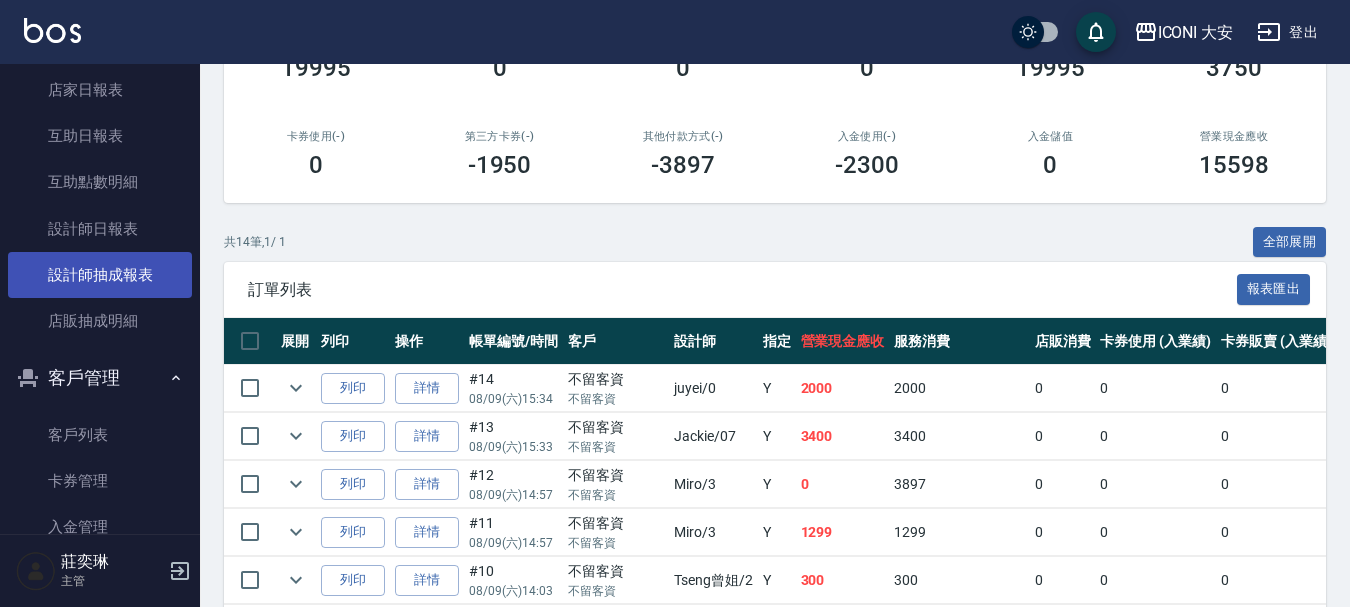 click on "設計師抽成報表" at bounding box center (100, 275) 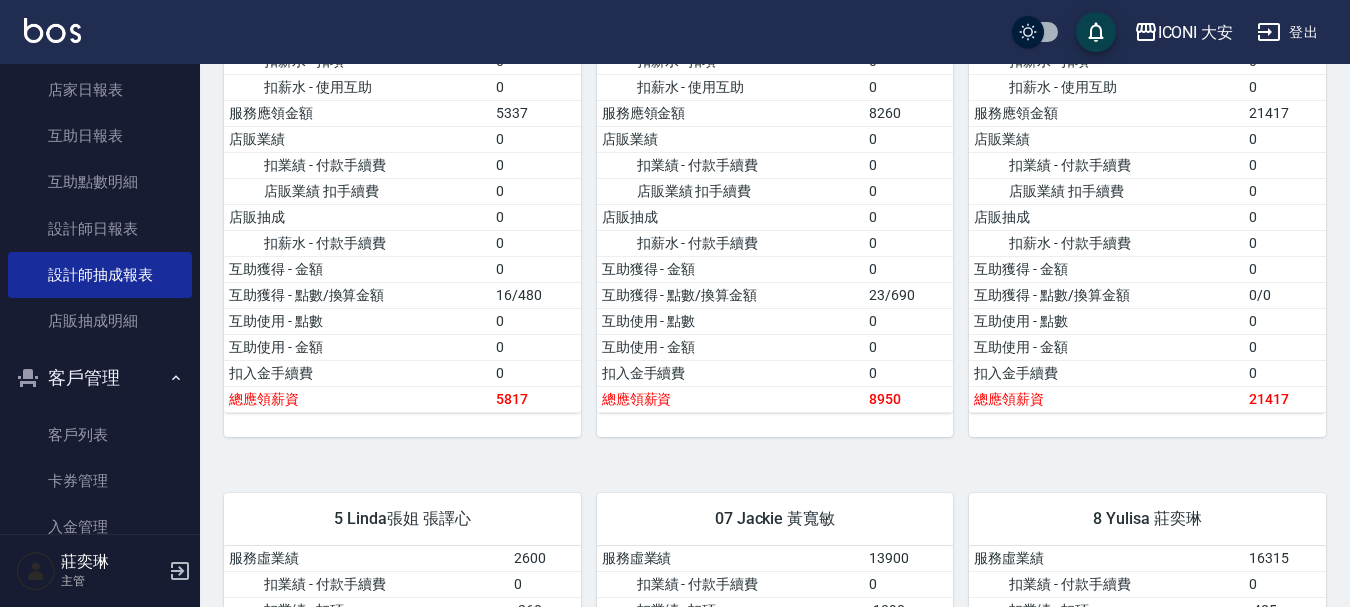 scroll, scrollTop: 900, scrollLeft: 0, axis: vertical 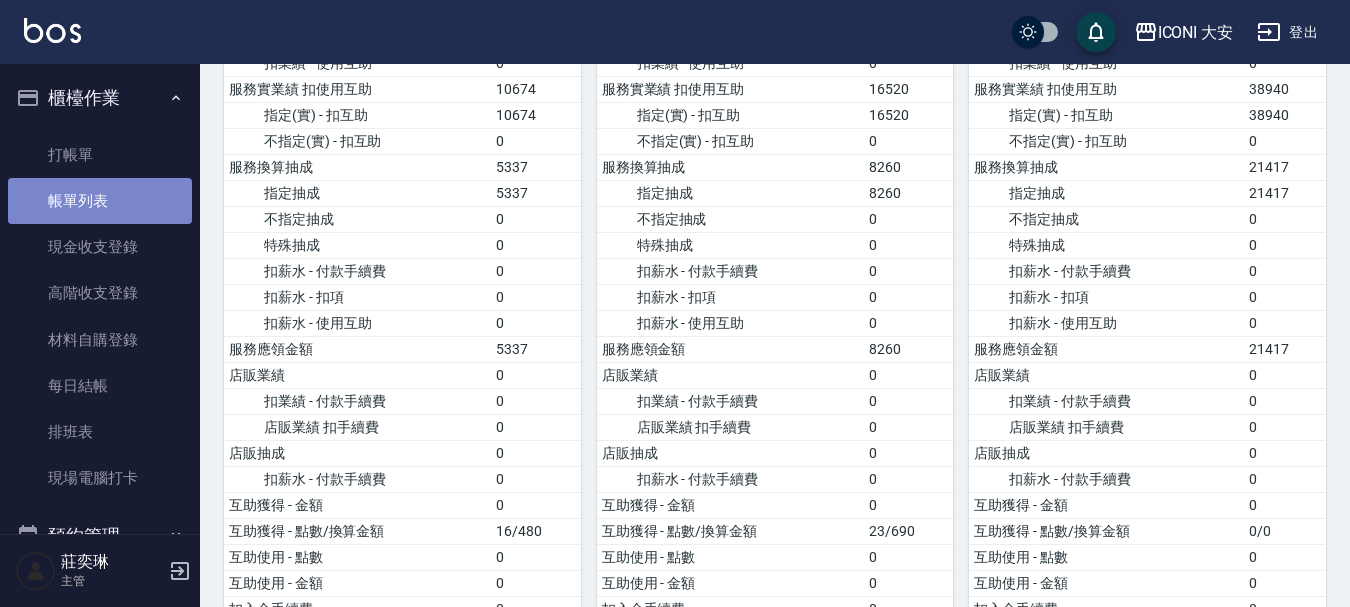 click on "帳單列表" at bounding box center (100, 201) 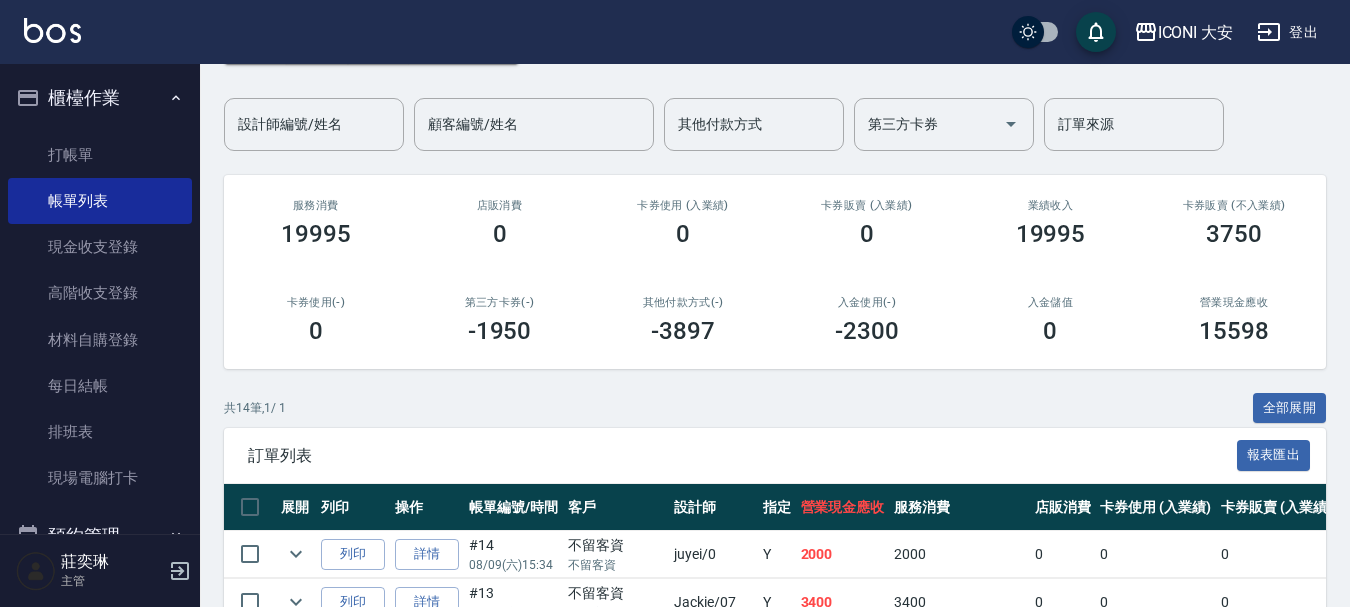 scroll, scrollTop: 123, scrollLeft: 0, axis: vertical 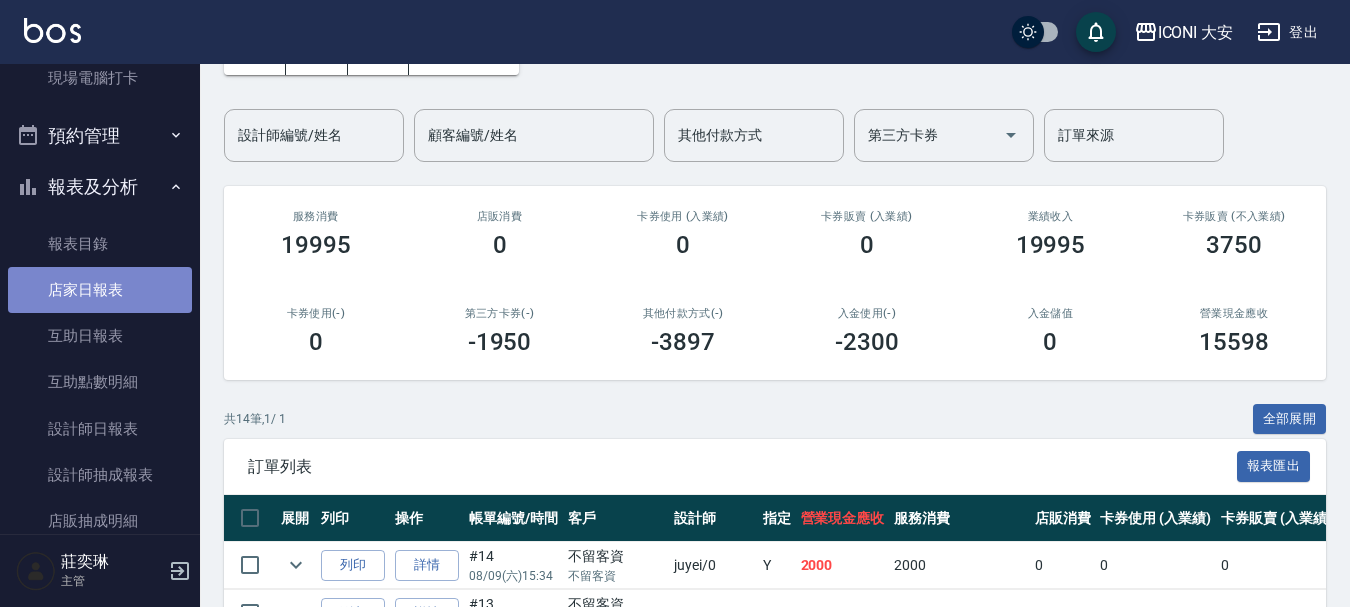 click on "店家日報表" at bounding box center [100, 290] 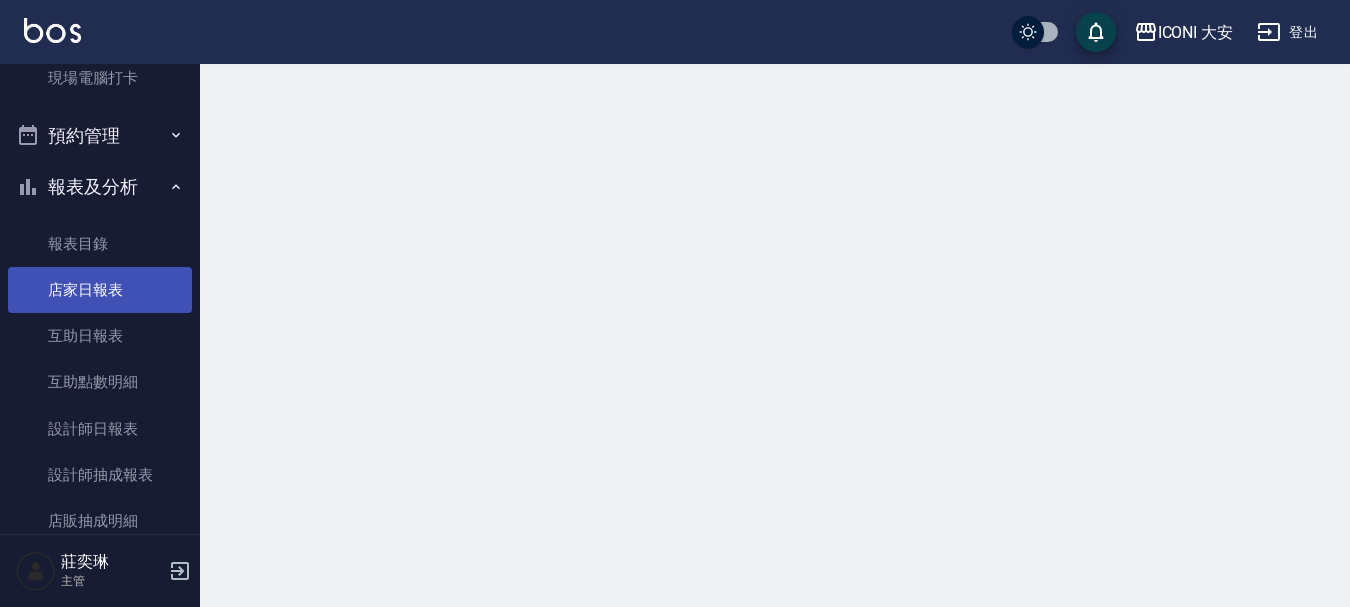 scroll, scrollTop: 0, scrollLeft: 0, axis: both 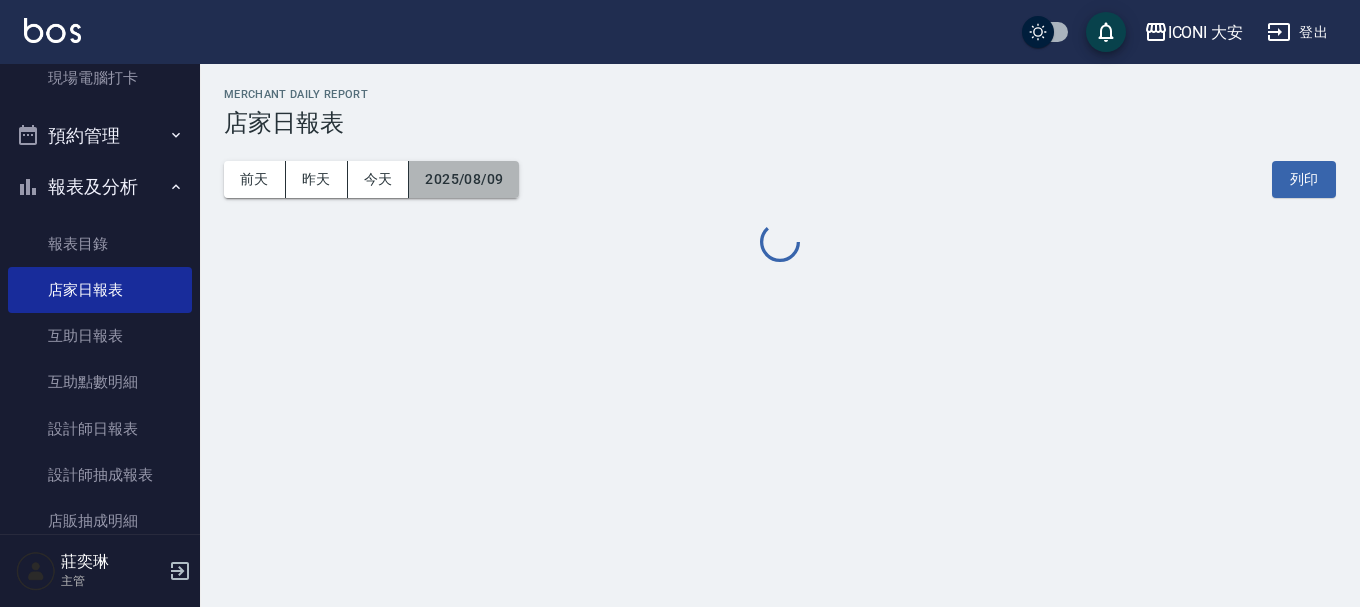 click on "2025/08/09" at bounding box center (464, 179) 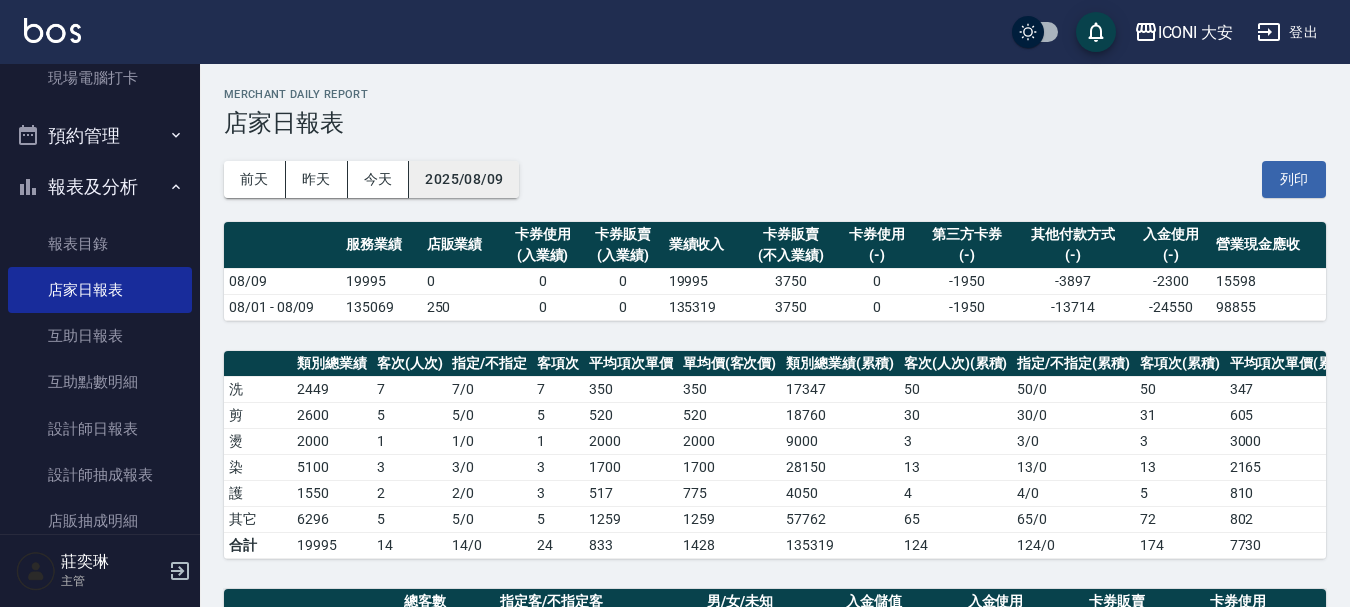 click on "2025/08/09" at bounding box center (464, 179) 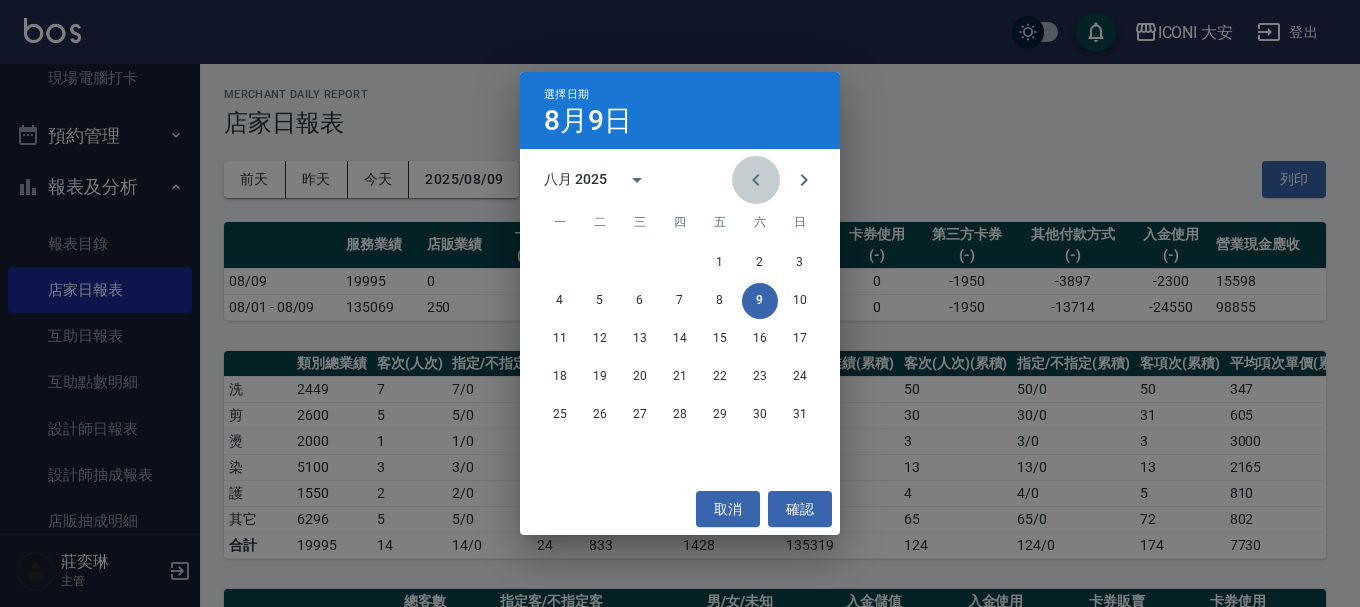 click 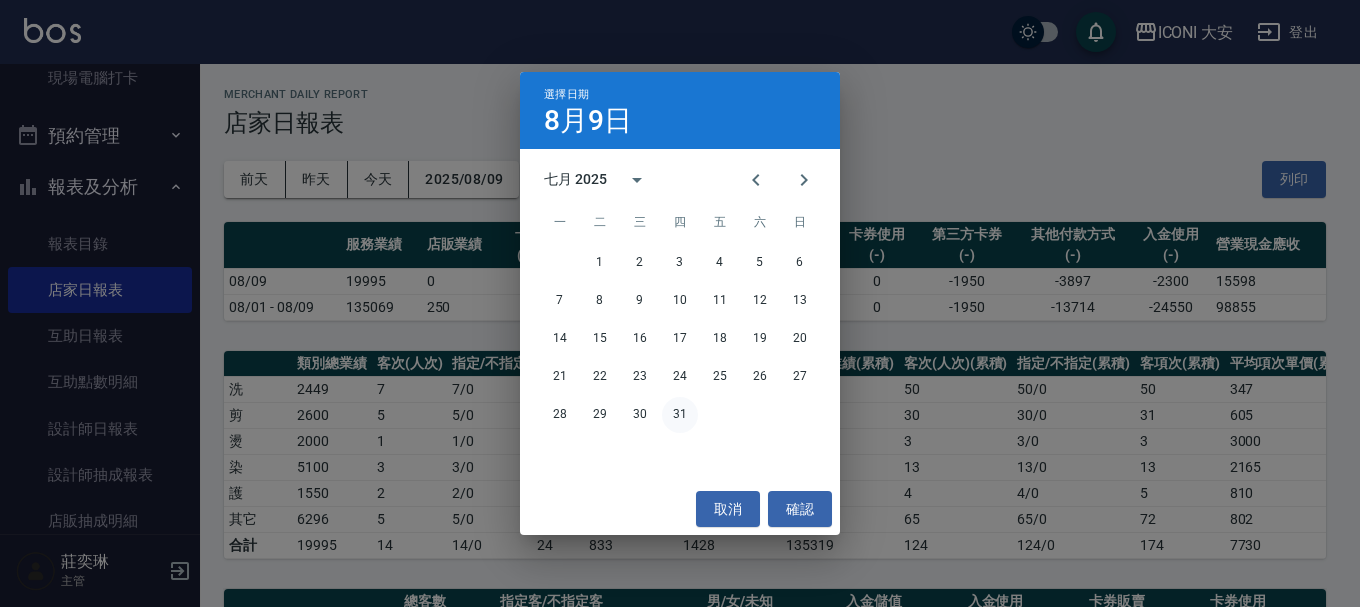 click on "31" at bounding box center [680, 415] 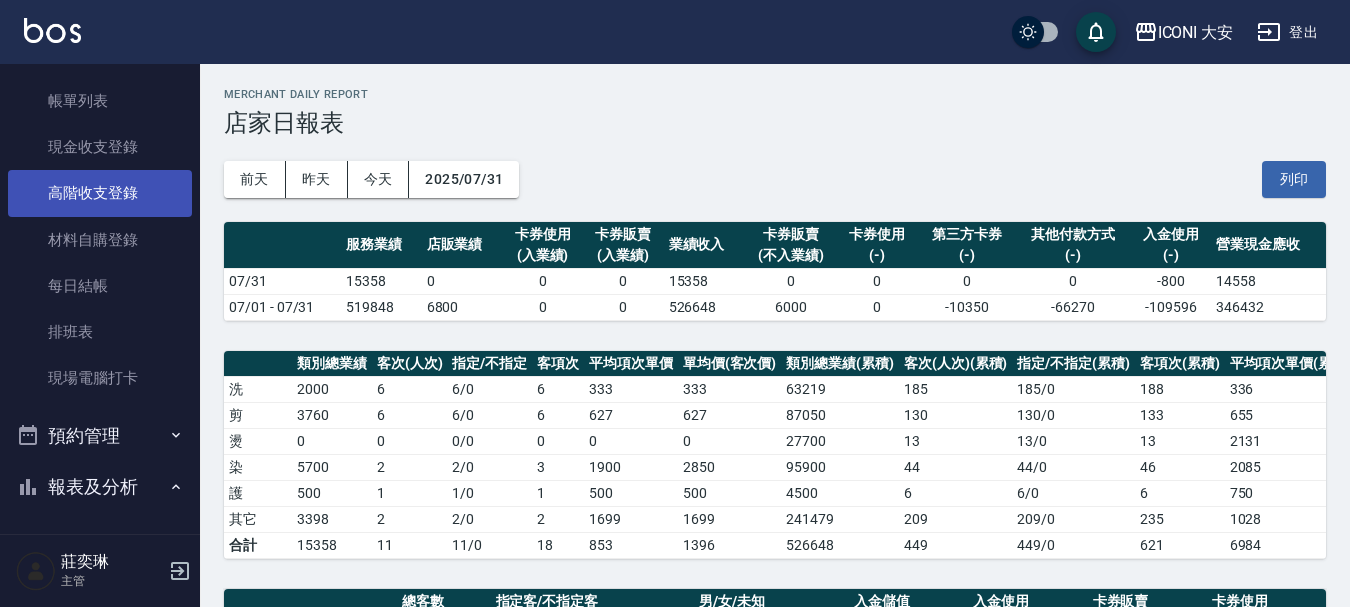 scroll, scrollTop: 0, scrollLeft: 0, axis: both 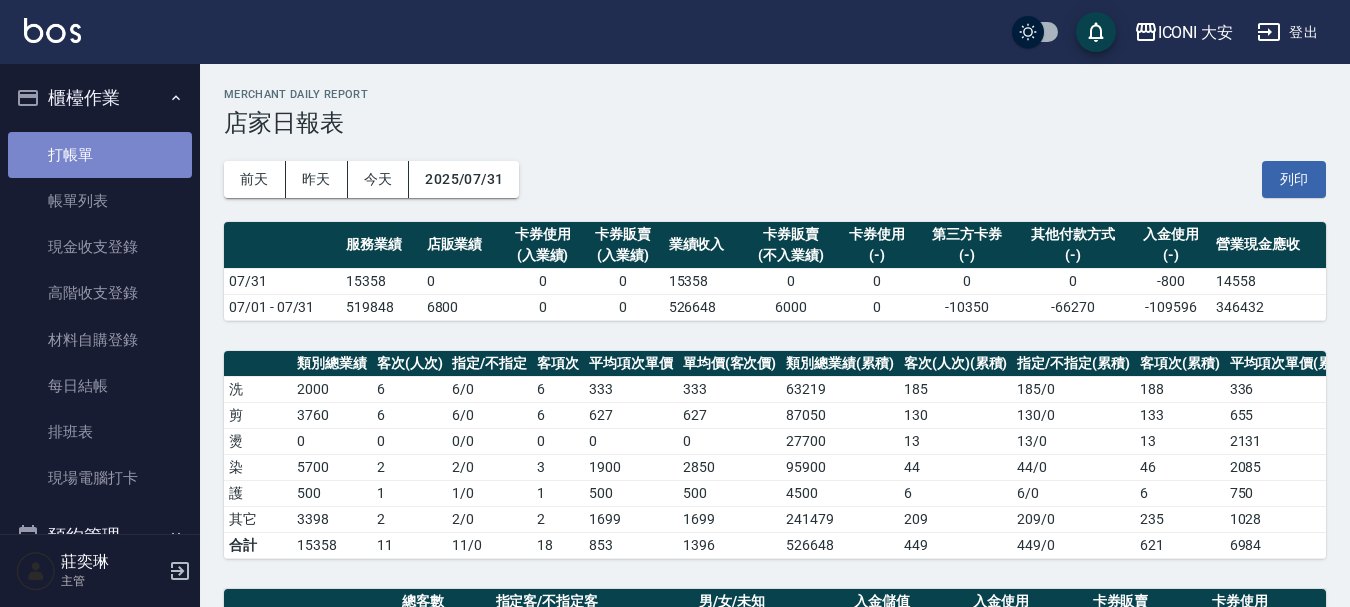 click on "打帳單" at bounding box center (100, 155) 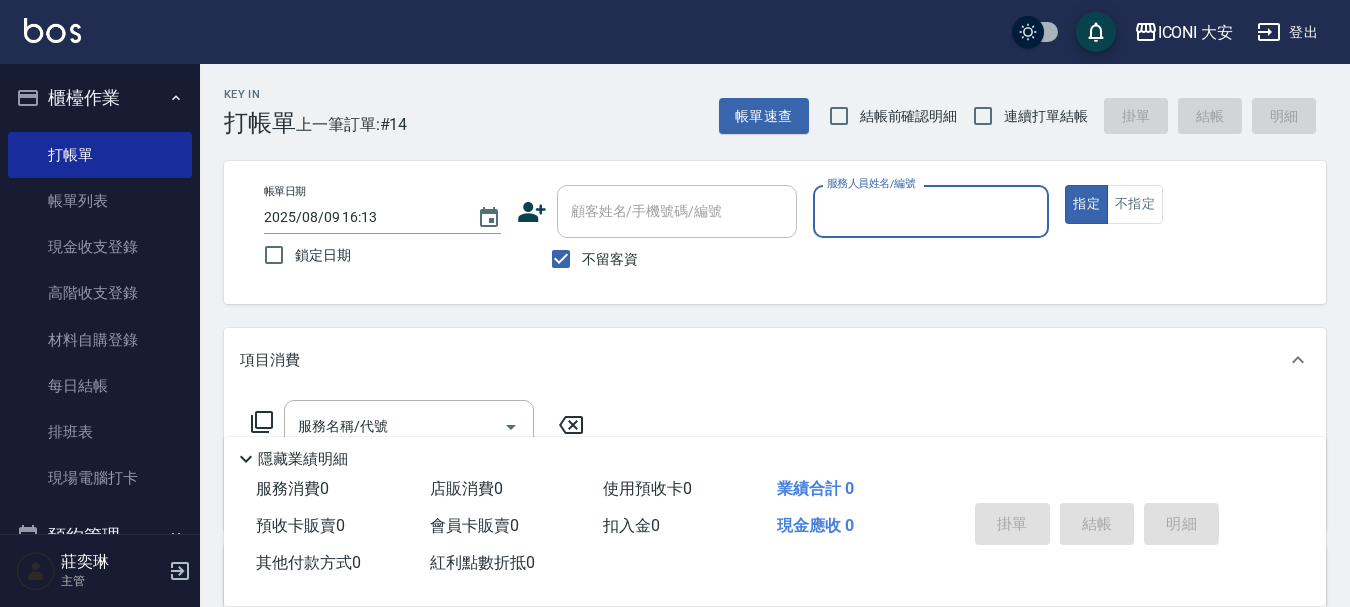 click on "服務人員姓名/編號" at bounding box center (931, 211) 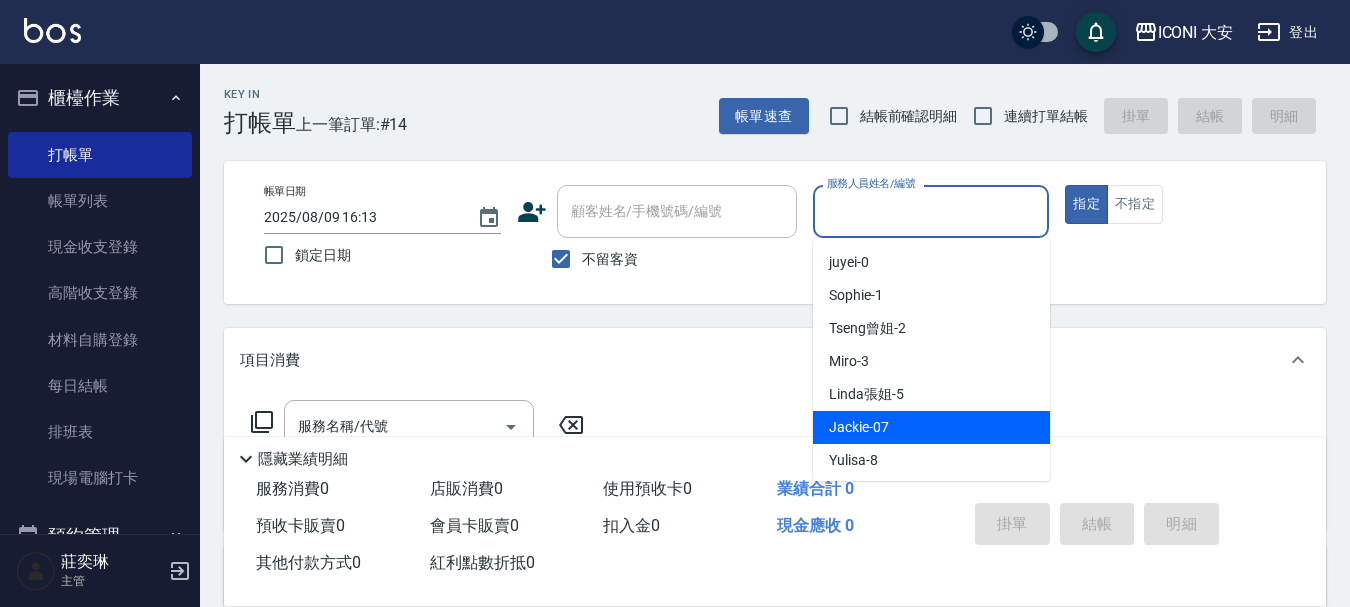 click on "Jackie -07" at bounding box center (931, 427) 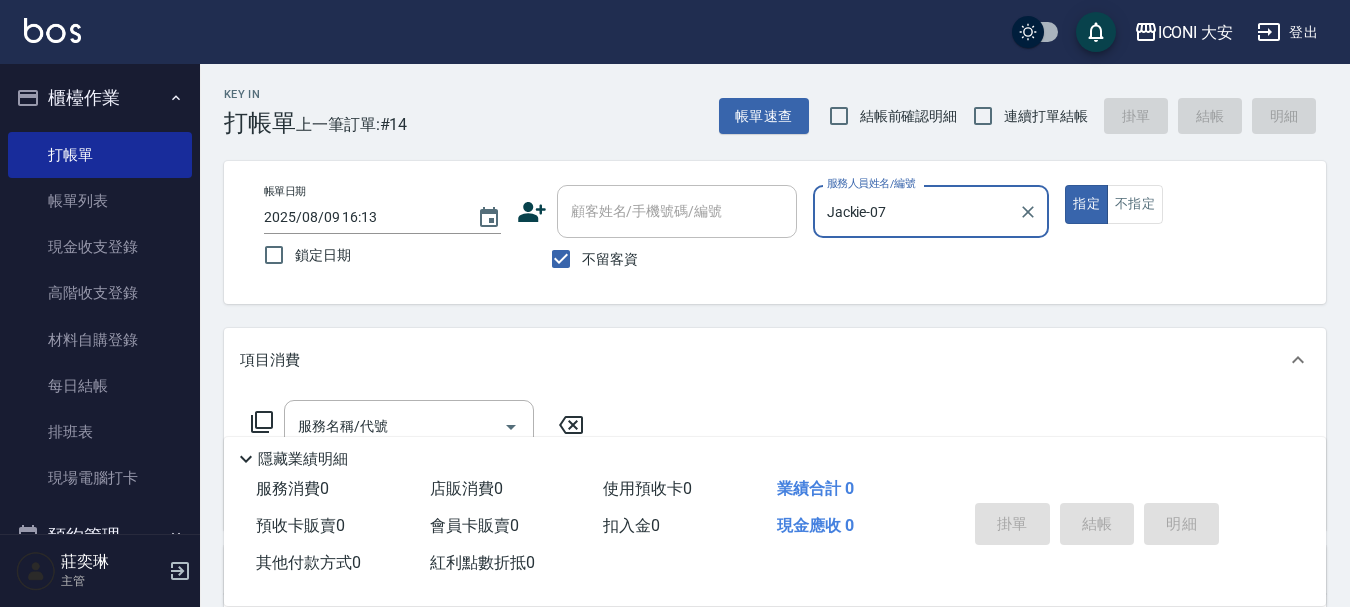 scroll, scrollTop: 100, scrollLeft: 0, axis: vertical 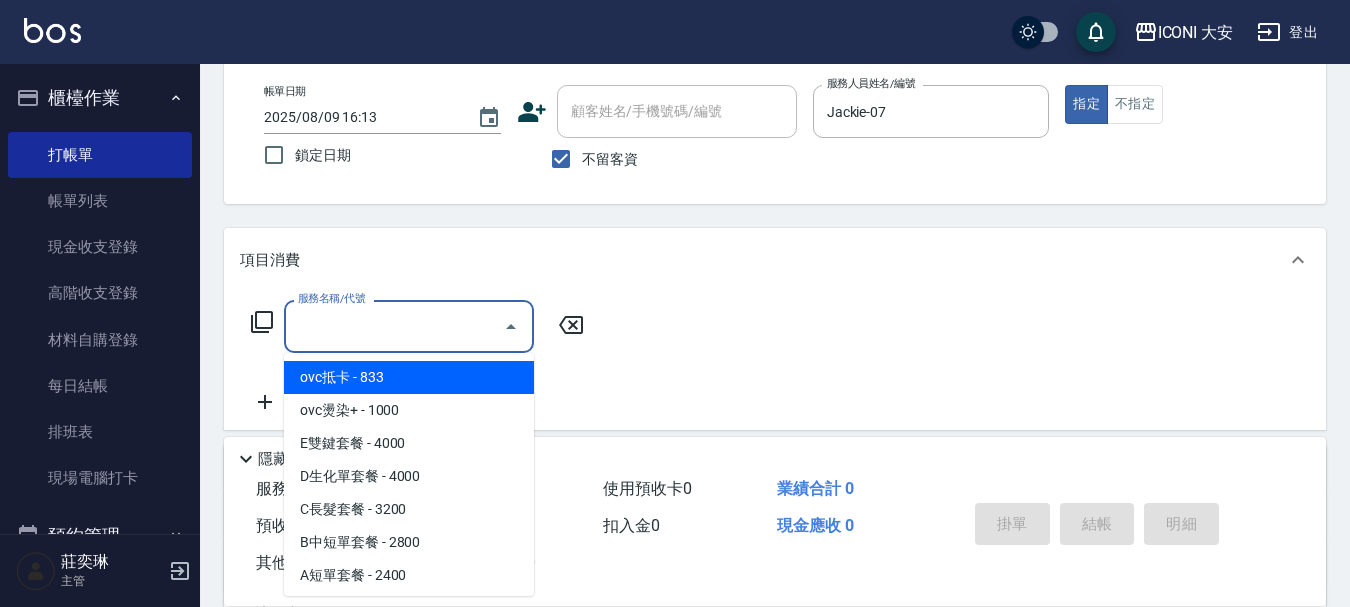 click on "服務名稱/代號" at bounding box center [394, 326] 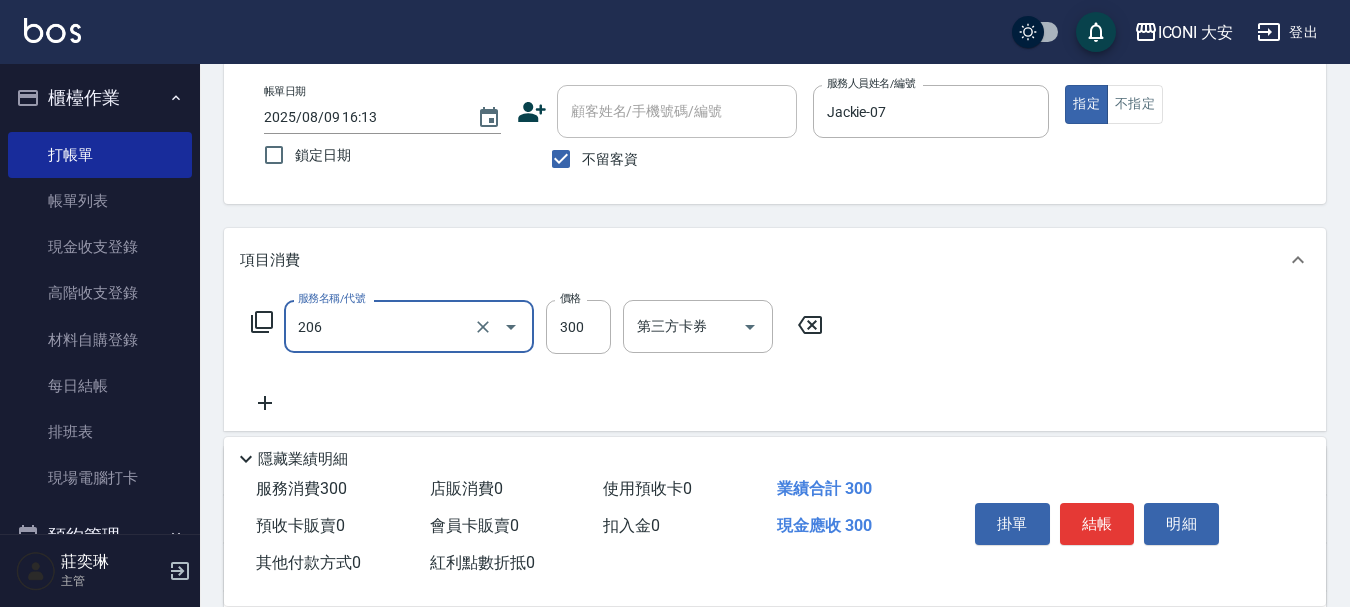 type on "洗髮(206)" 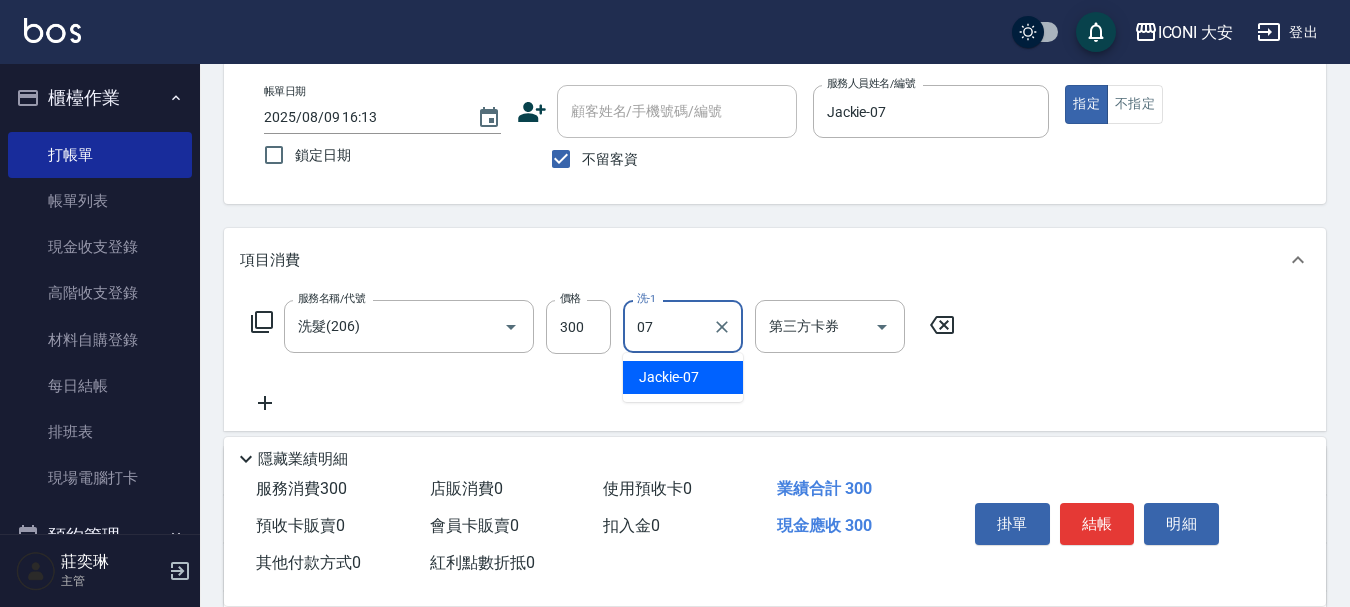 type on "07" 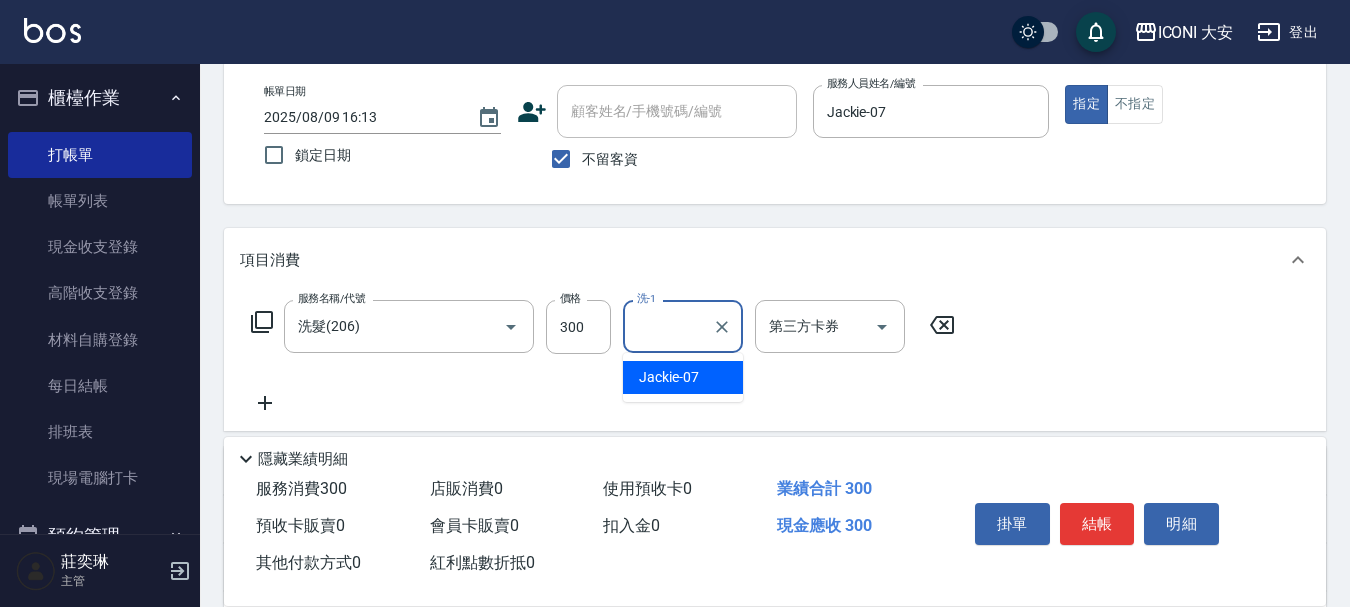 click 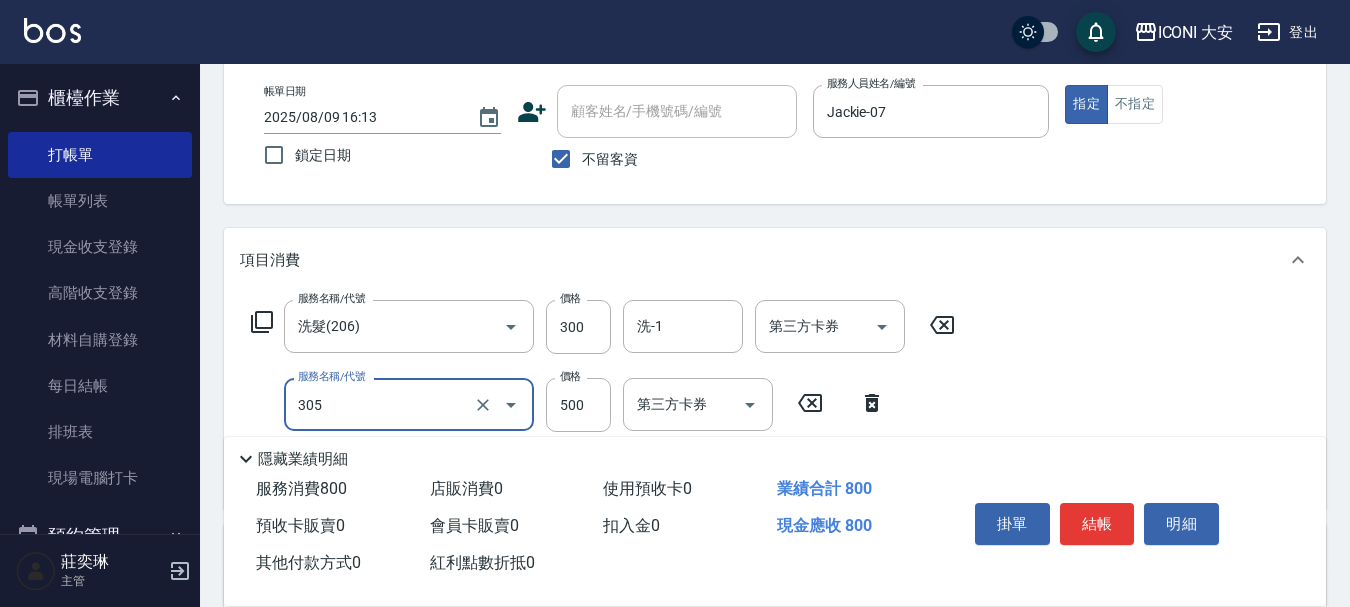 type on "剪髮(305)" 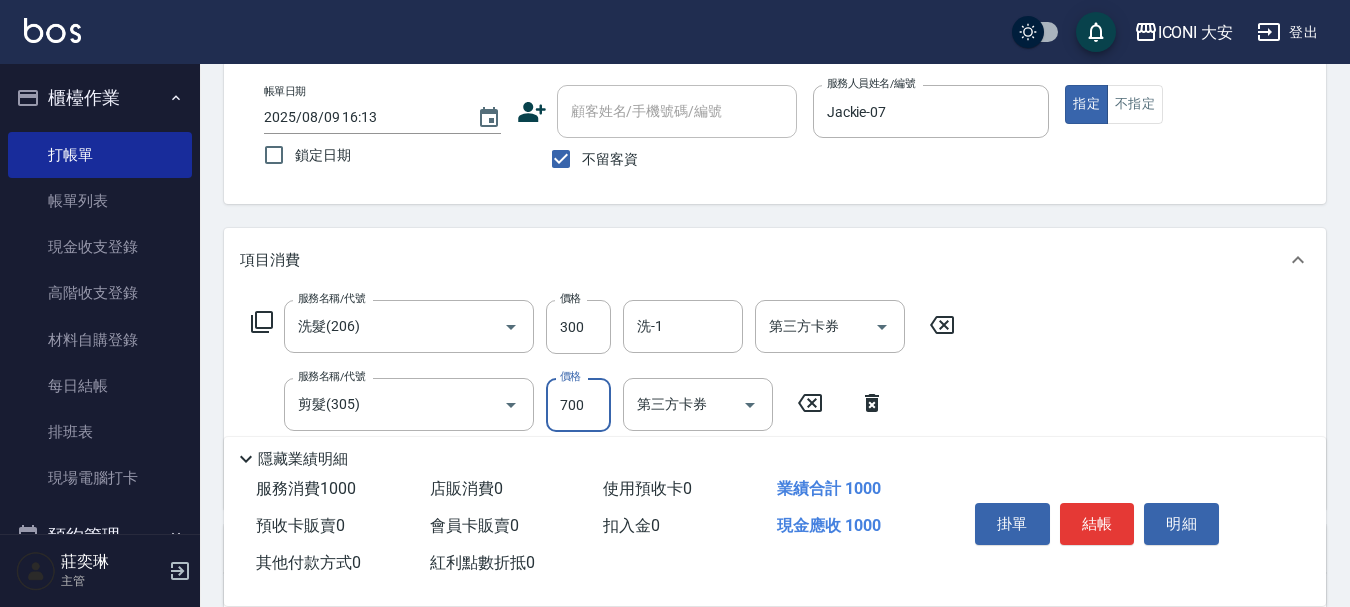 type on "700" 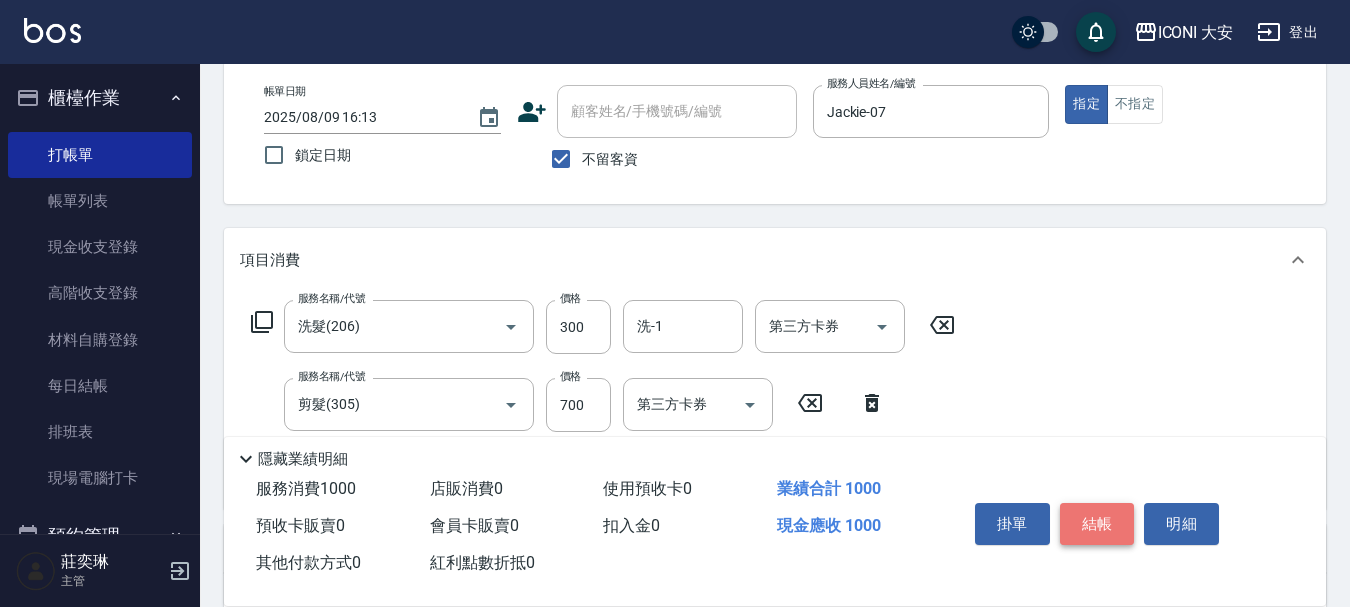 click on "結帳" at bounding box center (1097, 524) 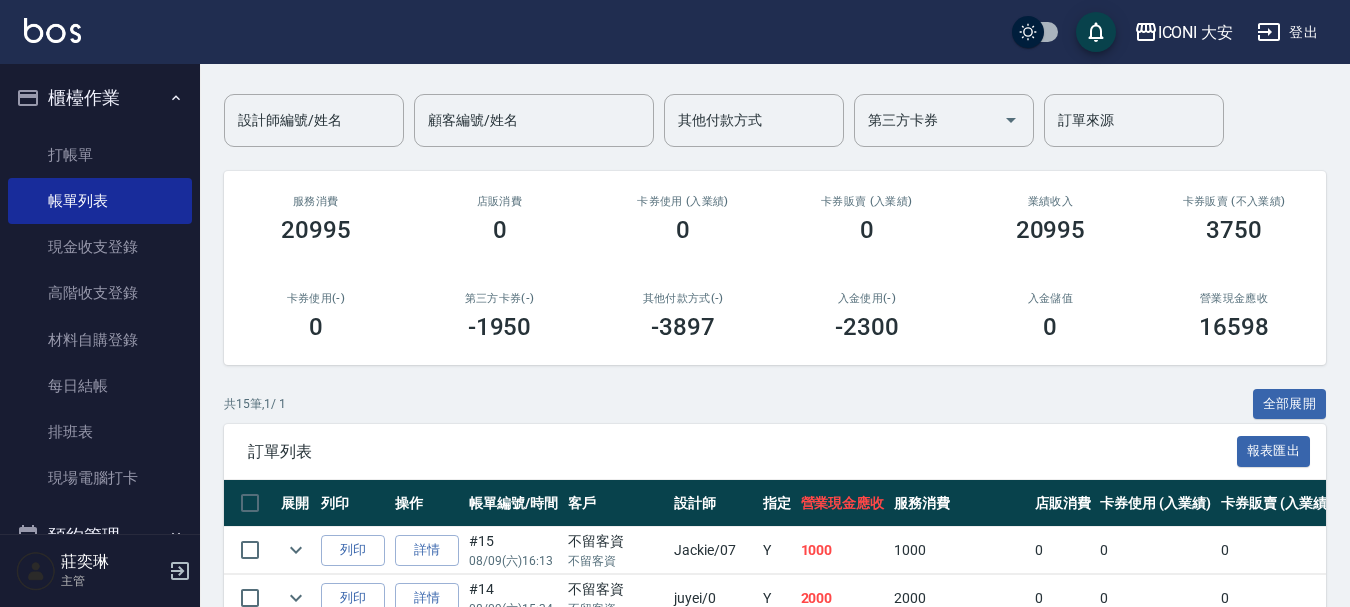 scroll, scrollTop: 0, scrollLeft: 0, axis: both 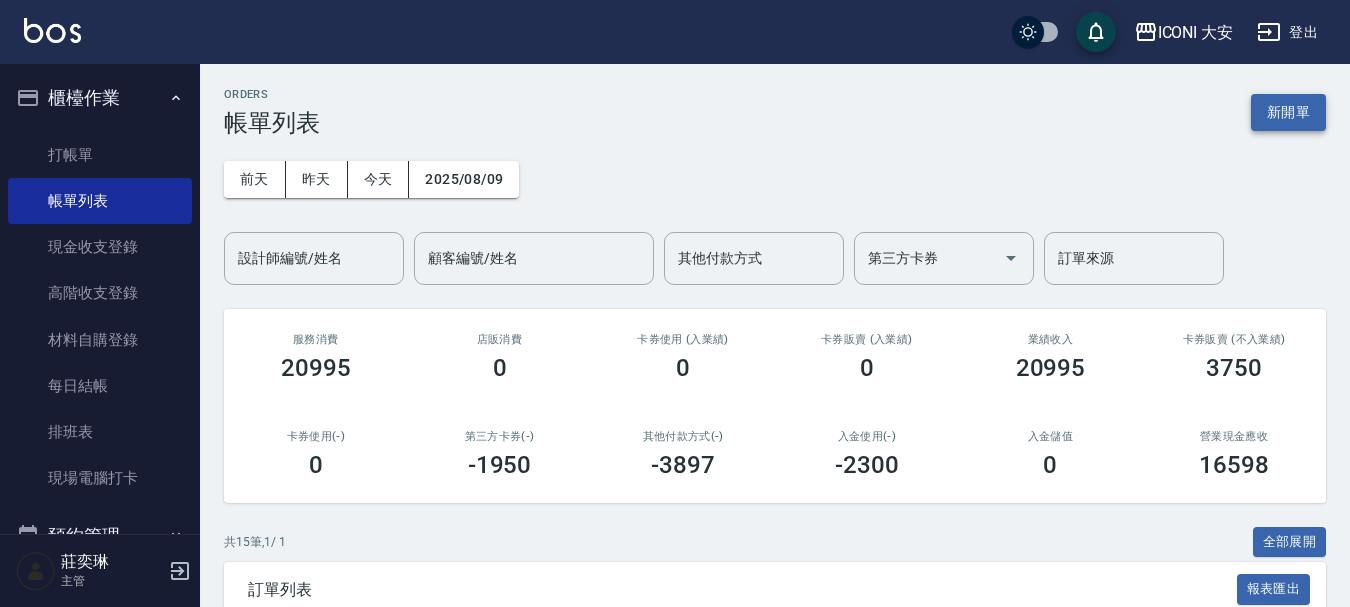 click on "新開單" at bounding box center [1288, 112] 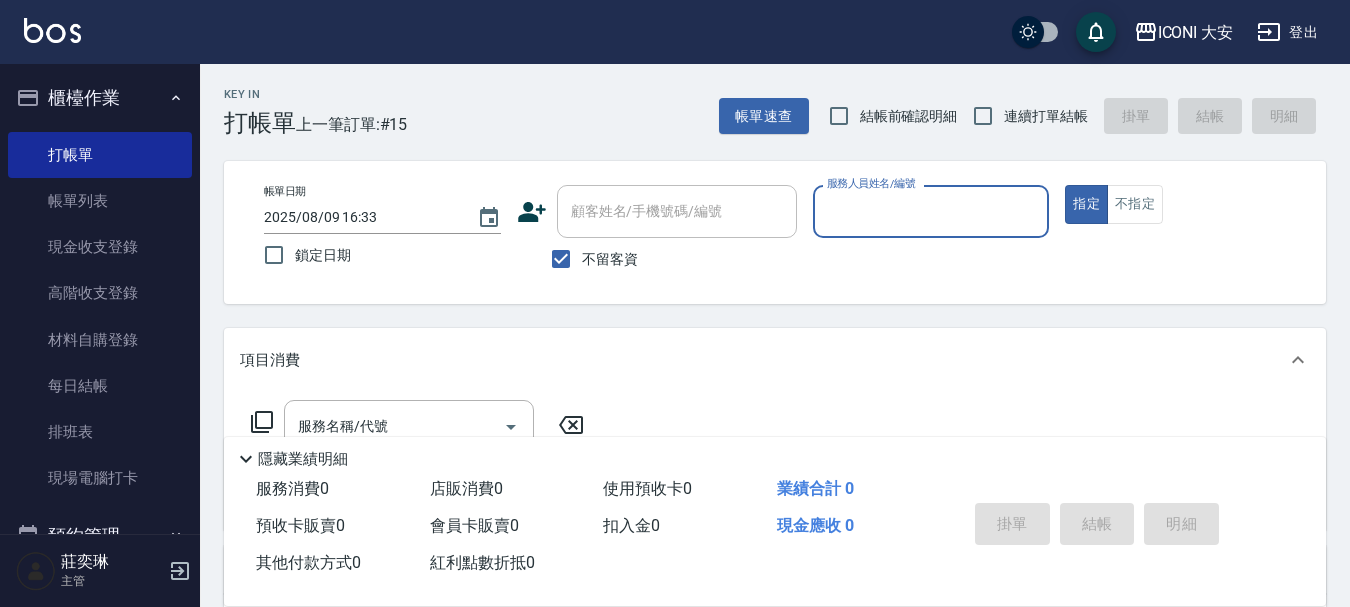 click on "服務人員姓名/編號" at bounding box center (931, 211) 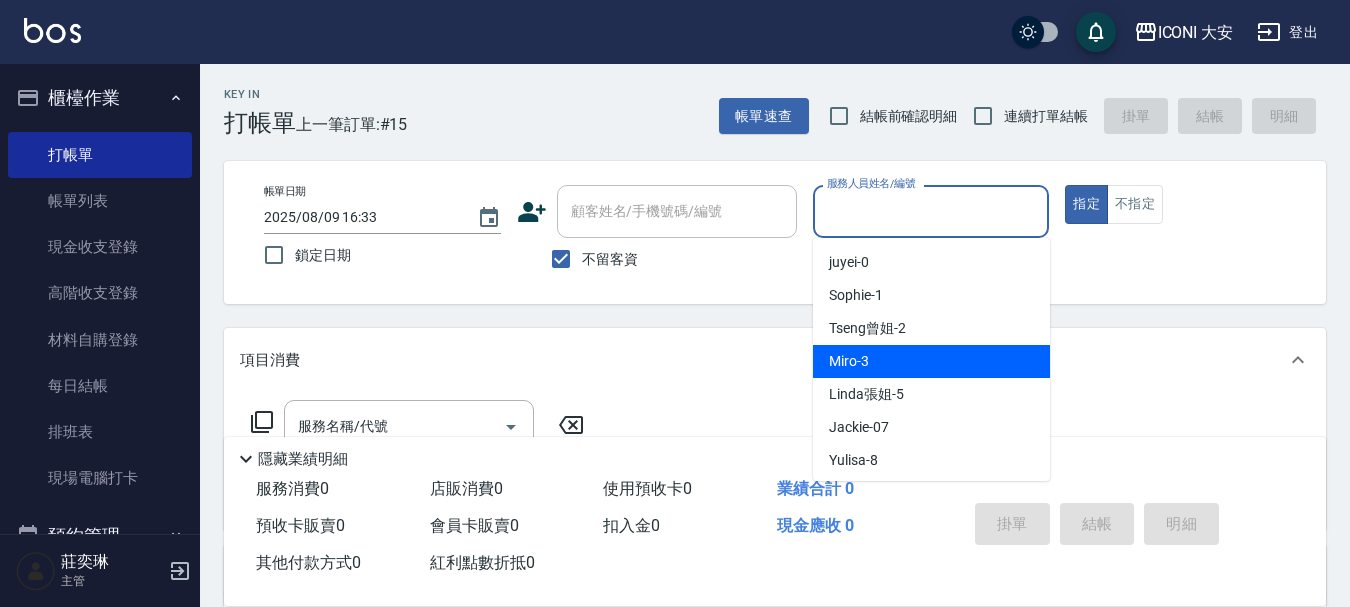 click on "Miro -3" at bounding box center (931, 361) 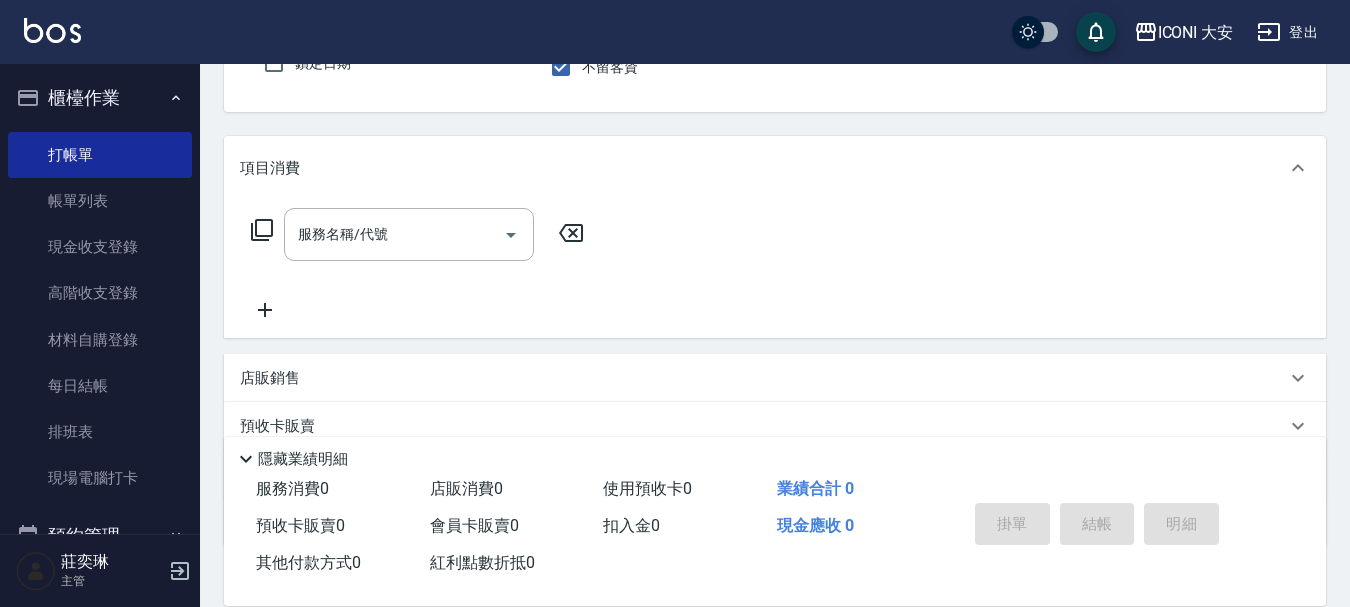 scroll, scrollTop: 200, scrollLeft: 0, axis: vertical 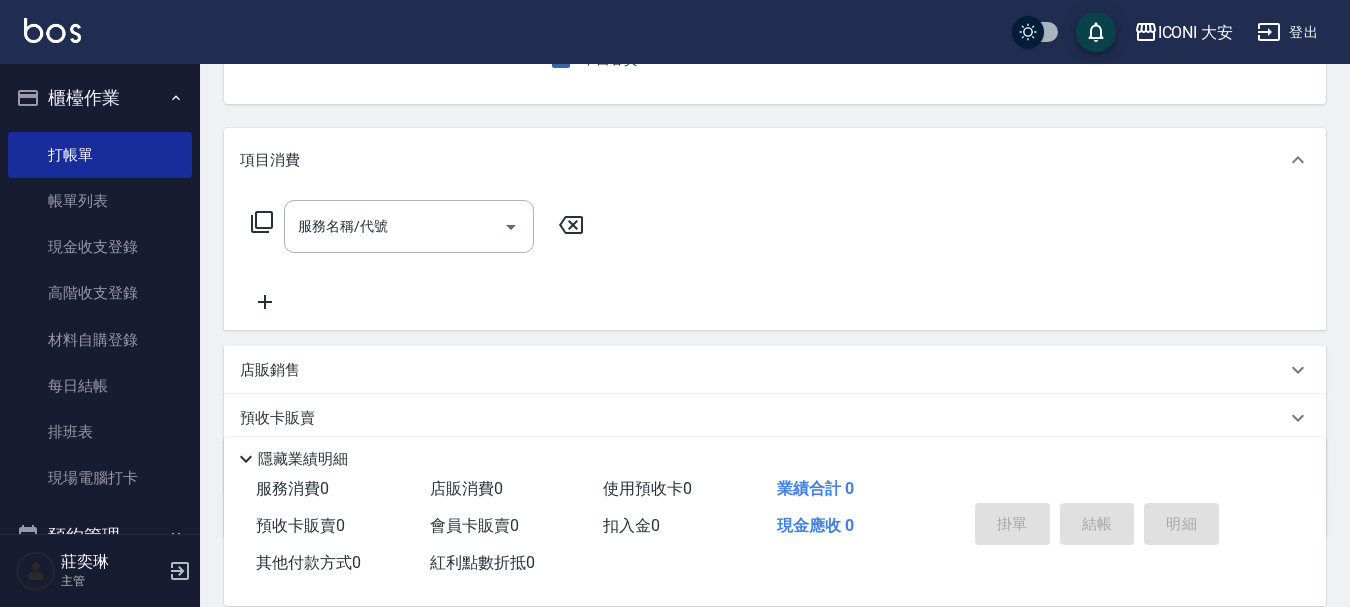 click 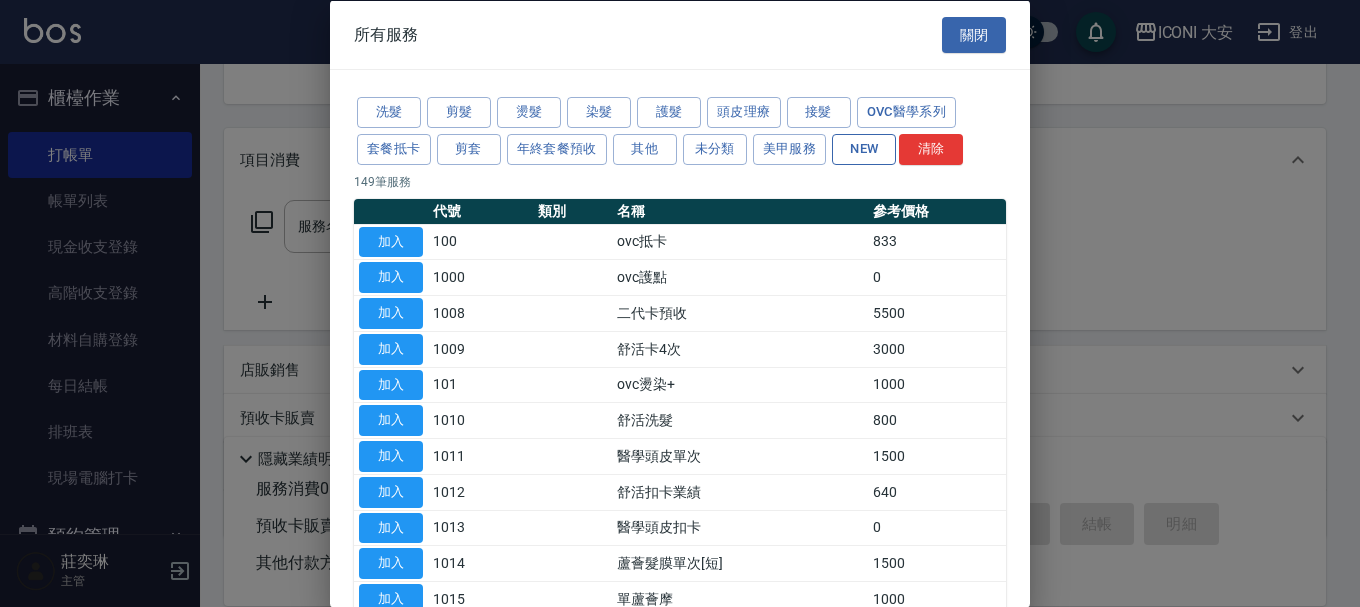 click on "NEW" at bounding box center [864, 148] 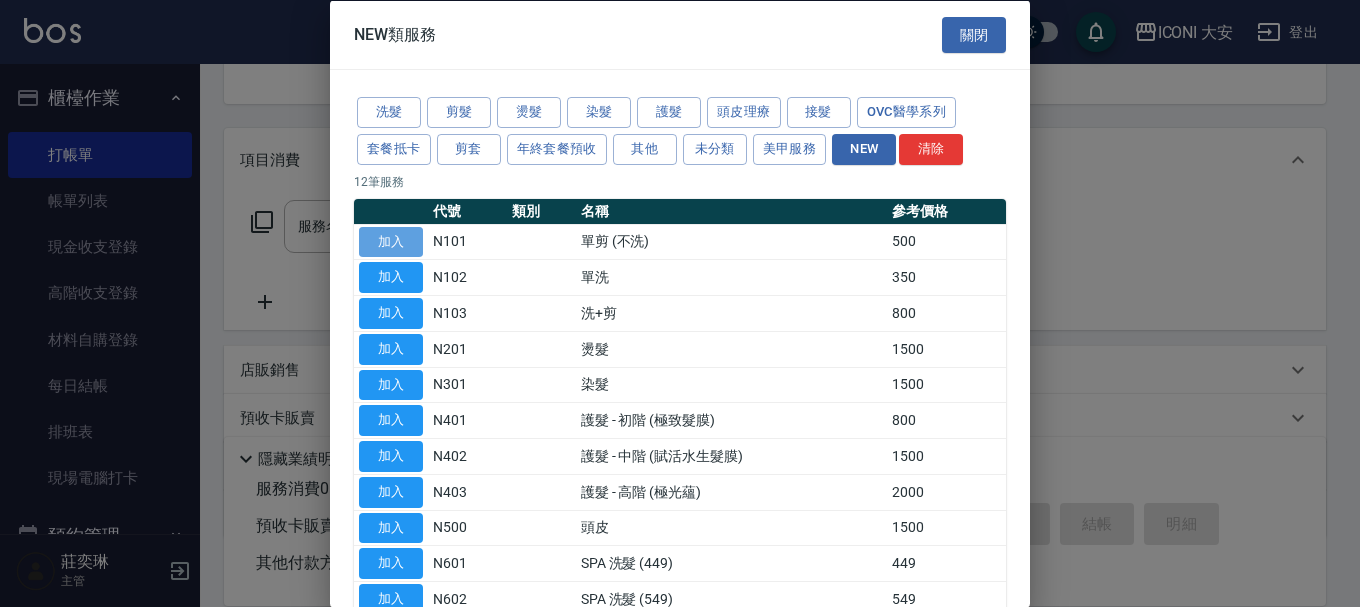 click on "加入" at bounding box center [391, 241] 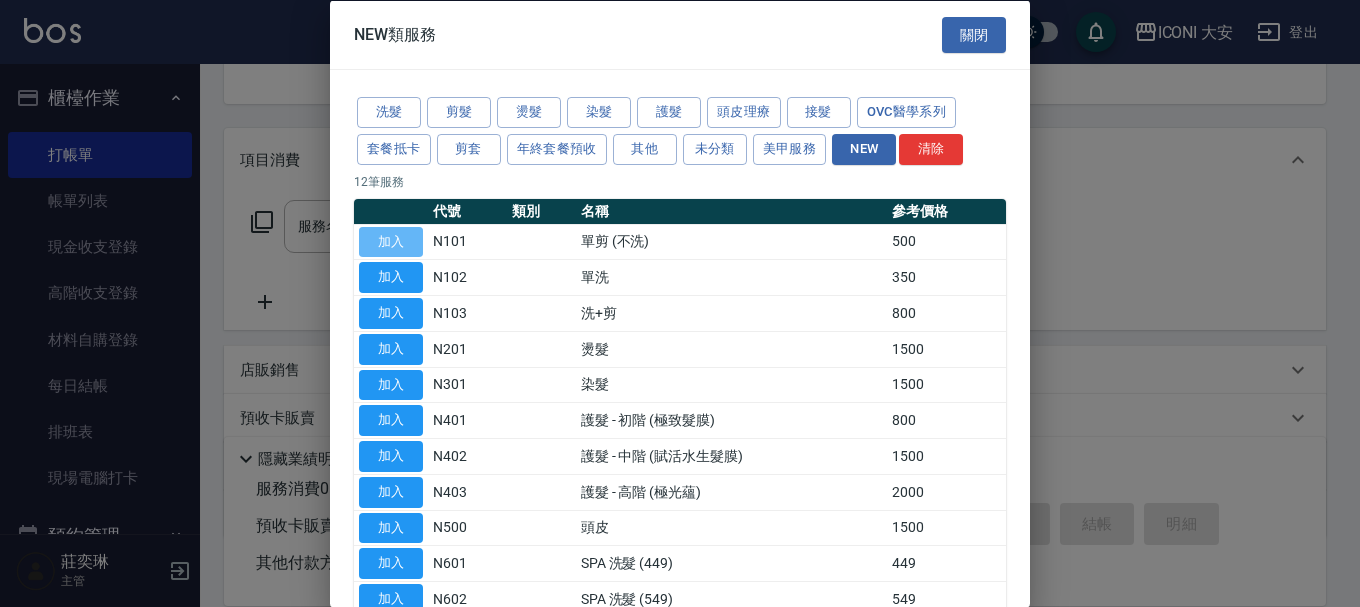 type on "單剪 (不洗)(N101)" 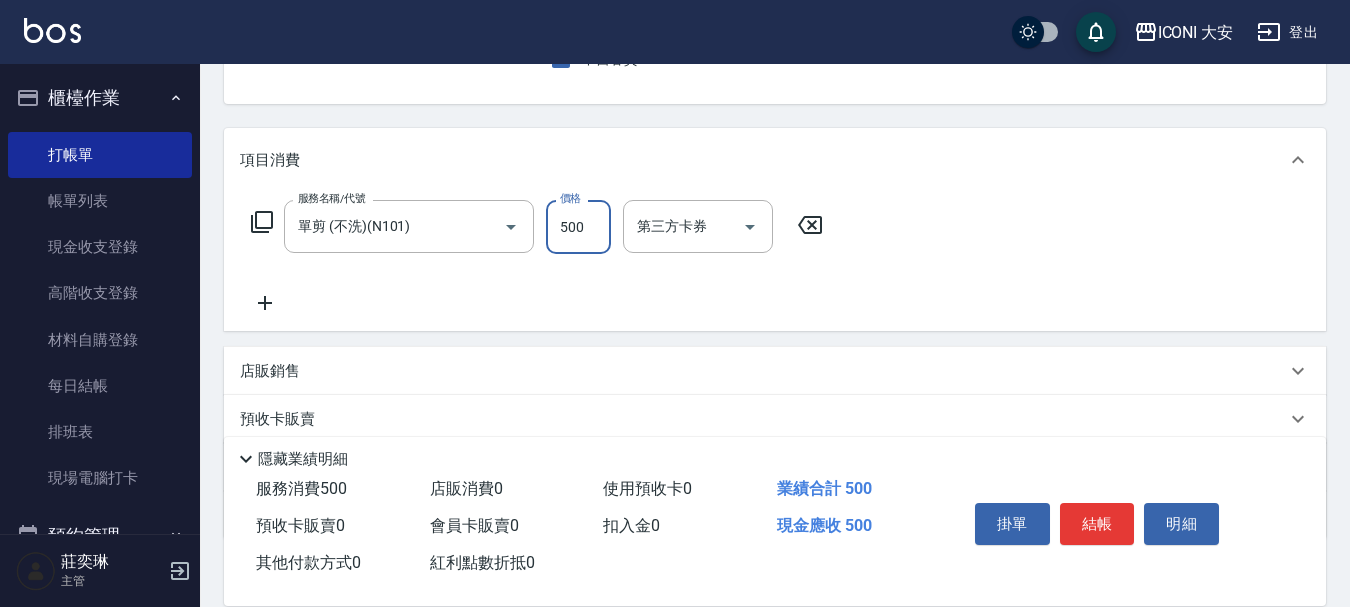 click on "500" at bounding box center [578, 227] 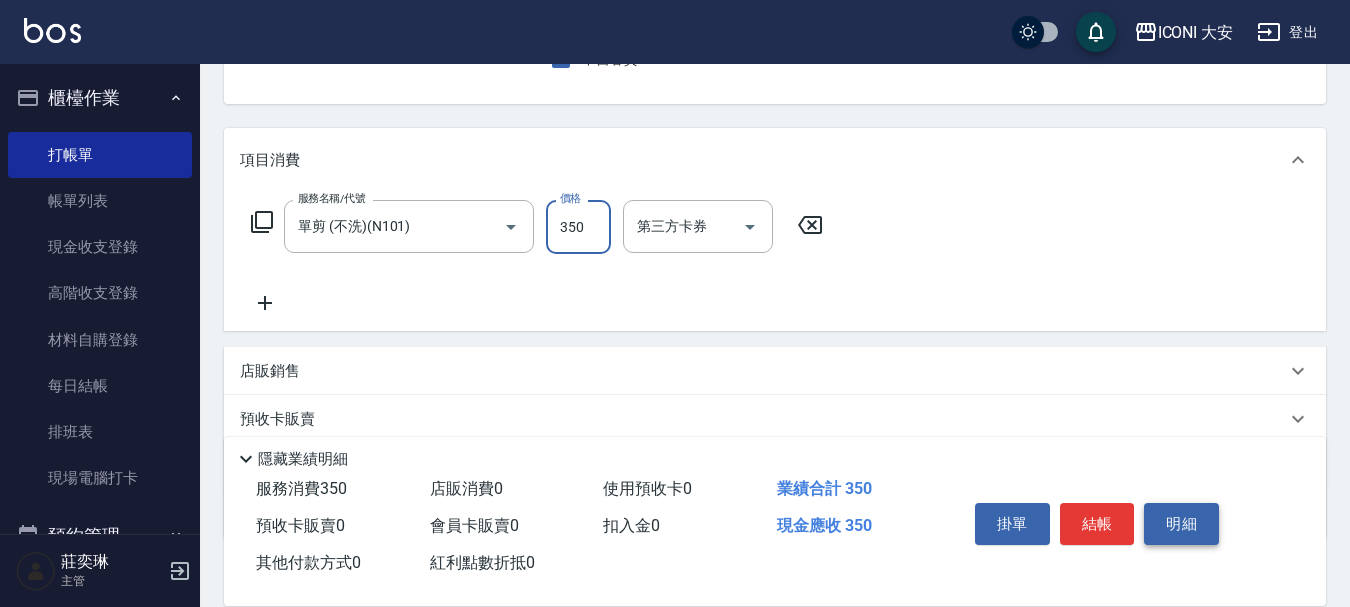 type on "350" 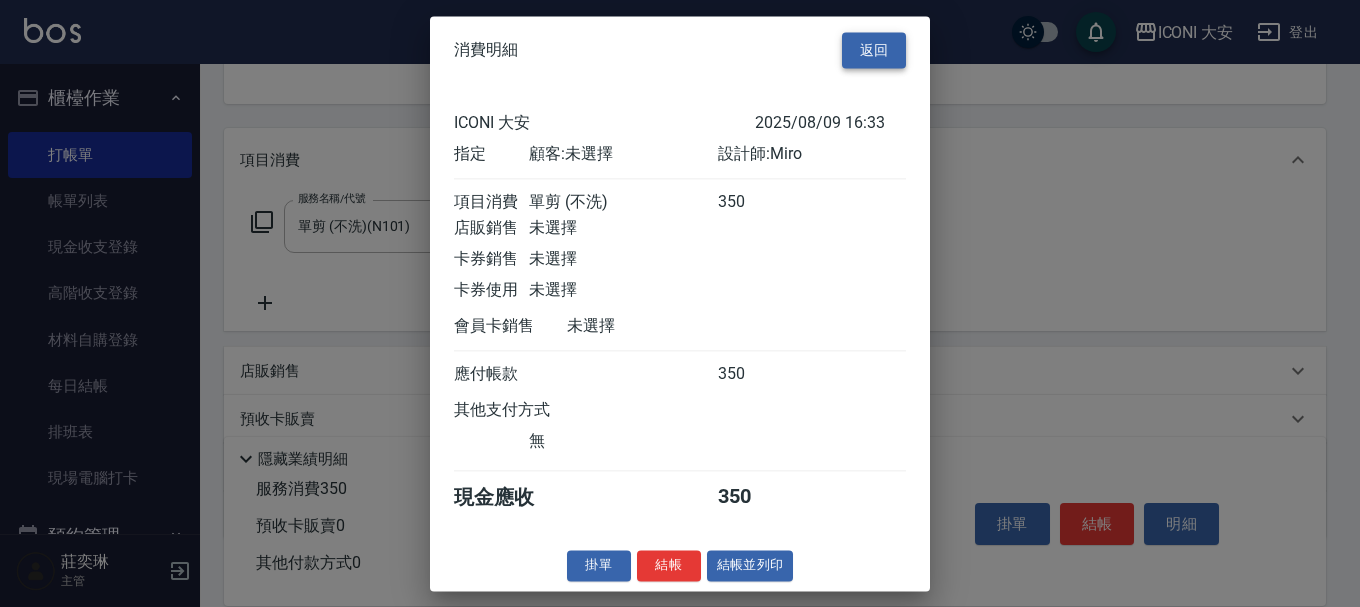 click on "返回" at bounding box center (874, 50) 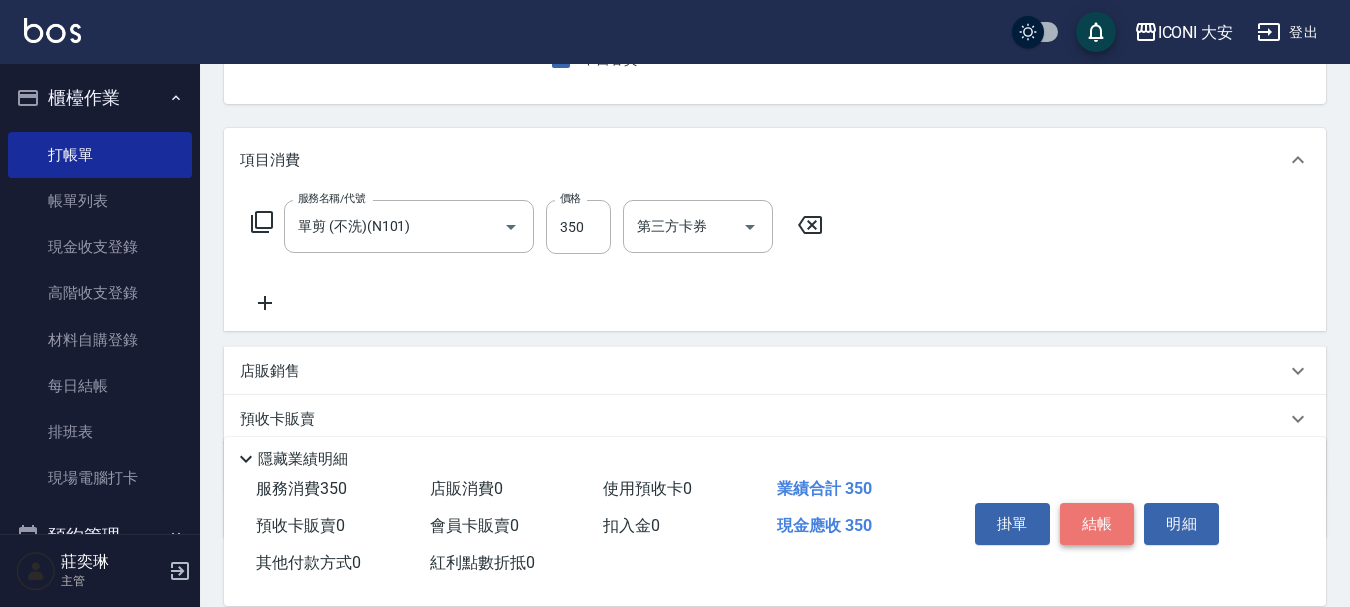 click on "結帳" at bounding box center [1097, 524] 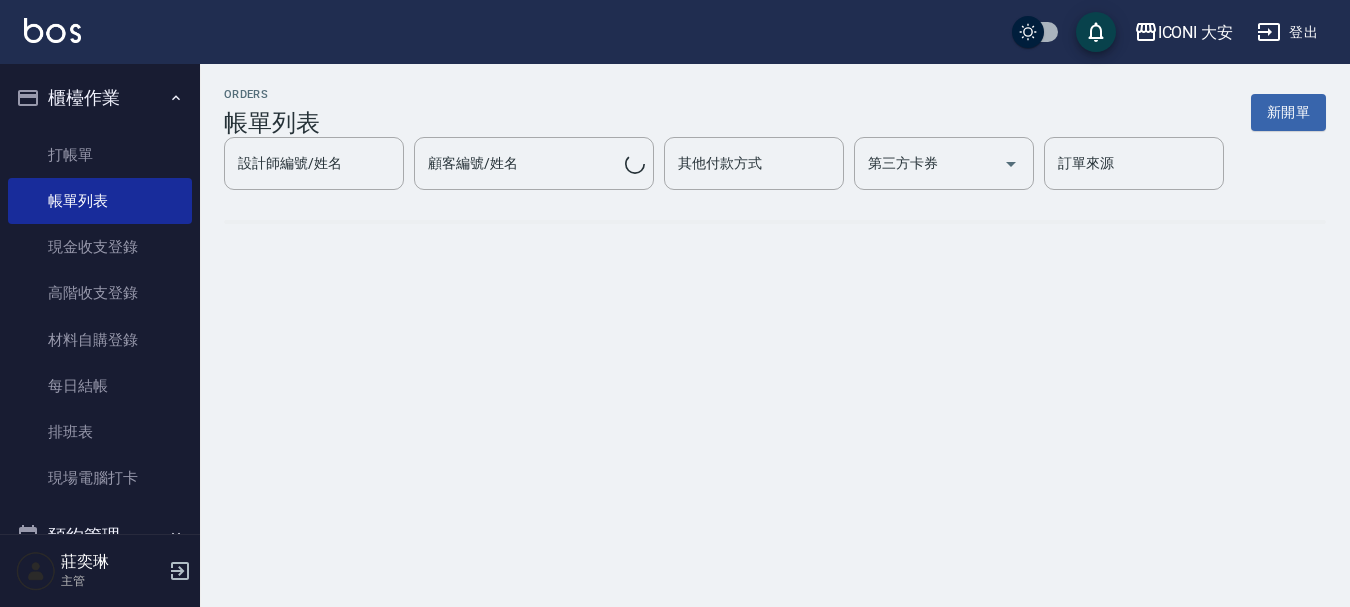 scroll, scrollTop: 0, scrollLeft: 0, axis: both 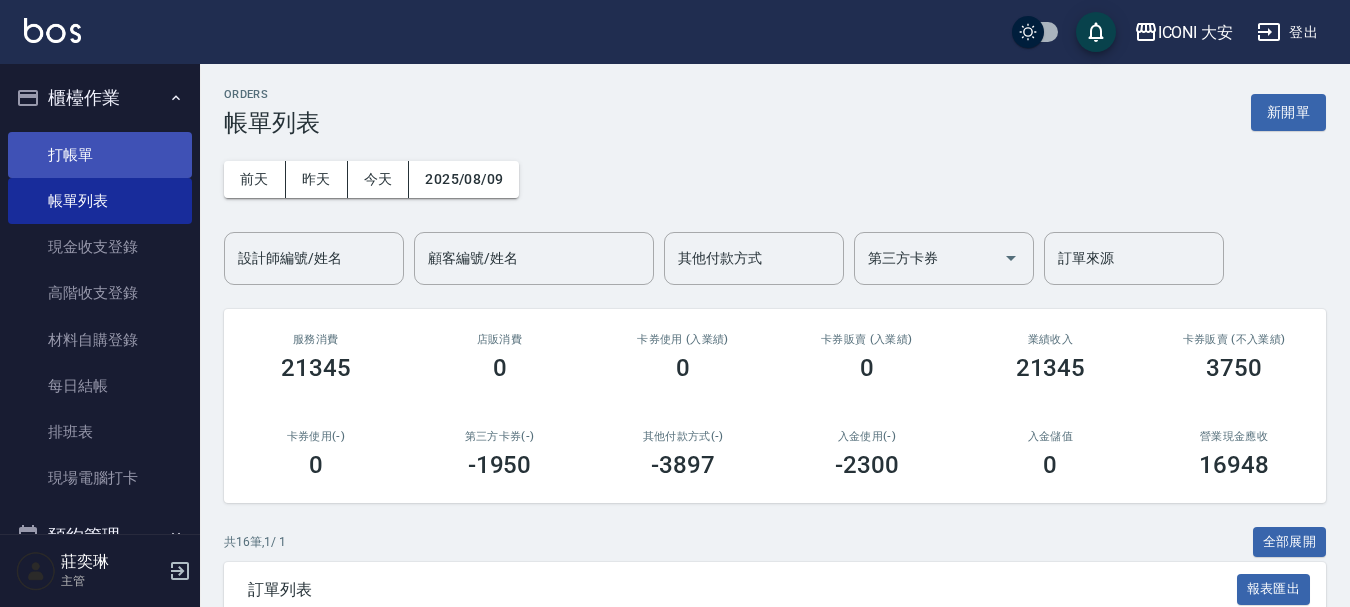 click on "打帳單" at bounding box center [100, 155] 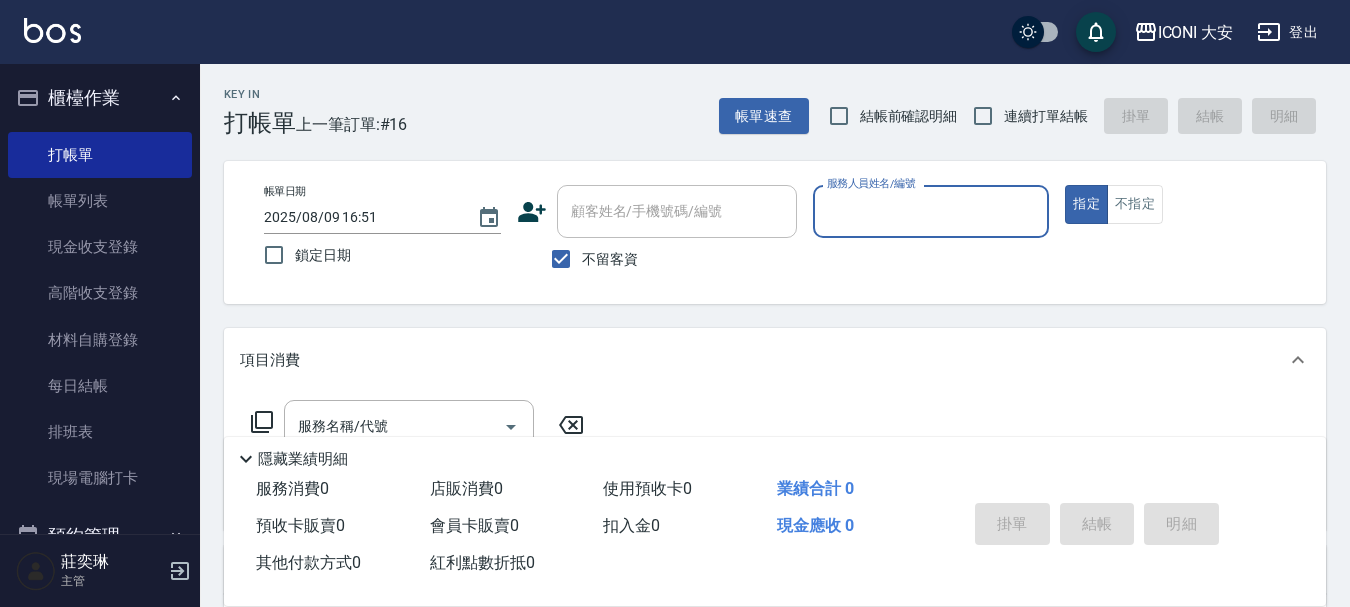 click on "服務人員姓名/編號" at bounding box center (931, 211) 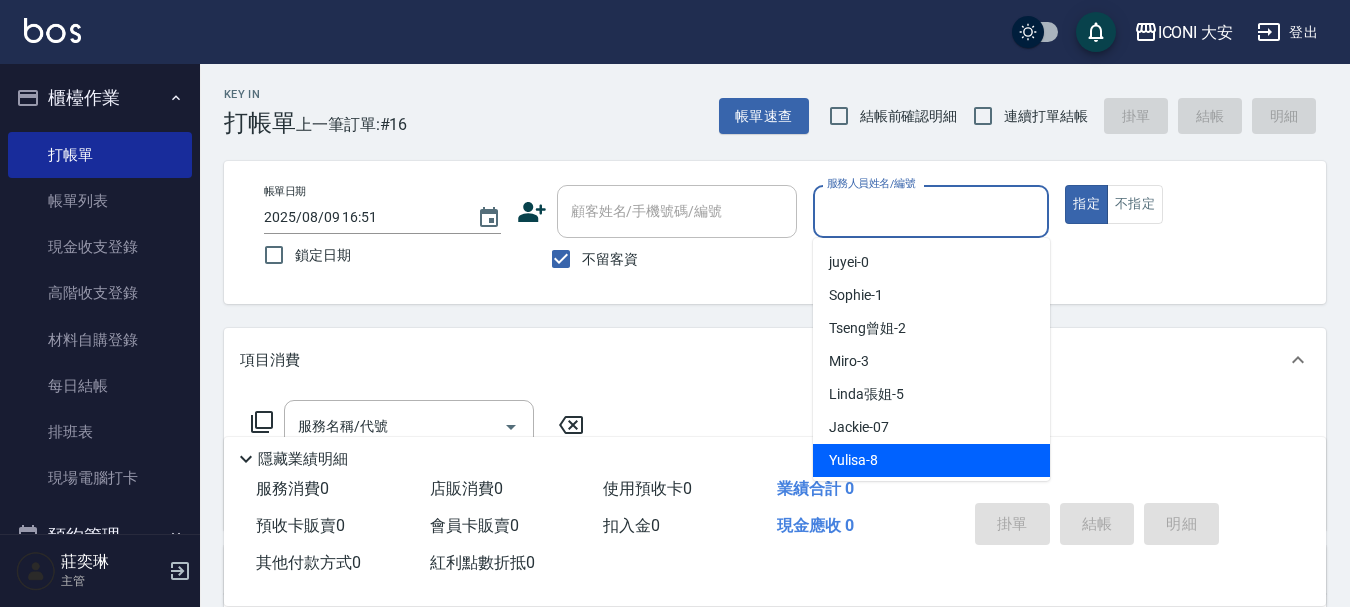 click on "Yulisa -8" at bounding box center [853, 460] 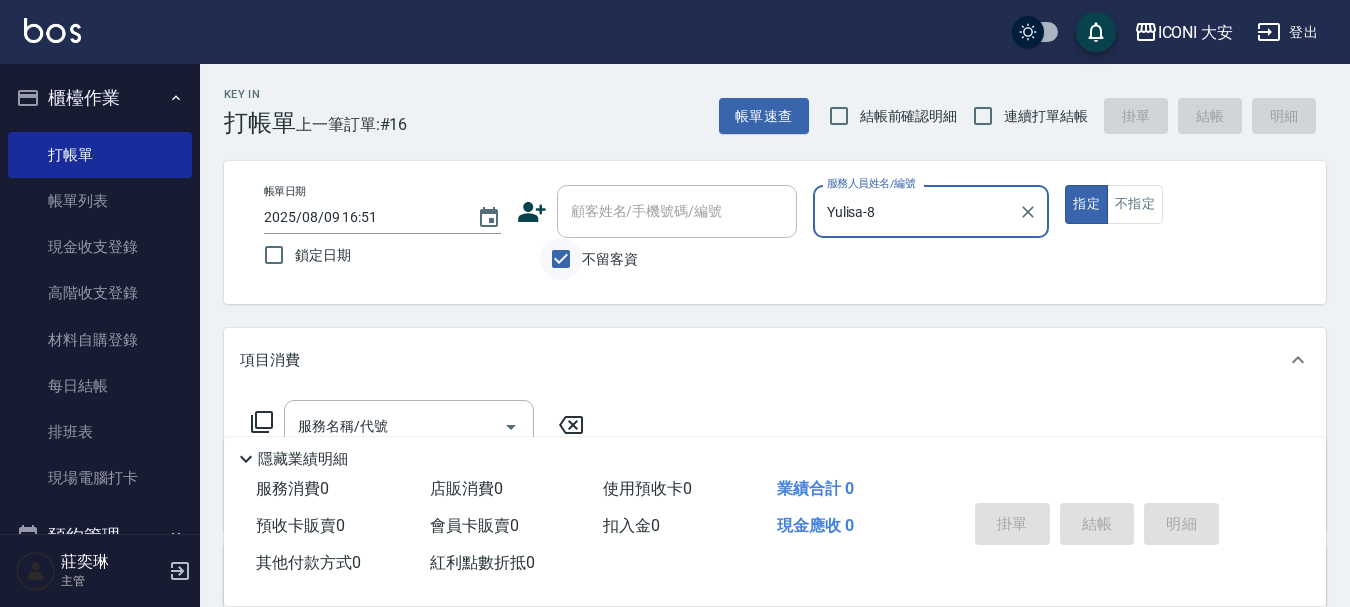 click on "不留客資" at bounding box center [561, 259] 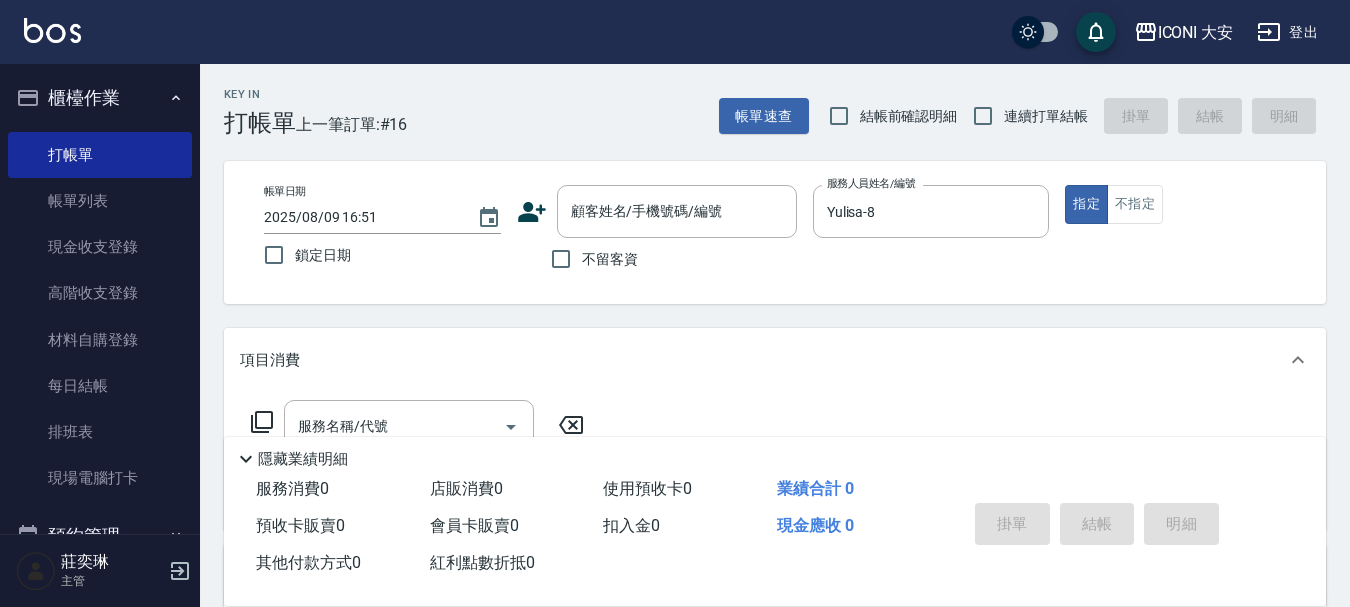 click 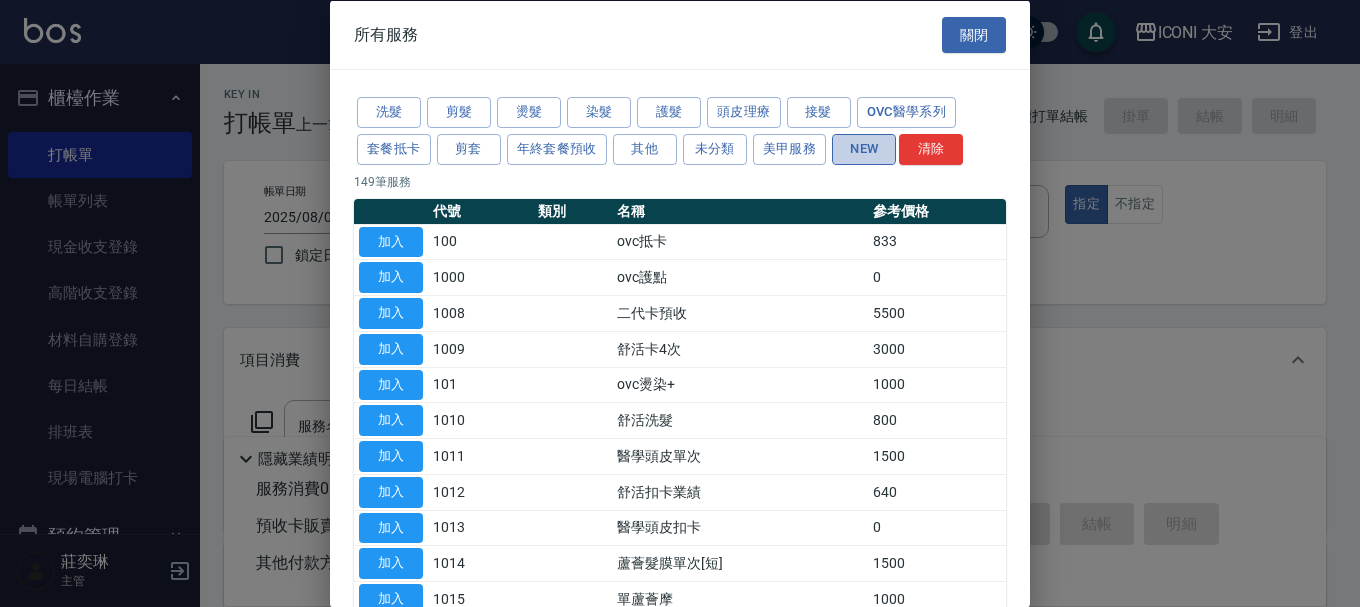 click on "NEW" at bounding box center (864, 148) 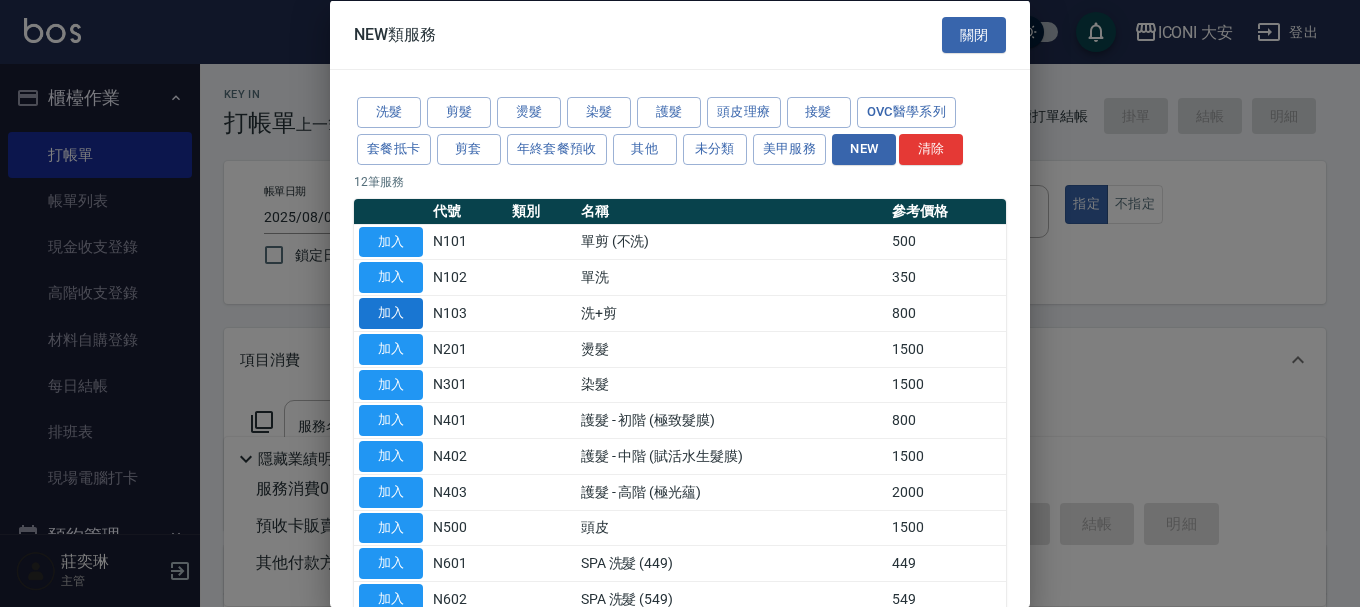 click on "加入" at bounding box center (391, 313) 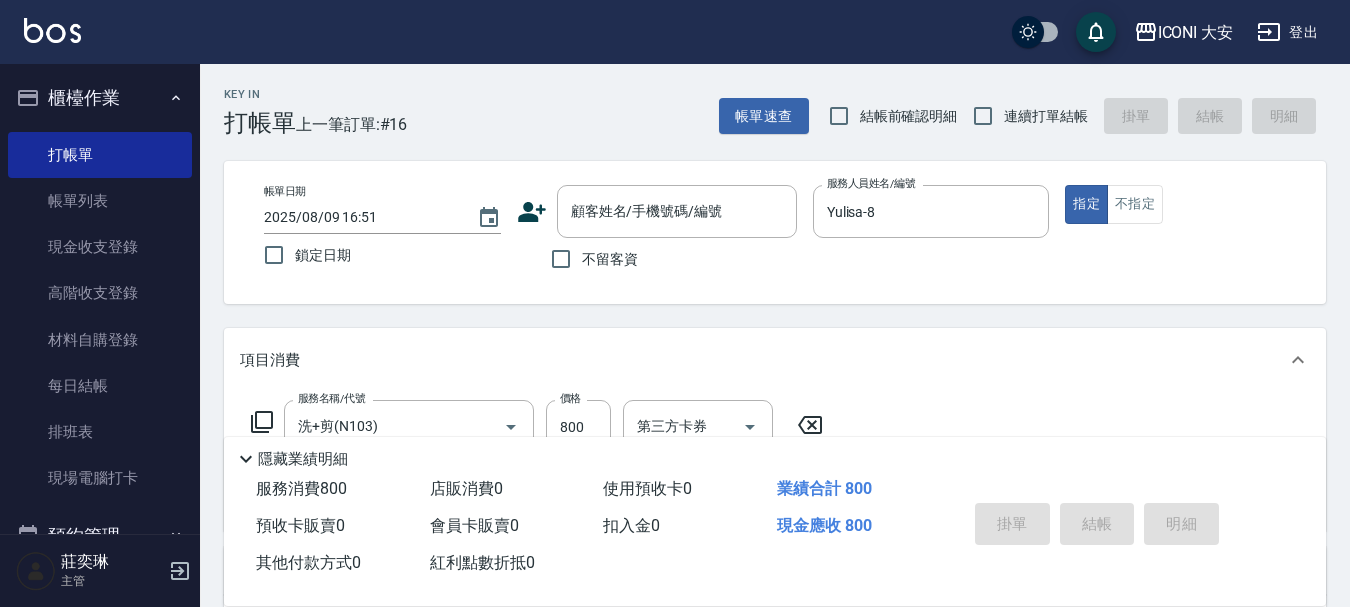 scroll, scrollTop: 100, scrollLeft: 0, axis: vertical 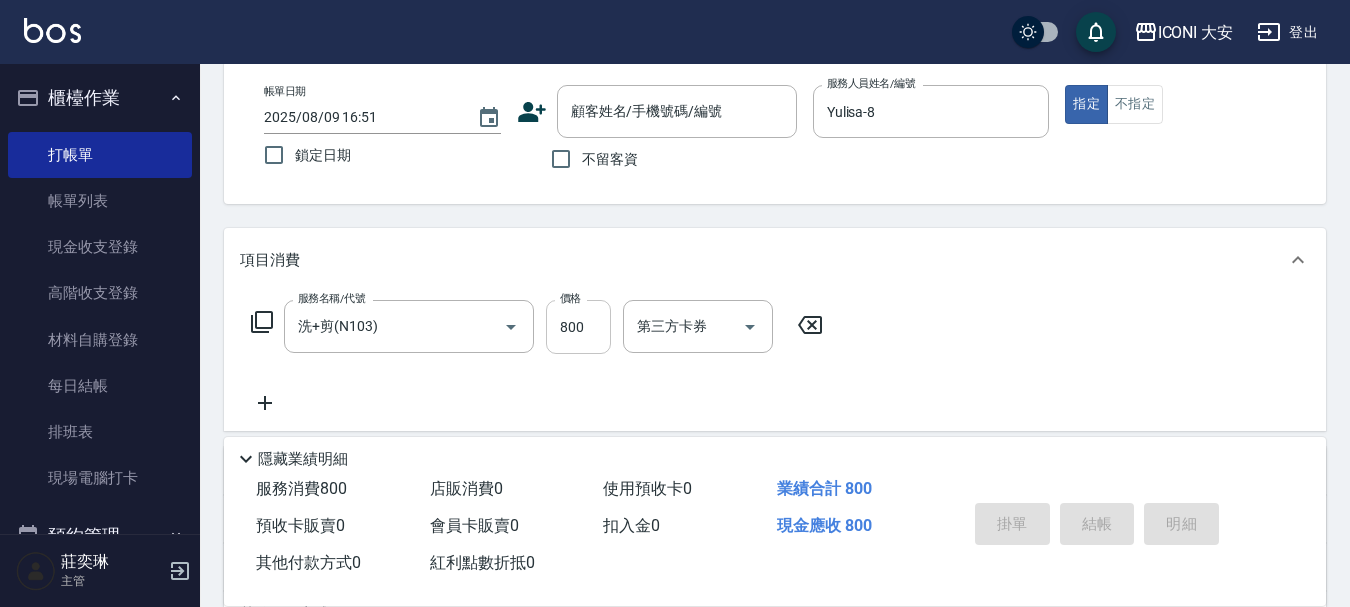 click on "800" at bounding box center [578, 327] 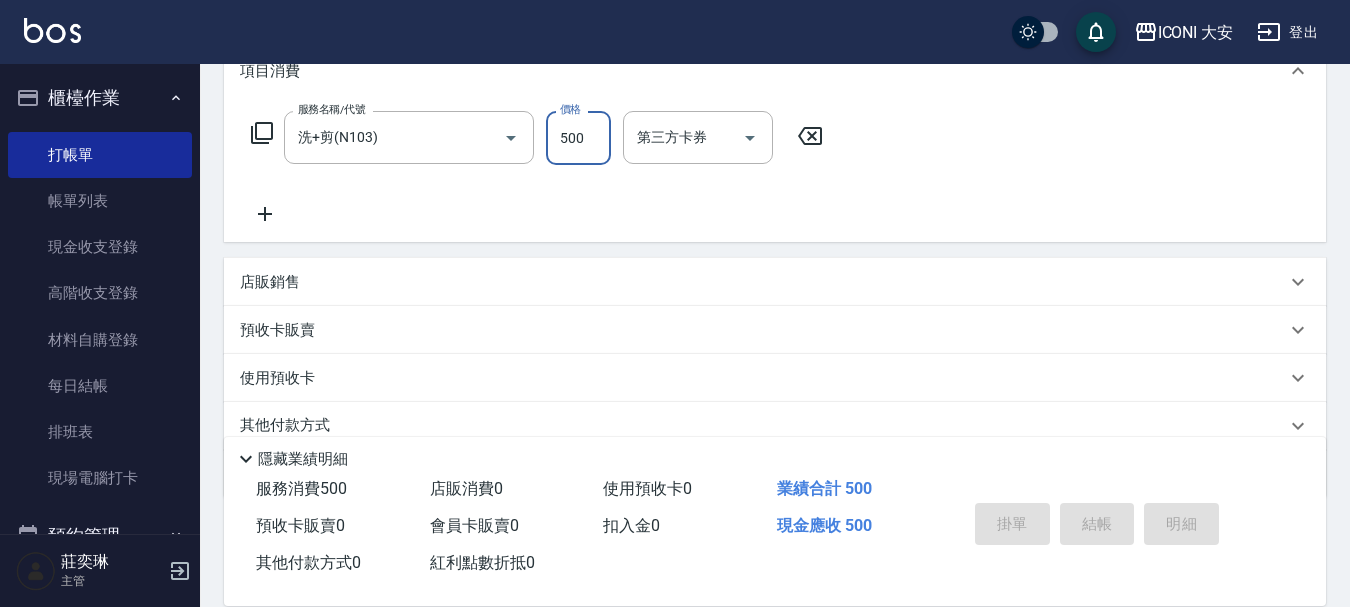 scroll, scrollTop: 372, scrollLeft: 0, axis: vertical 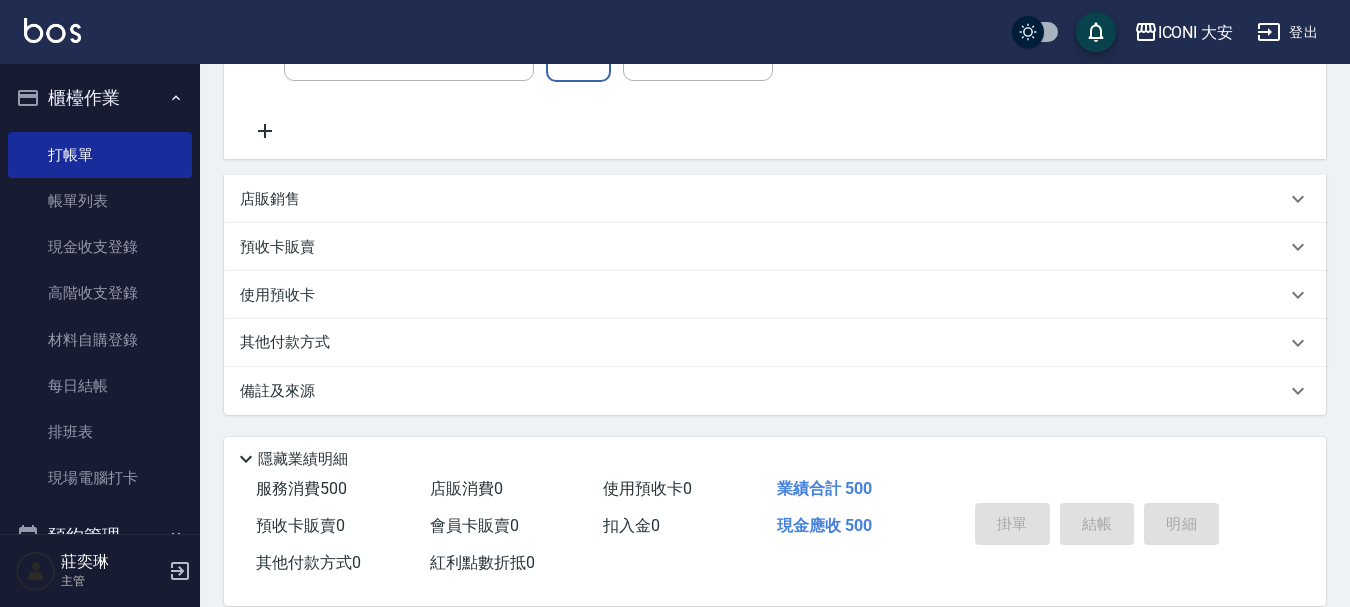type on "500" 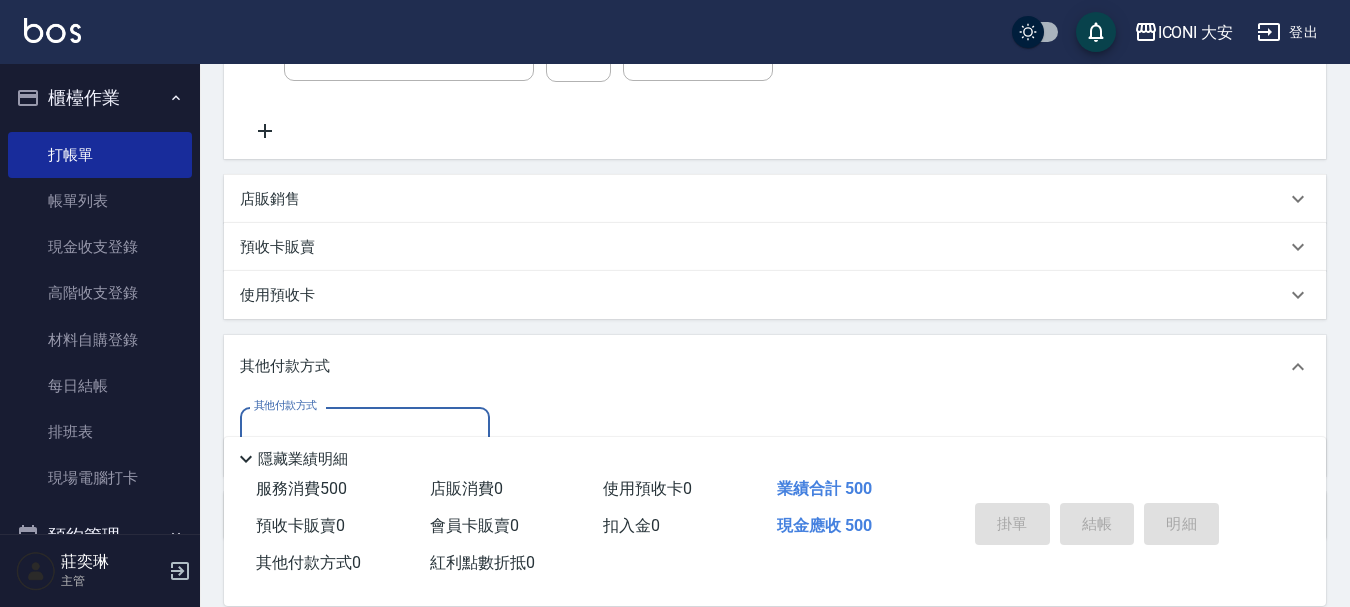 scroll, scrollTop: 0, scrollLeft: 0, axis: both 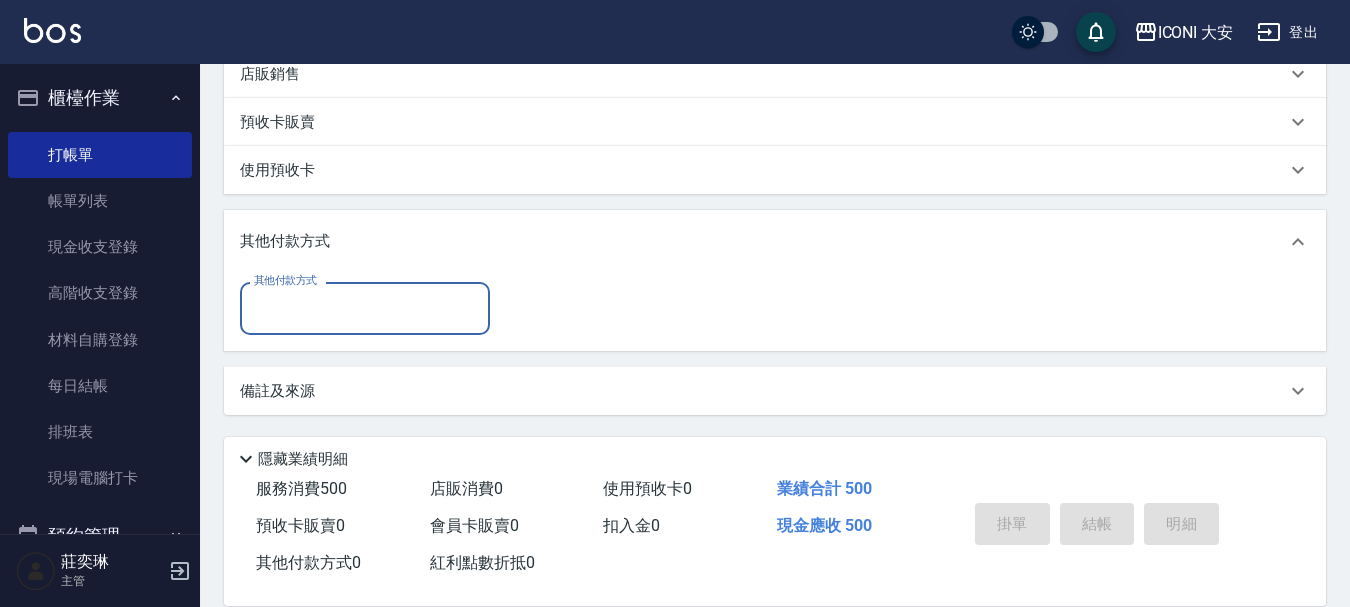 click on "其他付款方式" at bounding box center (365, 308) 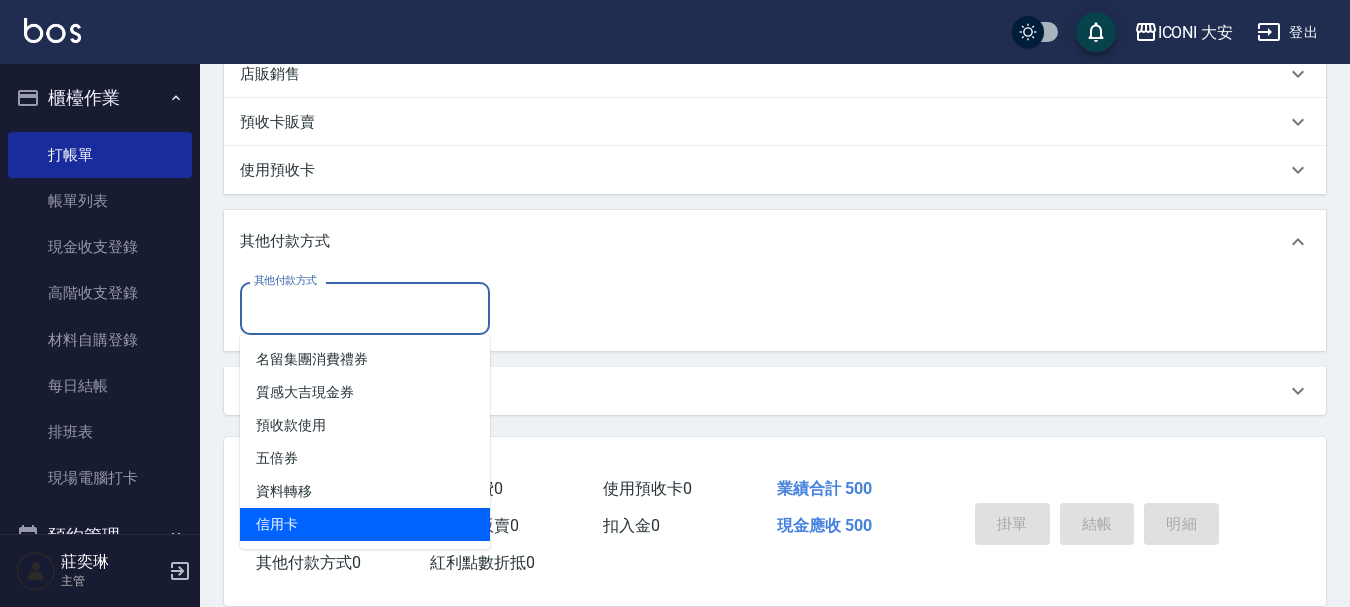 click on "信用卡" at bounding box center [365, 524] 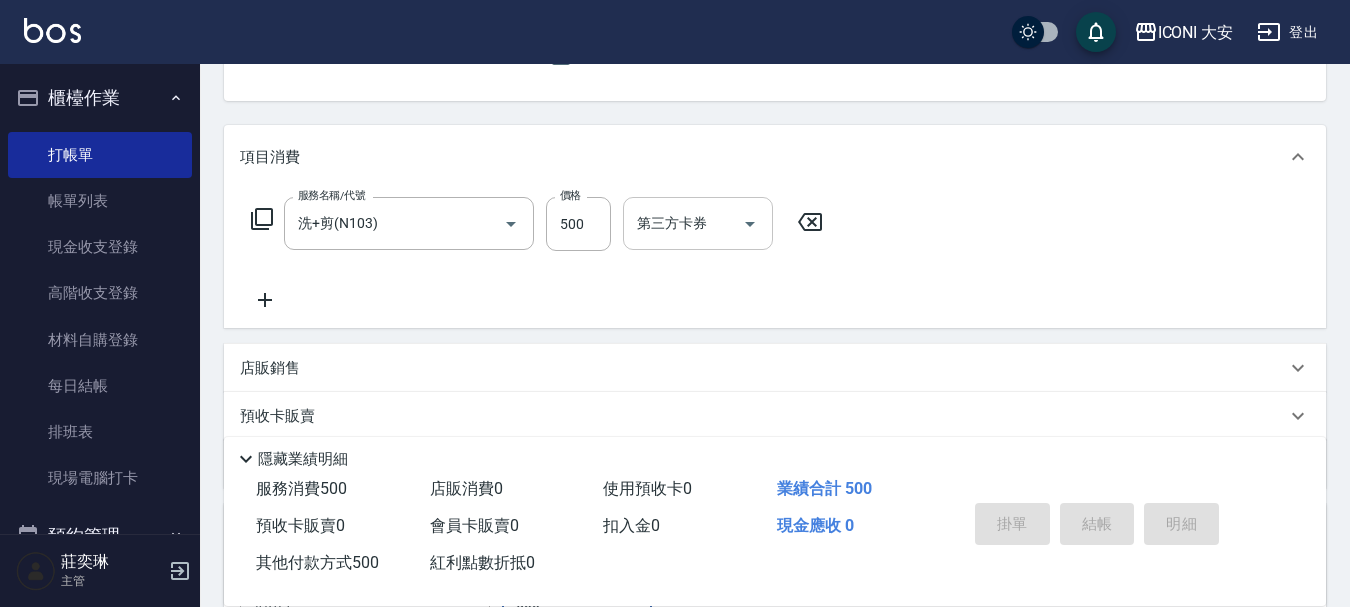 scroll, scrollTop: 0, scrollLeft: 0, axis: both 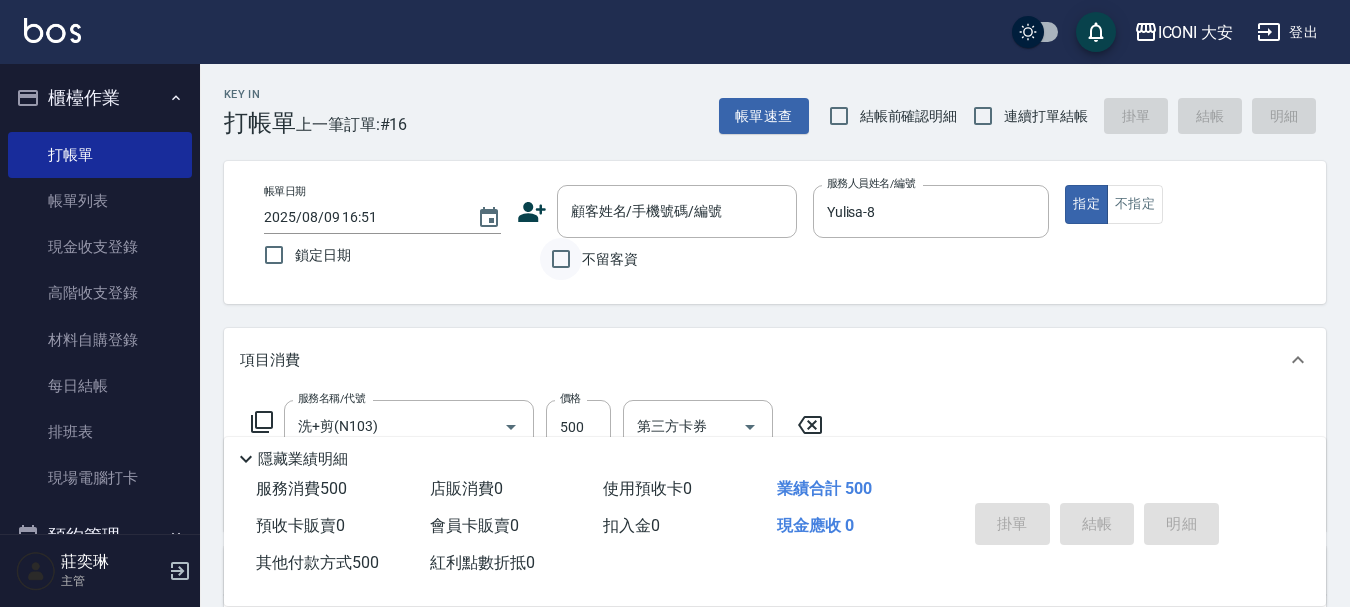 type on "500" 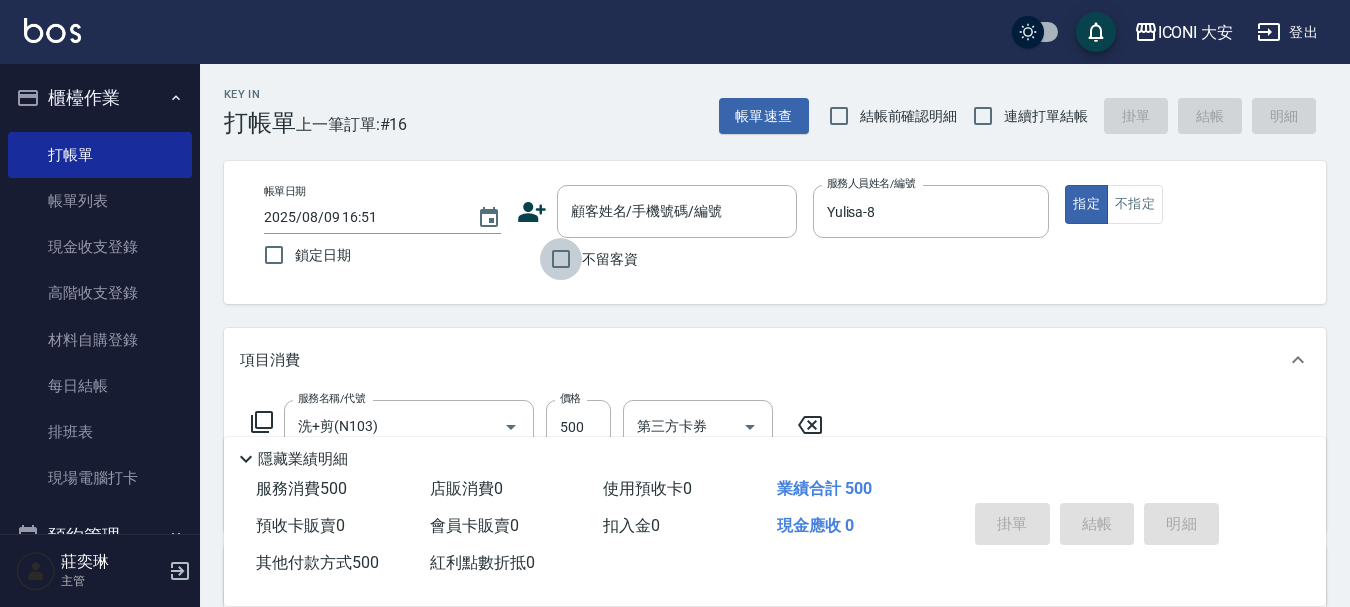 click on "不留客資" at bounding box center [561, 259] 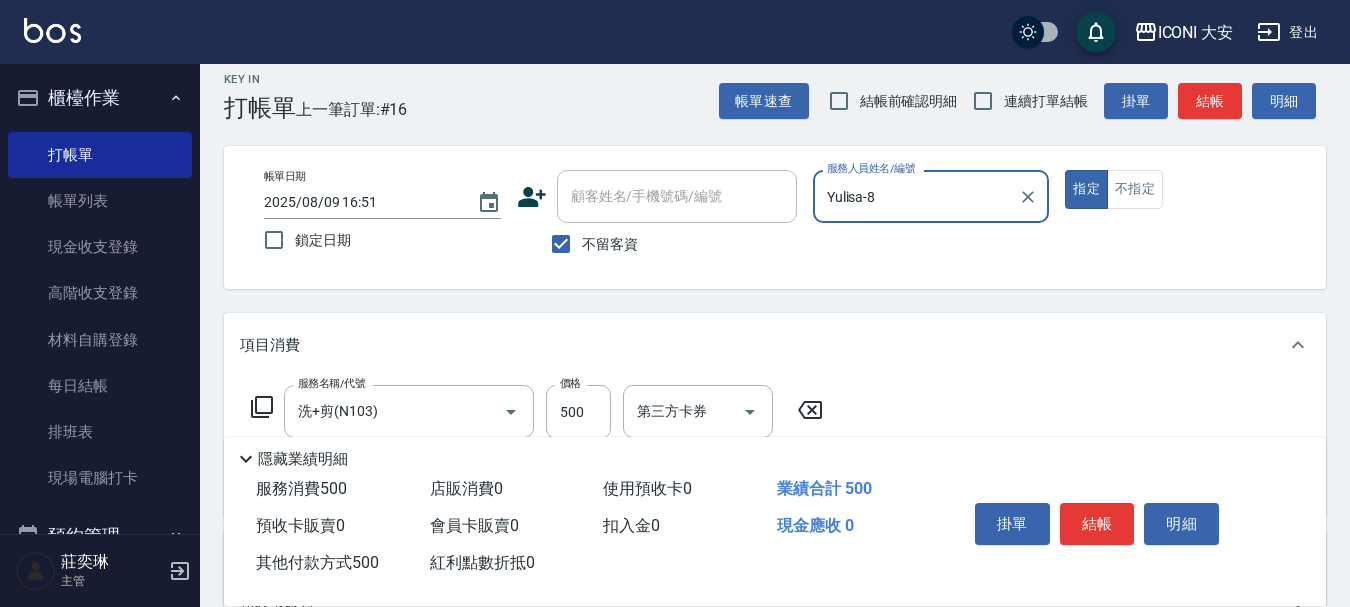 scroll, scrollTop: 400, scrollLeft: 0, axis: vertical 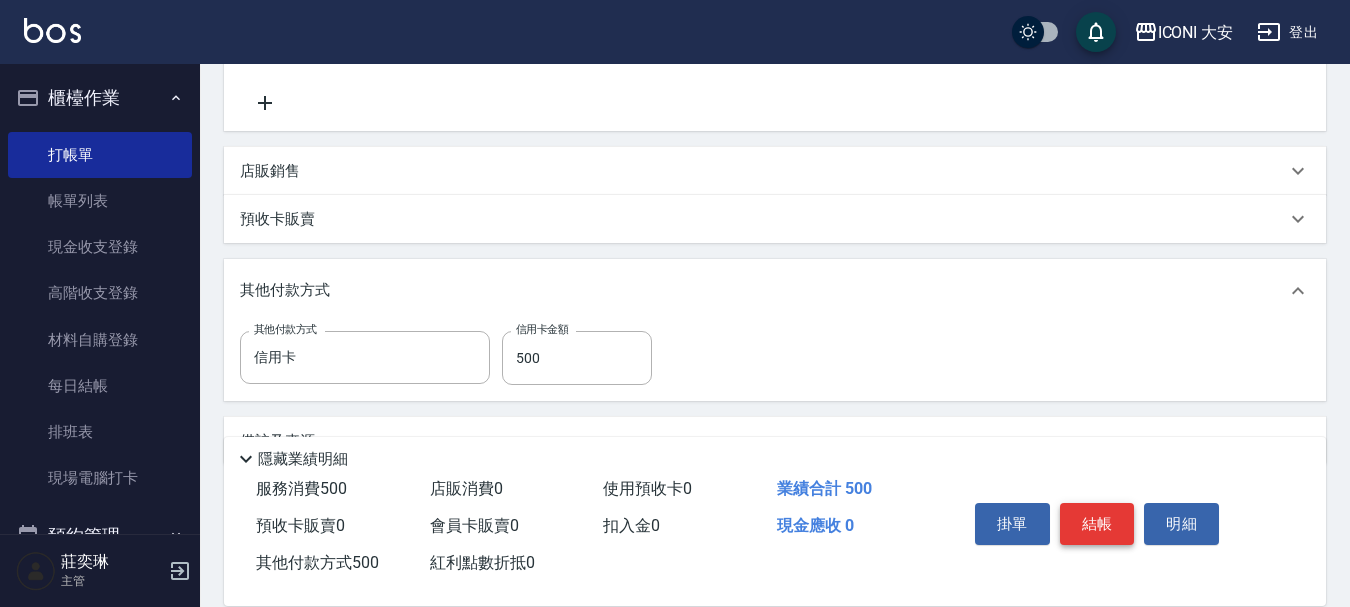 click on "結帳" at bounding box center (1097, 524) 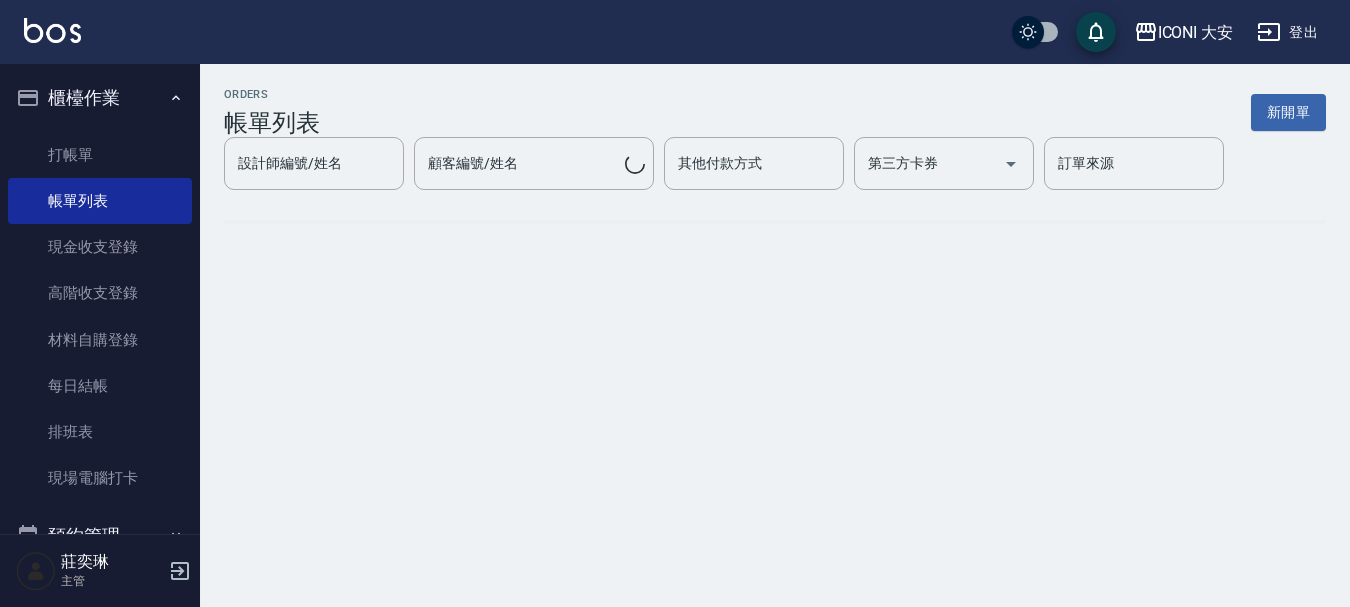 scroll, scrollTop: 0, scrollLeft: 0, axis: both 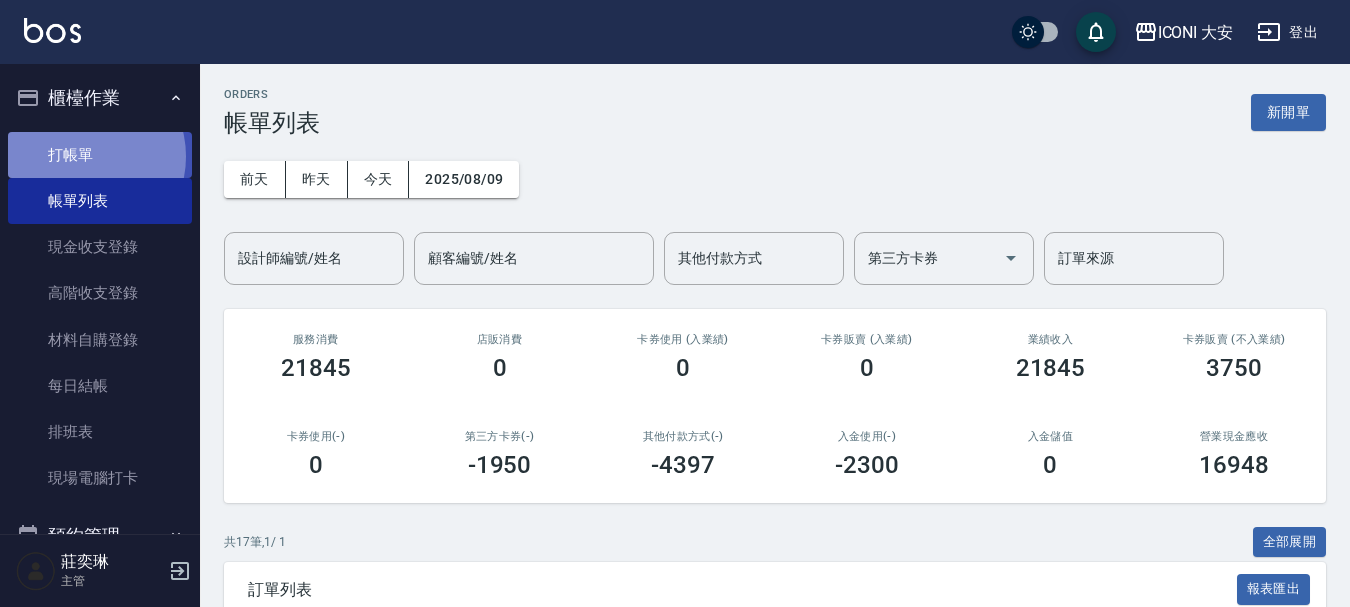 click on "打帳單" at bounding box center (100, 155) 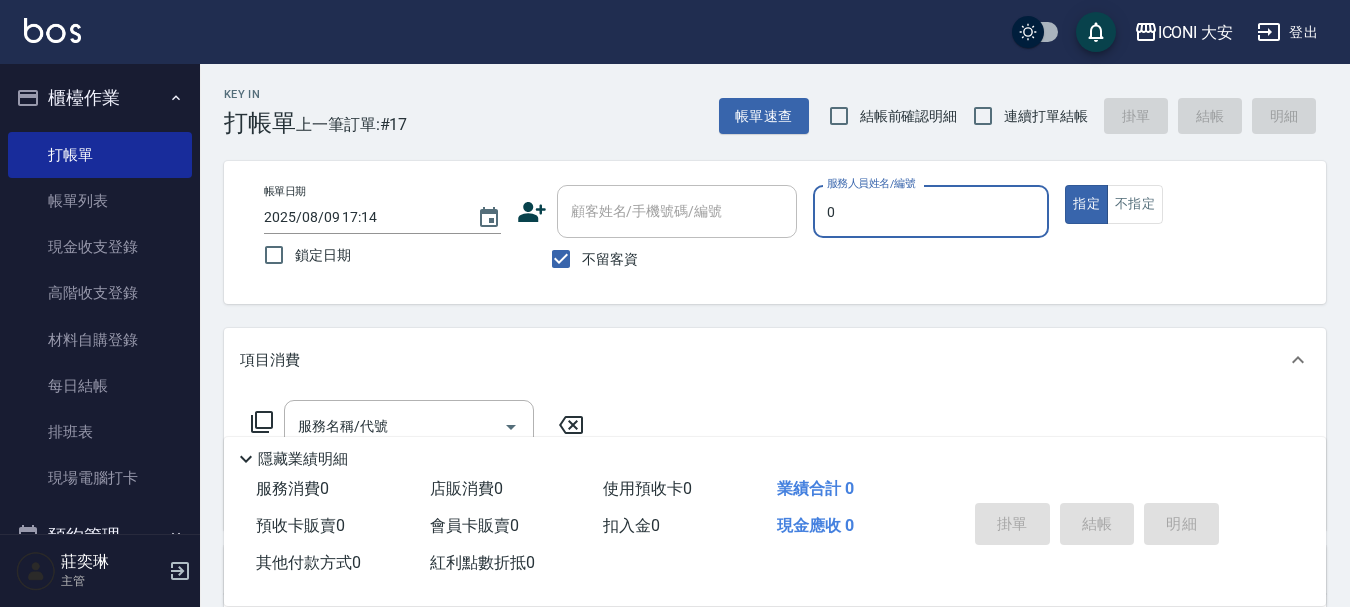 type on "juyei-0" 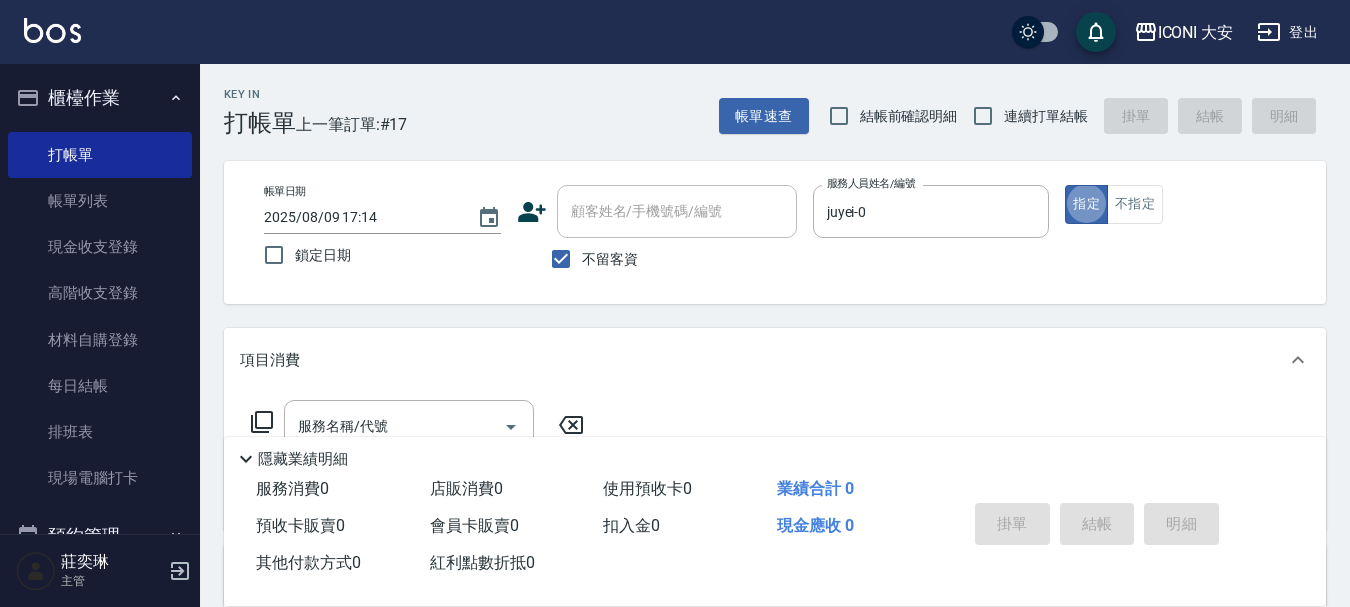 type on "true" 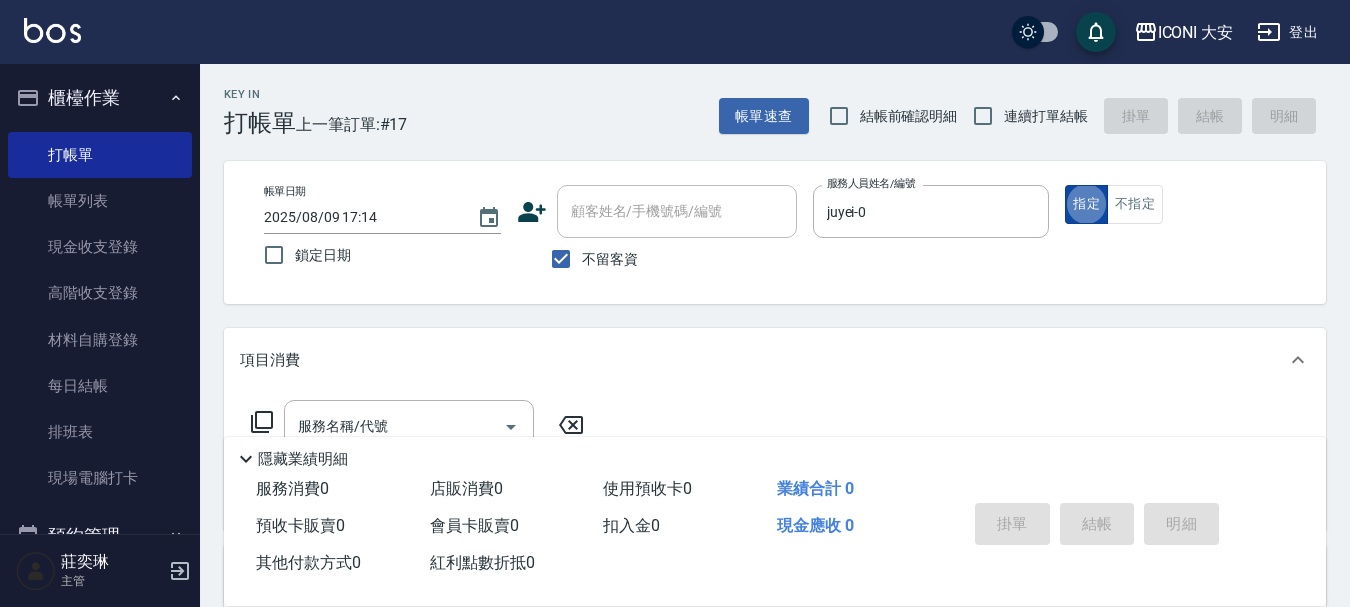 click on "指定" at bounding box center [1086, 204] 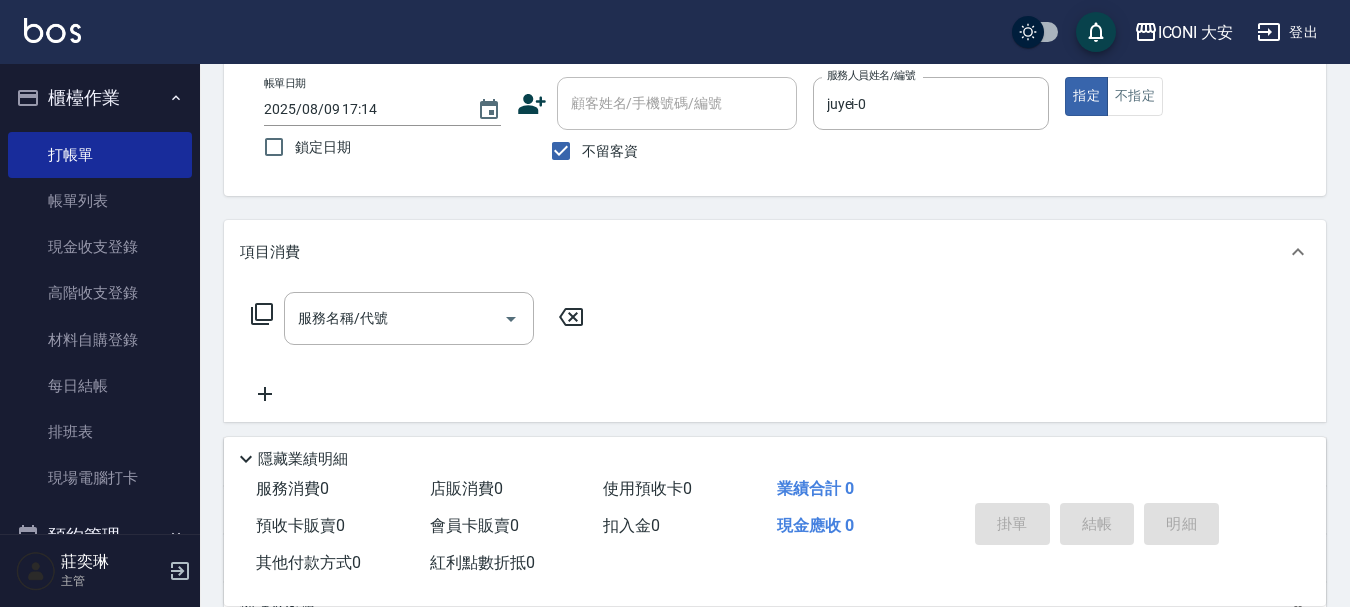 scroll, scrollTop: 300, scrollLeft: 0, axis: vertical 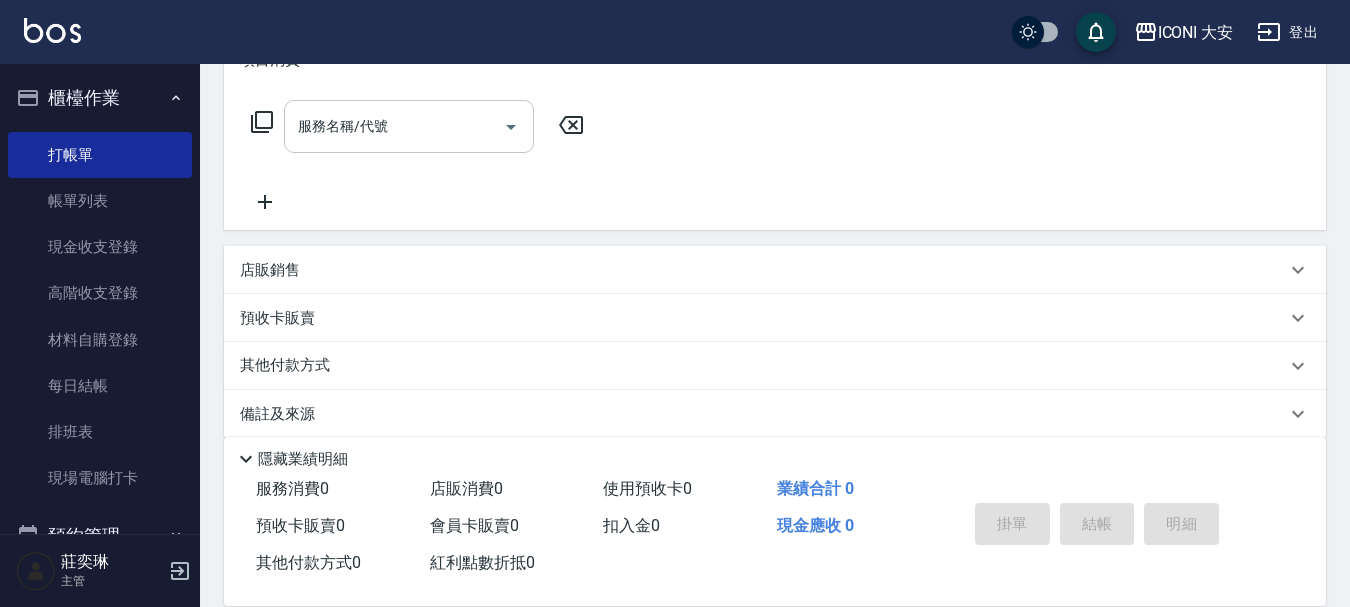 click on "服務名稱/代號" at bounding box center (394, 126) 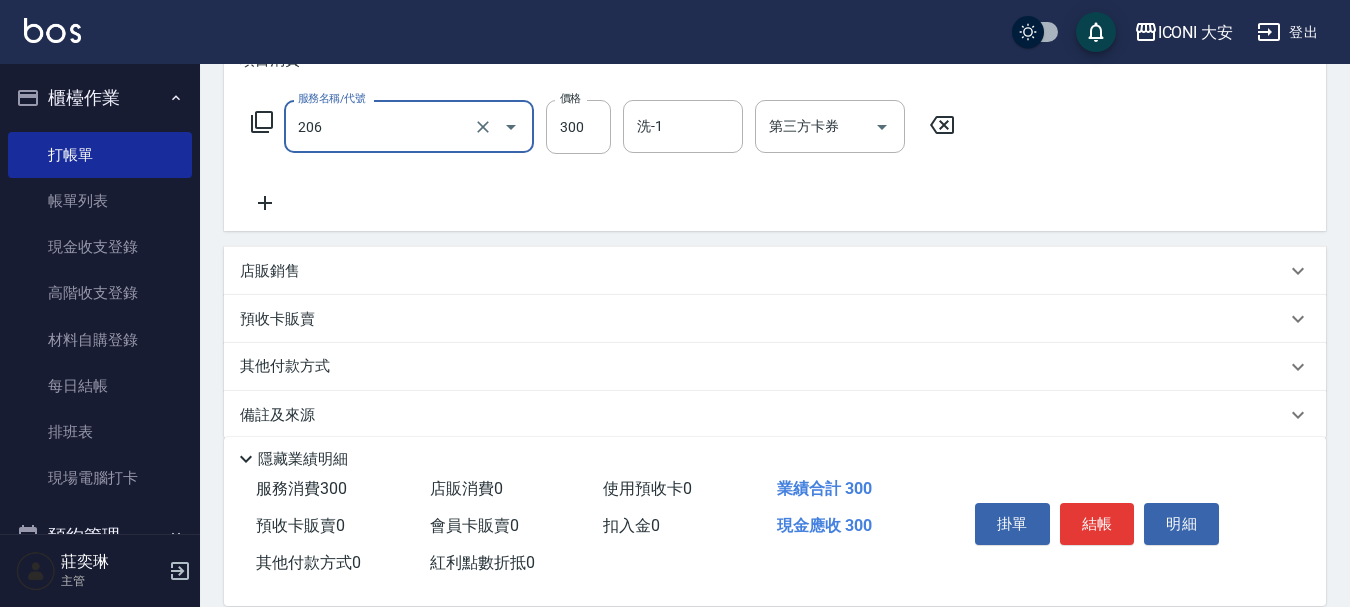 type on "洗髮(206)" 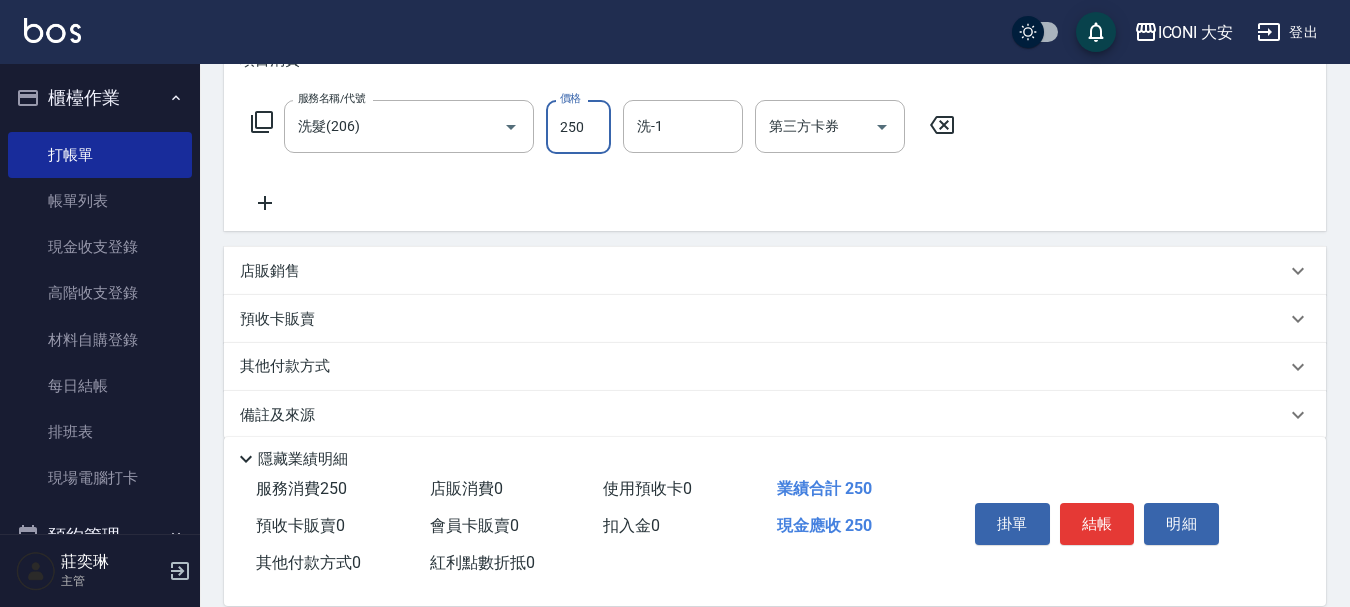 type on "250" 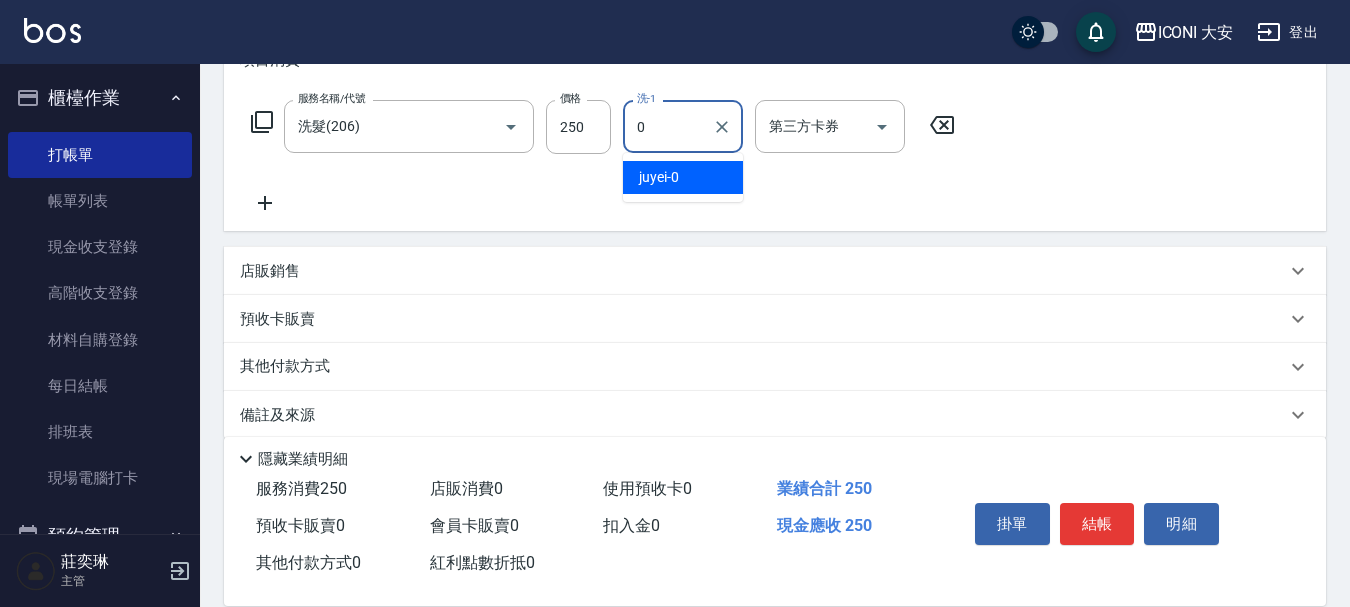 type on "juyei-0" 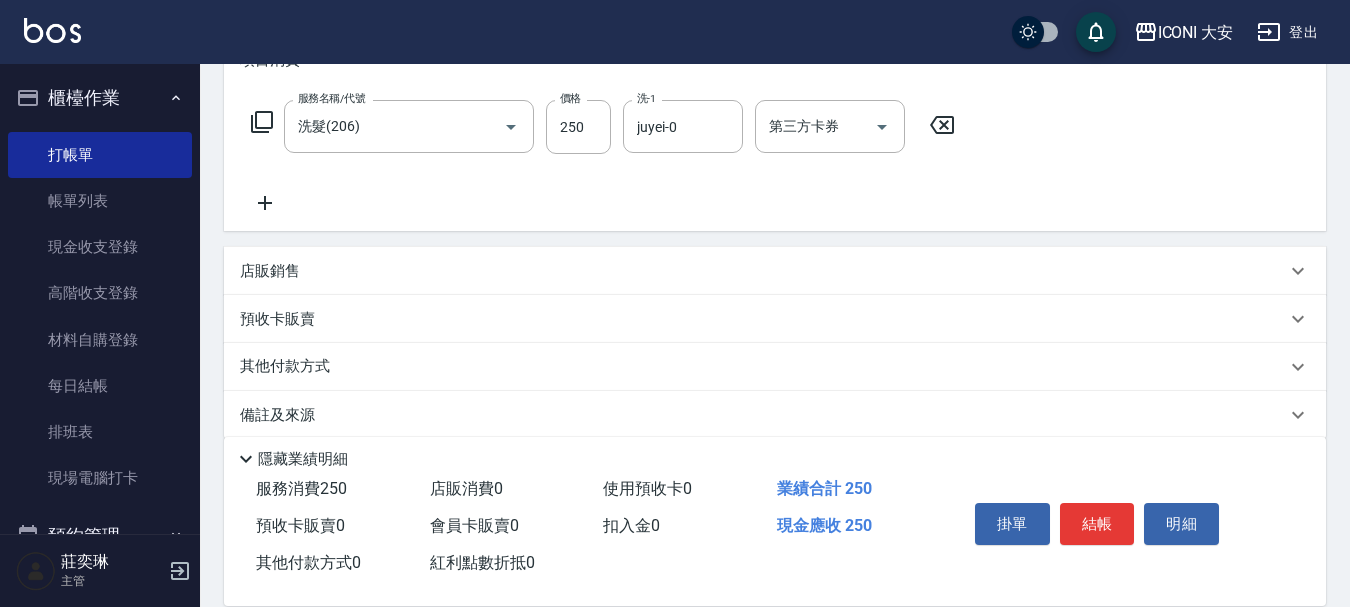click 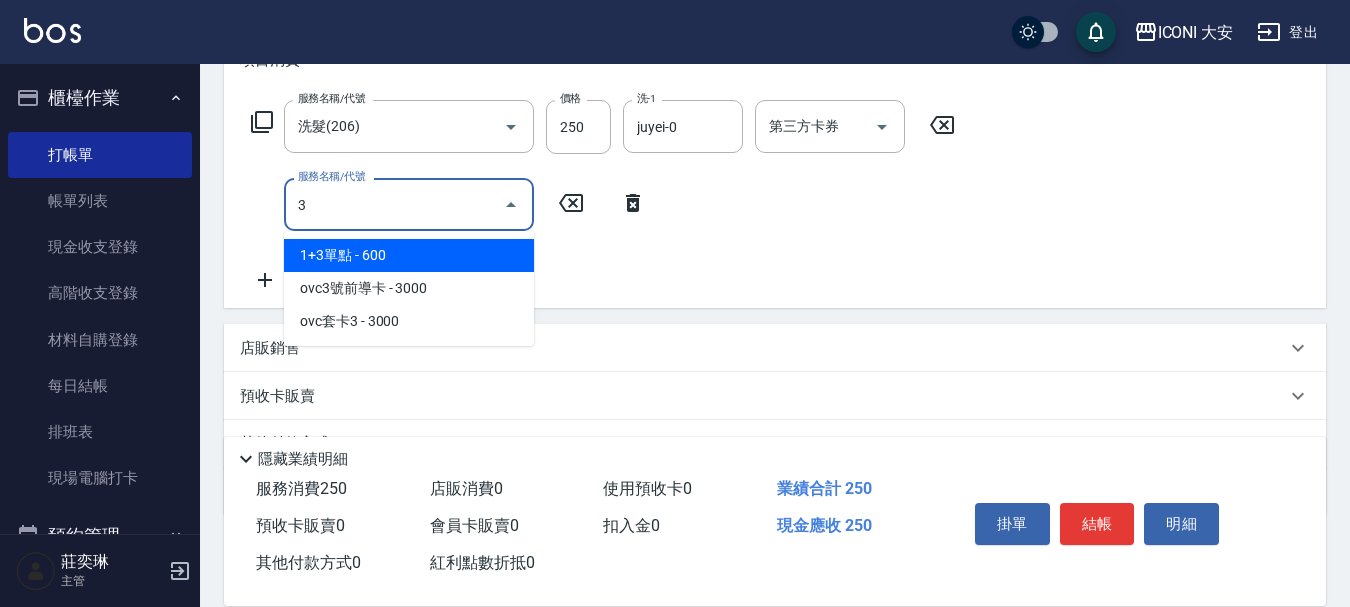type on "1+3單點(108)" 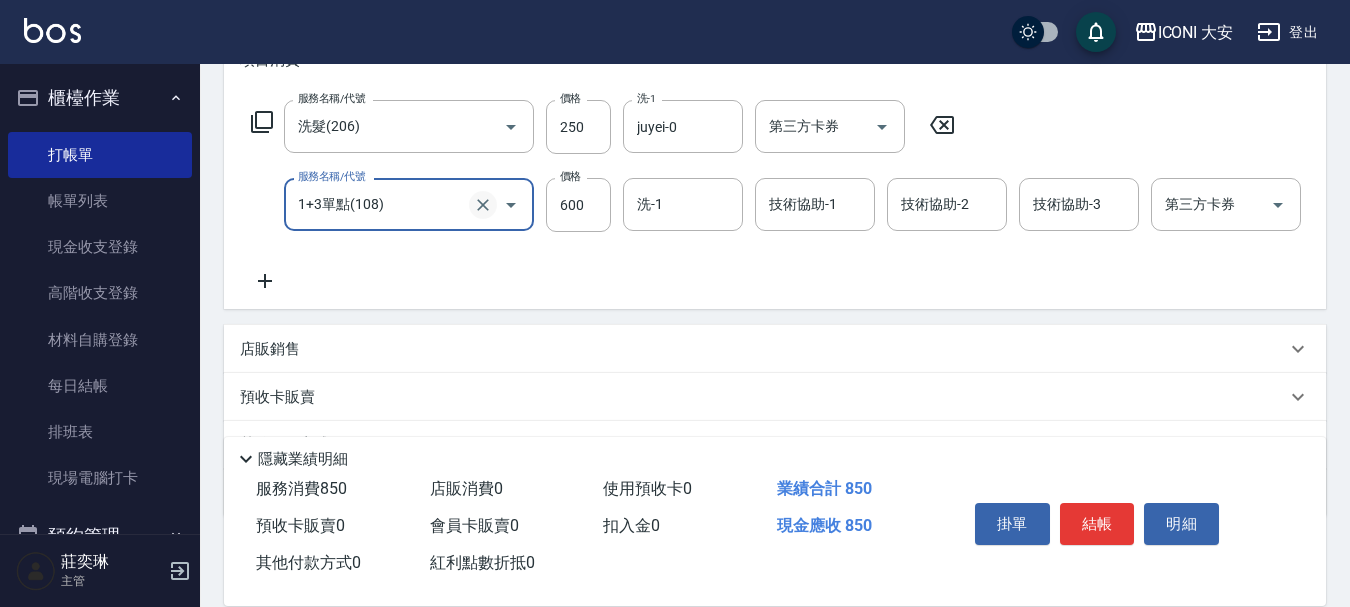 click 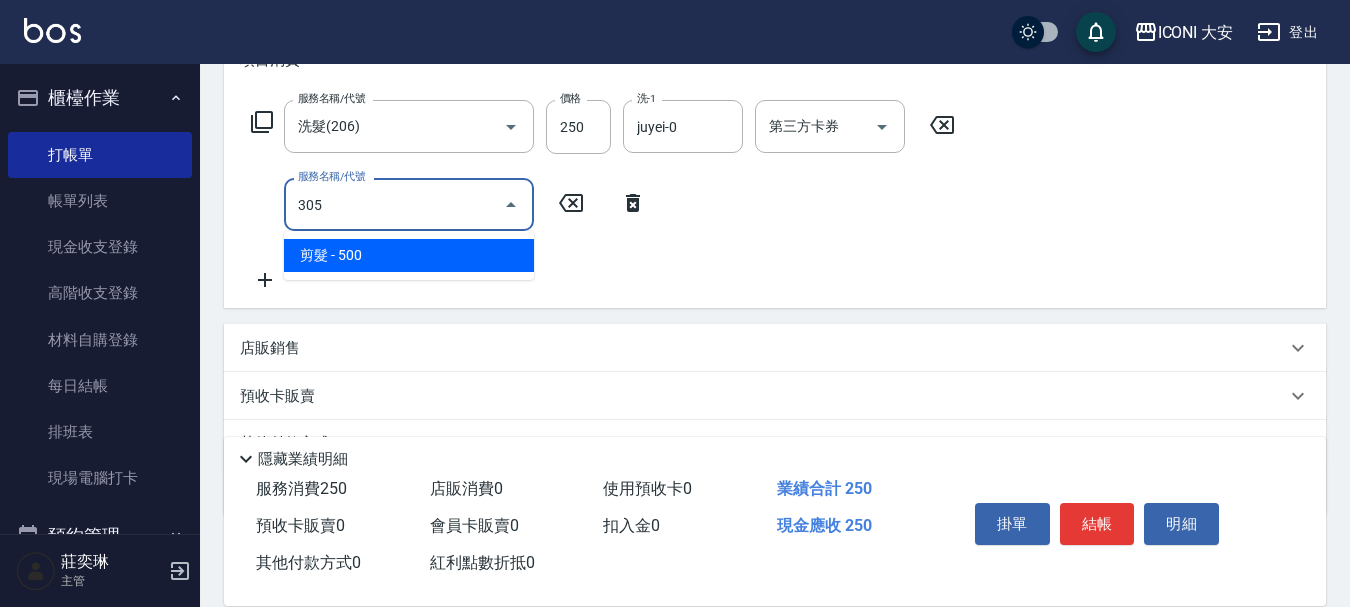 type on "剪髮(305)" 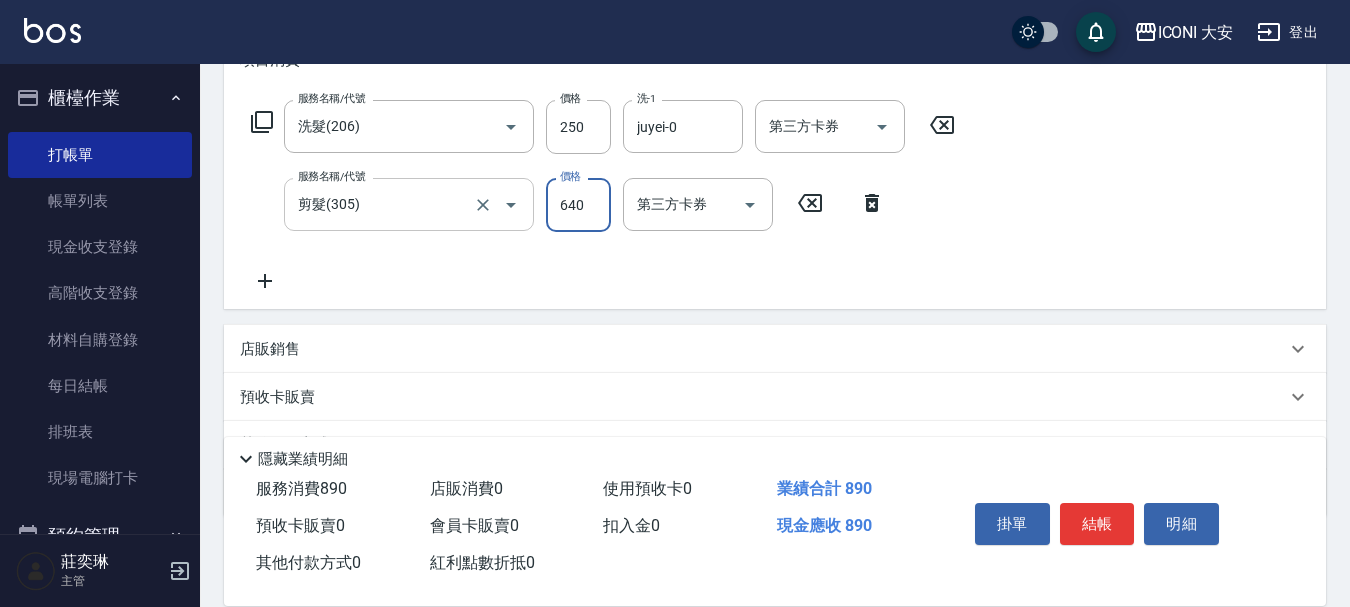 type on "640" 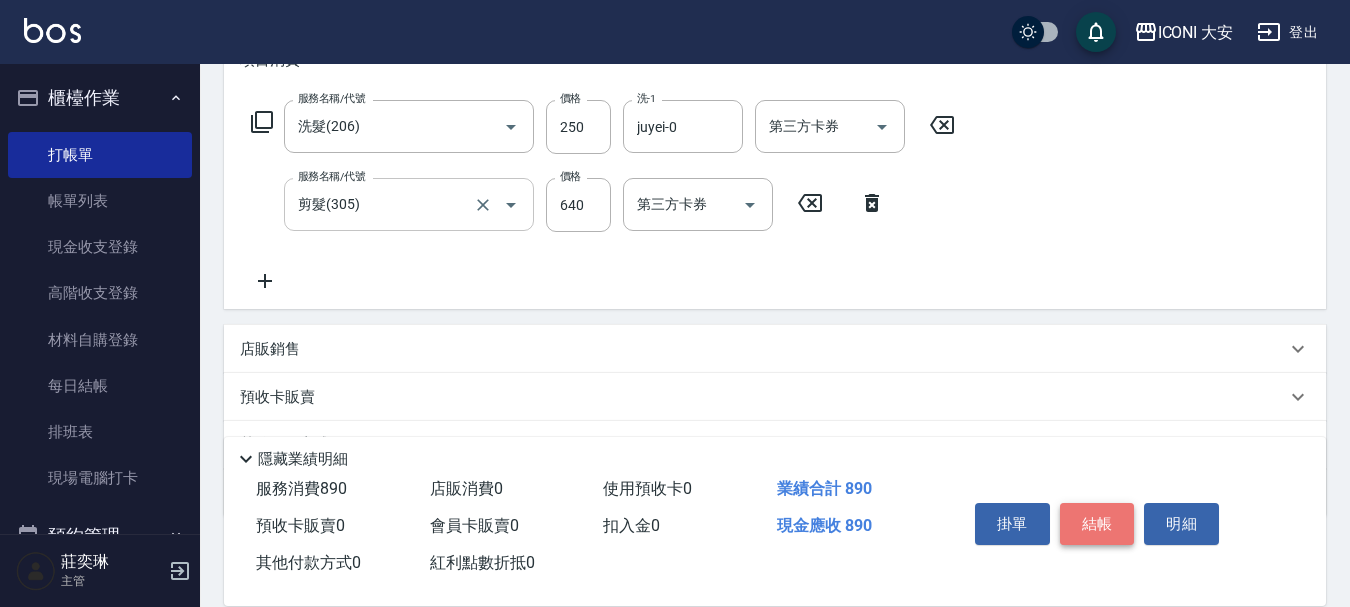 click on "結帳" at bounding box center [1097, 524] 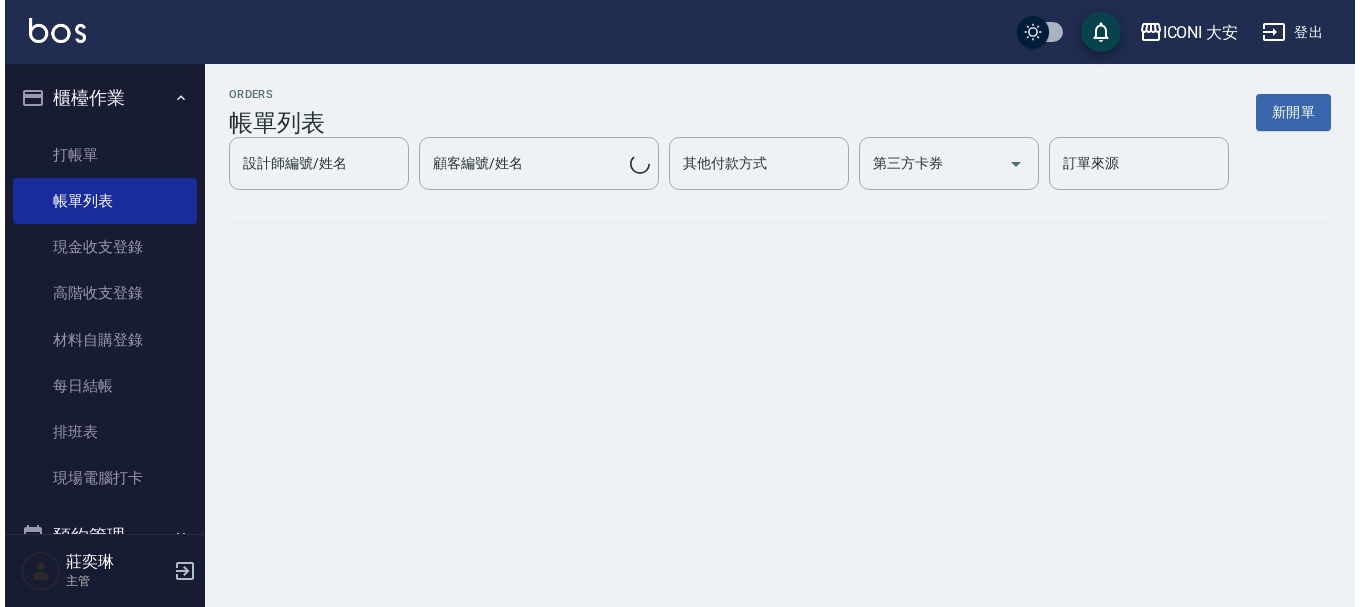 scroll, scrollTop: 0, scrollLeft: 0, axis: both 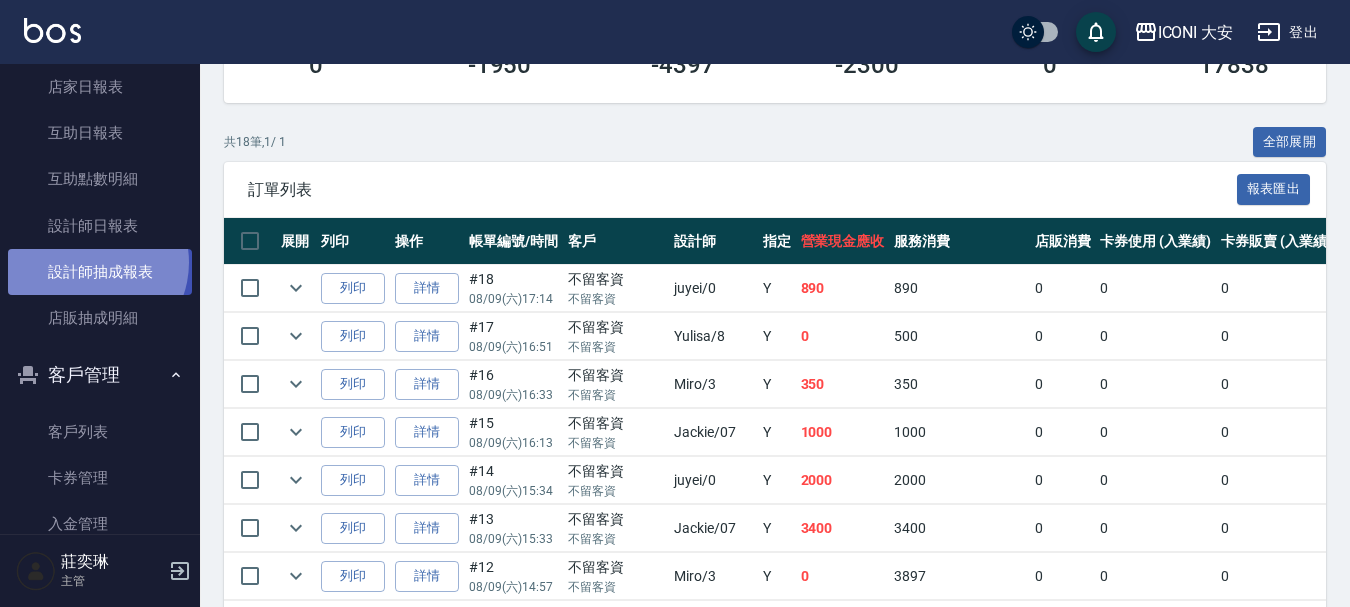 click on "設計師抽成報表" at bounding box center (100, 272) 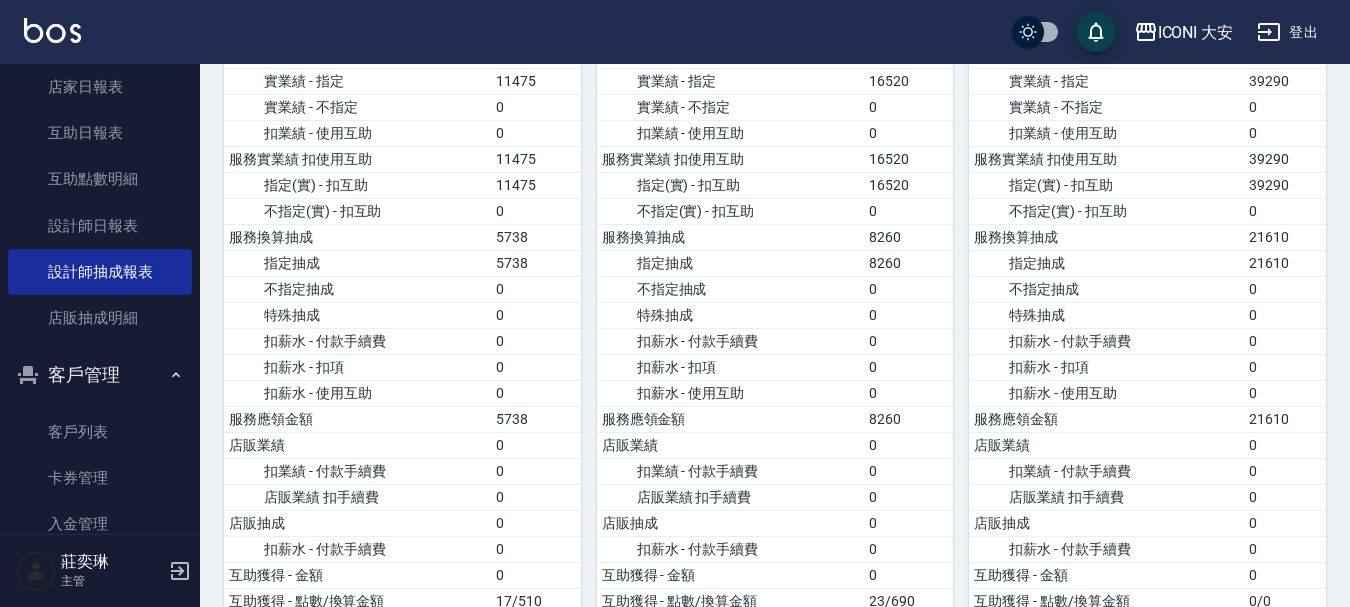 scroll, scrollTop: 600, scrollLeft: 0, axis: vertical 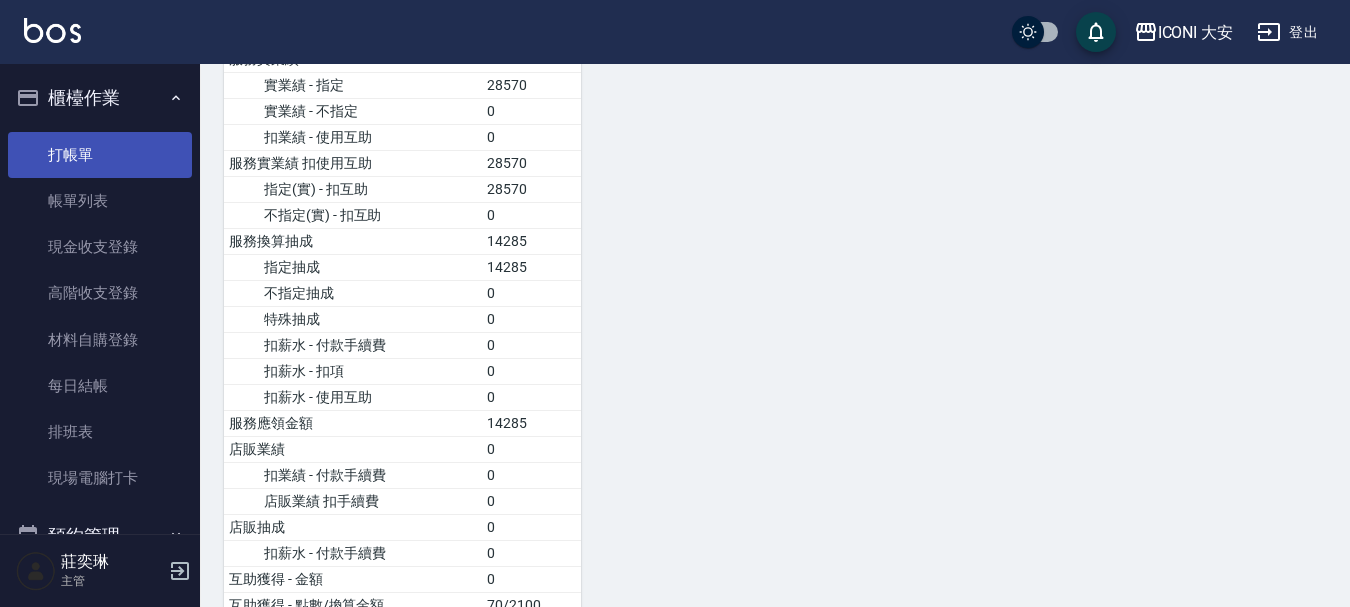click on "打帳單" at bounding box center [100, 155] 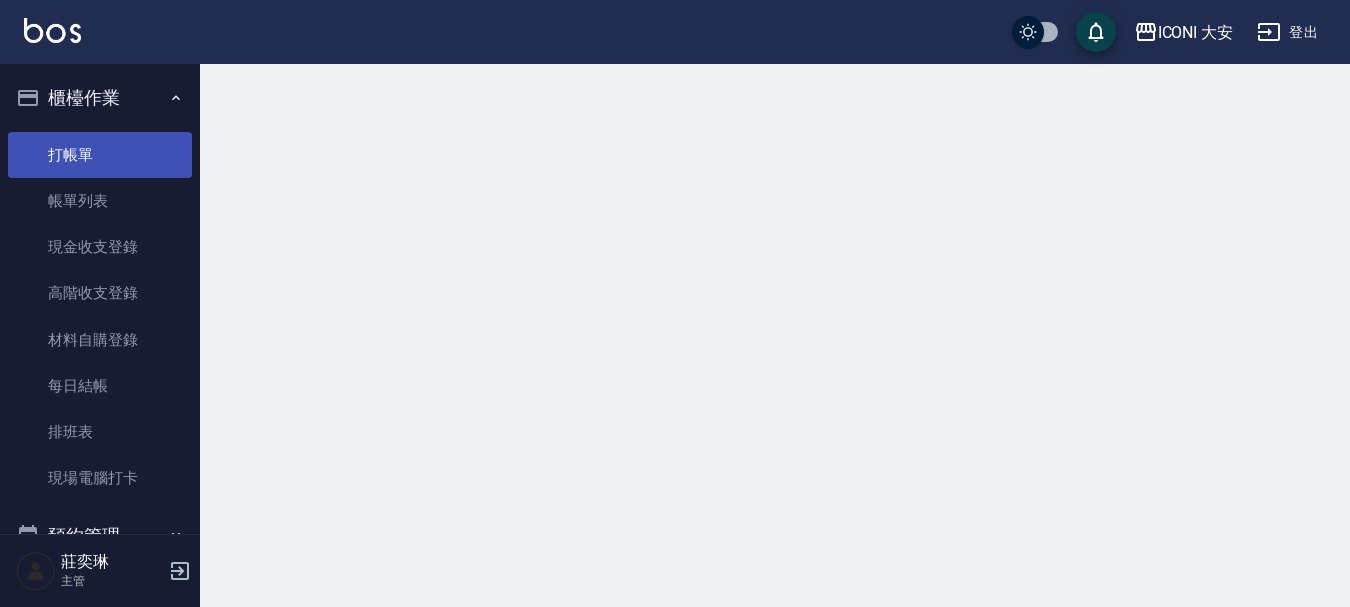 scroll, scrollTop: 0, scrollLeft: 0, axis: both 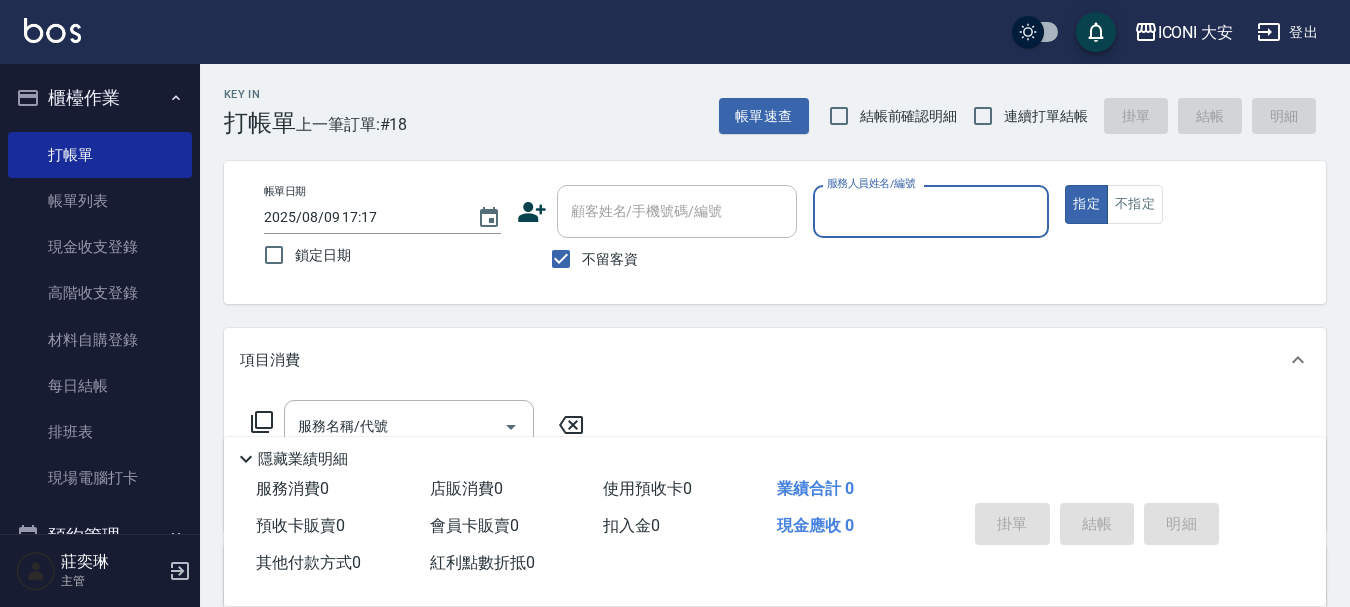 click on "服務人員姓名/編號" at bounding box center (931, 211) 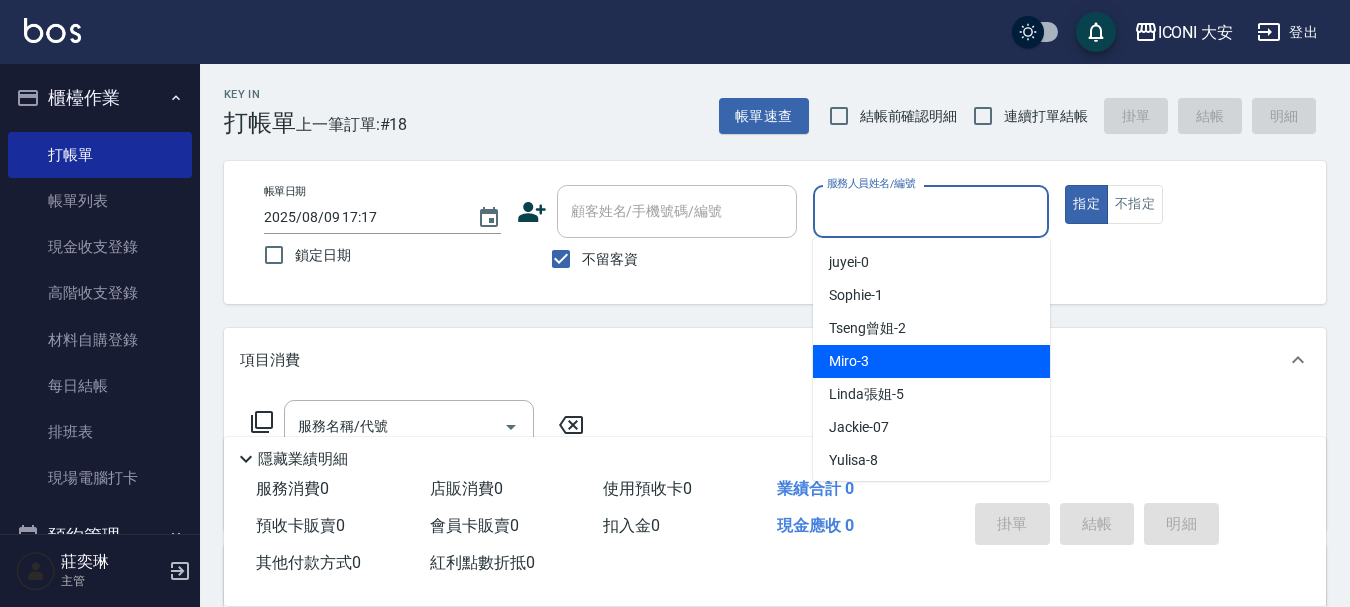 click on "Miro -3" at bounding box center (931, 361) 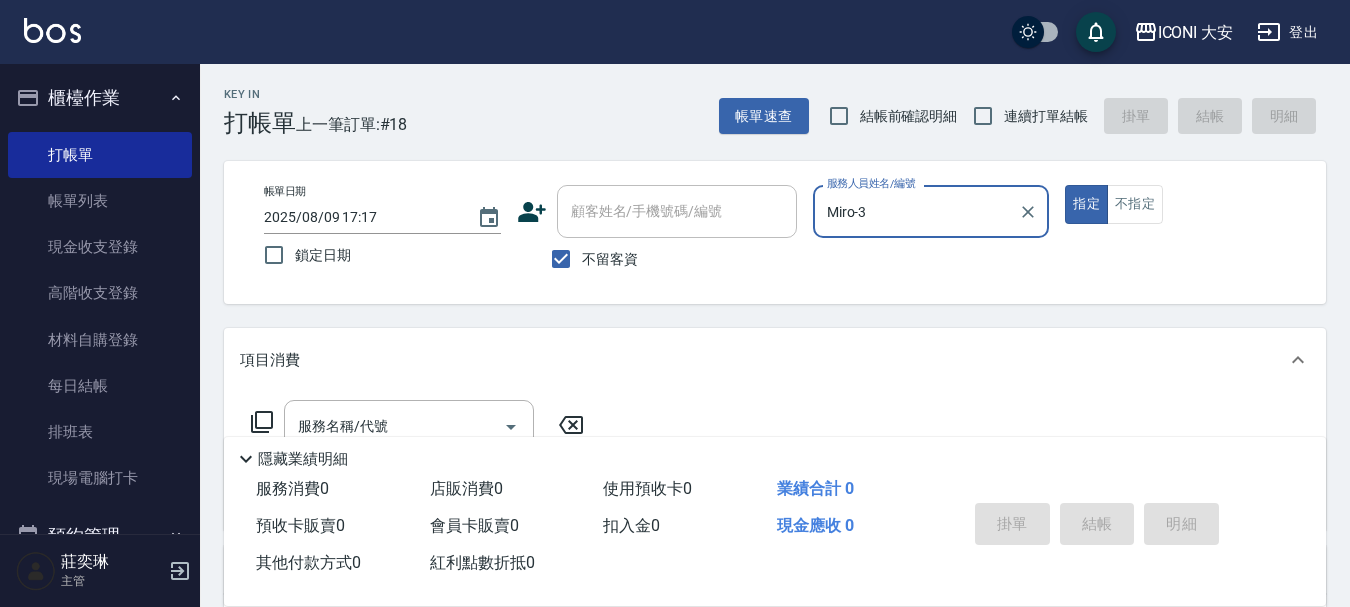 scroll, scrollTop: 100, scrollLeft: 0, axis: vertical 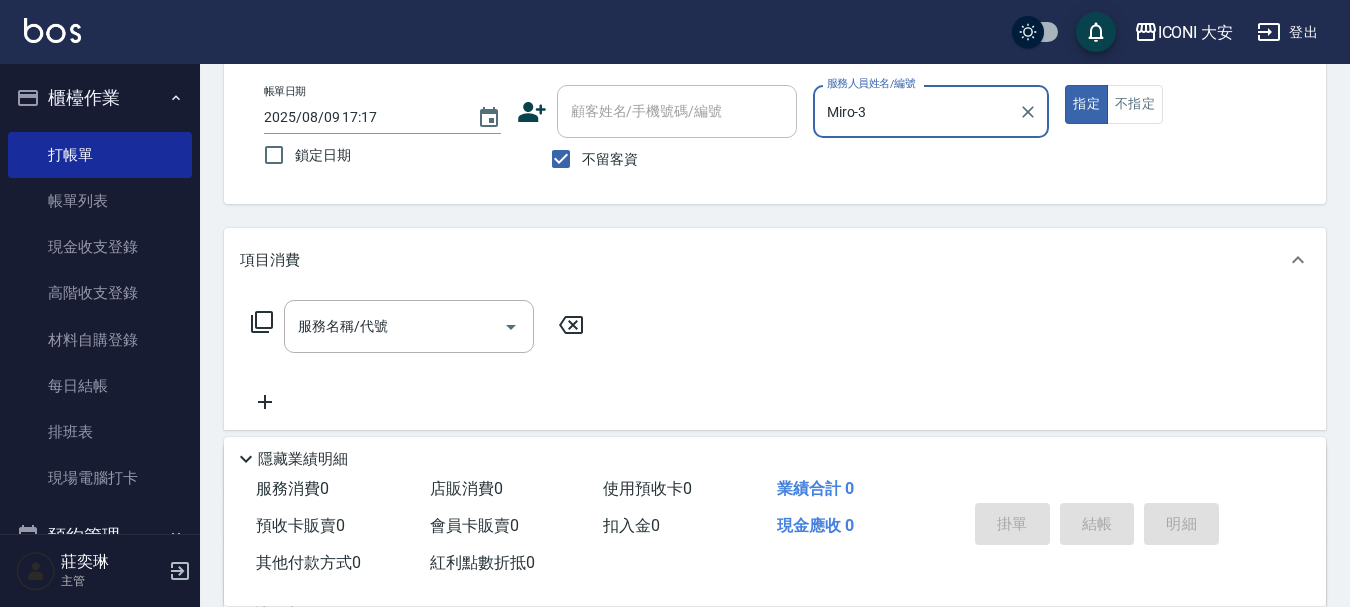 click 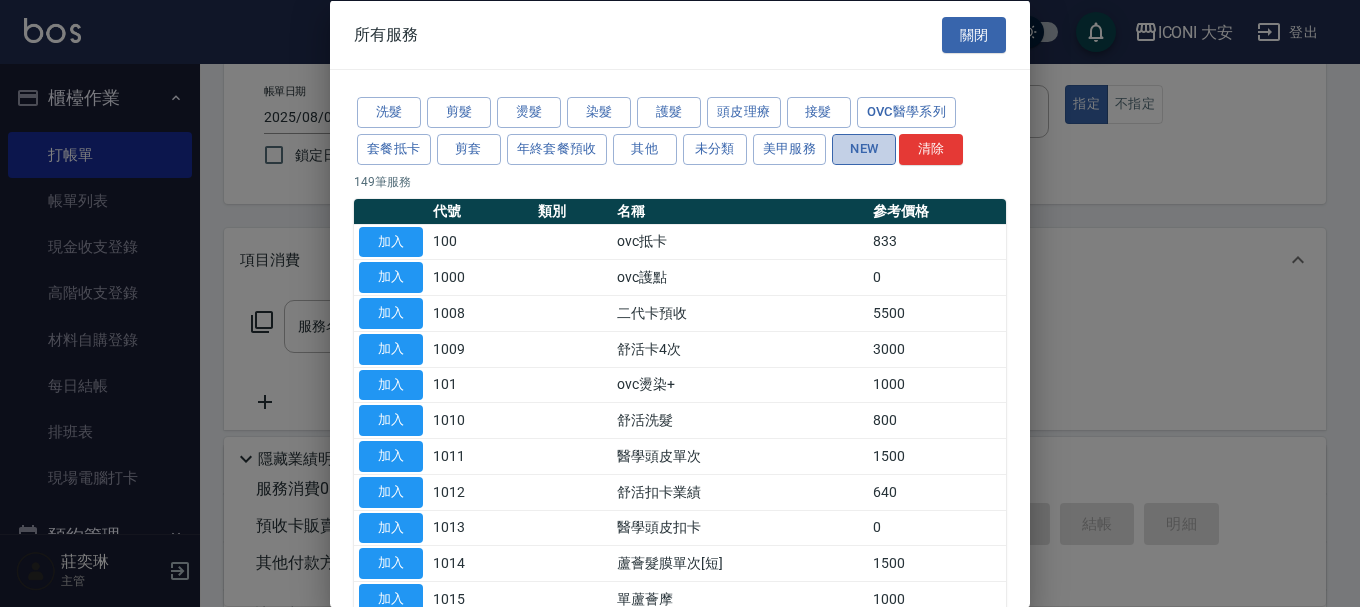 click on "NEW" at bounding box center (864, 148) 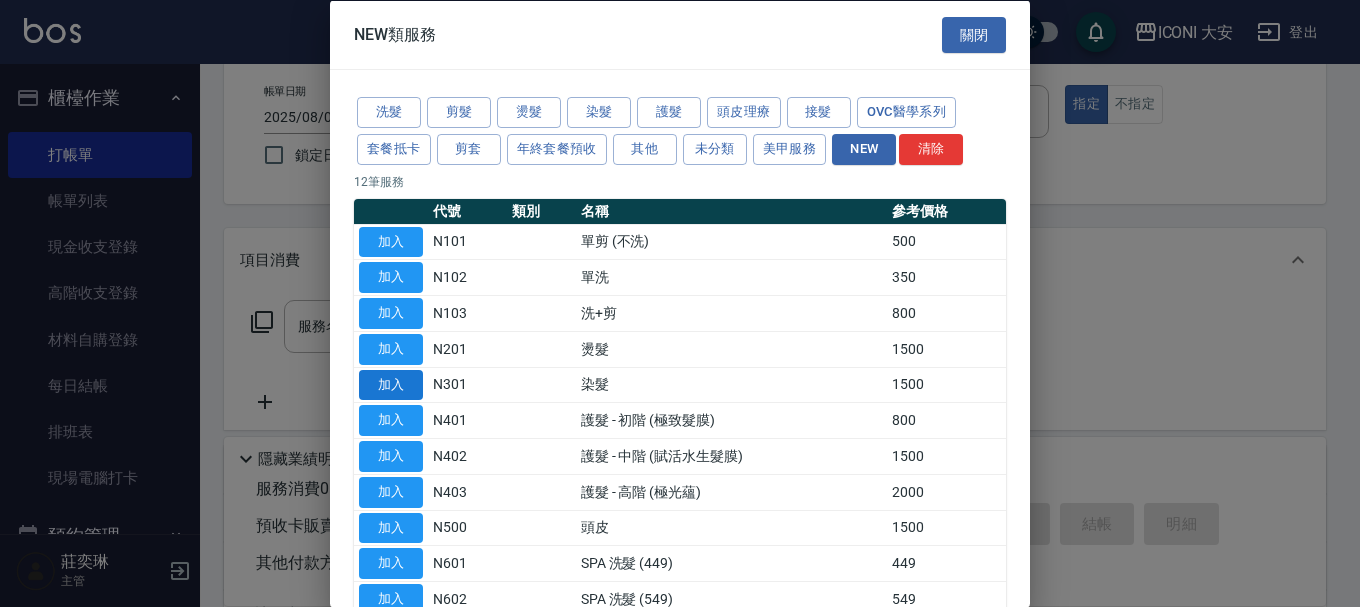 click on "加入" at bounding box center [391, 384] 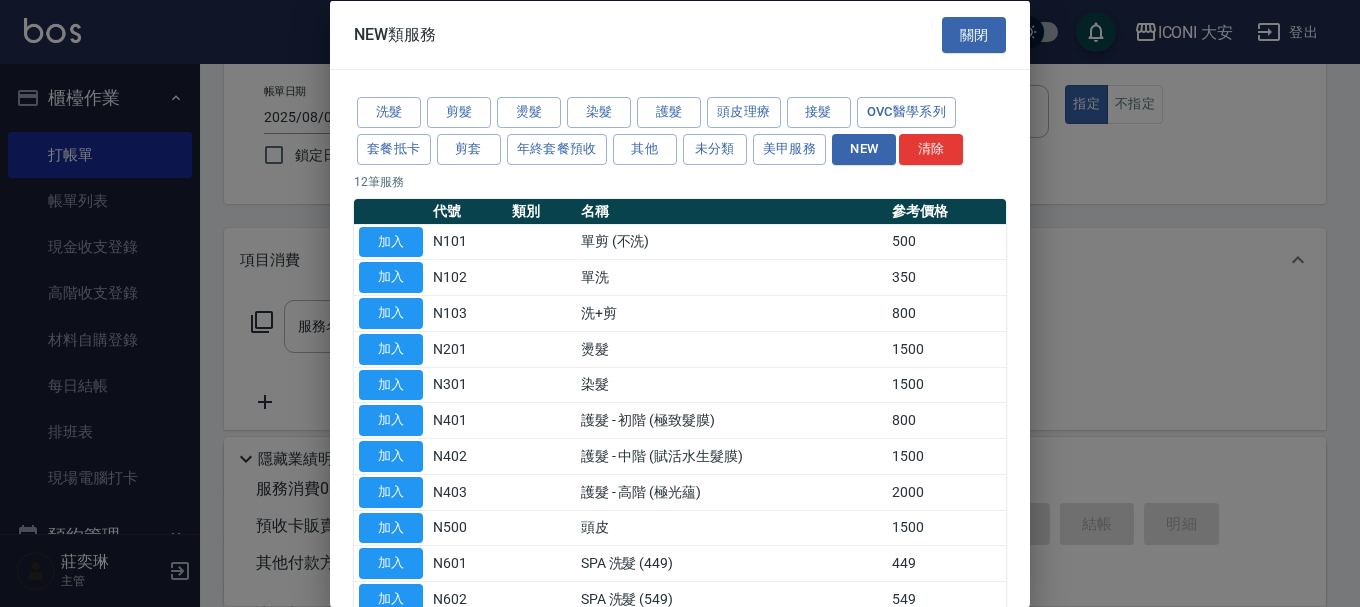 type on "染髮(N301)" 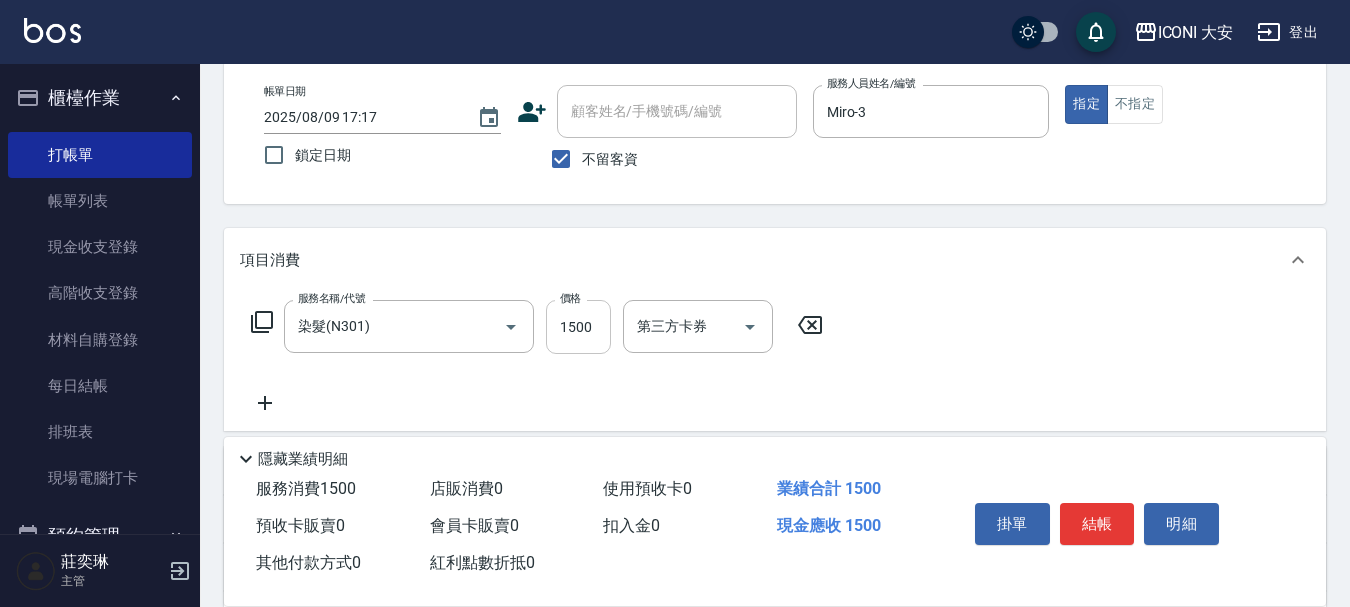 click on "1500" at bounding box center (578, 327) 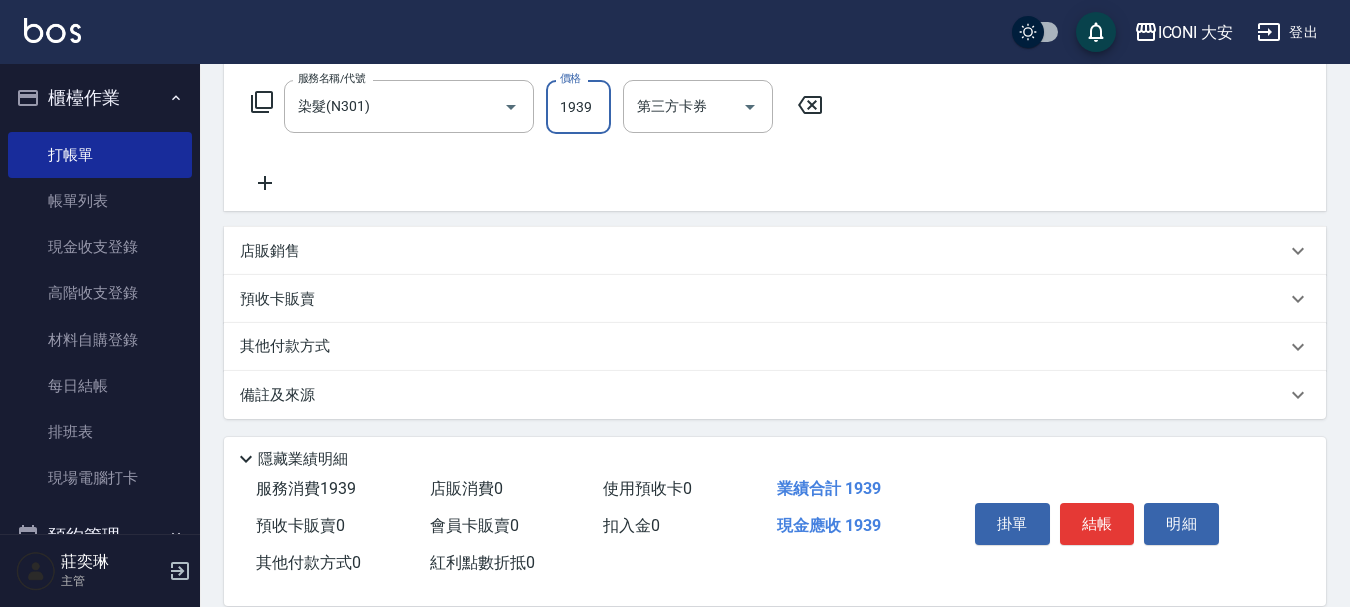 scroll, scrollTop: 324, scrollLeft: 0, axis: vertical 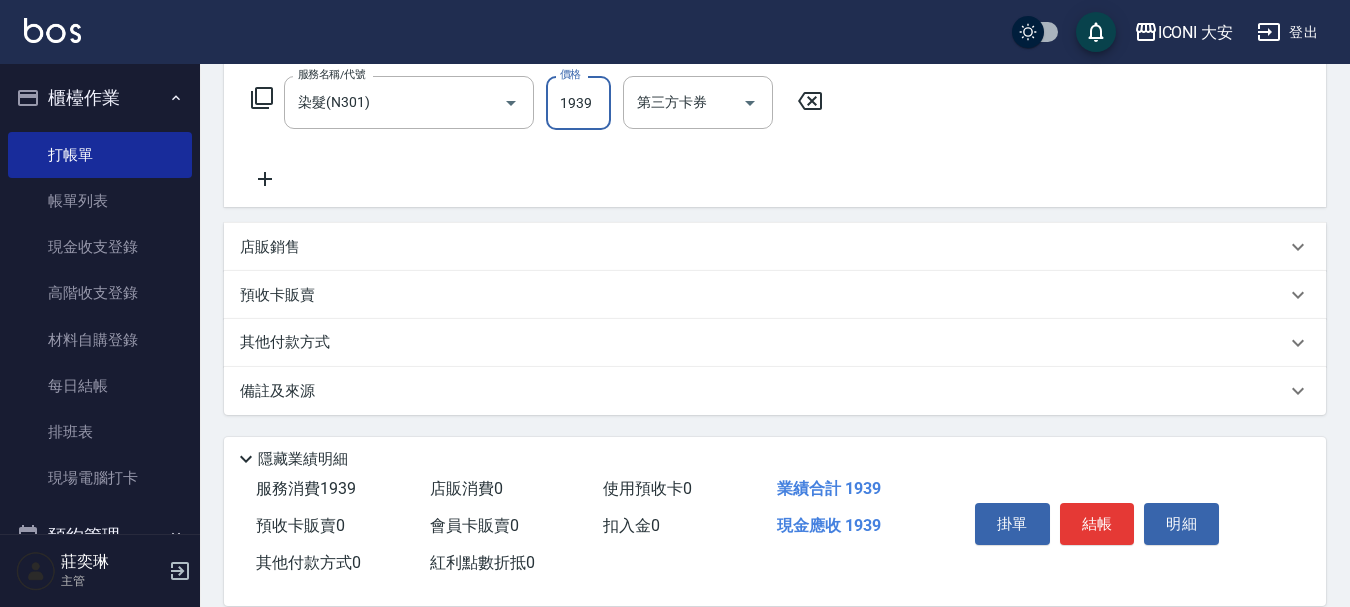 type on "1939" 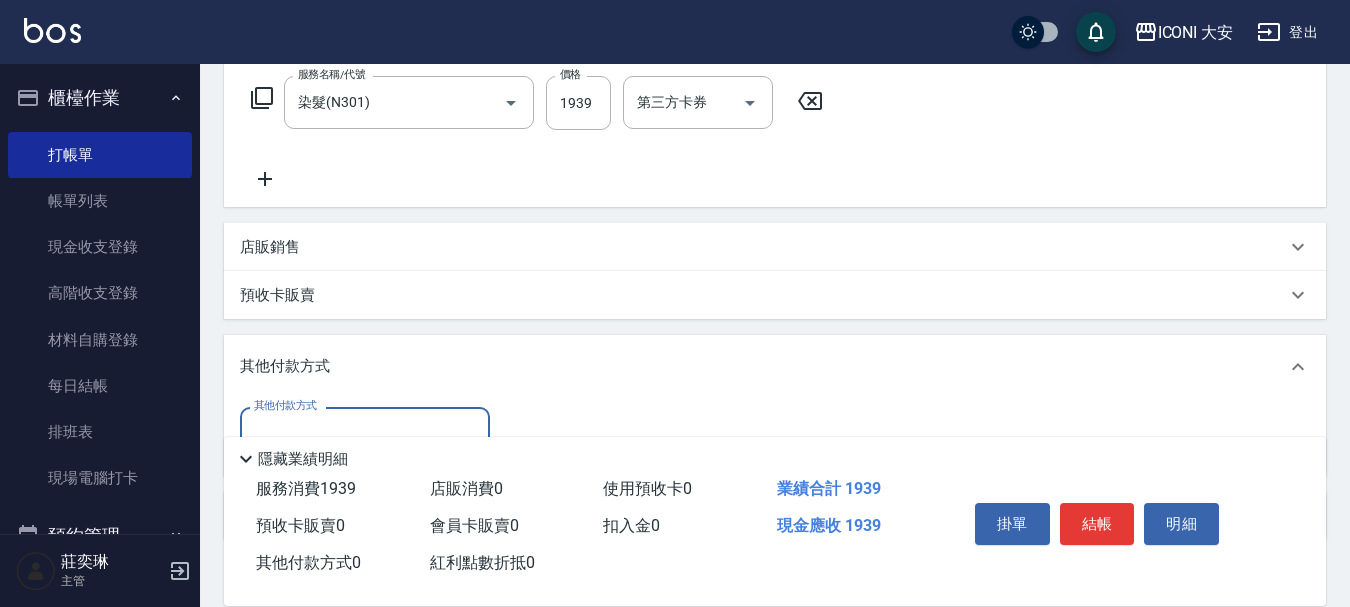 scroll, scrollTop: 0, scrollLeft: 0, axis: both 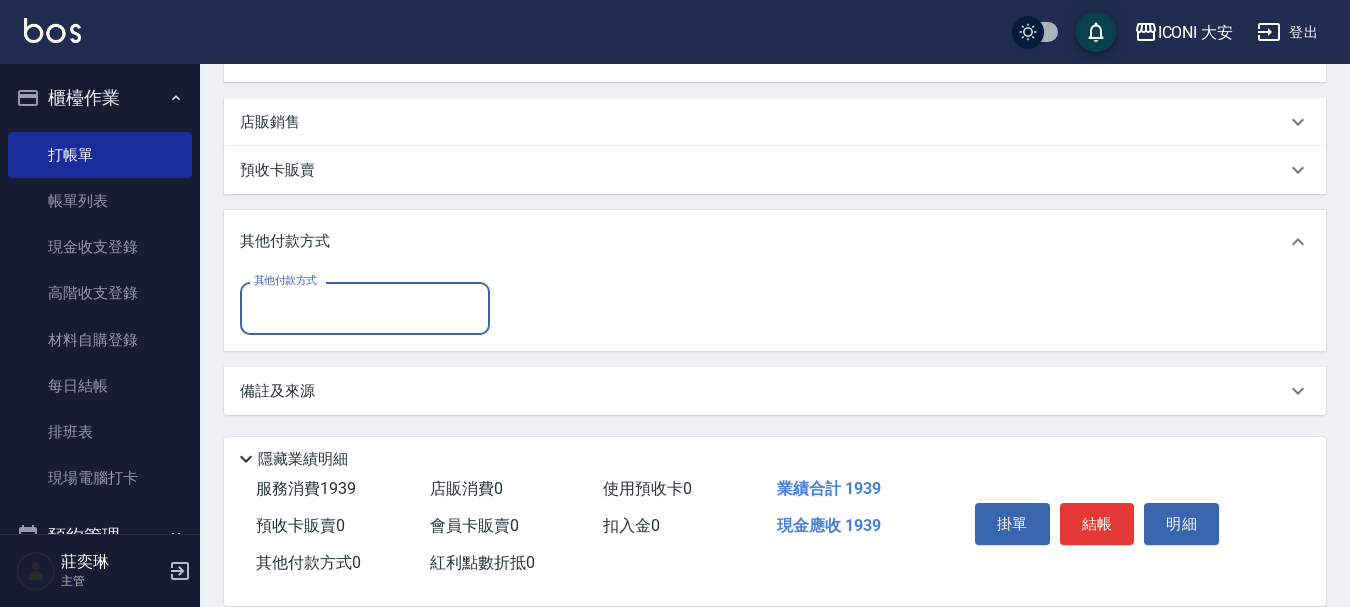click on "其他付款方式" at bounding box center [365, 308] 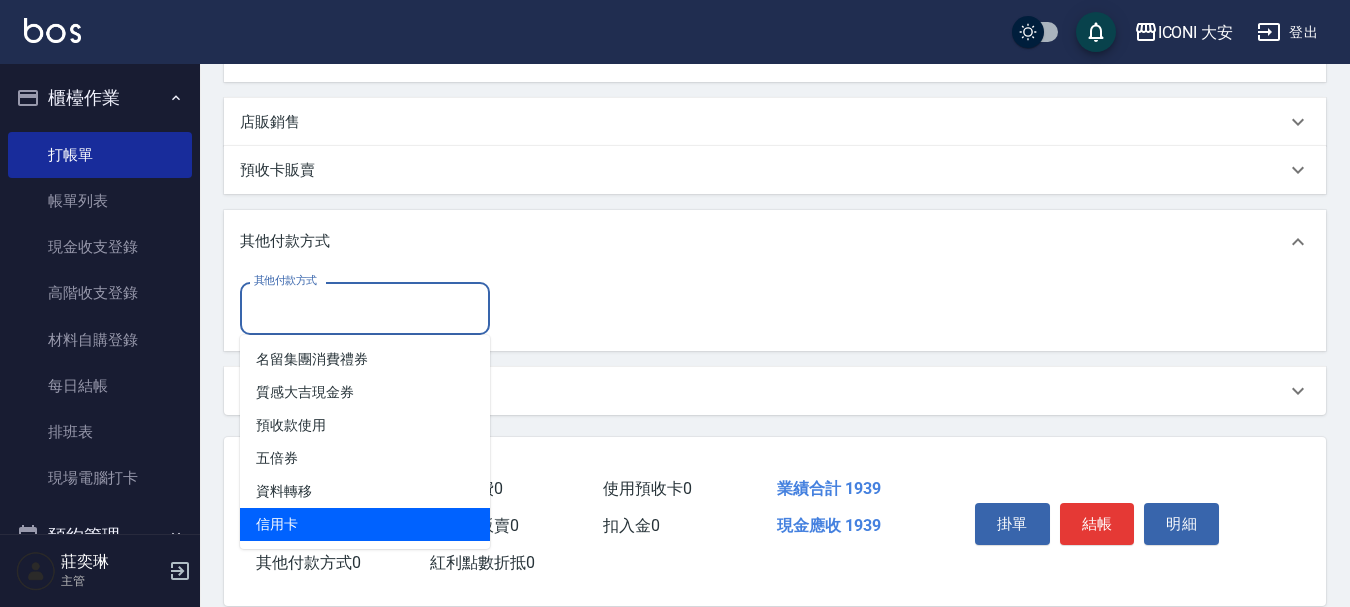 click on "信用卡" at bounding box center [365, 524] 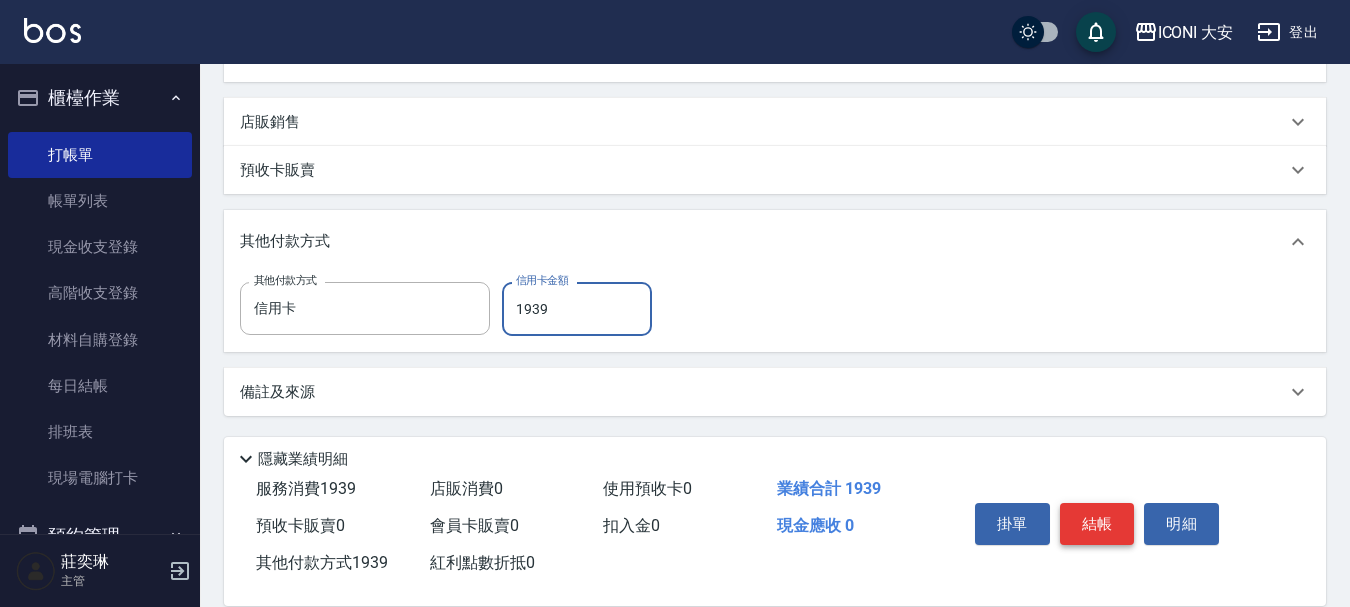 type on "1939" 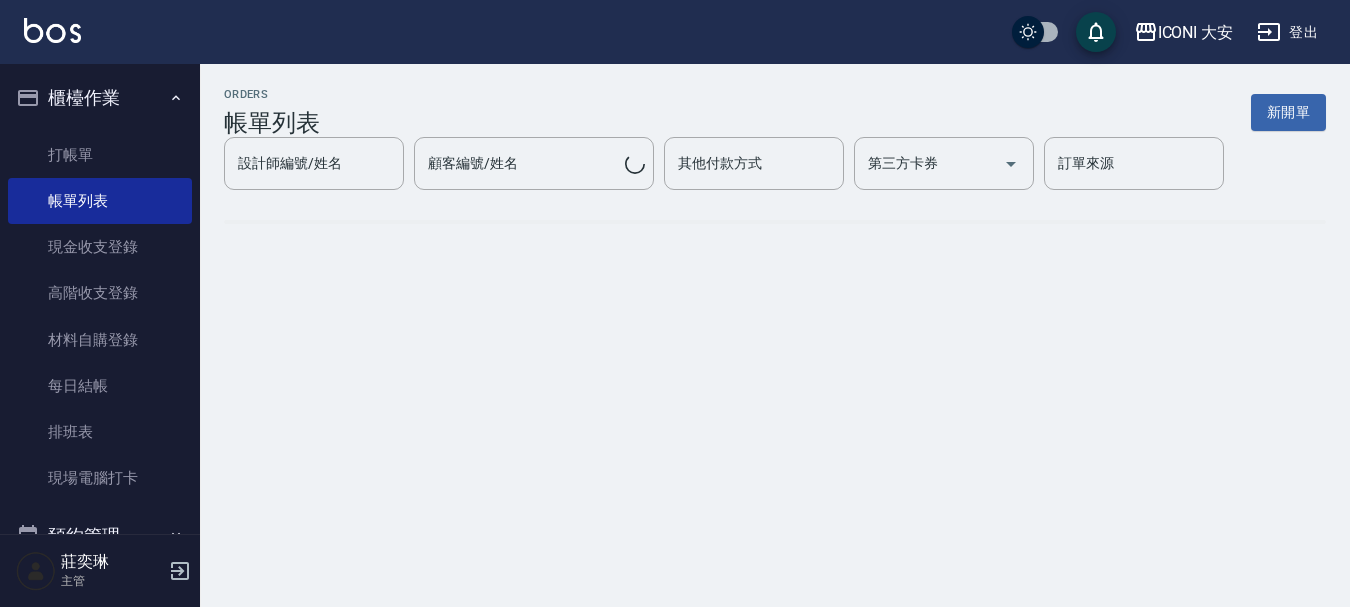 scroll, scrollTop: 0, scrollLeft: 0, axis: both 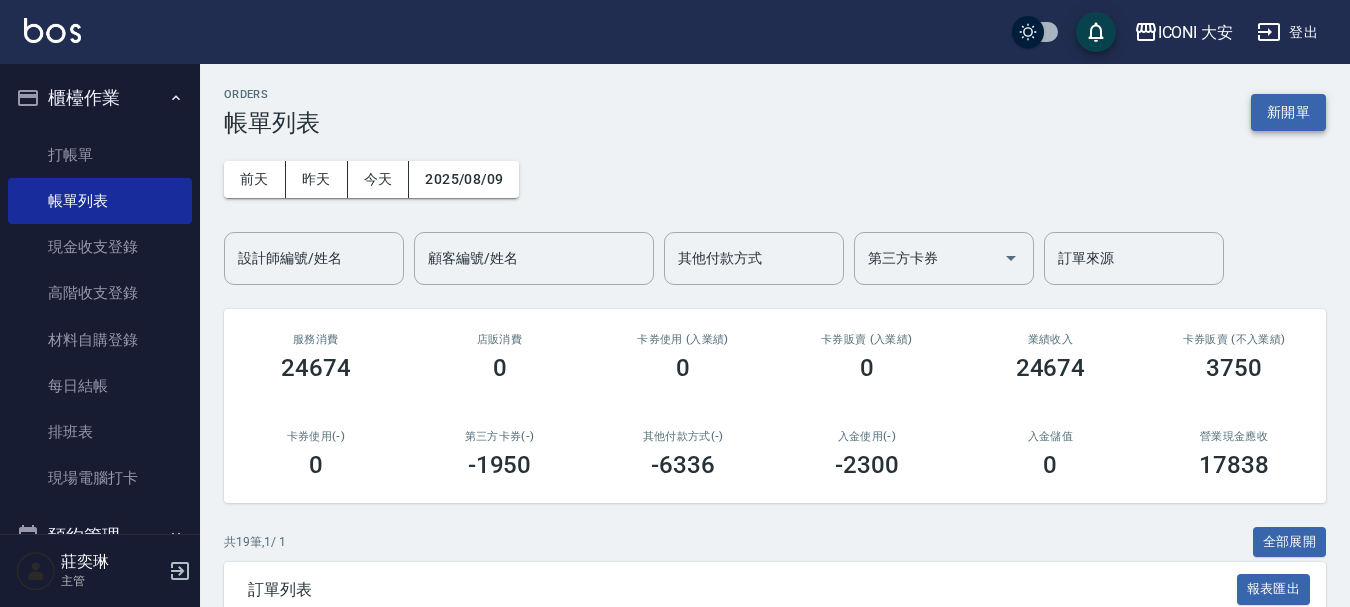 click on "新開單" at bounding box center [1288, 112] 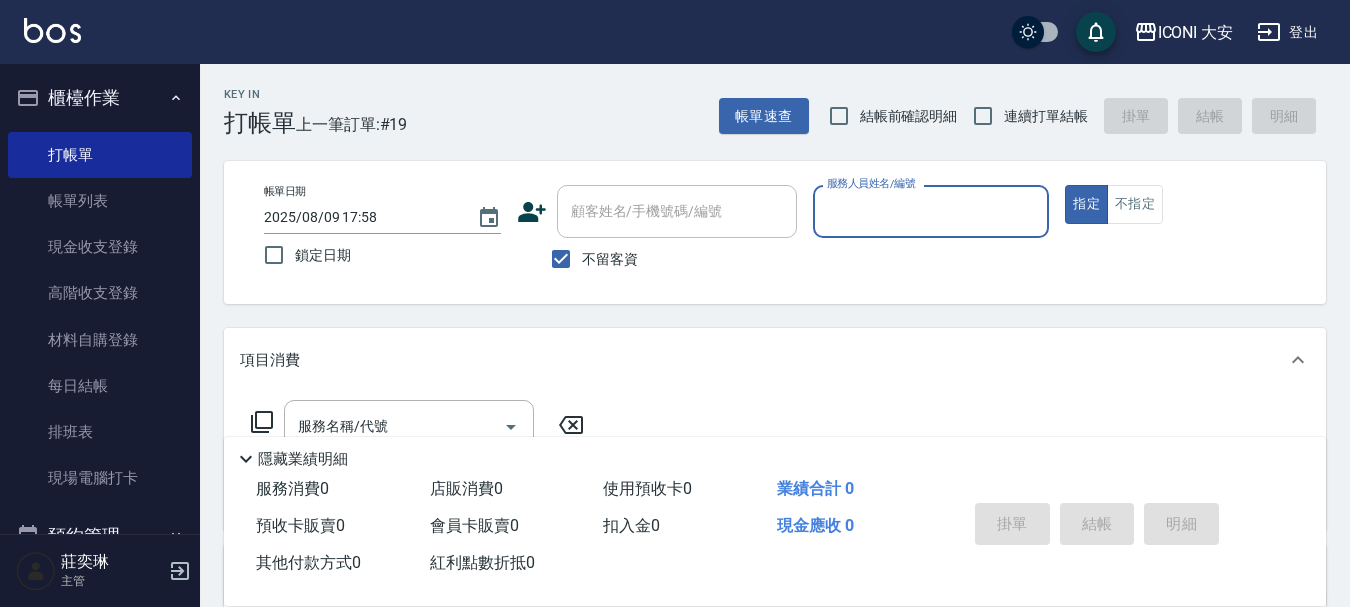click on "服務人員姓名/編號" at bounding box center (931, 211) 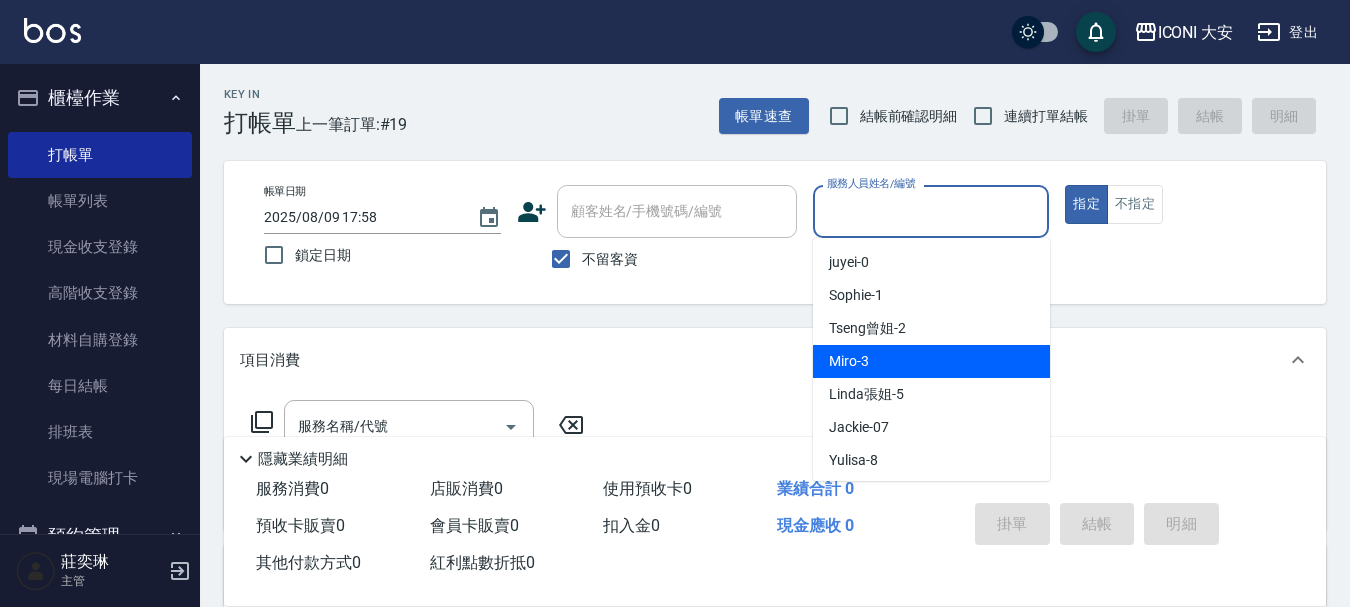 click on "Miro -3" at bounding box center (931, 361) 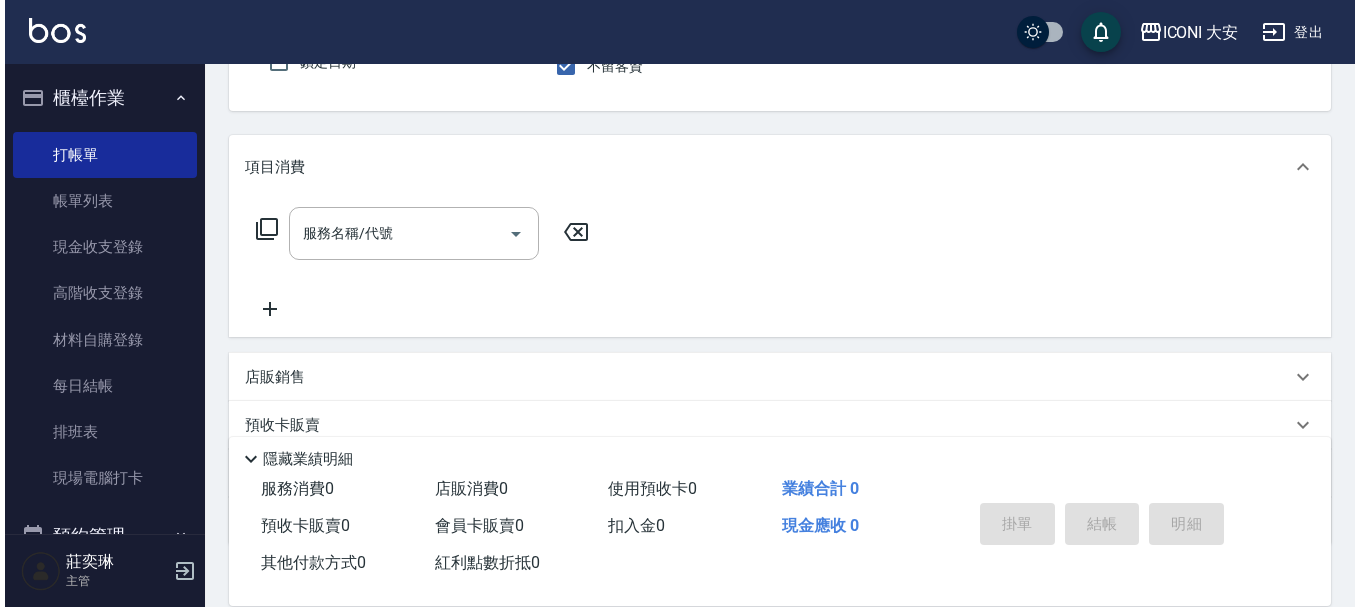 scroll, scrollTop: 200, scrollLeft: 0, axis: vertical 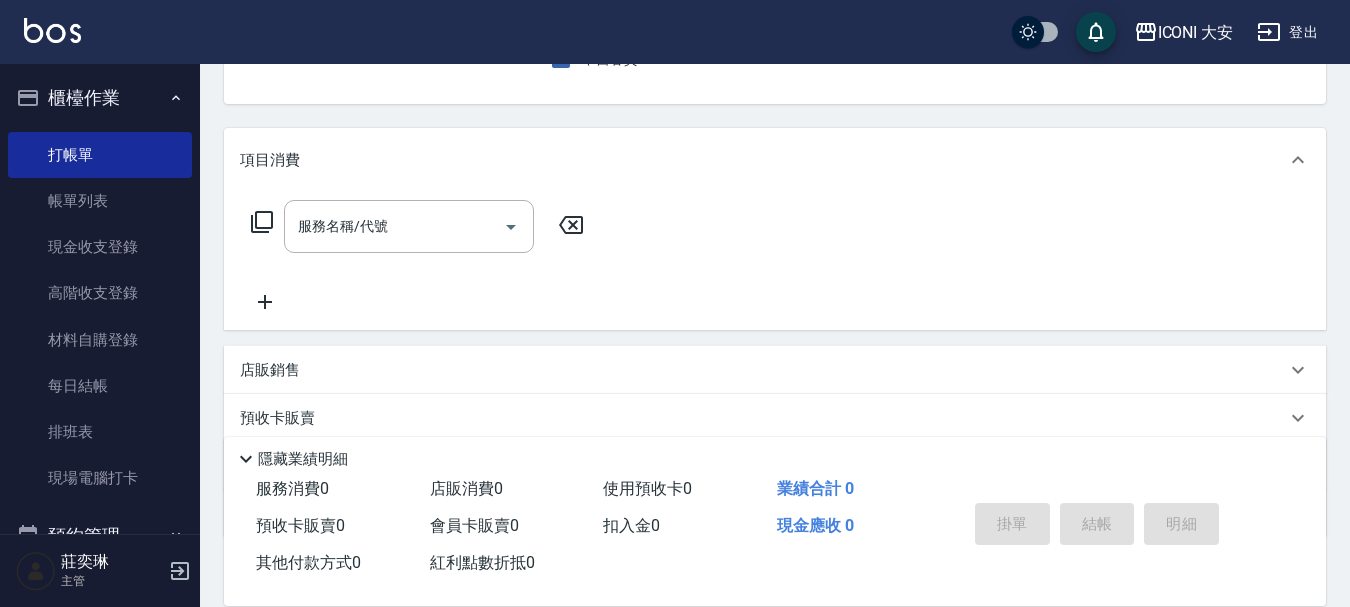 click 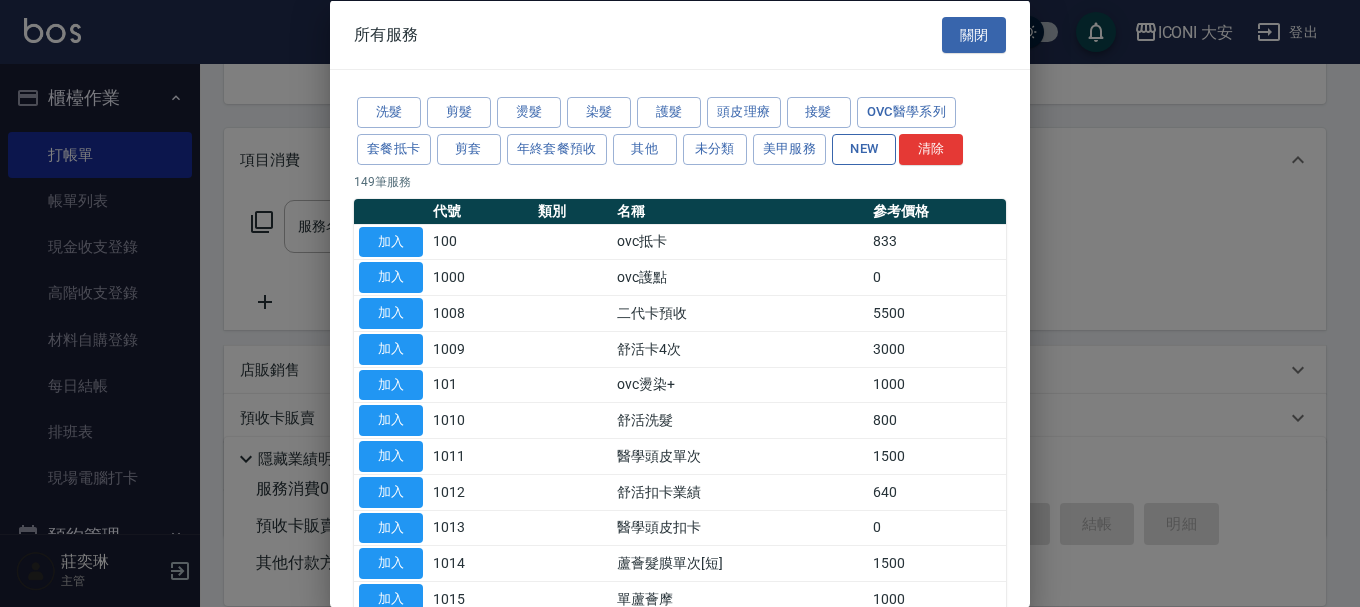 click on "NEW" at bounding box center [864, 148] 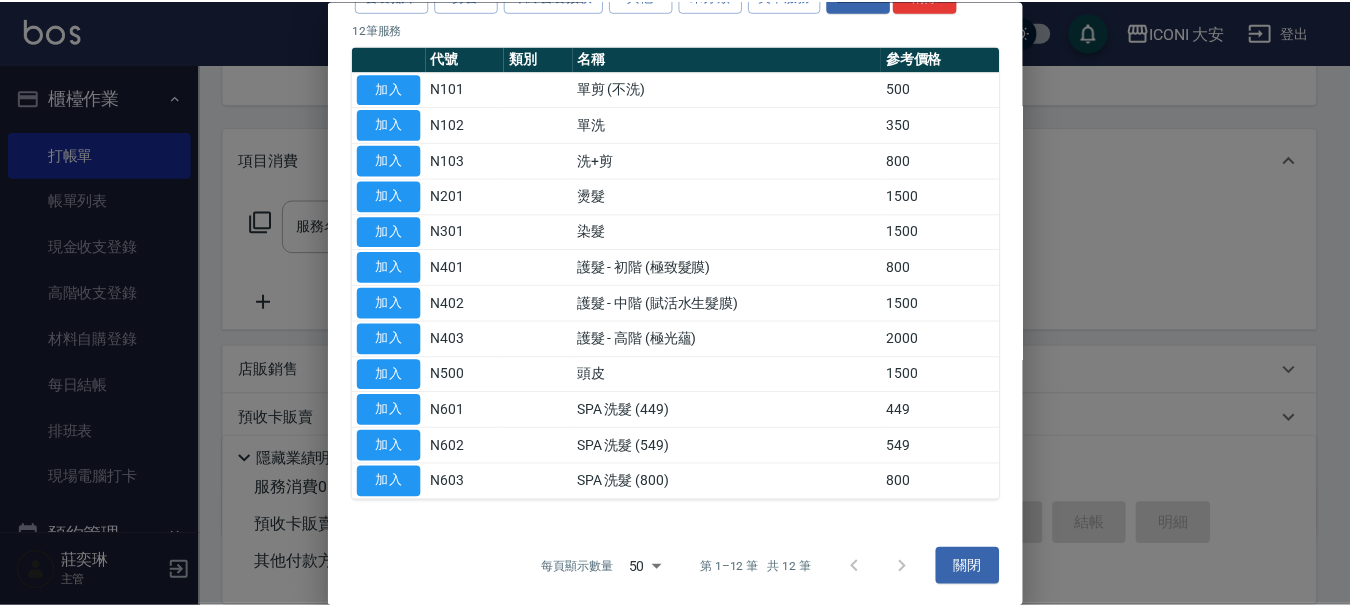 scroll, scrollTop: 156, scrollLeft: 0, axis: vertical 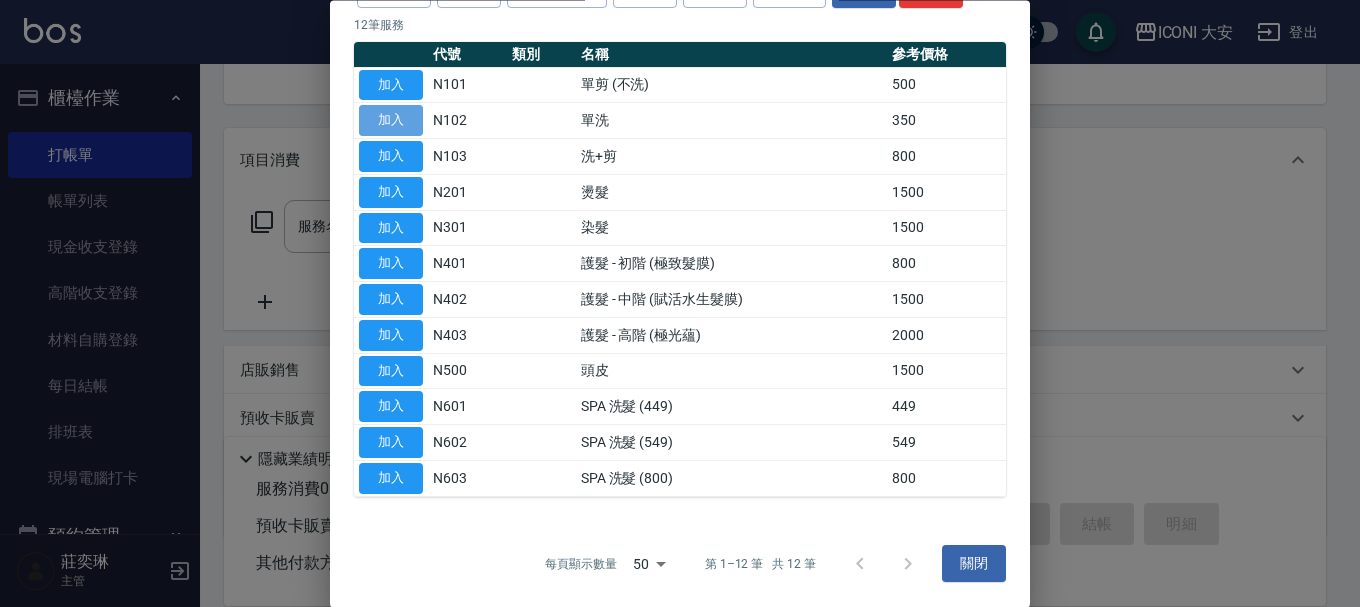 click on "加入" at bounding box center (391, 121) 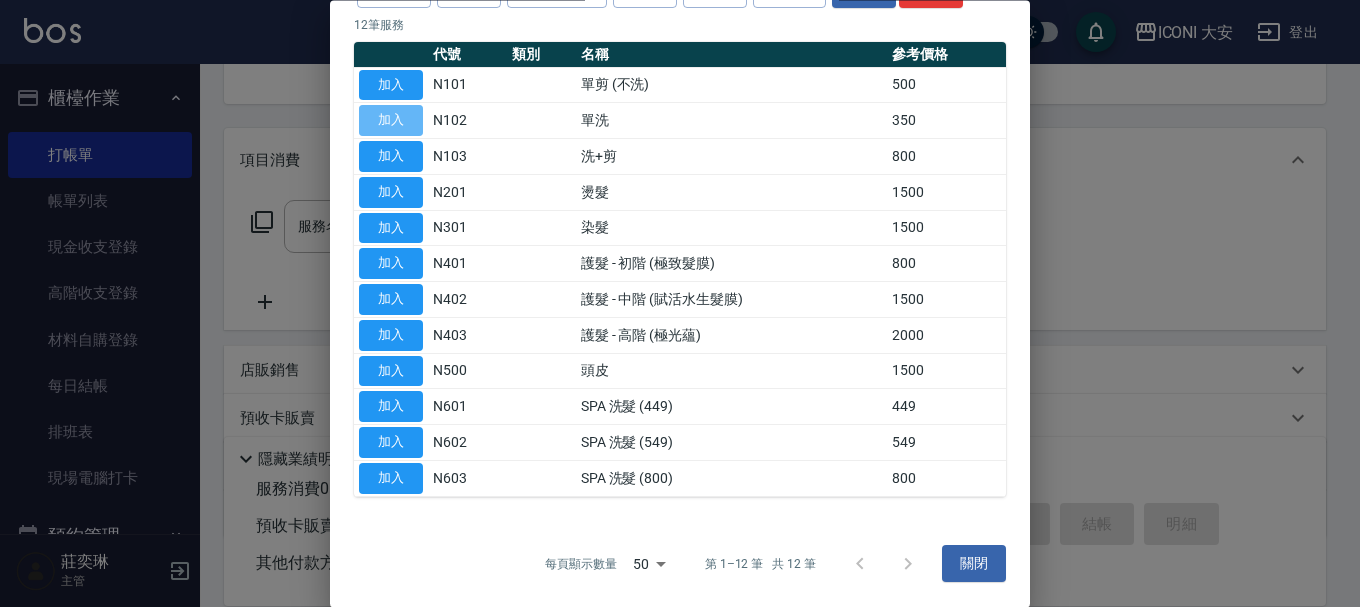 type on "單洗(N102)" 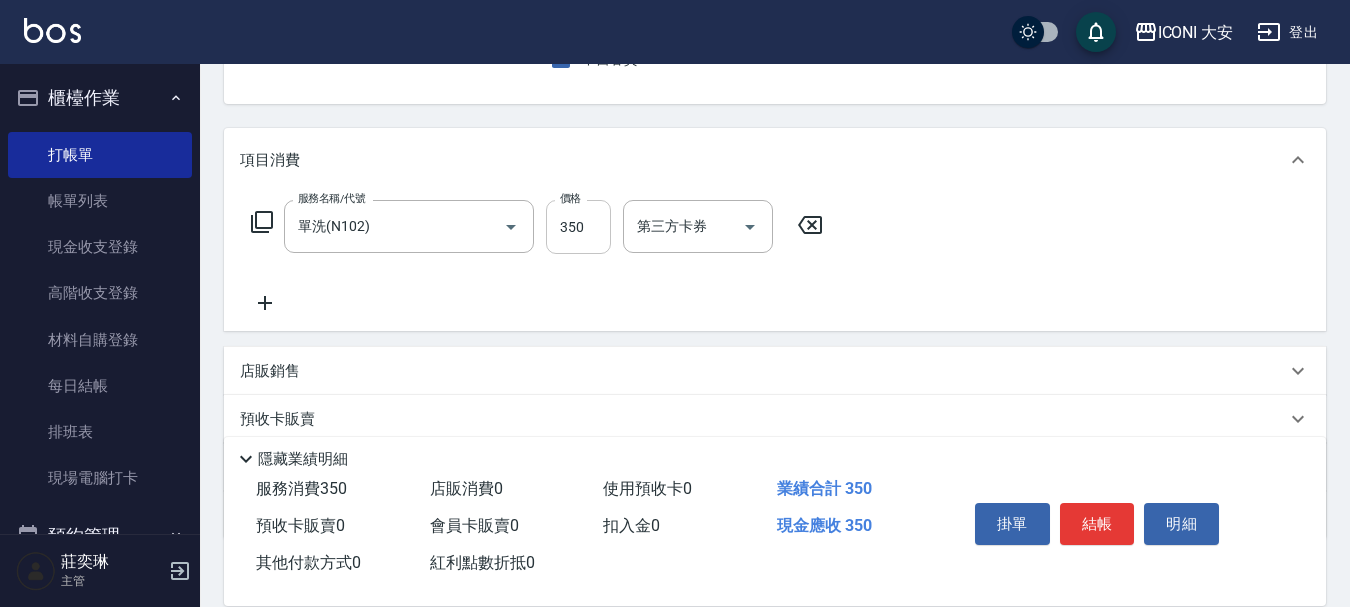 click on "350" at bounding box center [578, 227] 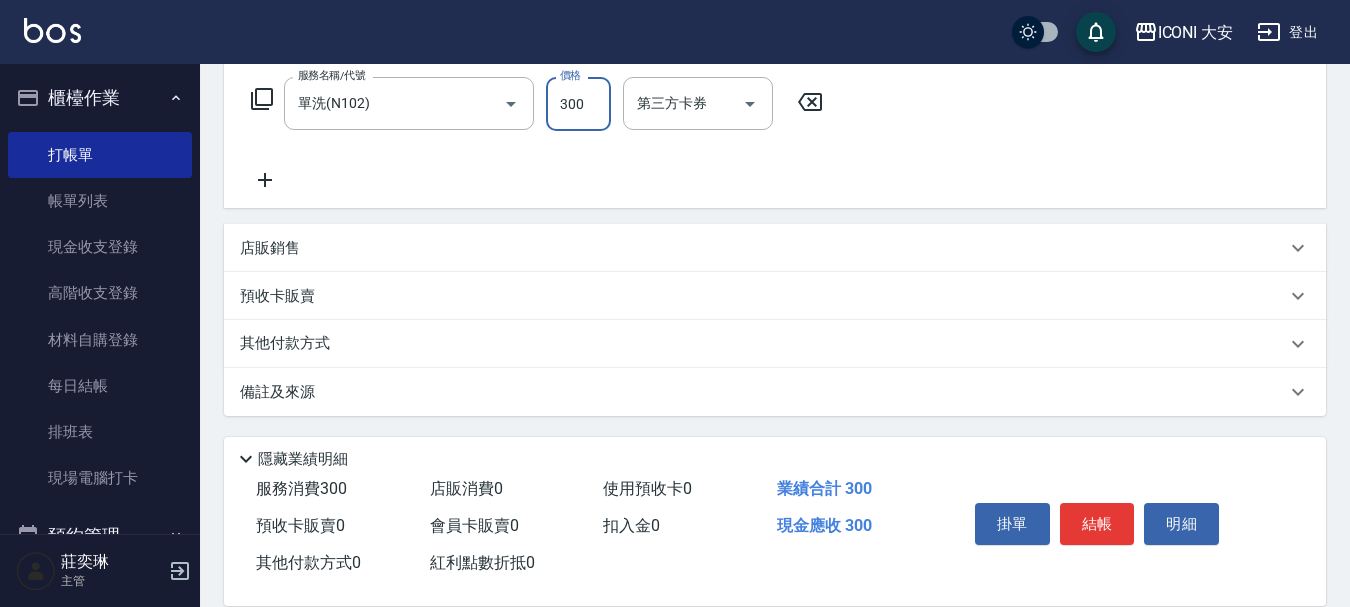 scroll, scrollTop: 324, scrollLeft: 0, axis: vertical 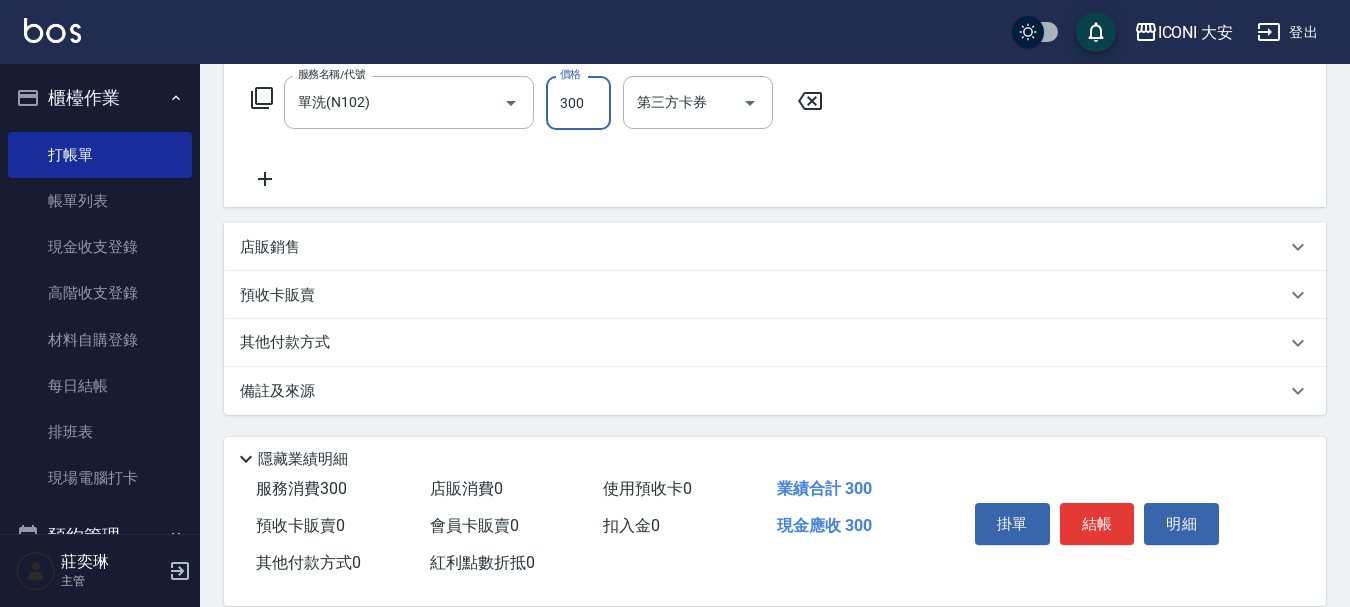 type on "300" 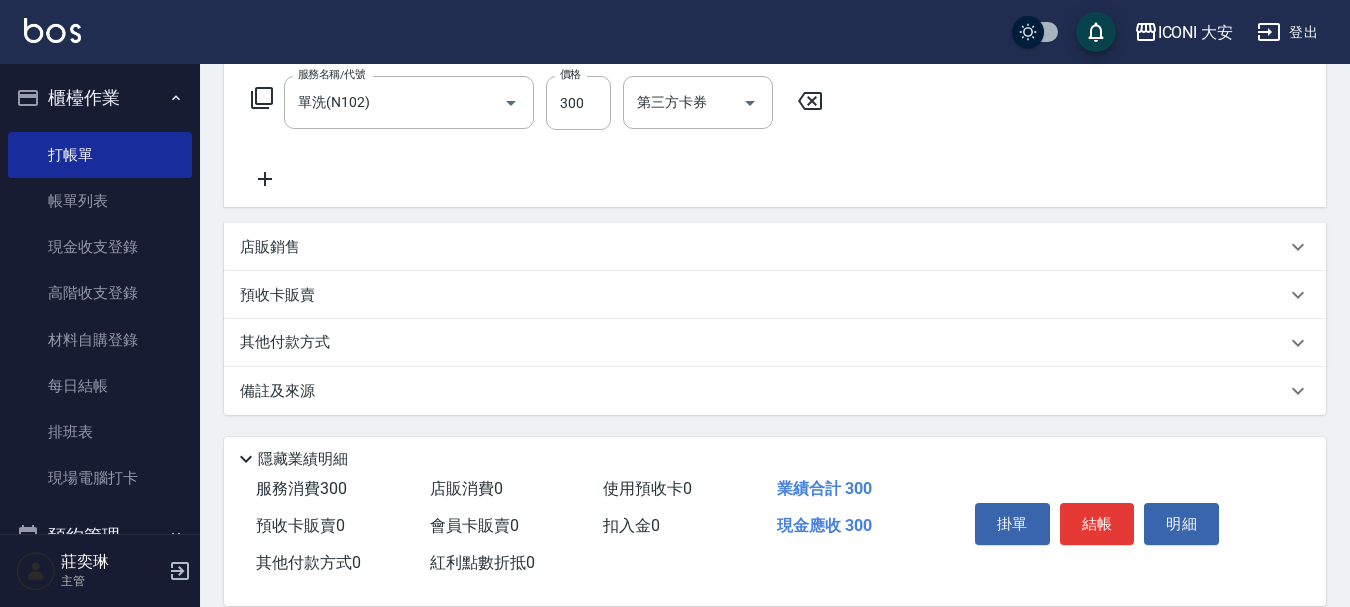 click on "其他付款方式" at bounding box center (775, 343) 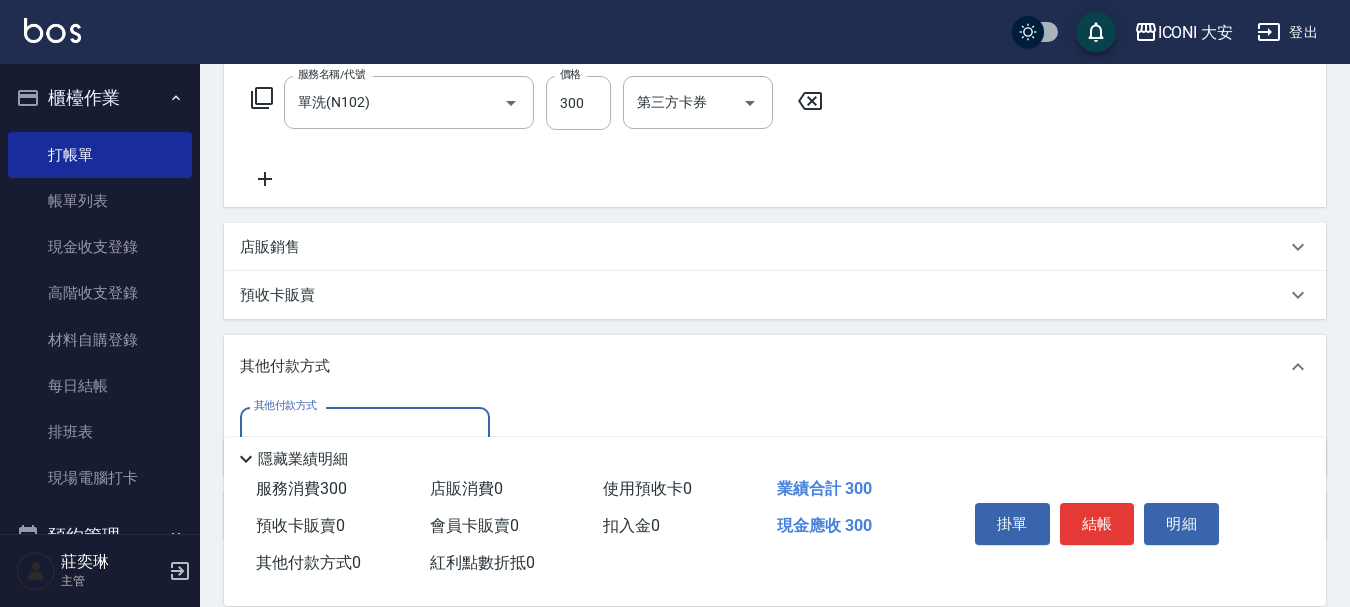 scroll, scrollTop: 0, scrollLeft: 0, axis: both 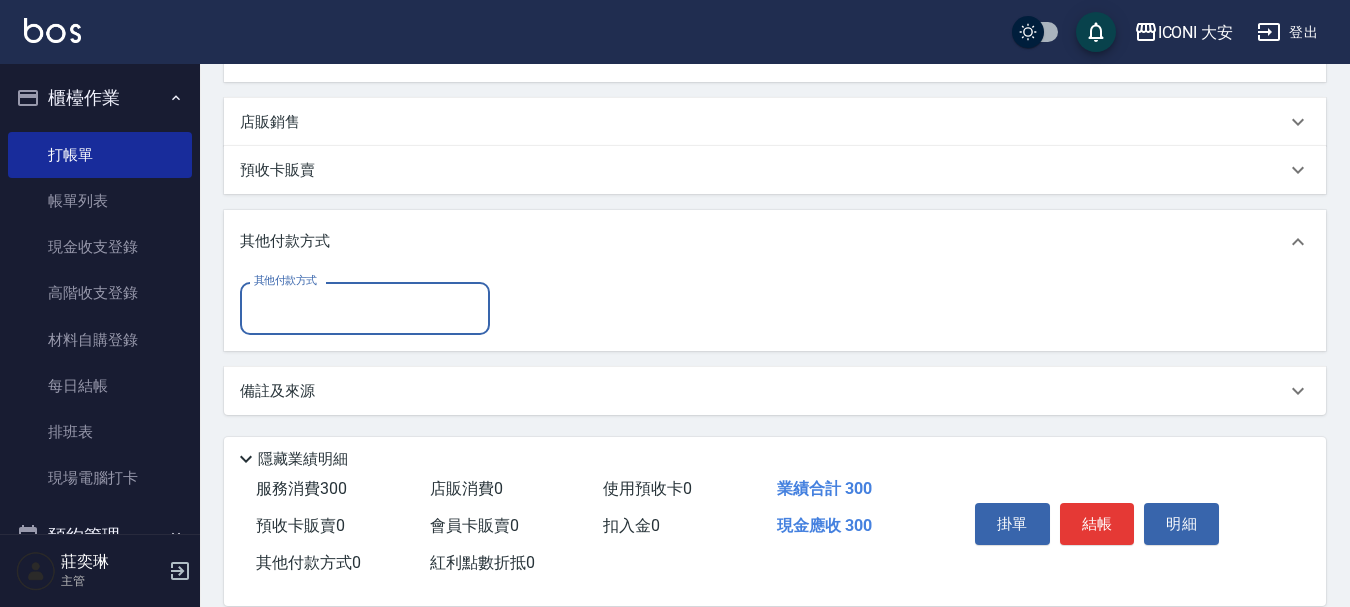 click on "其他付款方式" at bounding box center (365, 308) 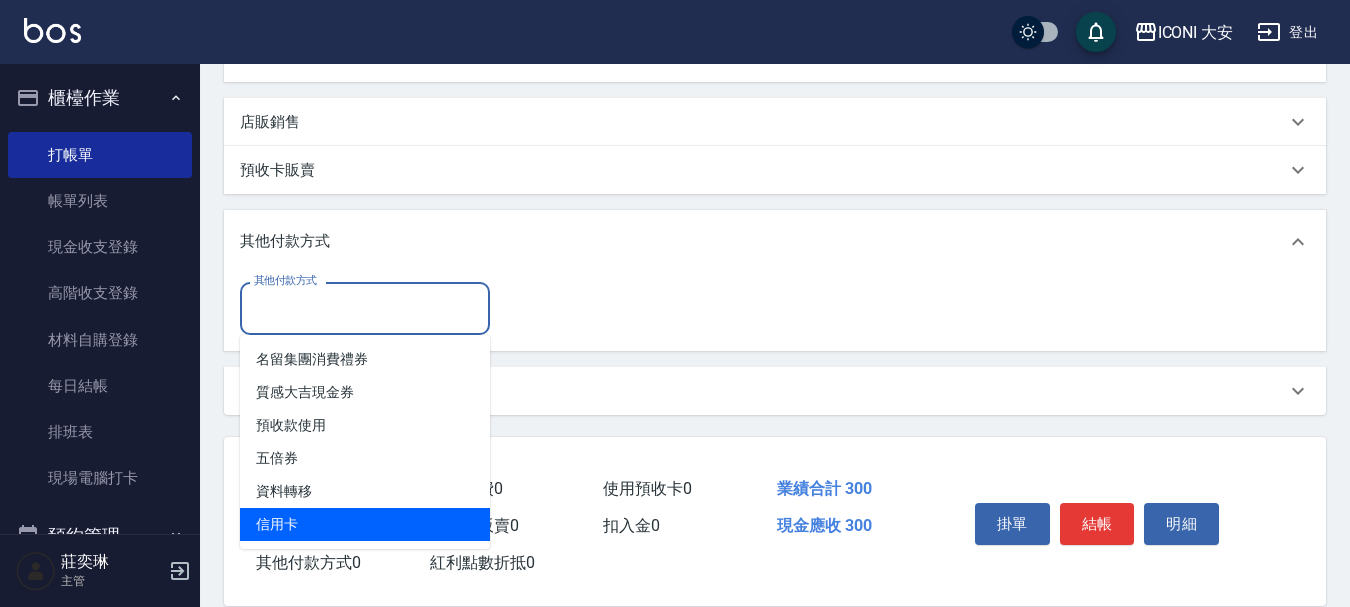 click on "信用卡" at bounding box center (365, 524) 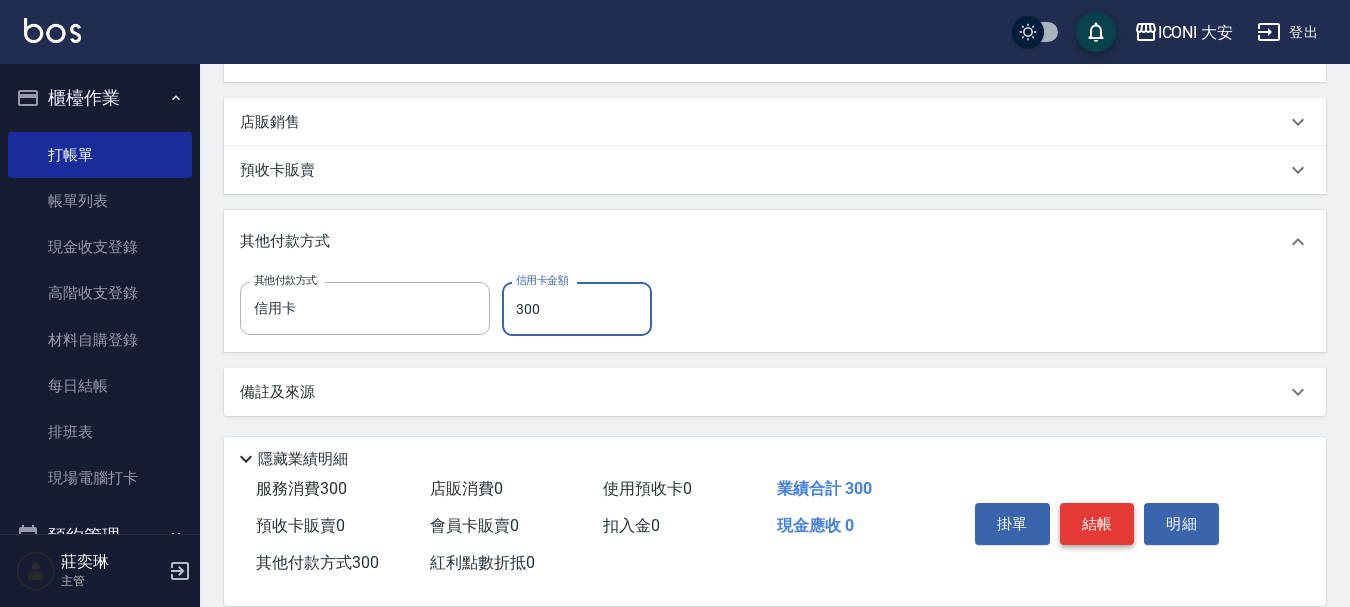 type on "300" 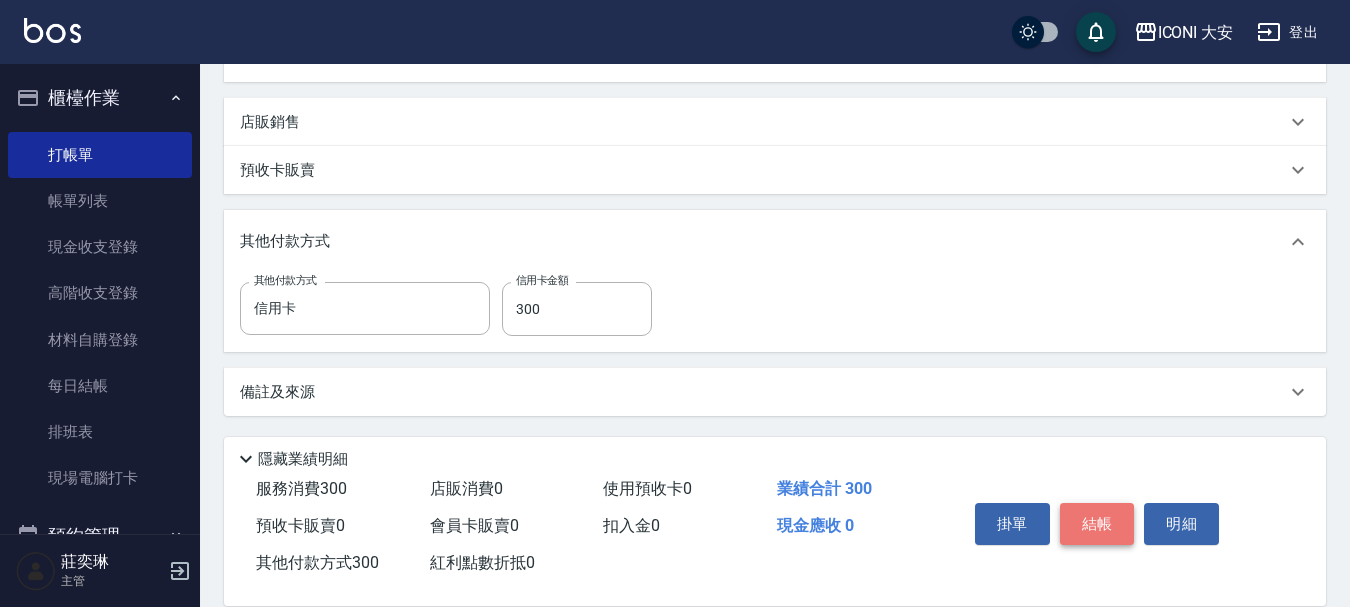 click on "結帳" at bounding box center [1097, 524] 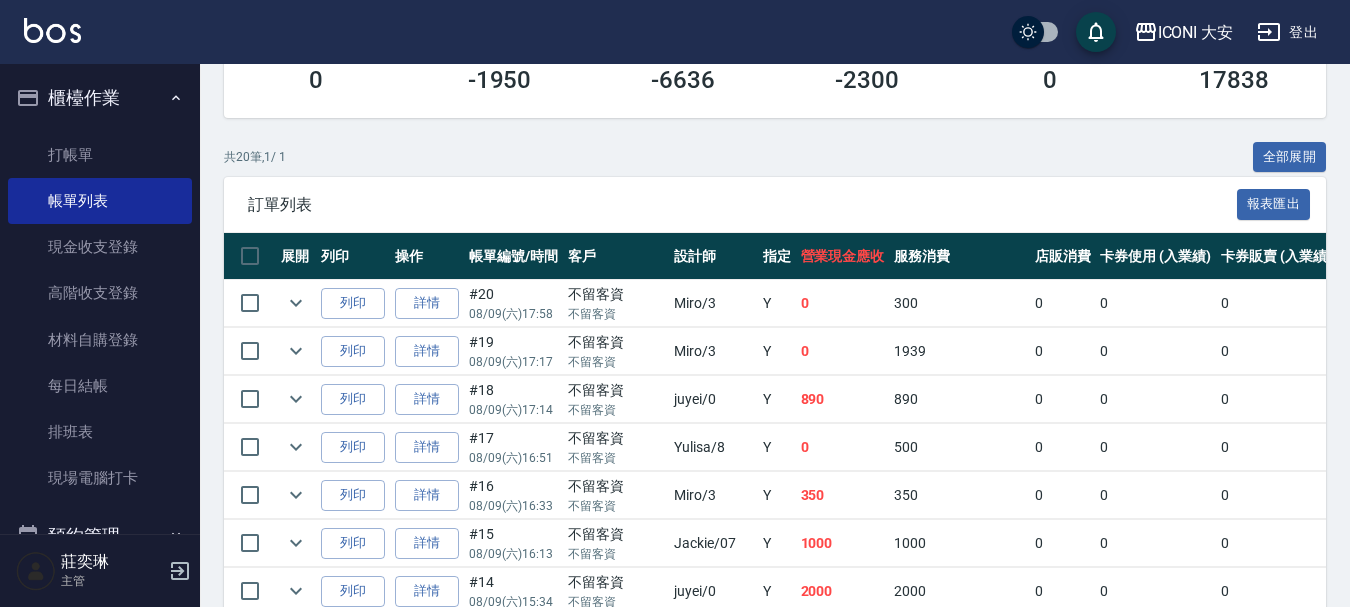 scroll, scrollTop: 500, scrollLeft: 0, axis: vertical 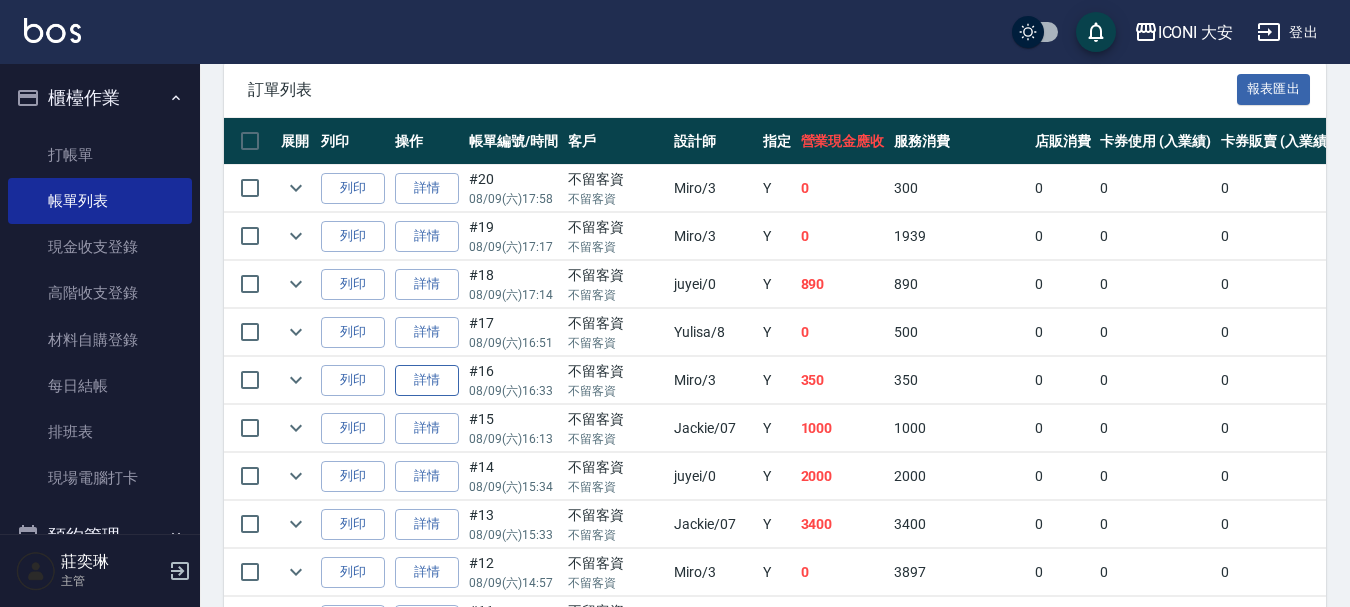 click on "詳情" at bounding box center (427, 380) 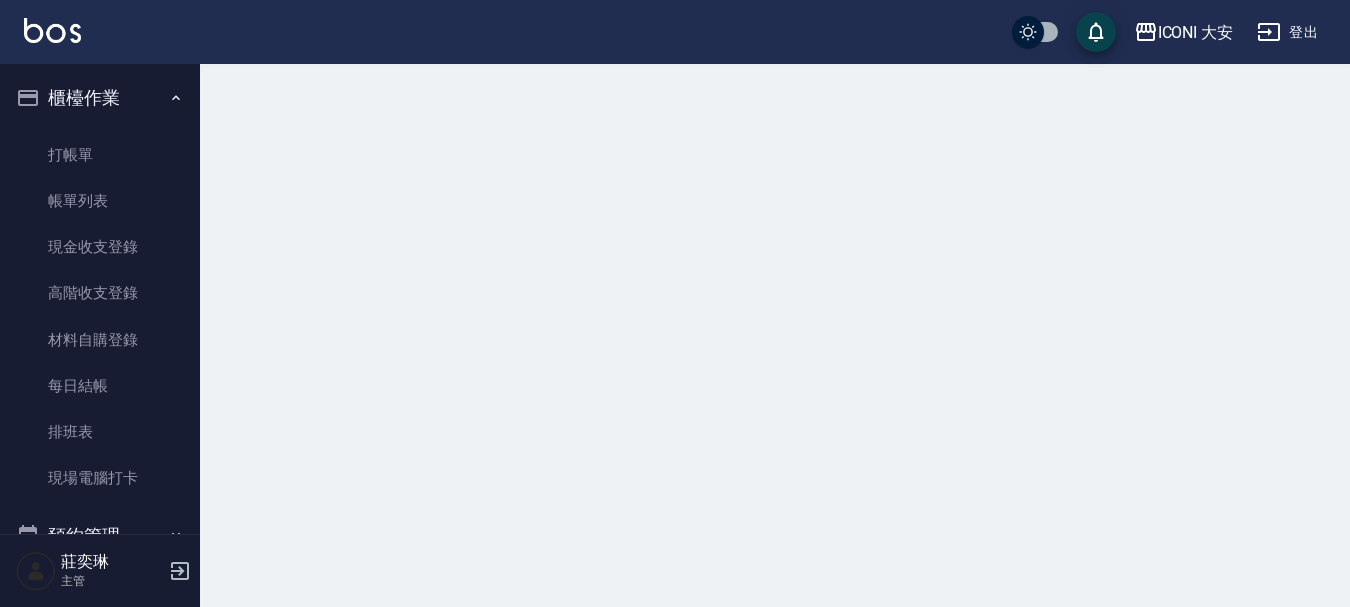 scroll, scrollTop: 0, scrollLeft: 0, axis: both 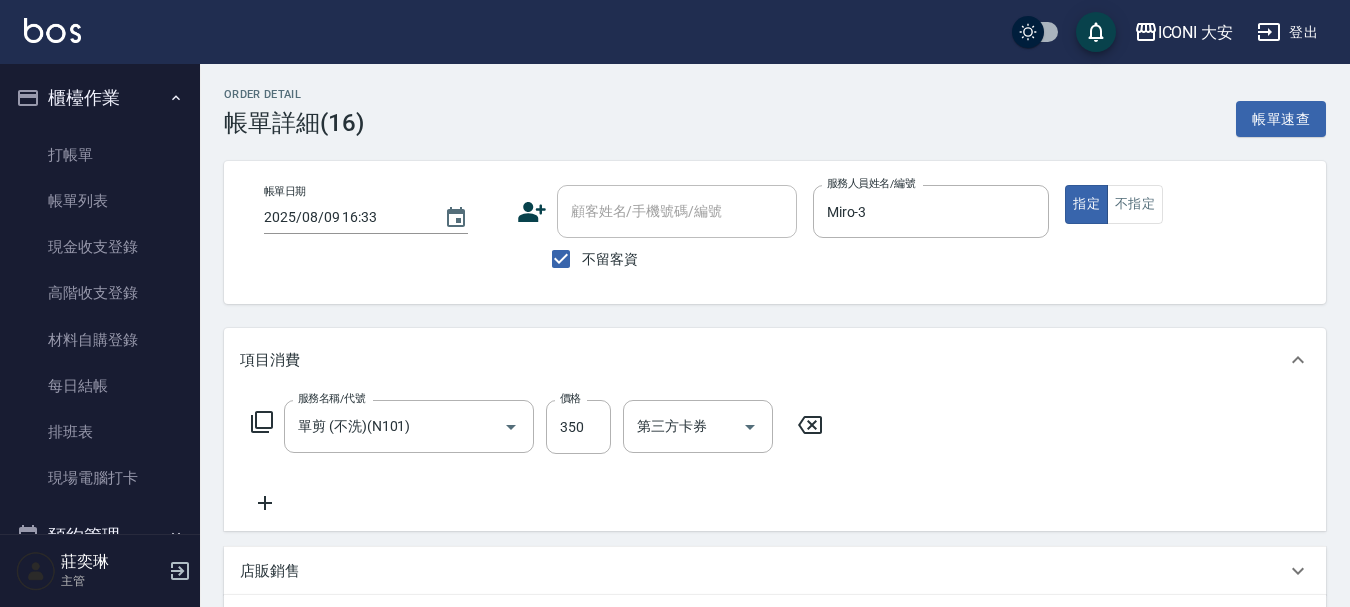 type on "2025/08/09 16:33" 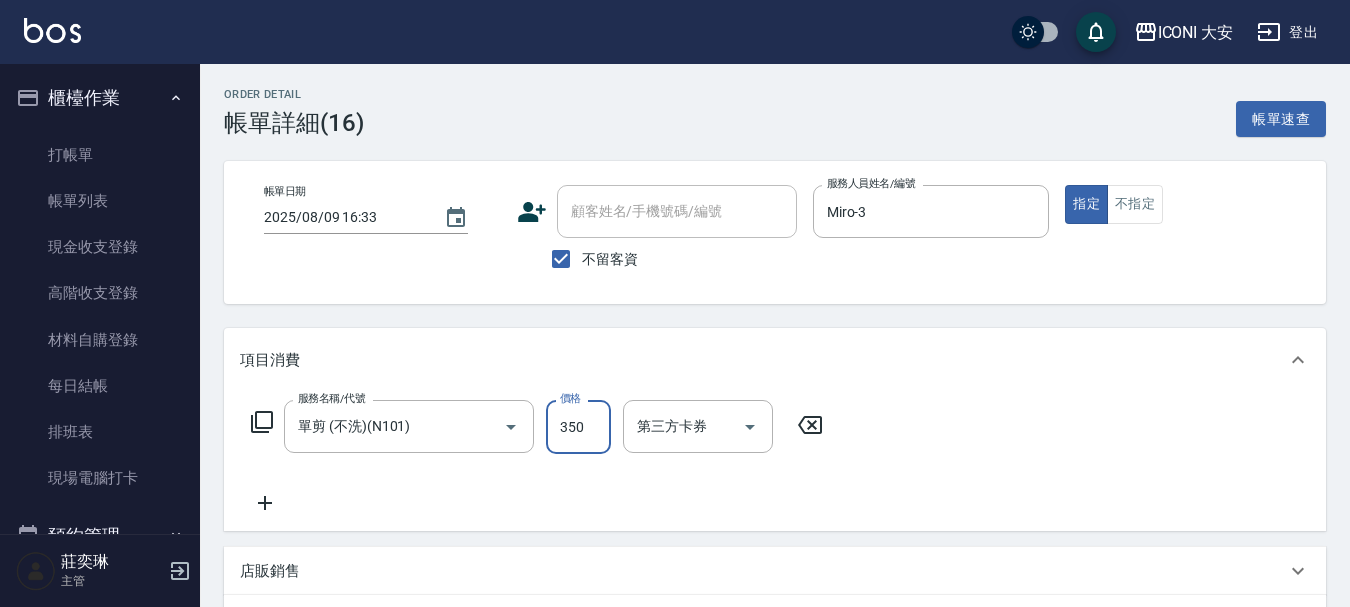 click on "350" at bounding box center [578, 427] 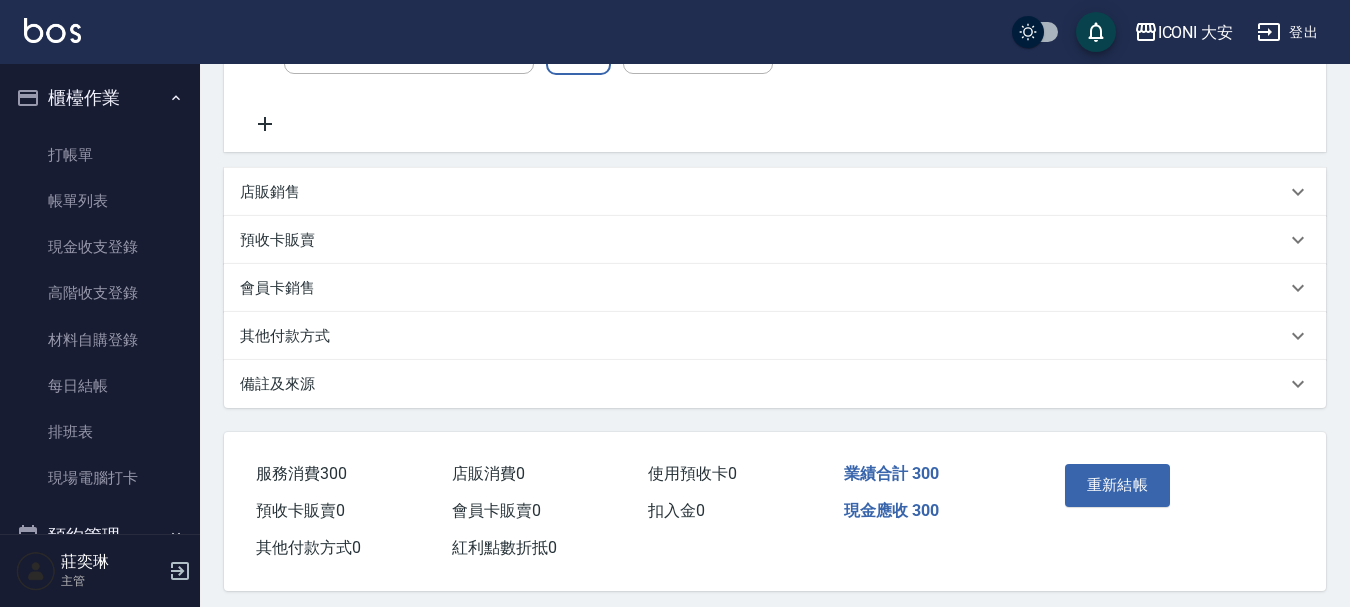 scroll, scrollTop: 396, scrollLeft: 0, axis: vertical 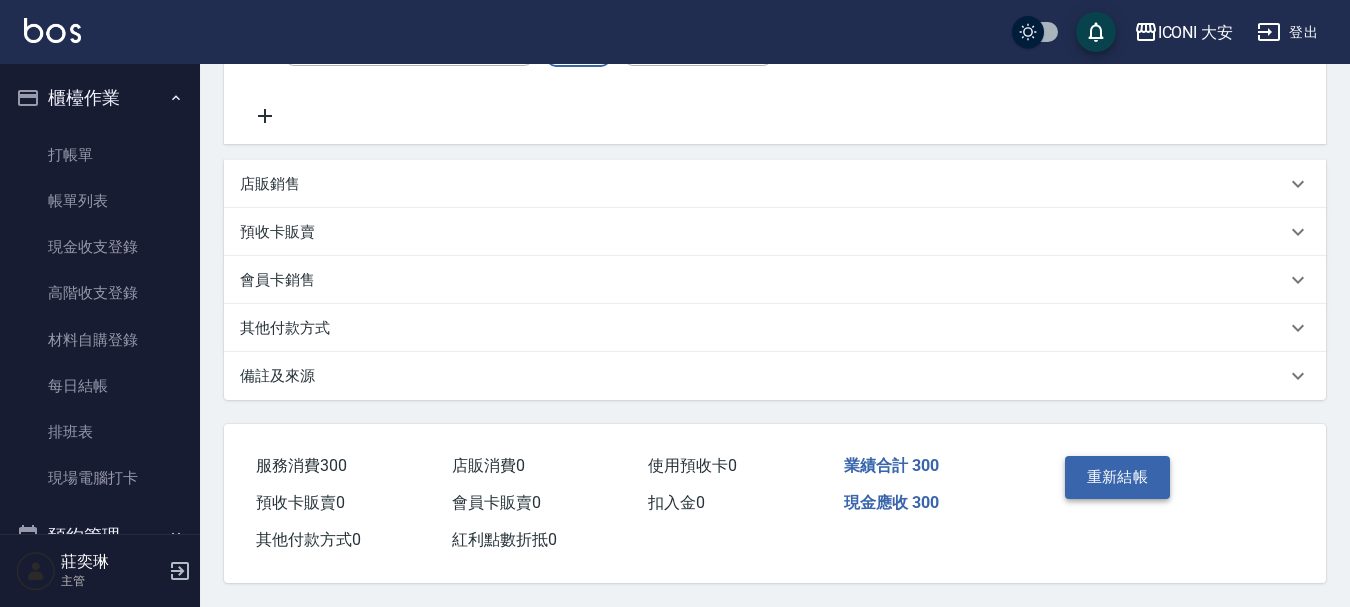 type on "300" 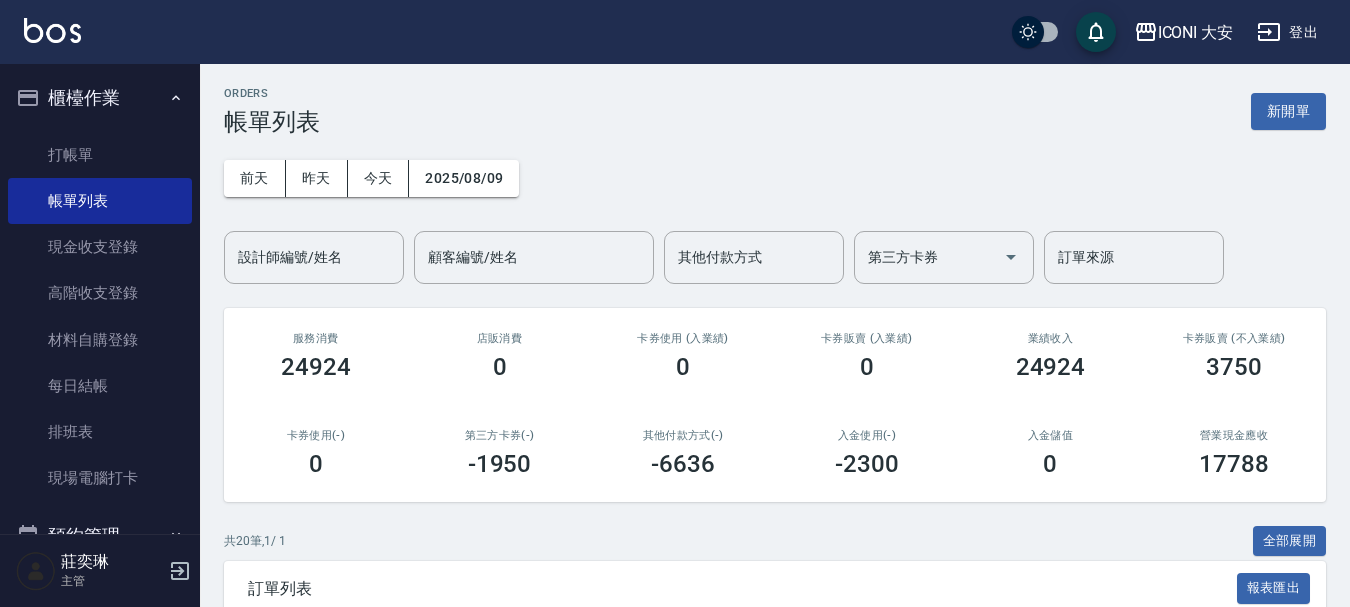 scroll, scrollTop: 0, scrollLeft: 0, axis: both 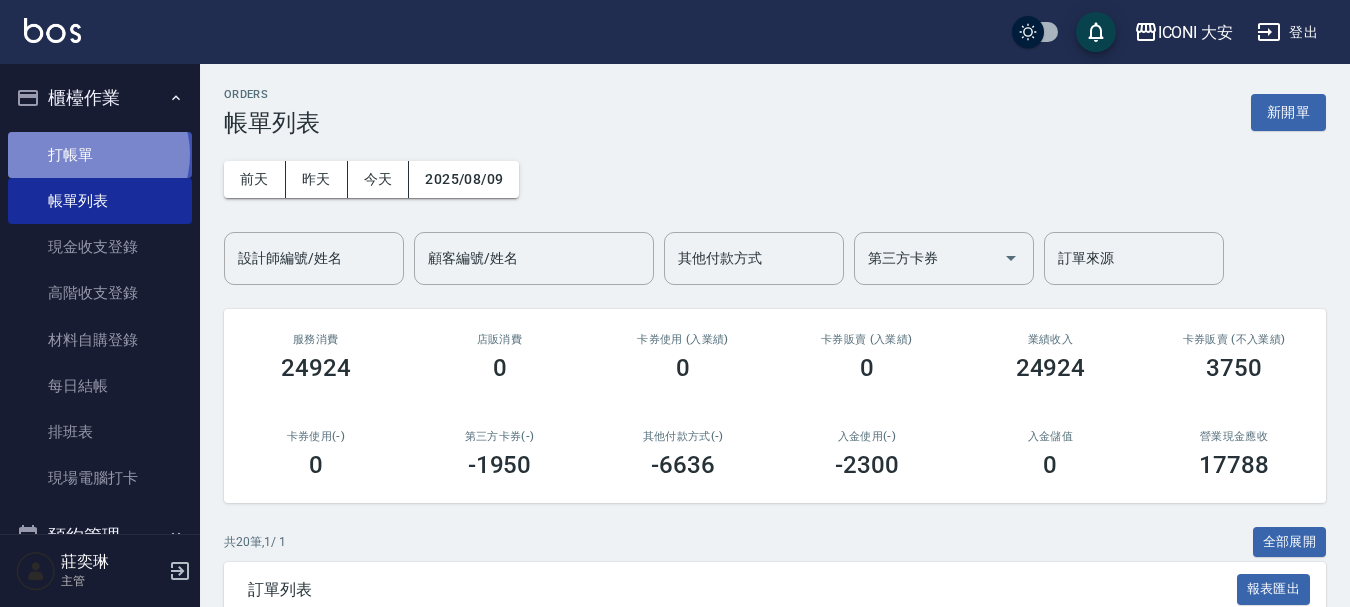 click on "打帳單" at bounding box center [100, 155] 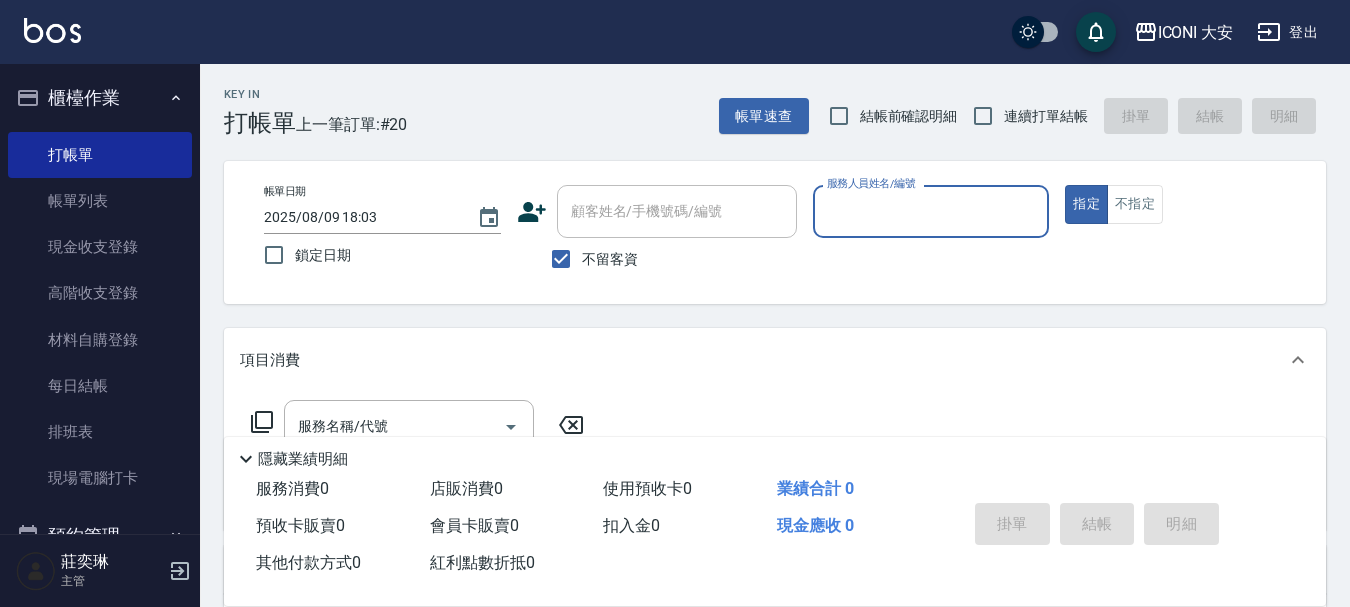 click on "服務人員姓名/編號" at bounding box center [931, 211] 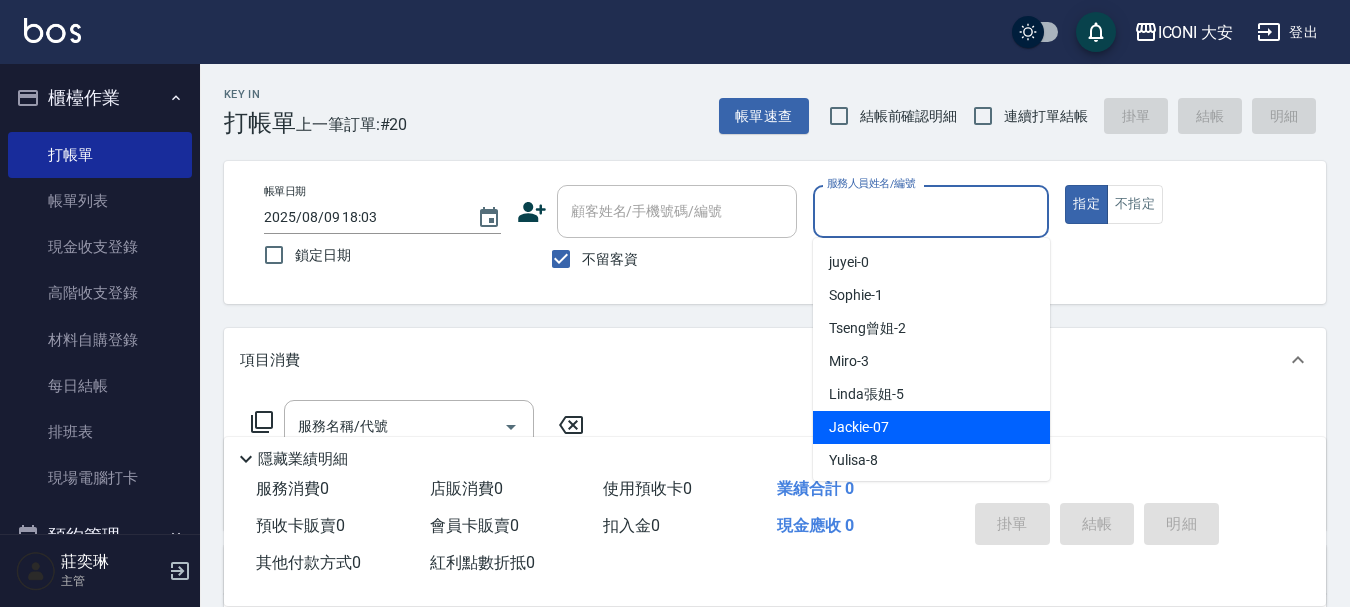 click on "Jackie -07" at bounding box center [931, 427] 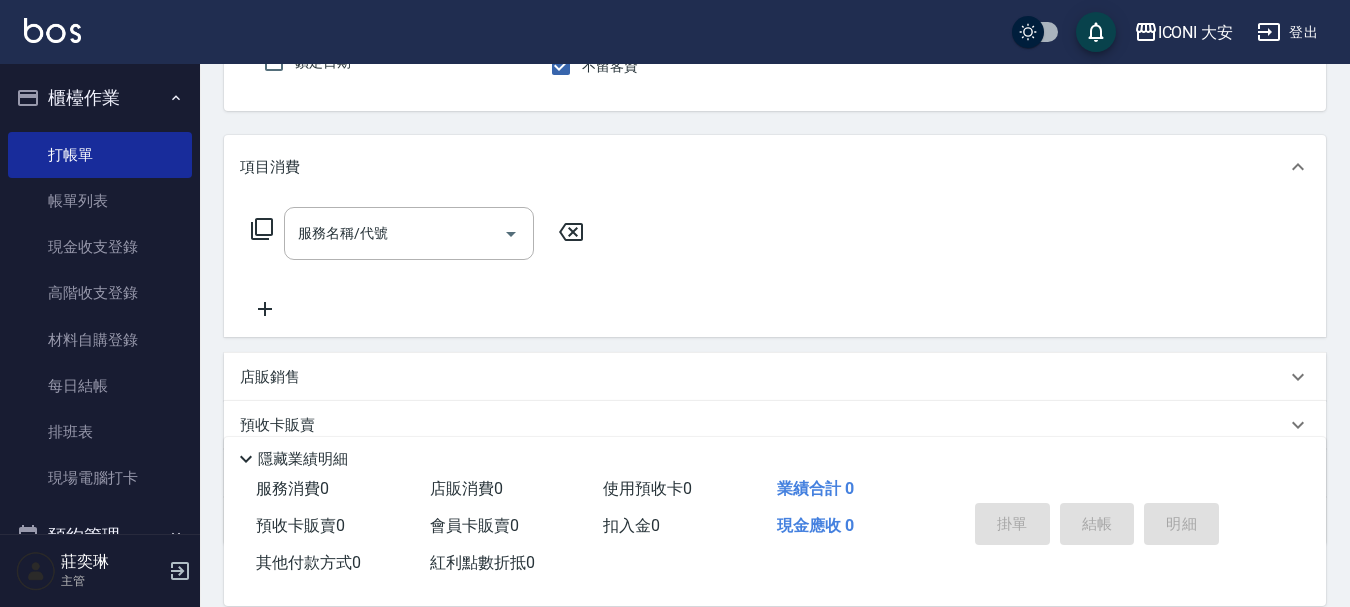 scroll, scrollTop: 200, scrollLeft: 0, axis: vertical 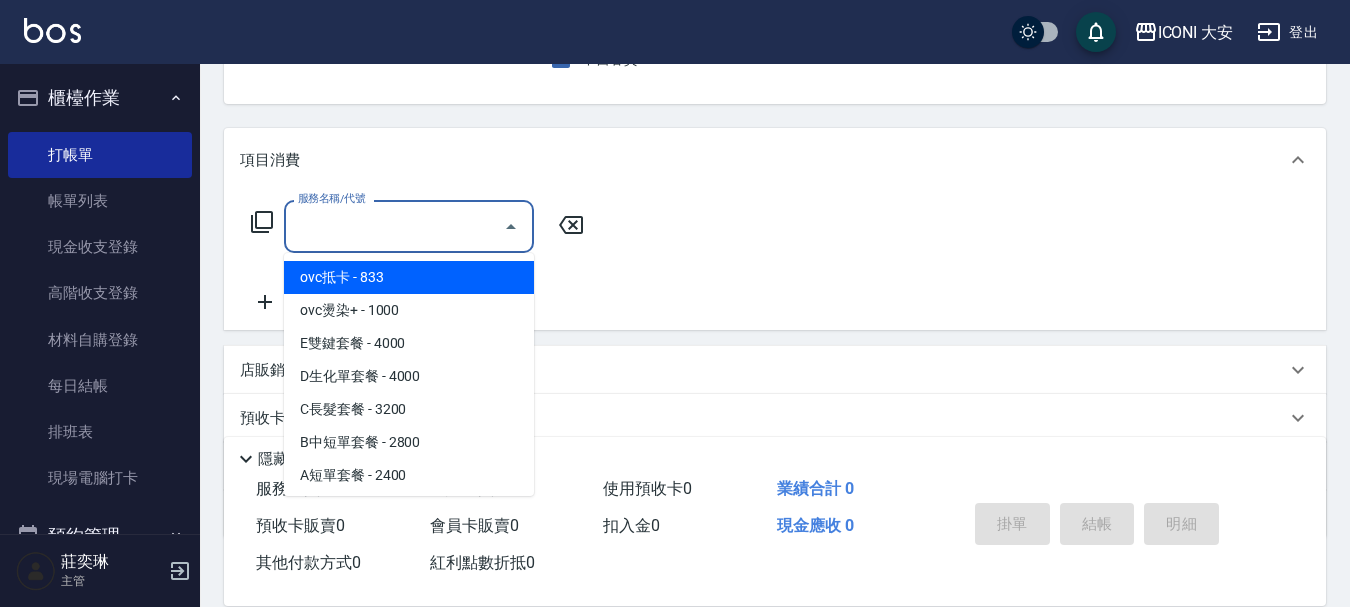 click on "服務名稱/代號" at bounding box center (394, 226) 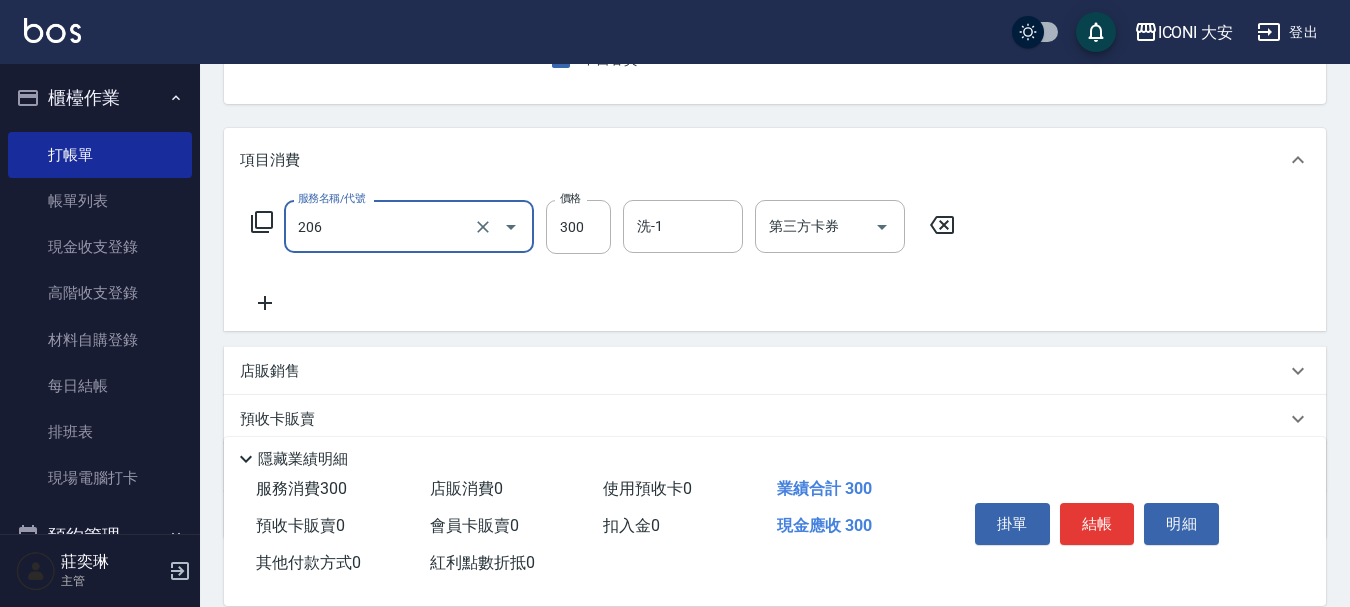 type on "洗髮(206)" 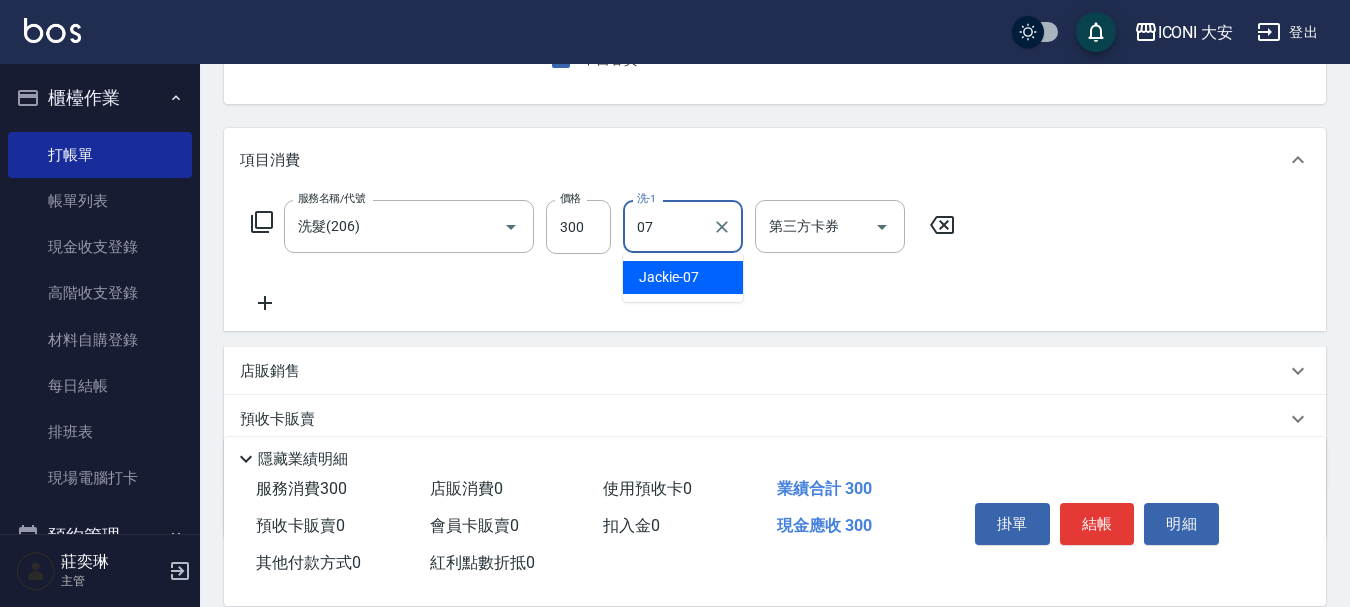 type on "Jackie-07" 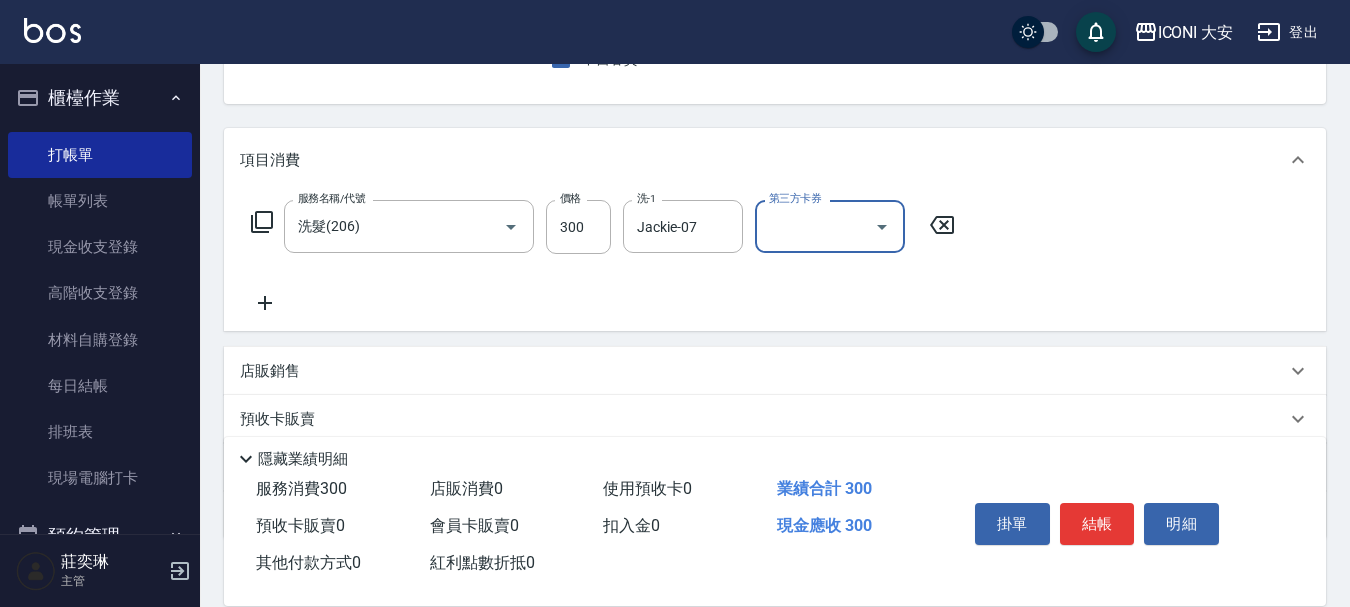 click 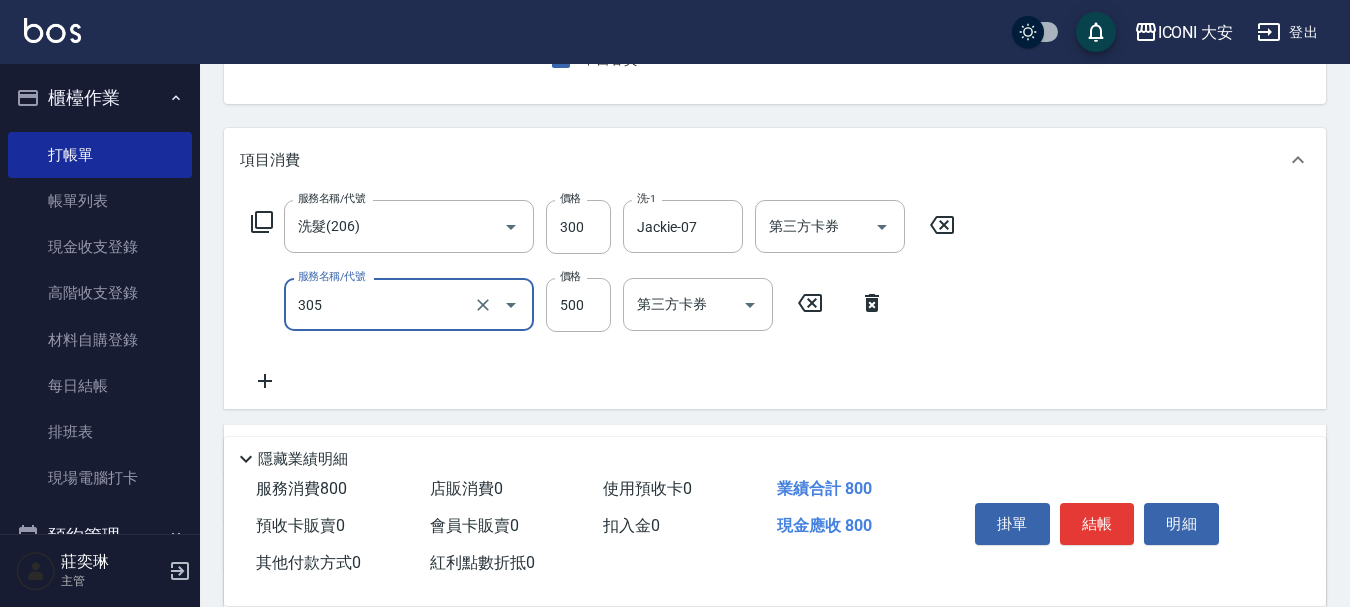 type on "剪髮(305)" 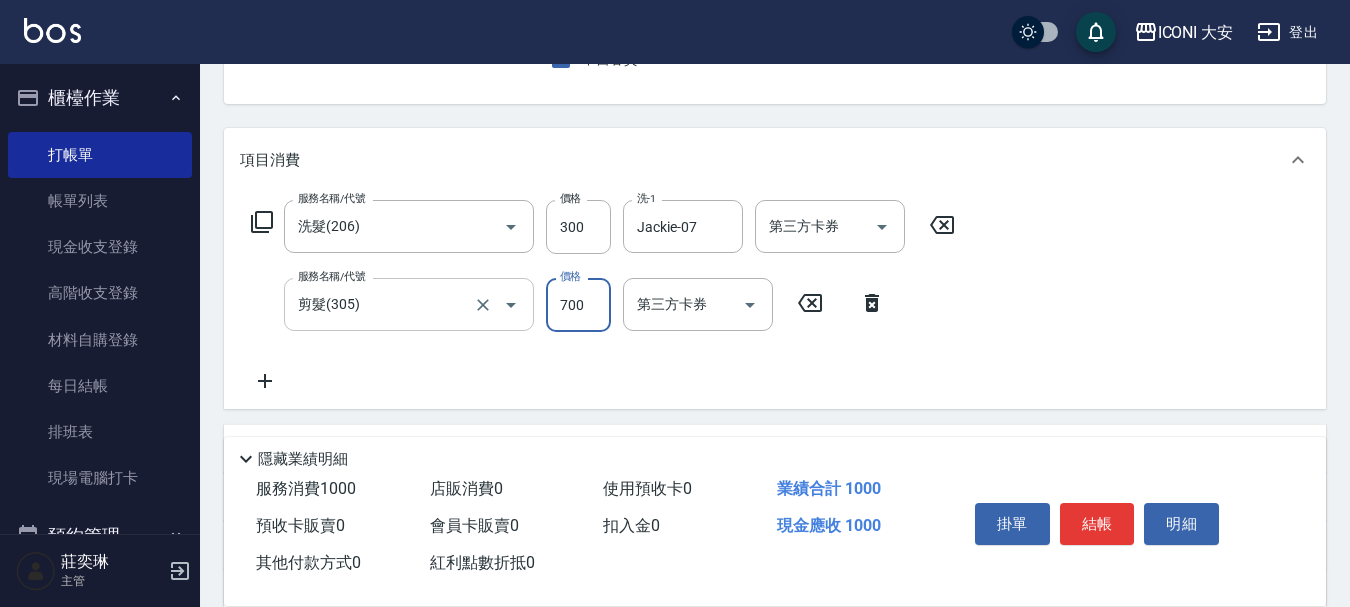 type on "700" 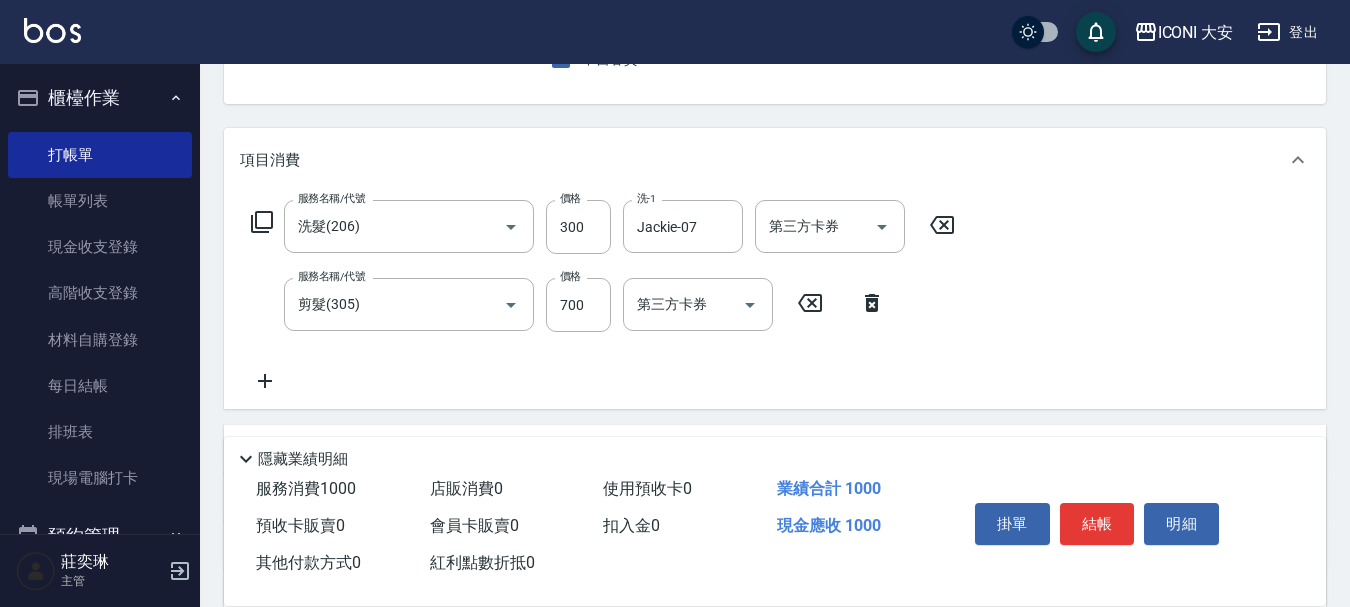 click 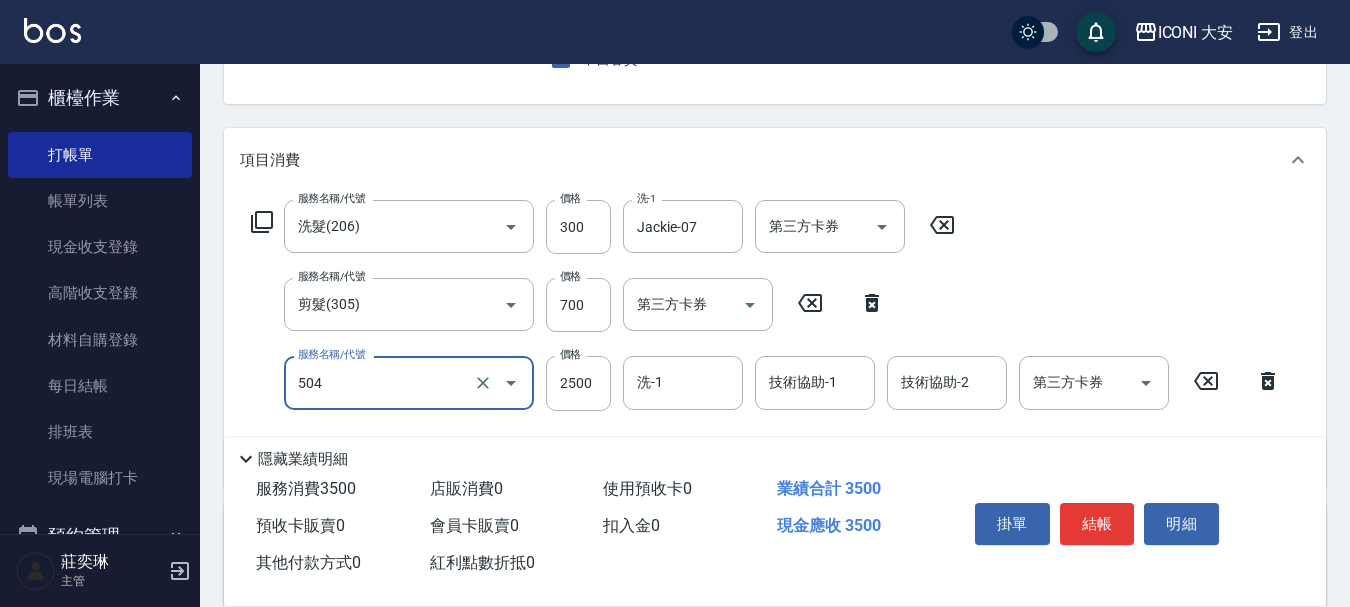 type on "染髮(504)" 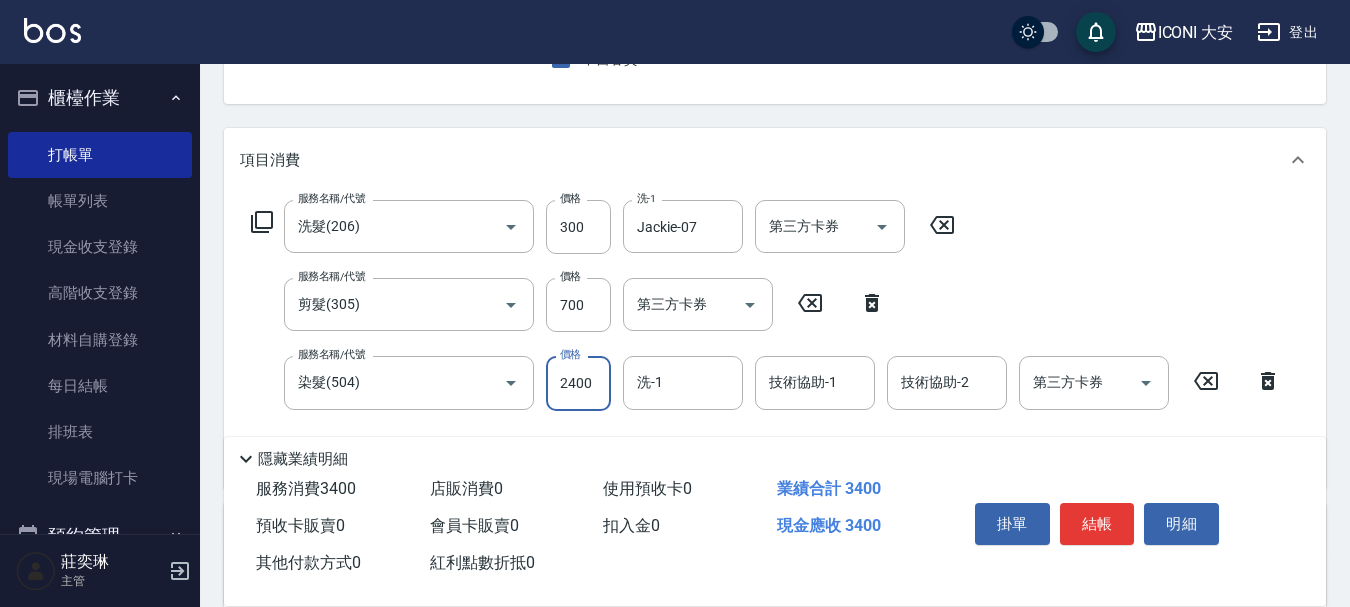 type on "2400" 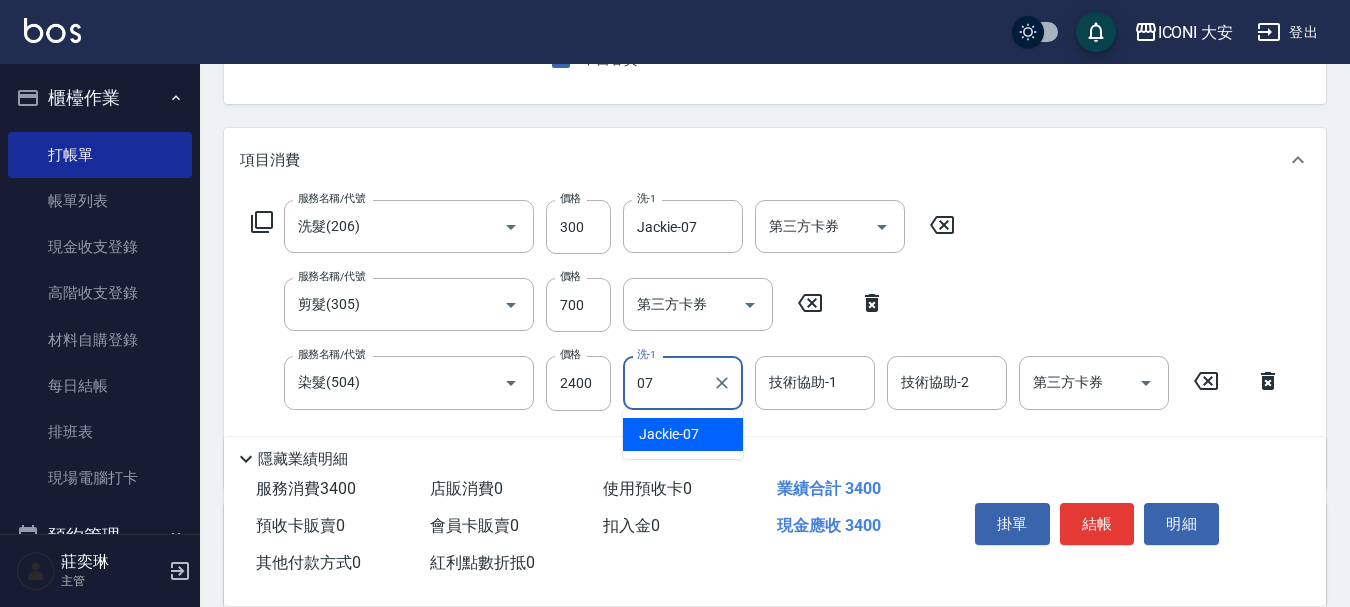 type on "Jackie-07" 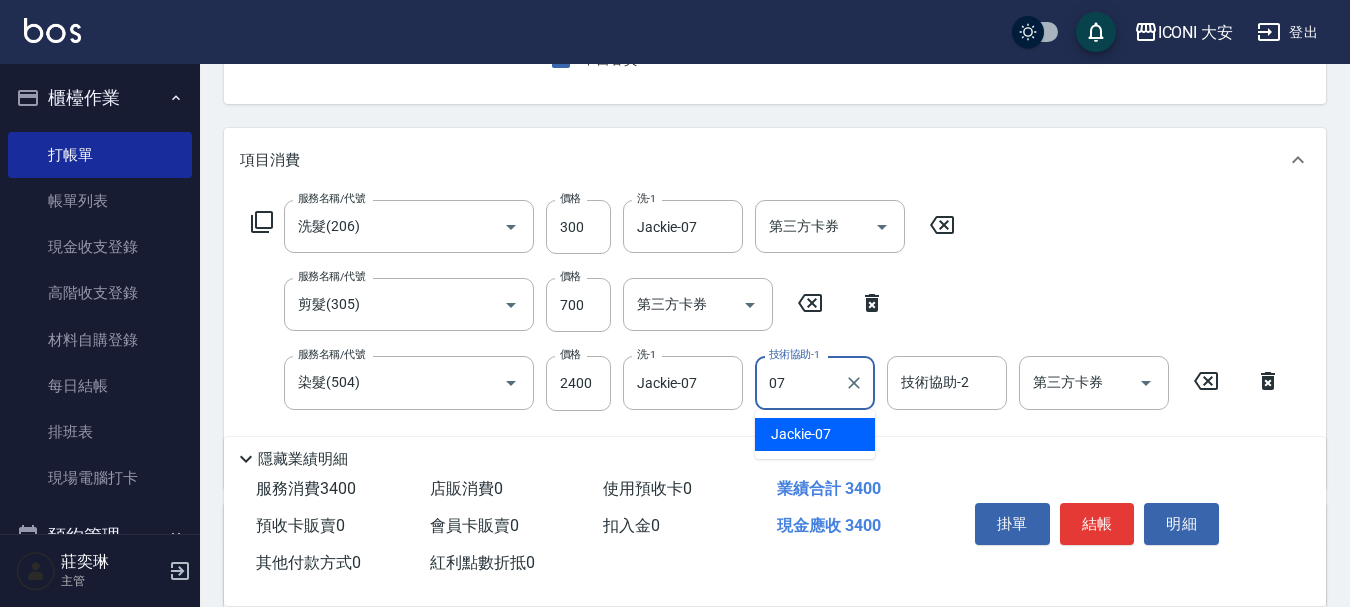type on "Jackie-07" 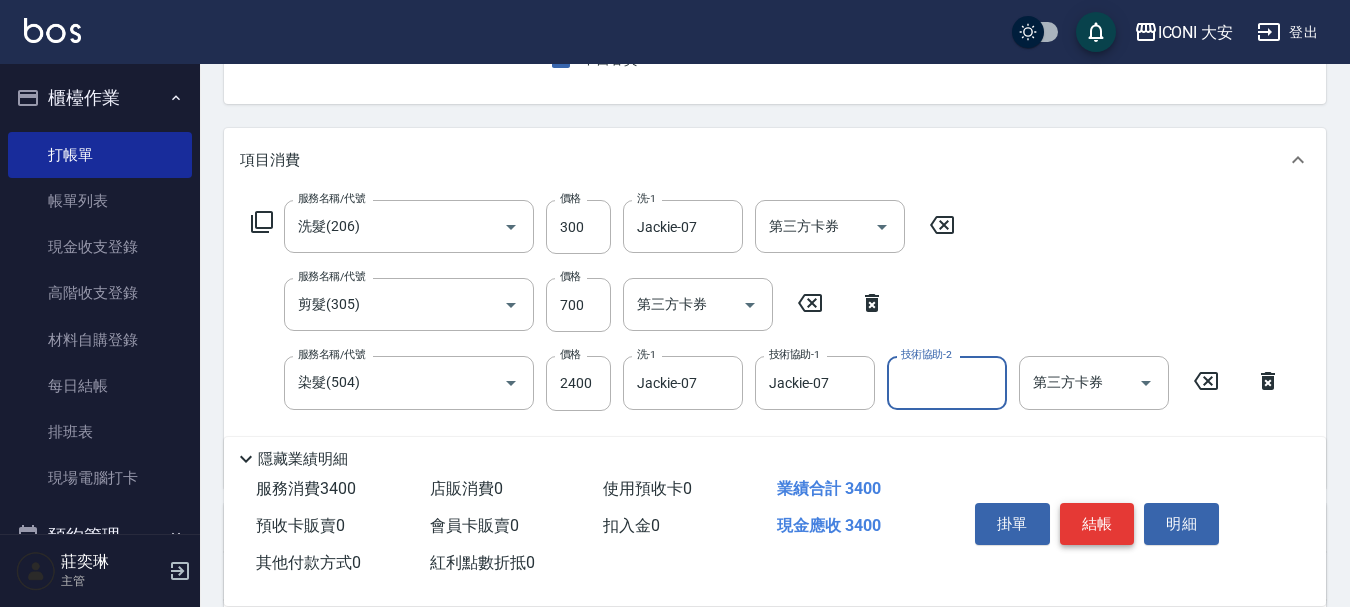 click on "結帳" at bounding box center [1097, 524] 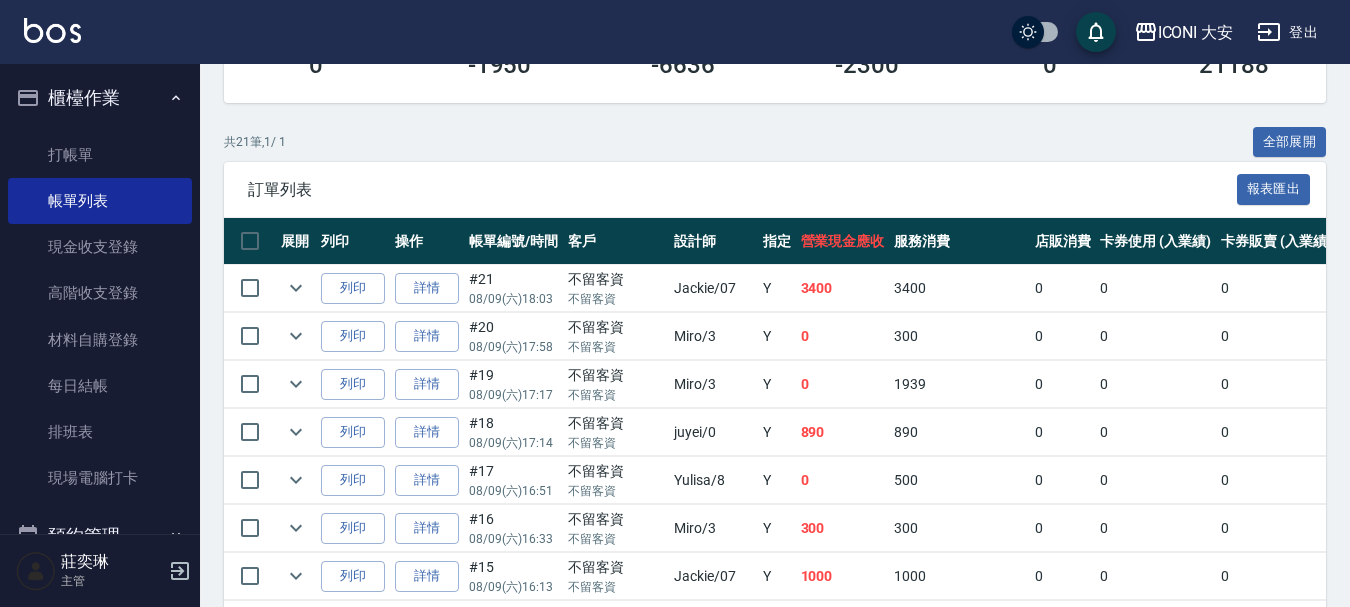 scroll, scrollTop: 0, scrollLeft: 0, axis: both 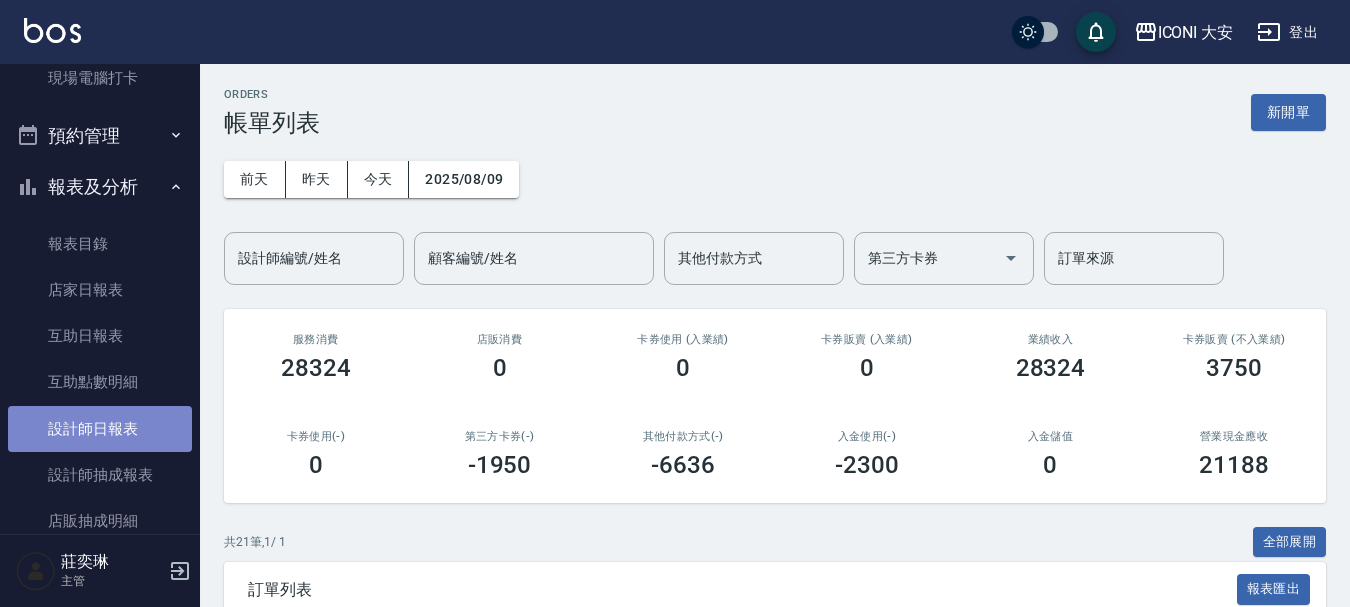 click on "設計師日報表" at bounding box center (100, 429) 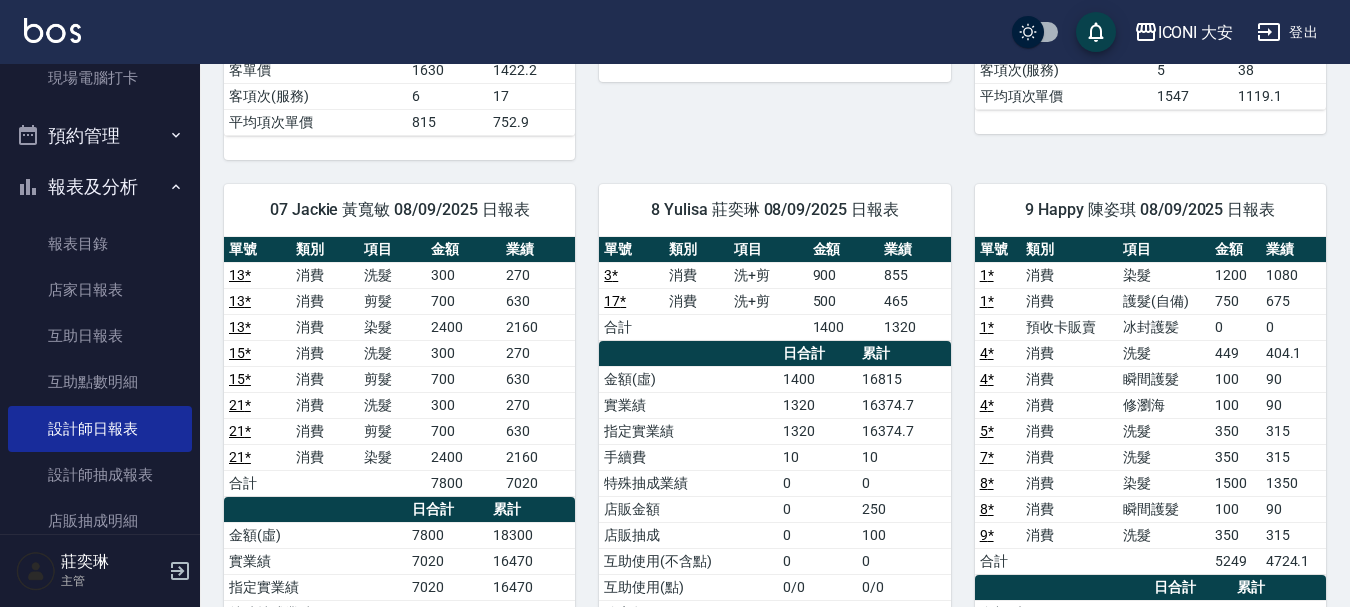 scroll, scrollTop: 800, scrollLeft: 0, axis: vertical 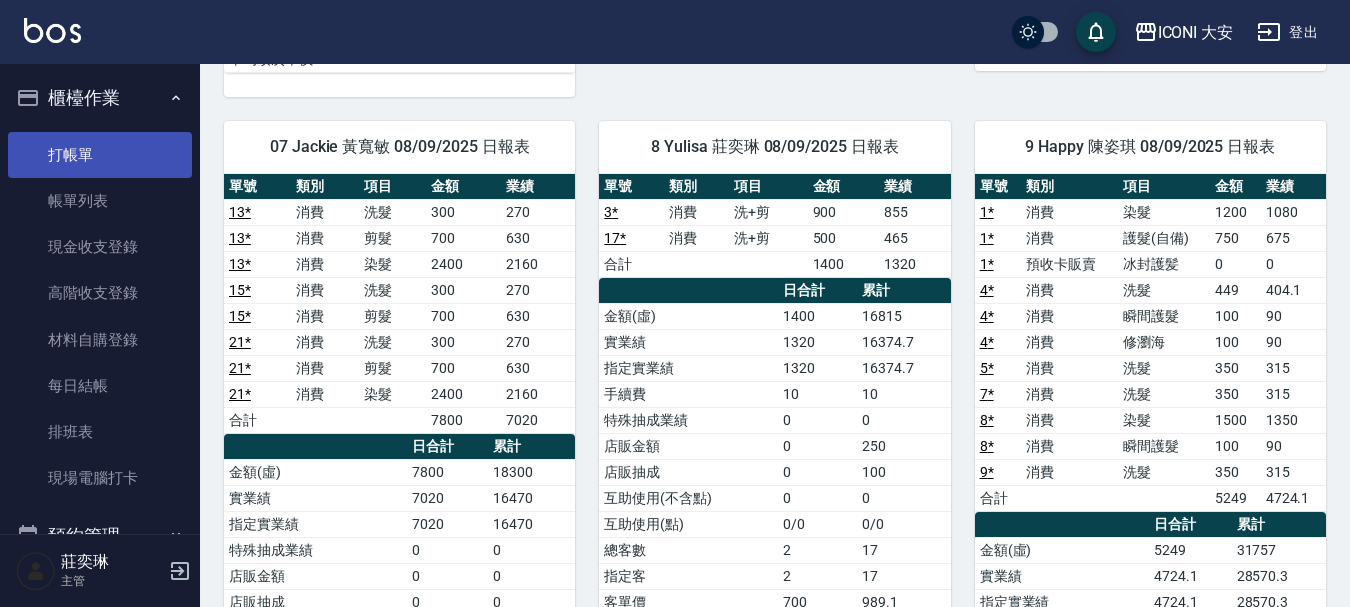click on "打帳單" at bounding box center (100, 155) 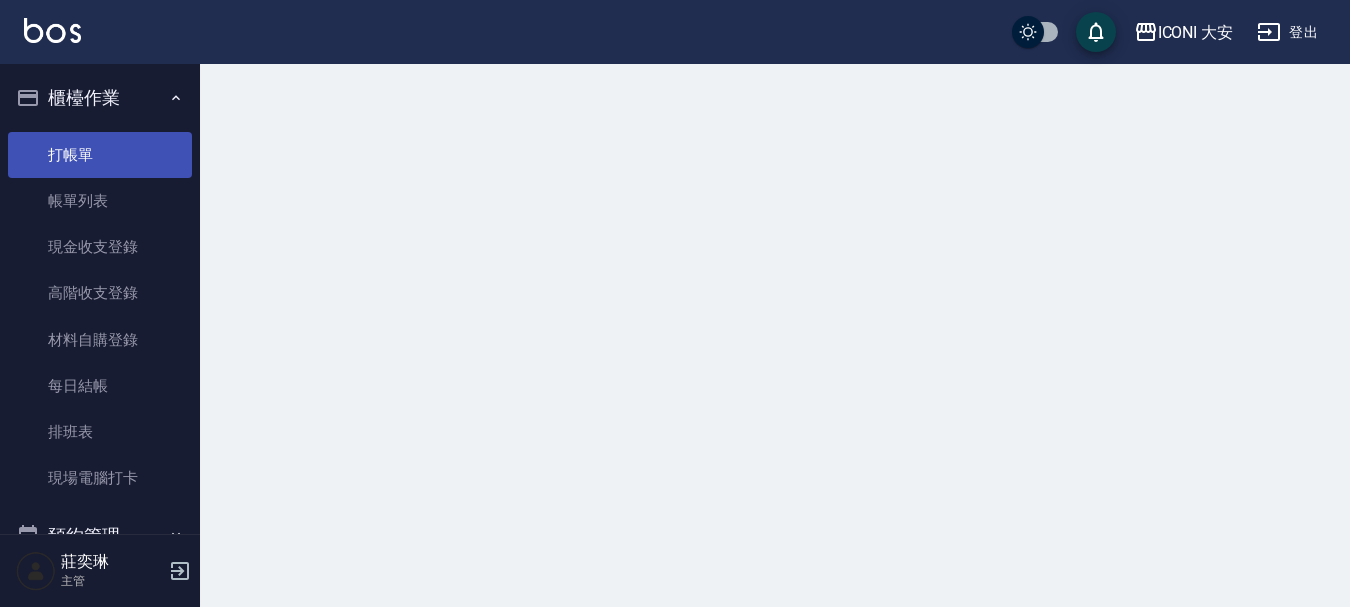 scroll, scrollTop: 0, scrollLeft: 0, axis: both 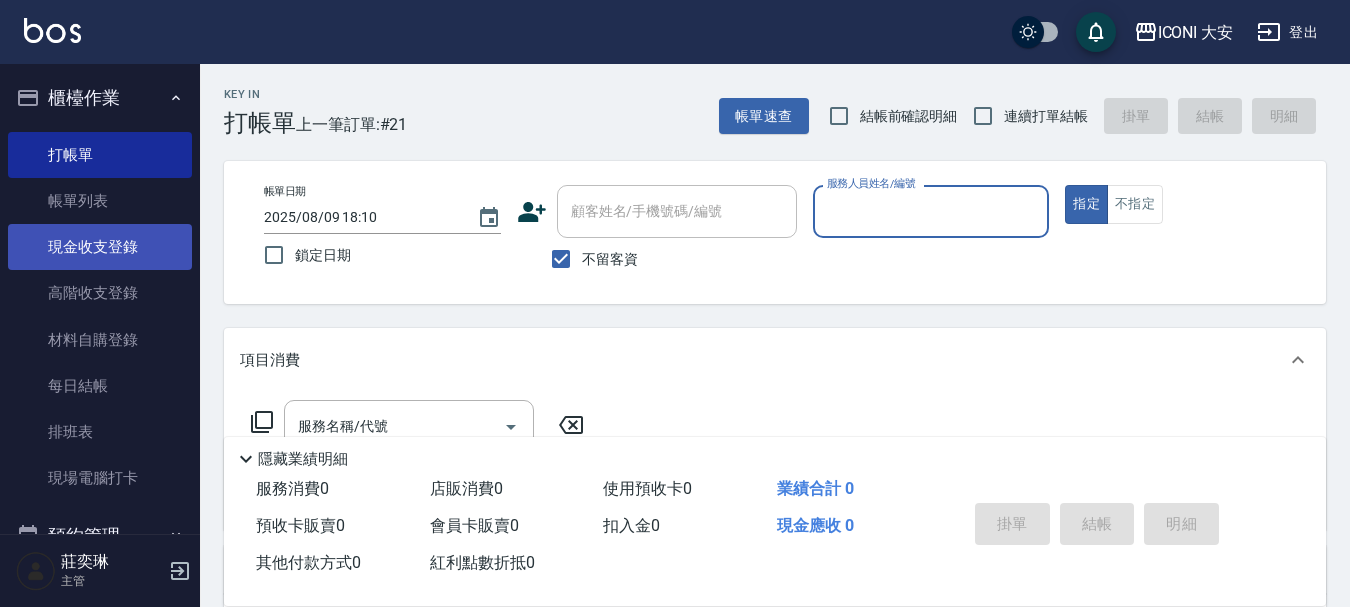 click on "現金收支登錄" at bounding box center [100, 247] 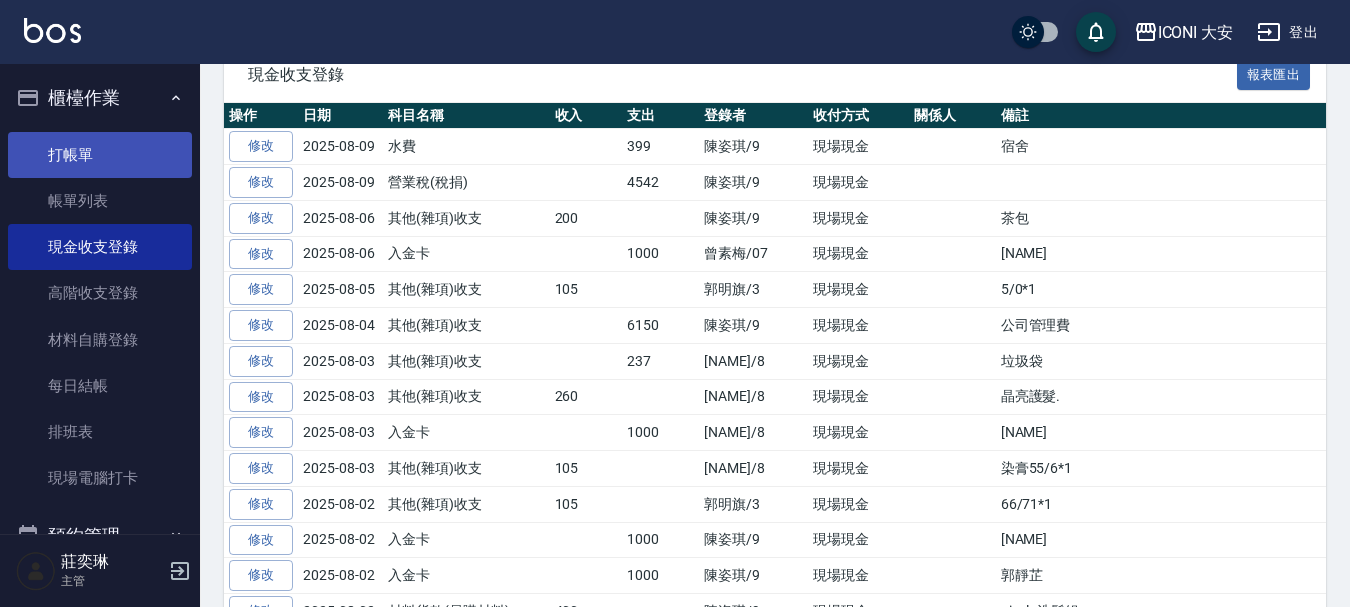scroll, scrollTop: 300, scrollLeft: 0, axis: vertical 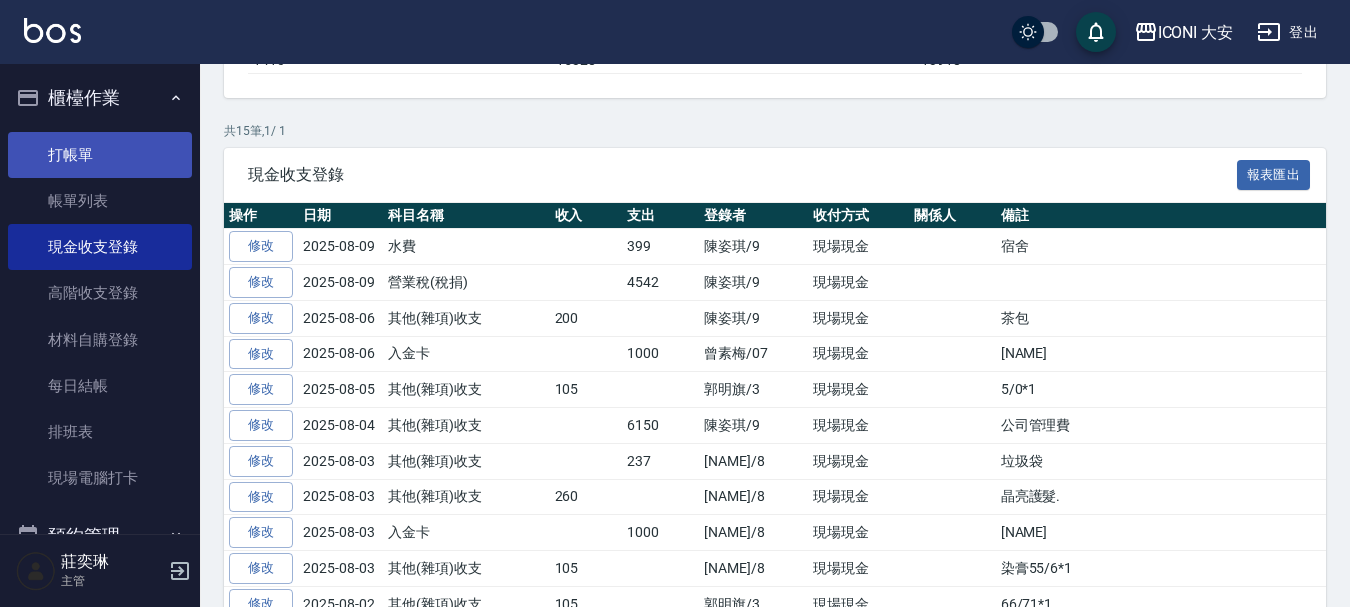 click on "打帳單" at bounding box center (100, 155) 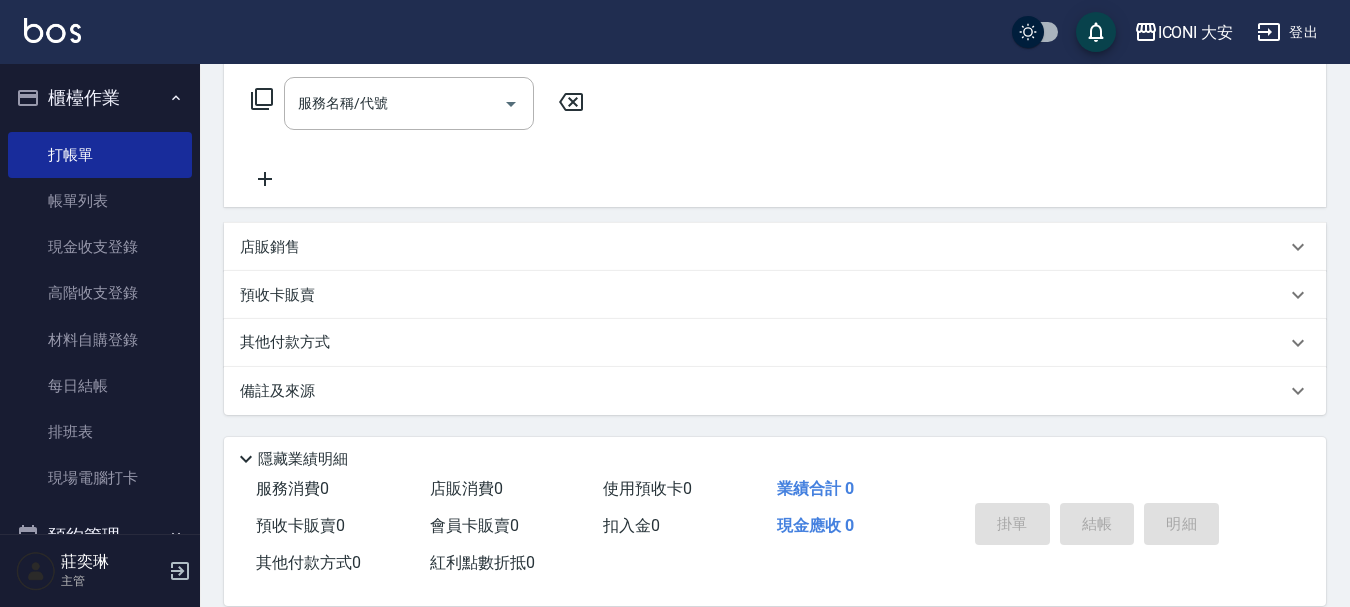 scroll, scrollTop: 0, scrollLeft: 0, axis: both 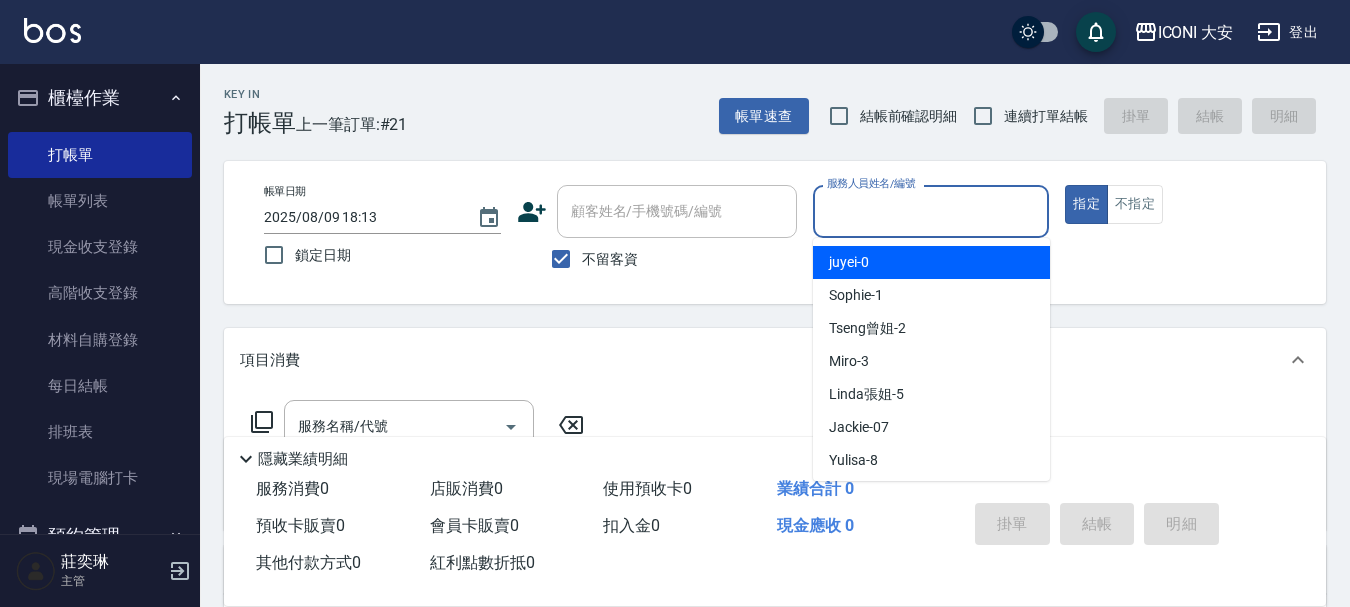click on "服務人員姓名/編號" at bounding box center (931, 211) 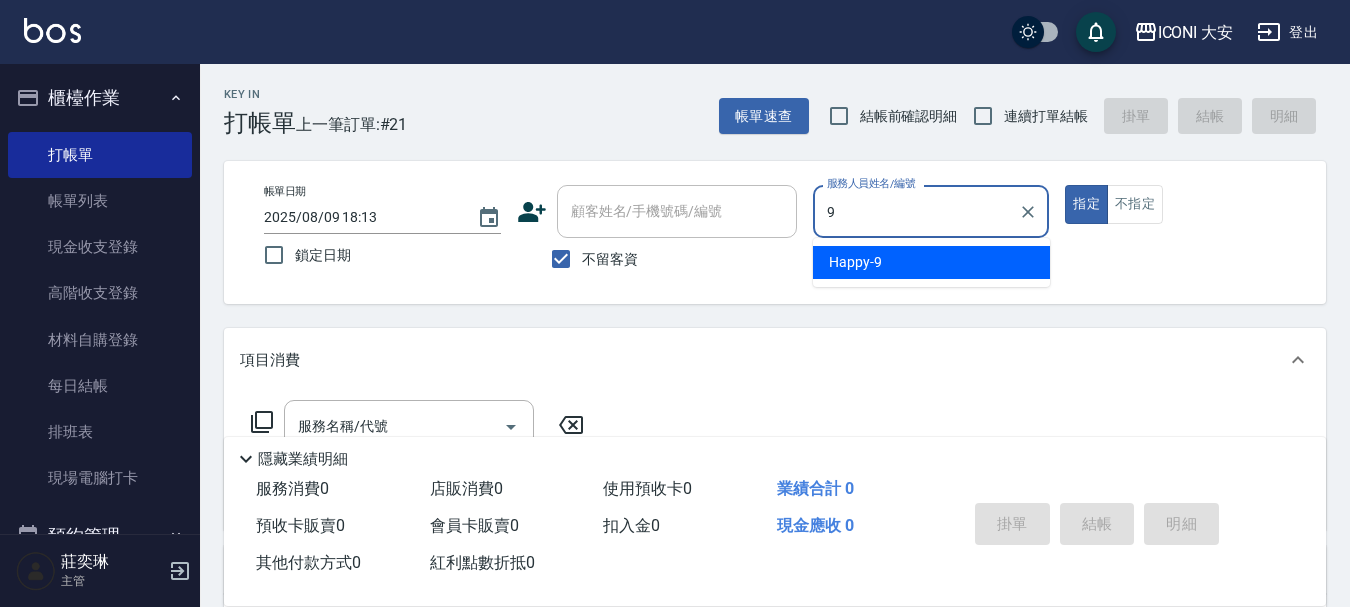 type on "Happy-9" 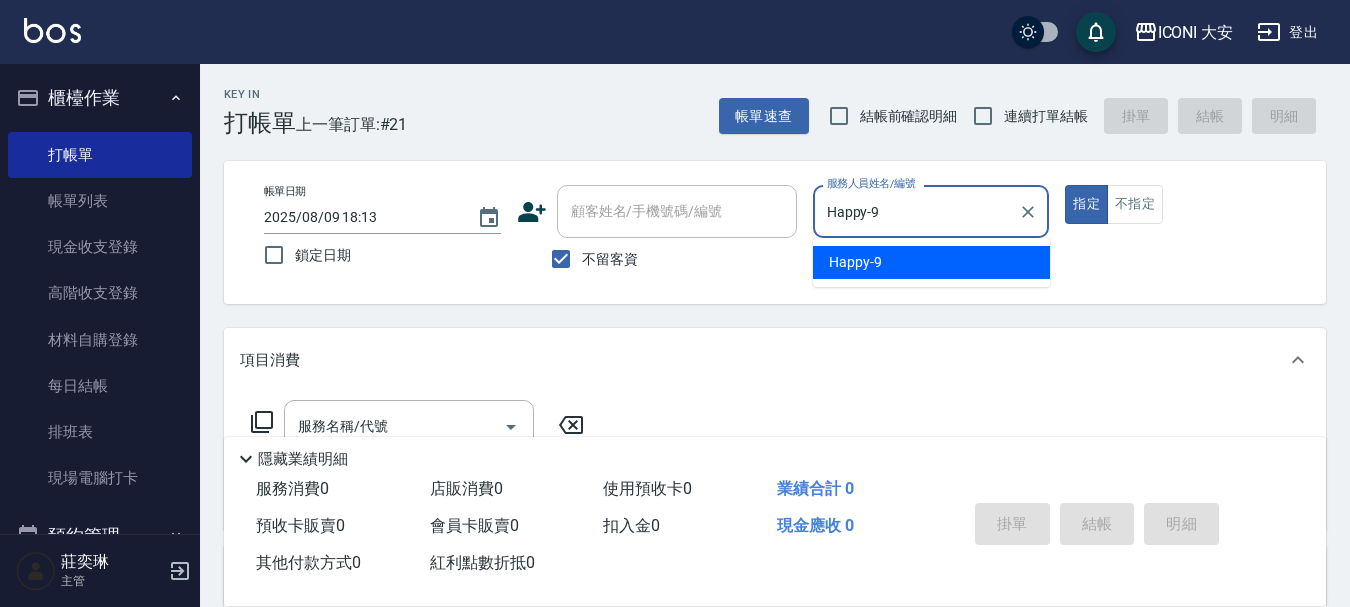 type on "true" 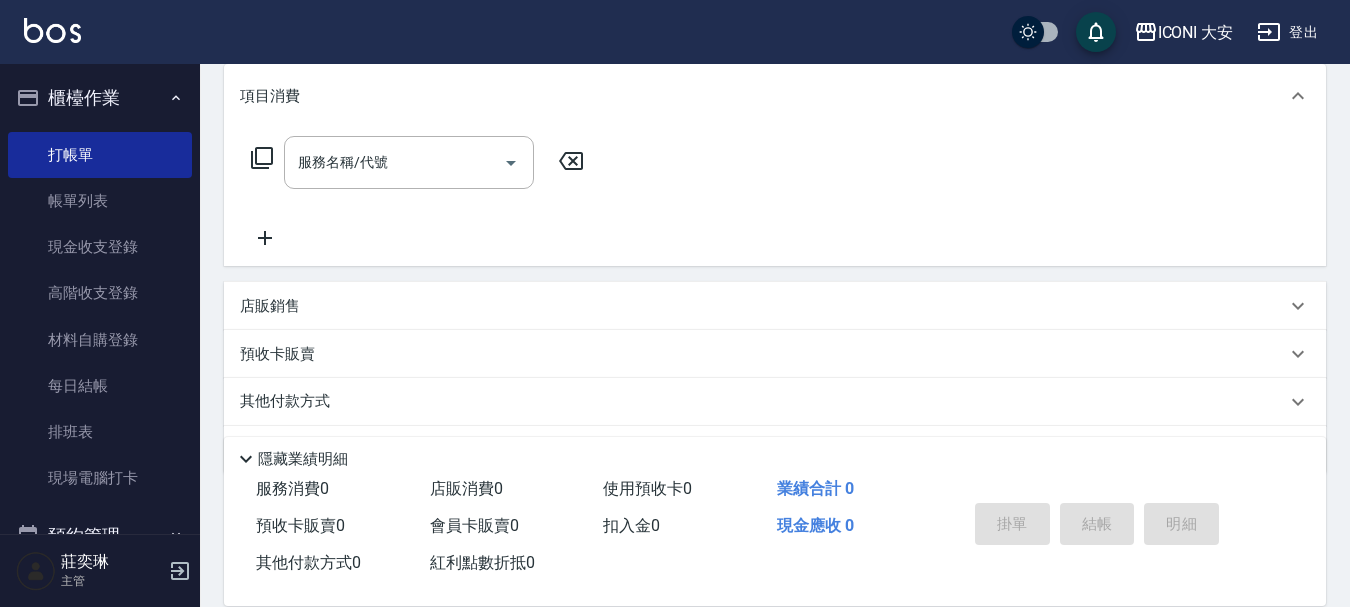 scroll, scrollTop: 300, scrollLeft: 0, axis: vertical 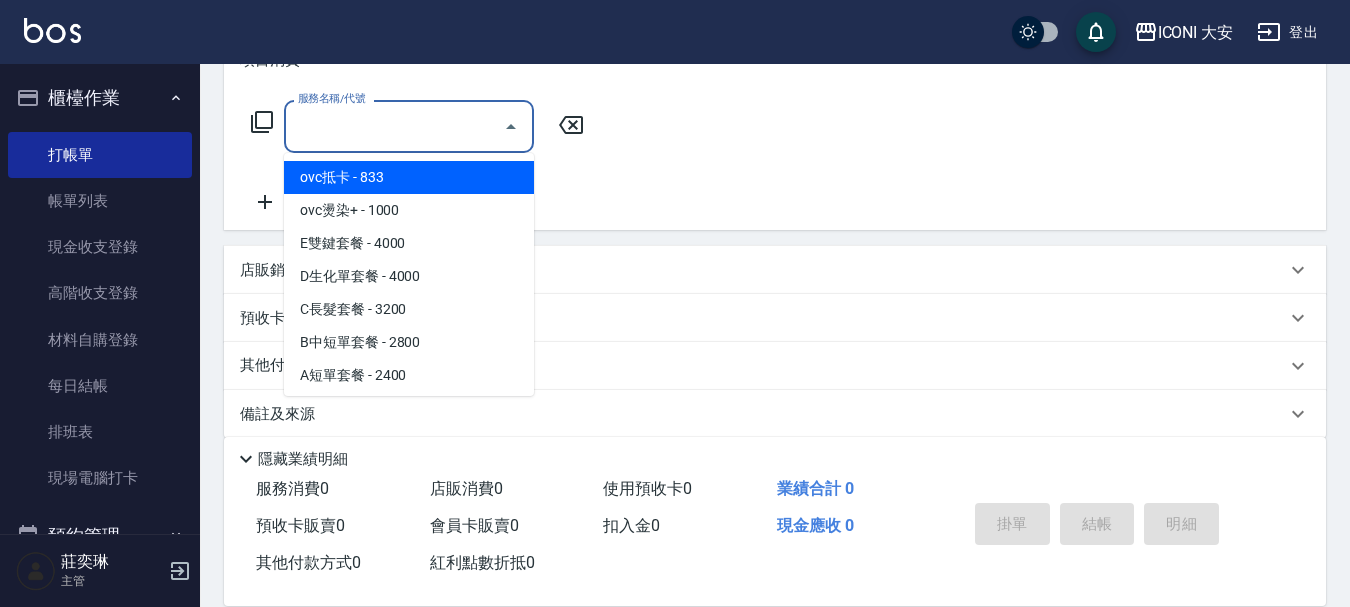 click on "服務名稱/代號" at bounding box center (394, 126) 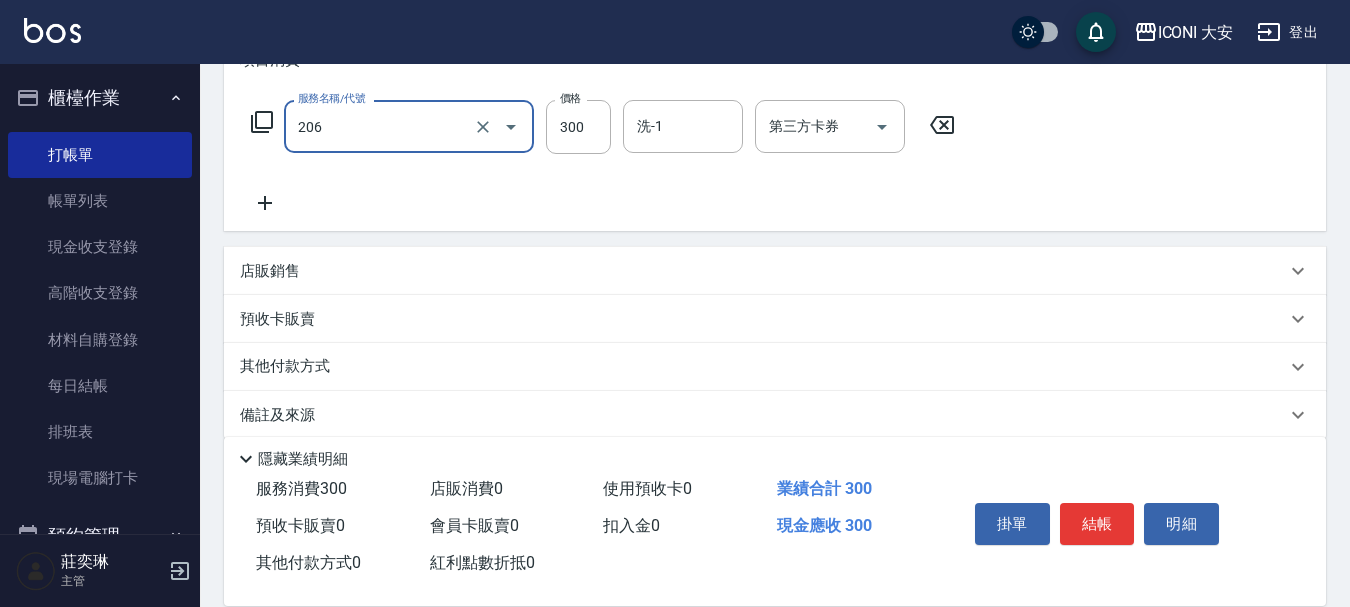 type on "洗髮(206)" 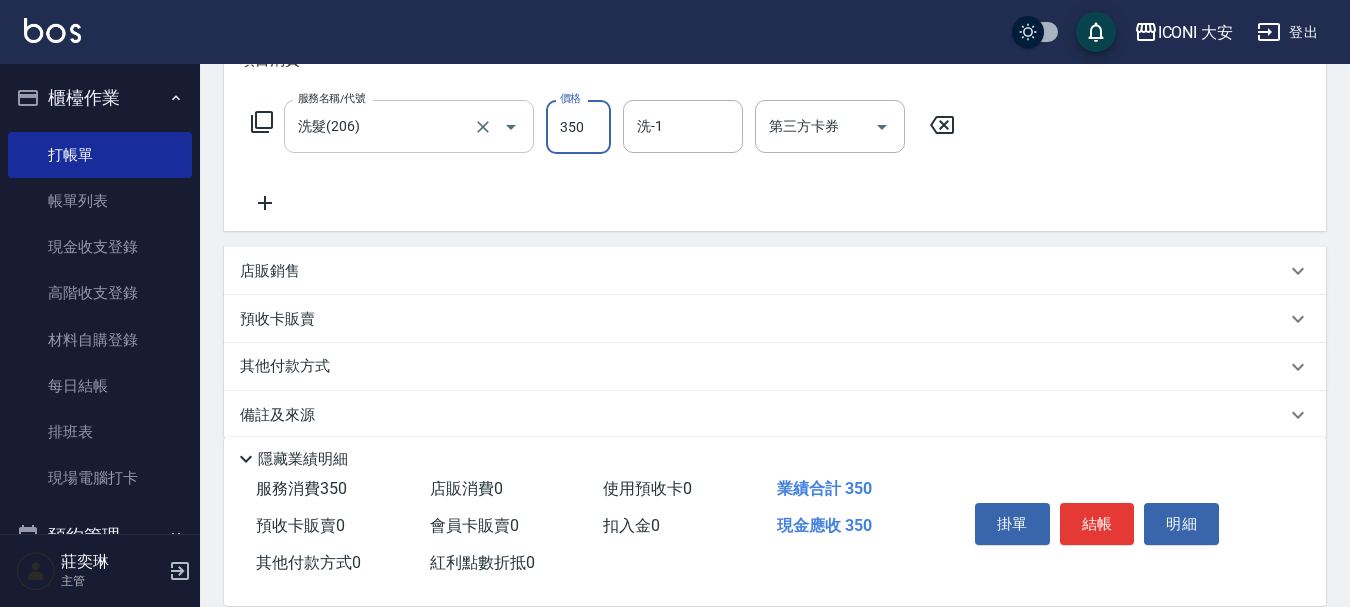 type on "350" 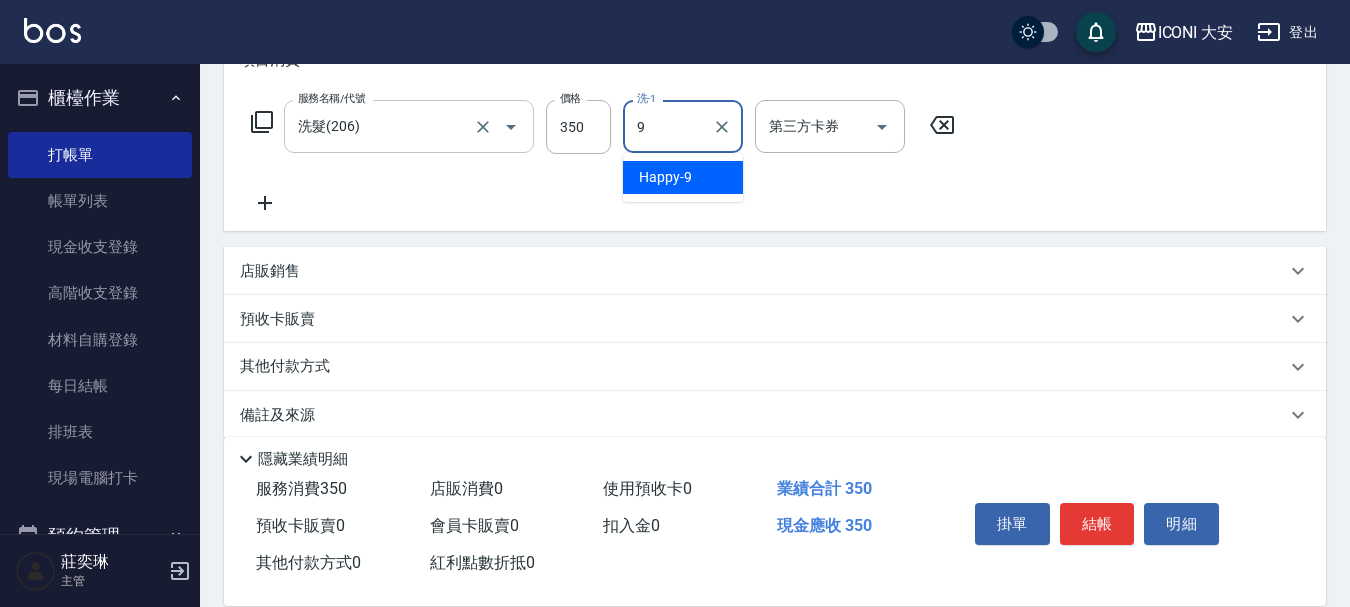 type on "Happy-9" 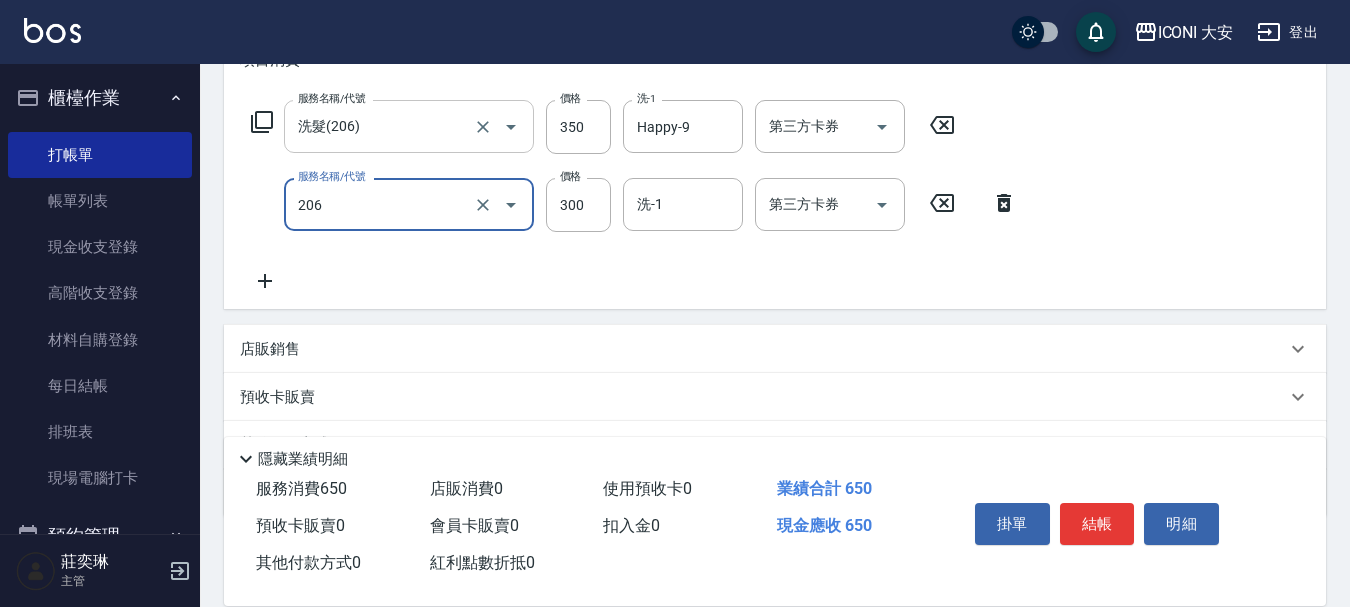 type on "洗髮(206)" 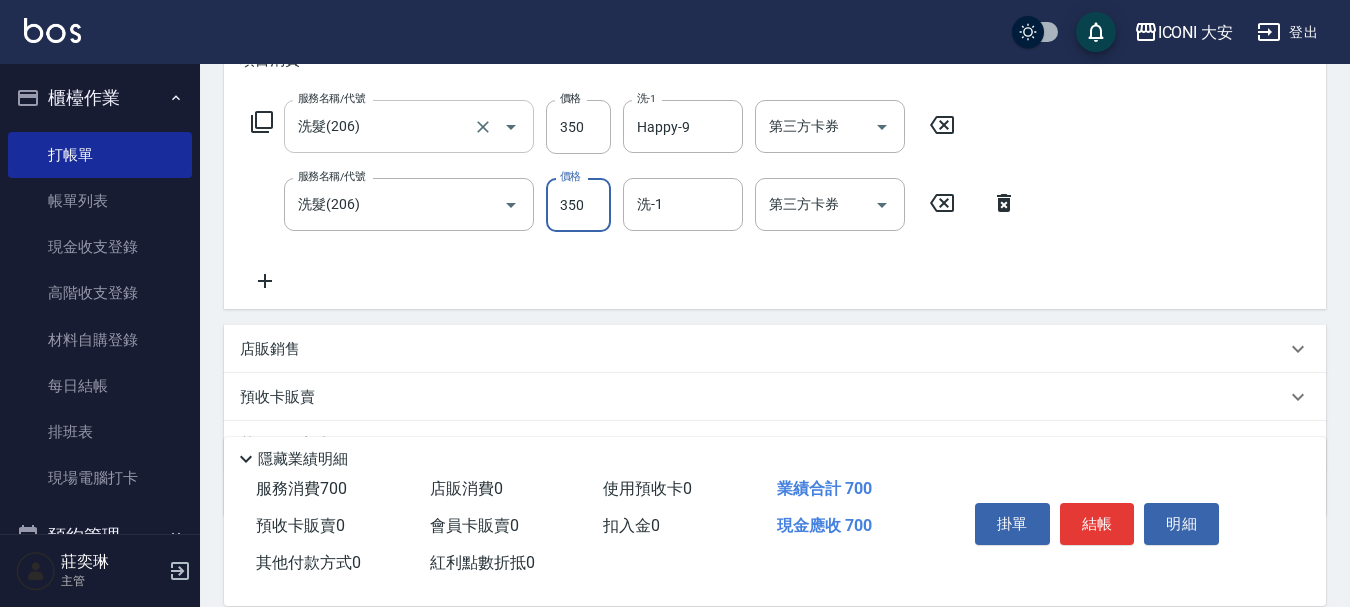 type on "350" 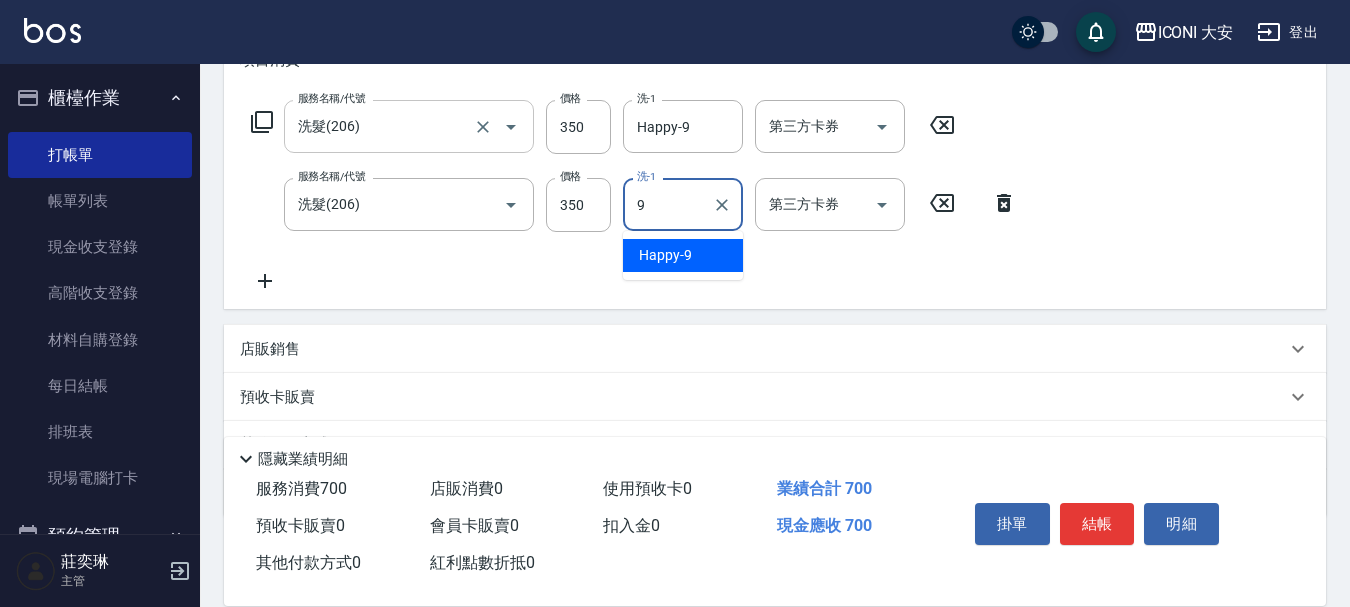type on "Happy-9" 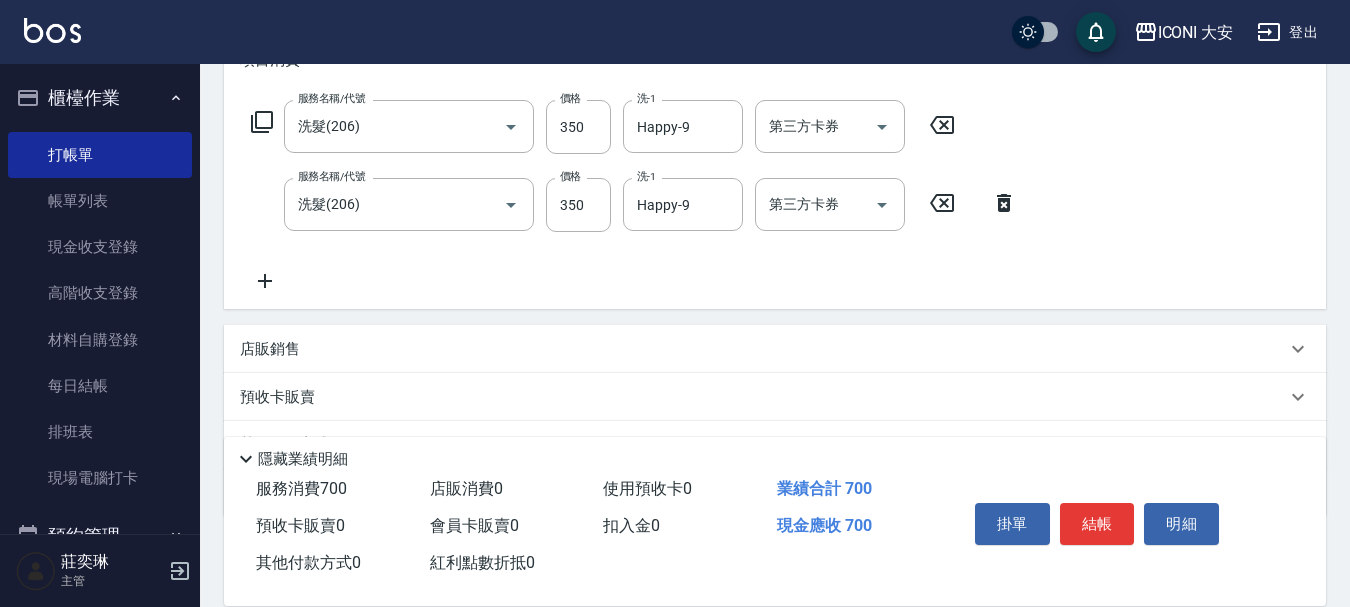 click on "店販銷售" at bounding box center (270, 349) 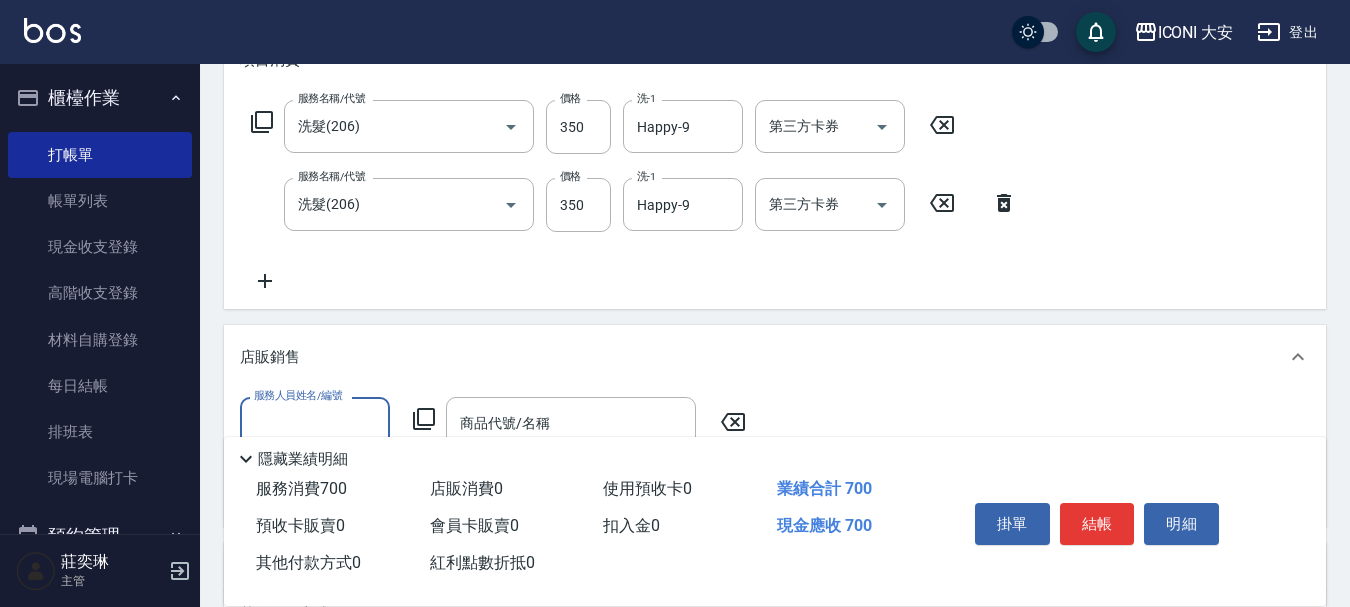 scroll, scrollTop: 0, scrollLeft: 0, axis: both 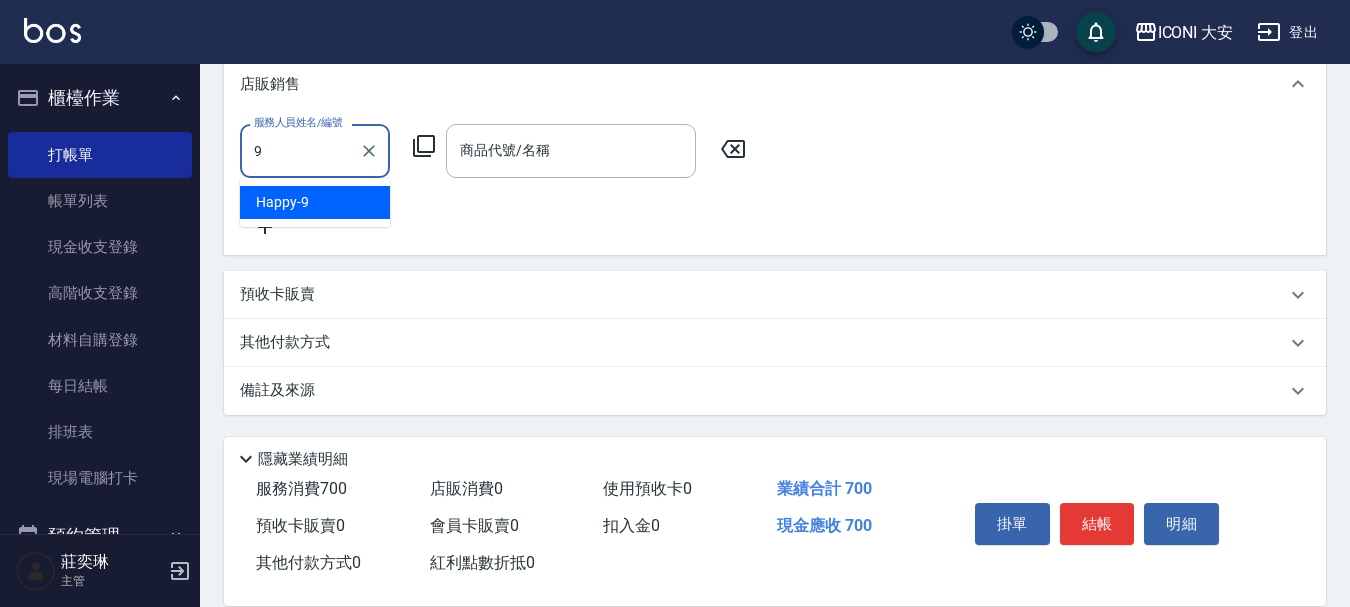 type on "Happy-9" 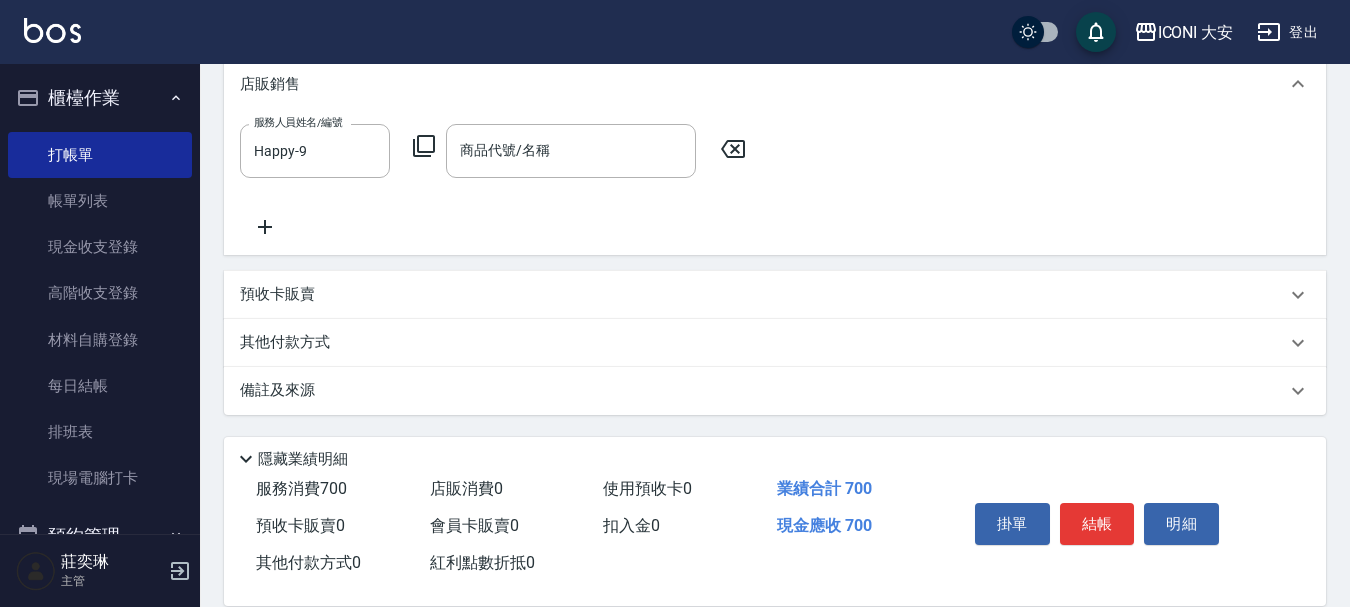 click 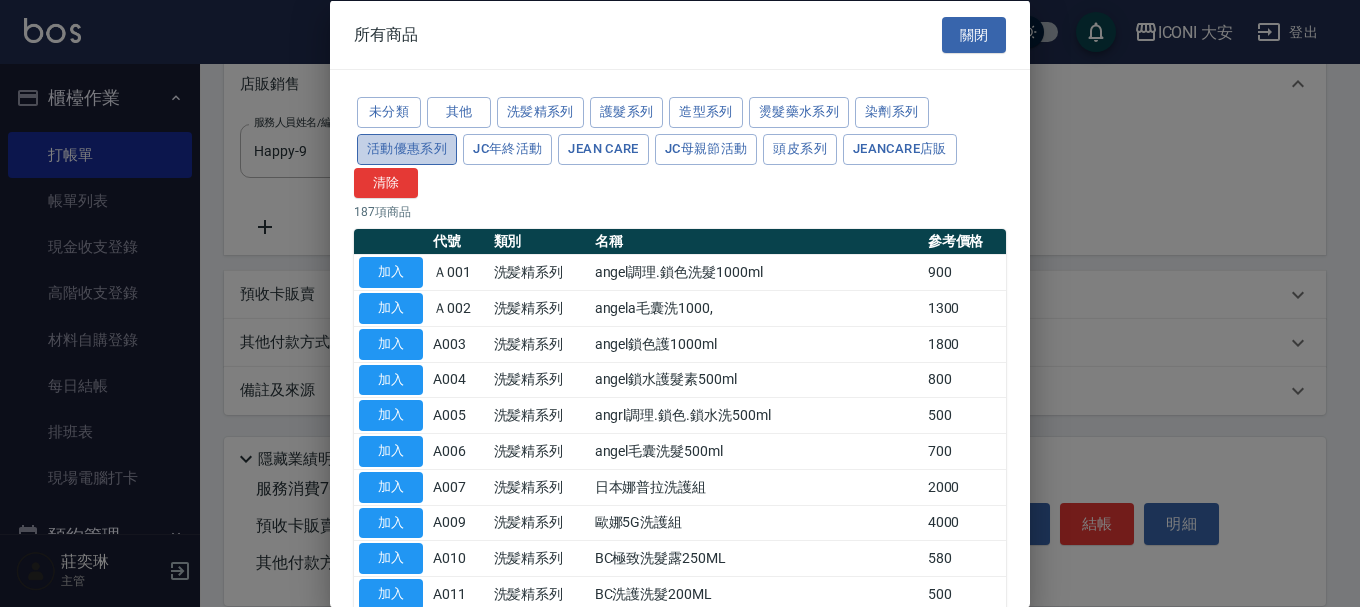 click on "活動優惠系列" at bounding box center [407, 148] 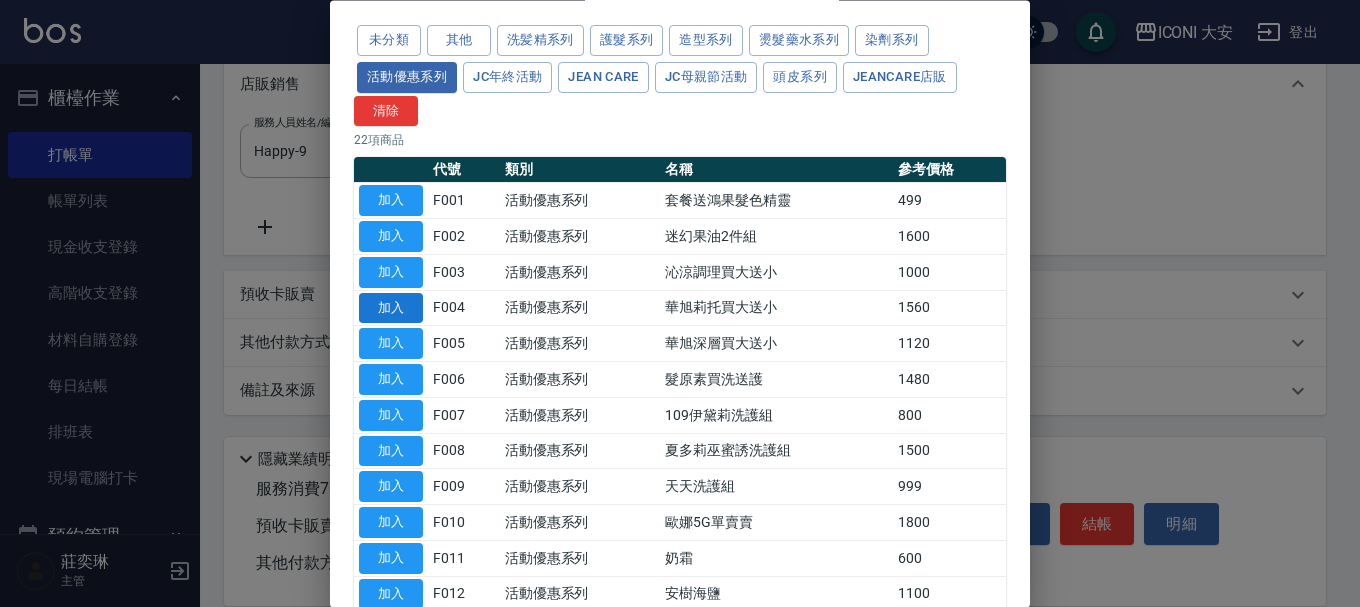 scroll, scrollTop: 8, scrollLeft: 0, axis: vertical 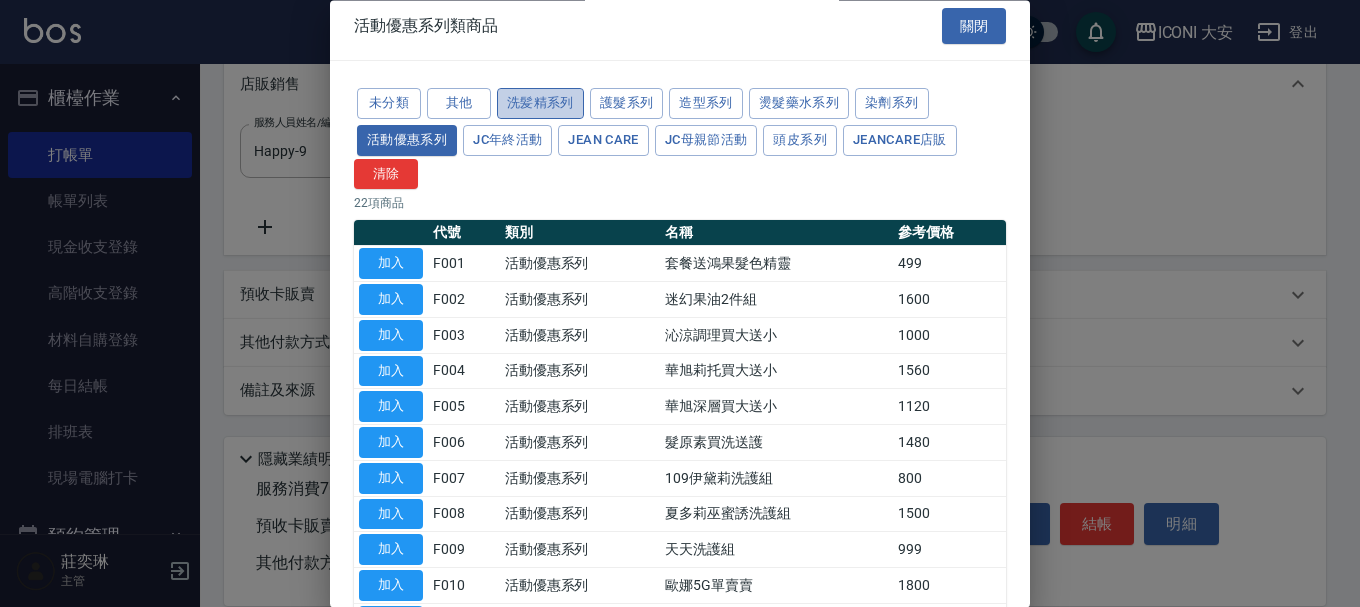 click on "洗髪精系列" at bounding box center [540, 104] 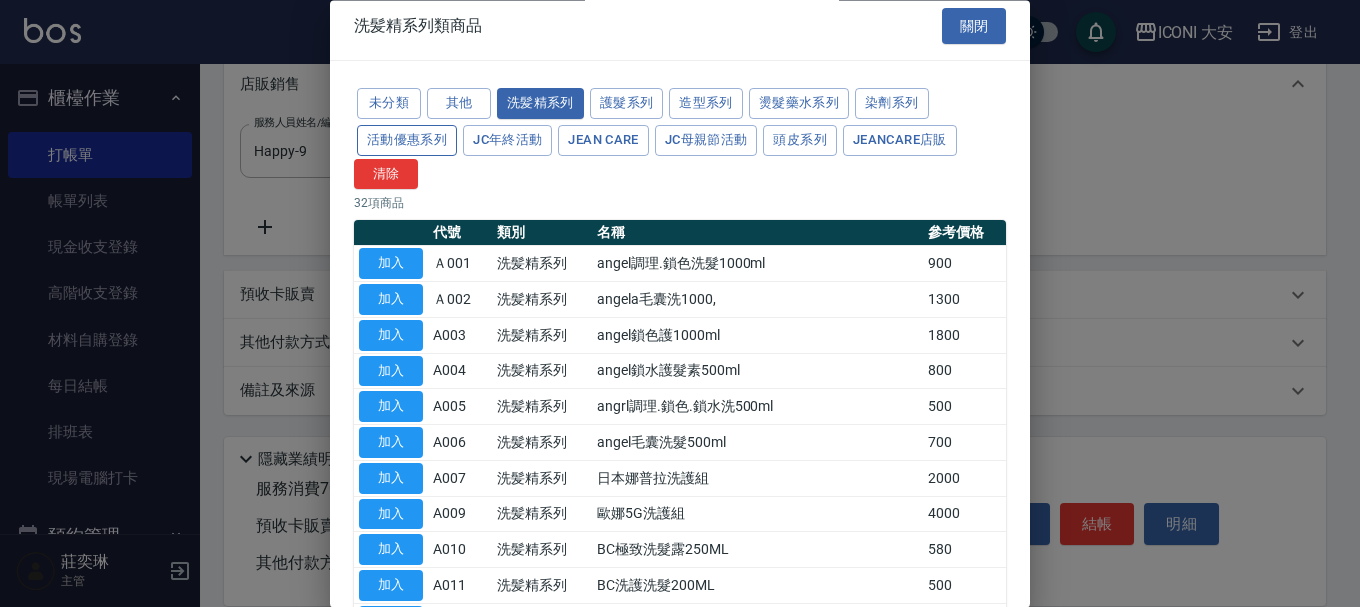 click on "活動優惠系列" at bounding box center [407, 140] 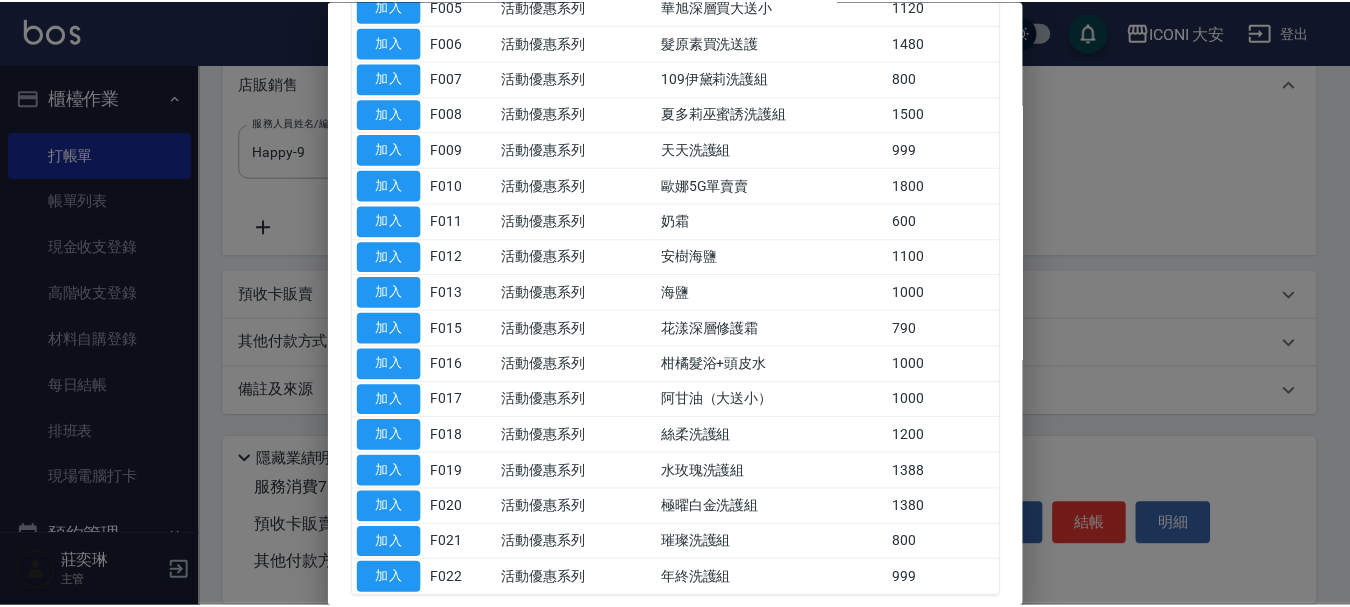 scroll, scrollTop: 508, scrollLeft: 0, axis: vertical 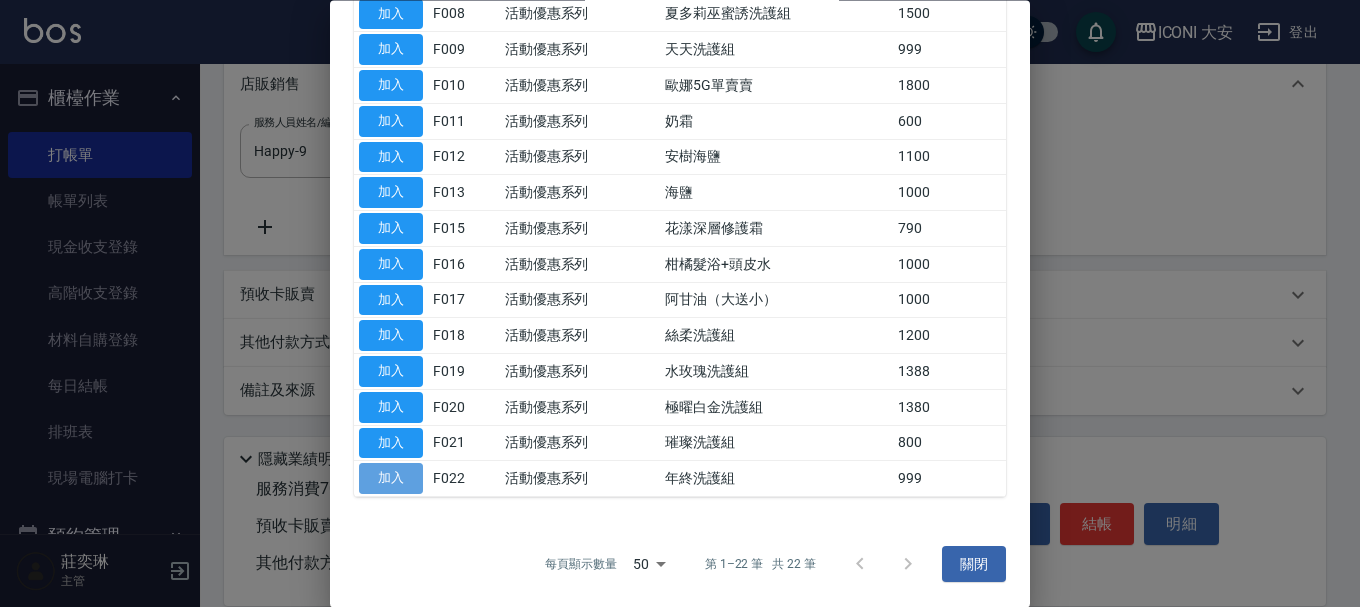 click on "加入" at bounding box center [391, 479] 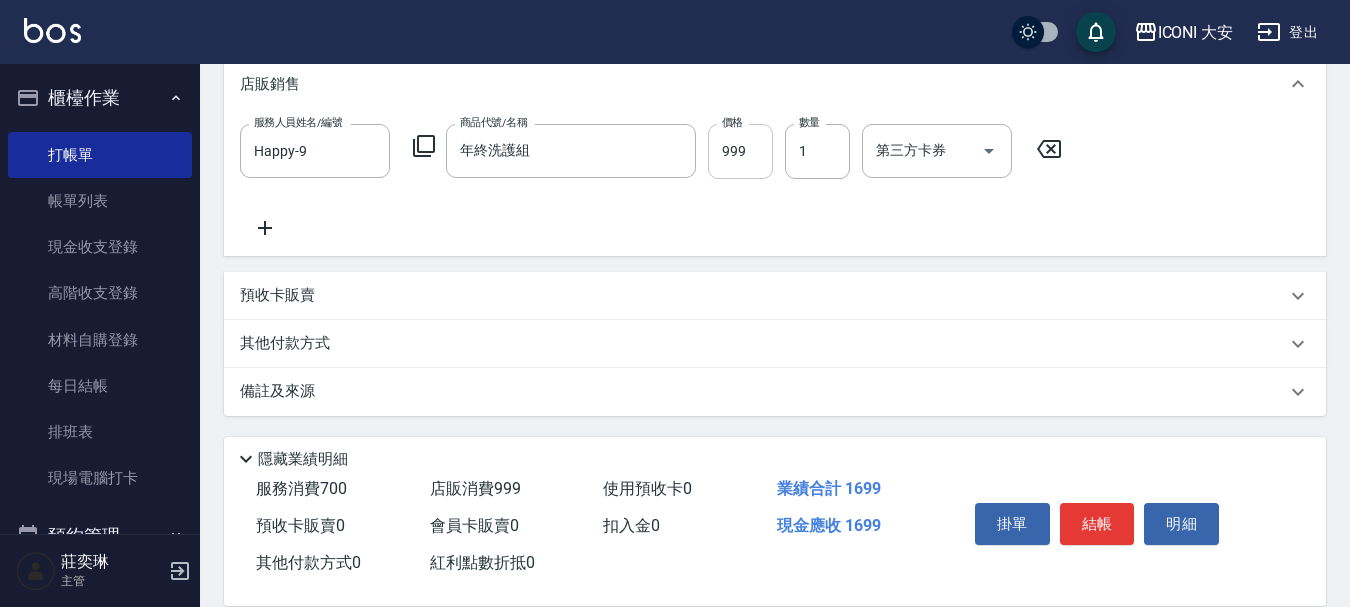 click on "999" at bounding box center (740, 151) 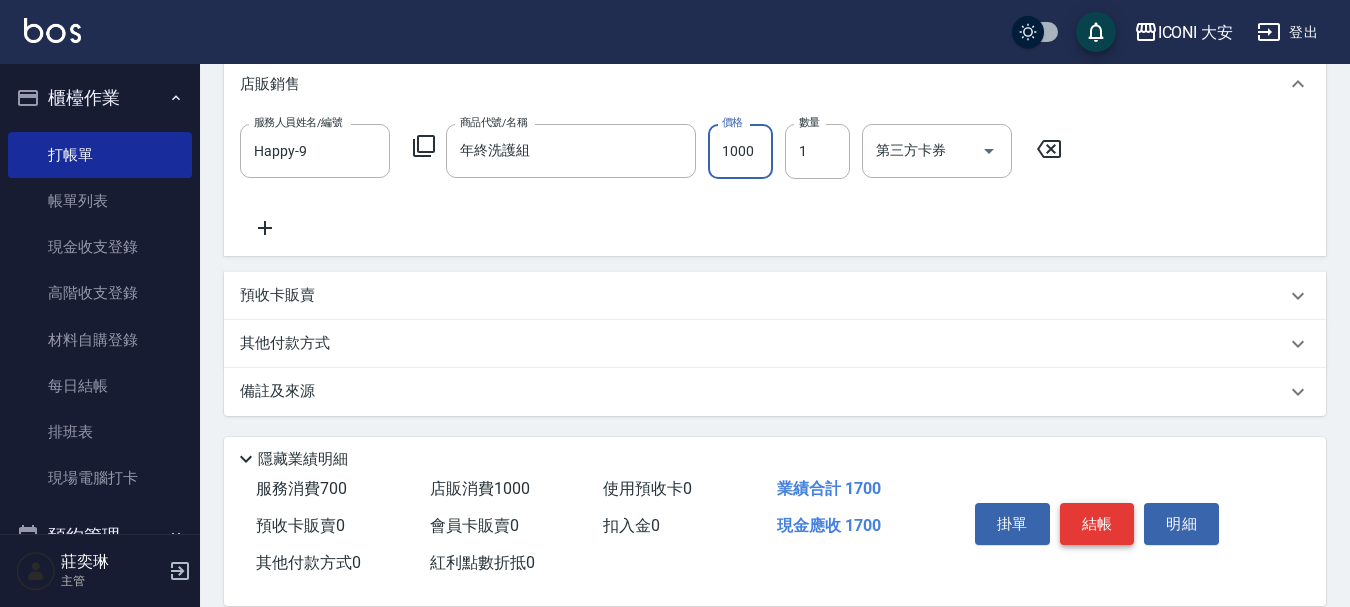 type on "1000" 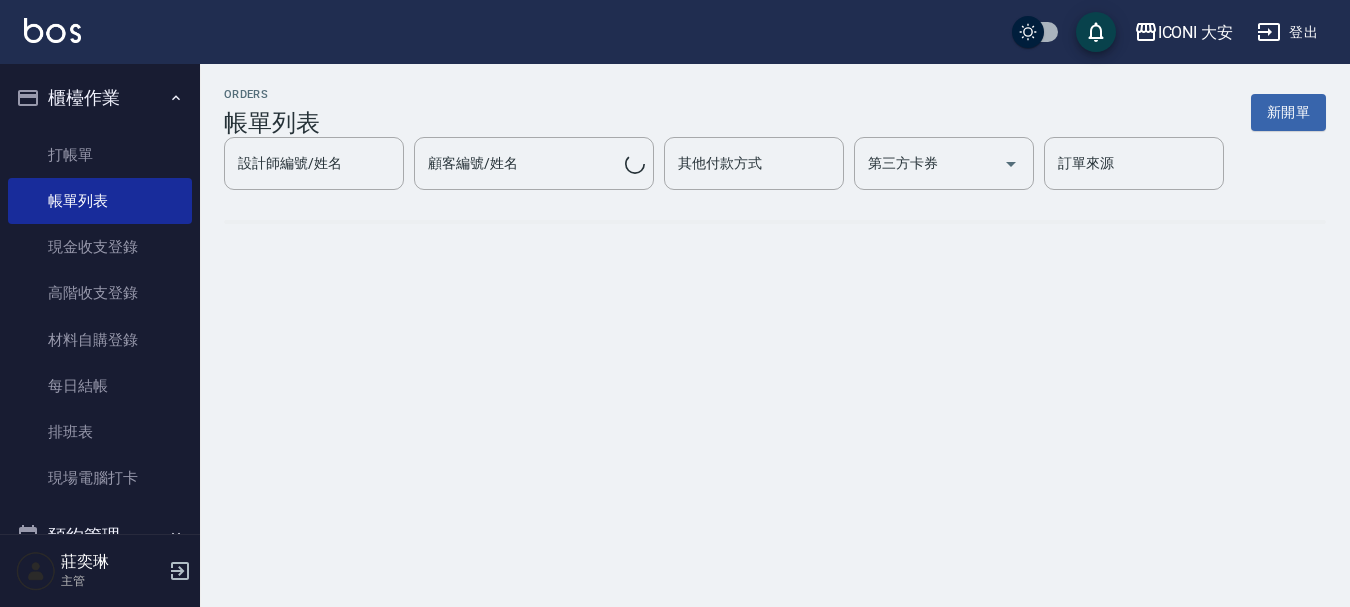 scroll, scrollTop: 0, scrollLeft: 0, axis: both 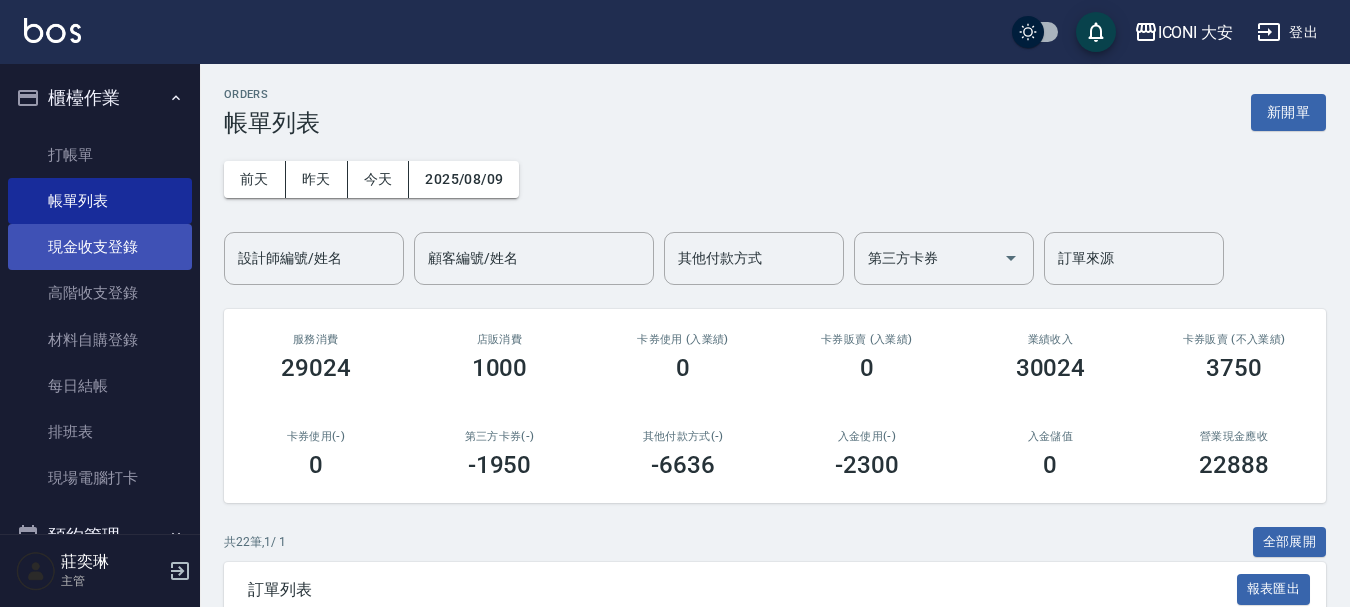 click on "現金收支登錄" at bounding box center [100, 247] 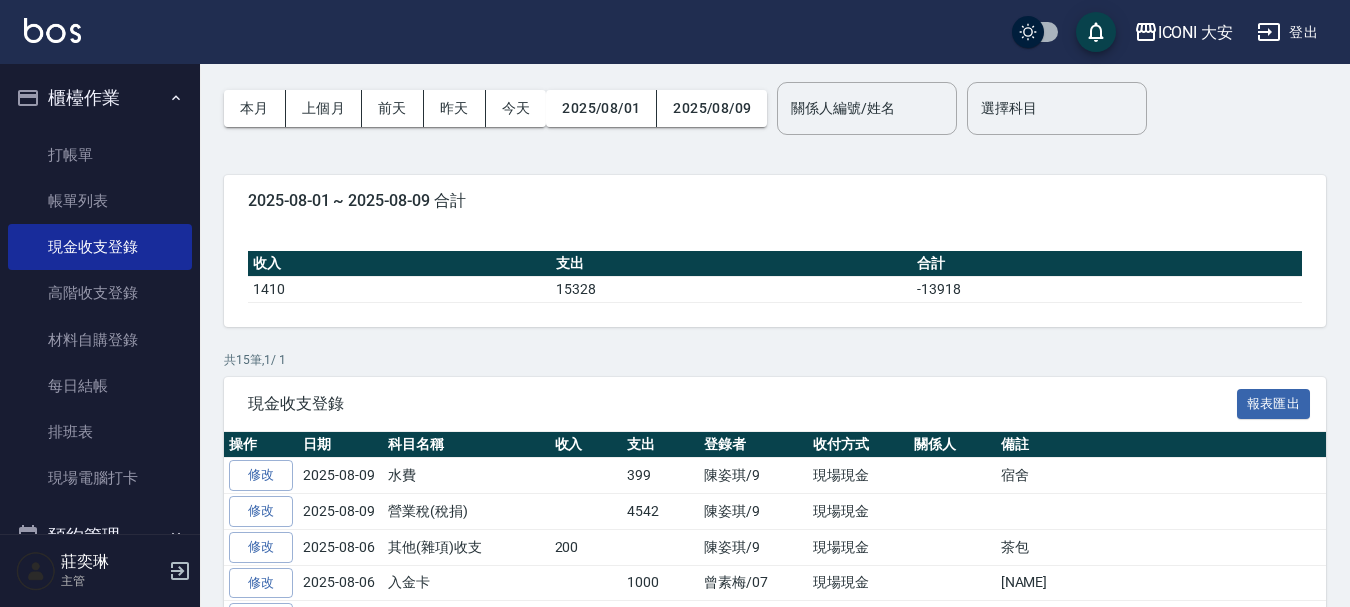 scroll, scrollTop: 100, scrollLeft: 0, axis: vertical 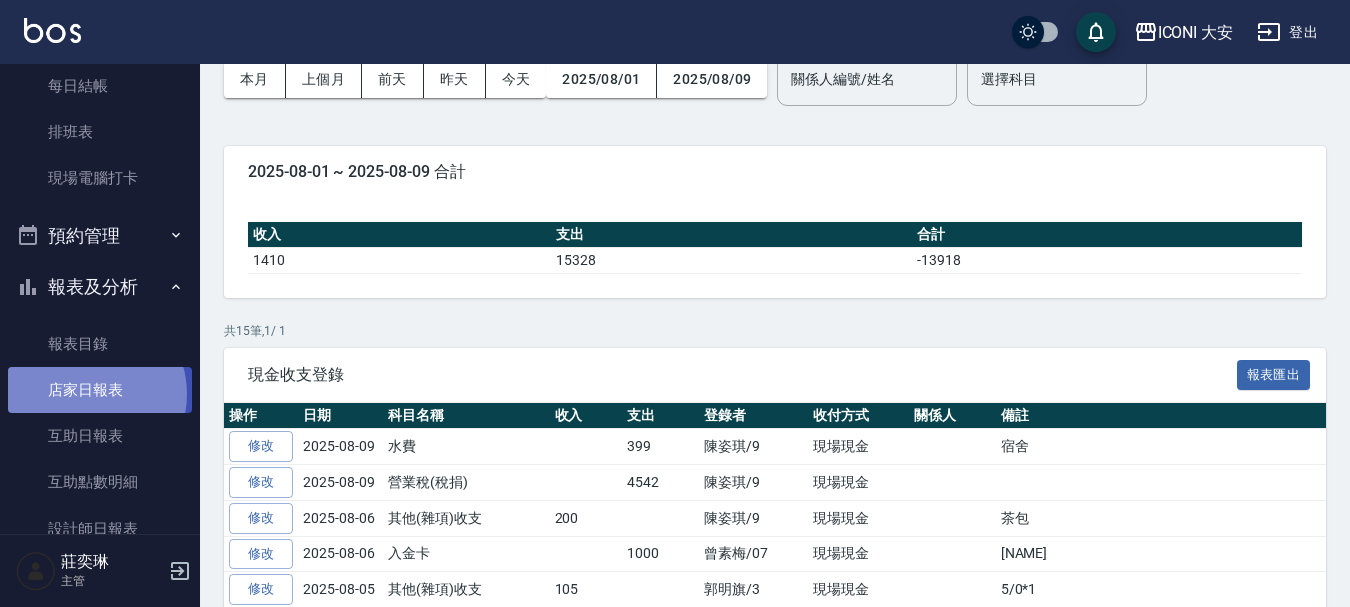 click on "店家日報表" at bounding box center [100, 390] 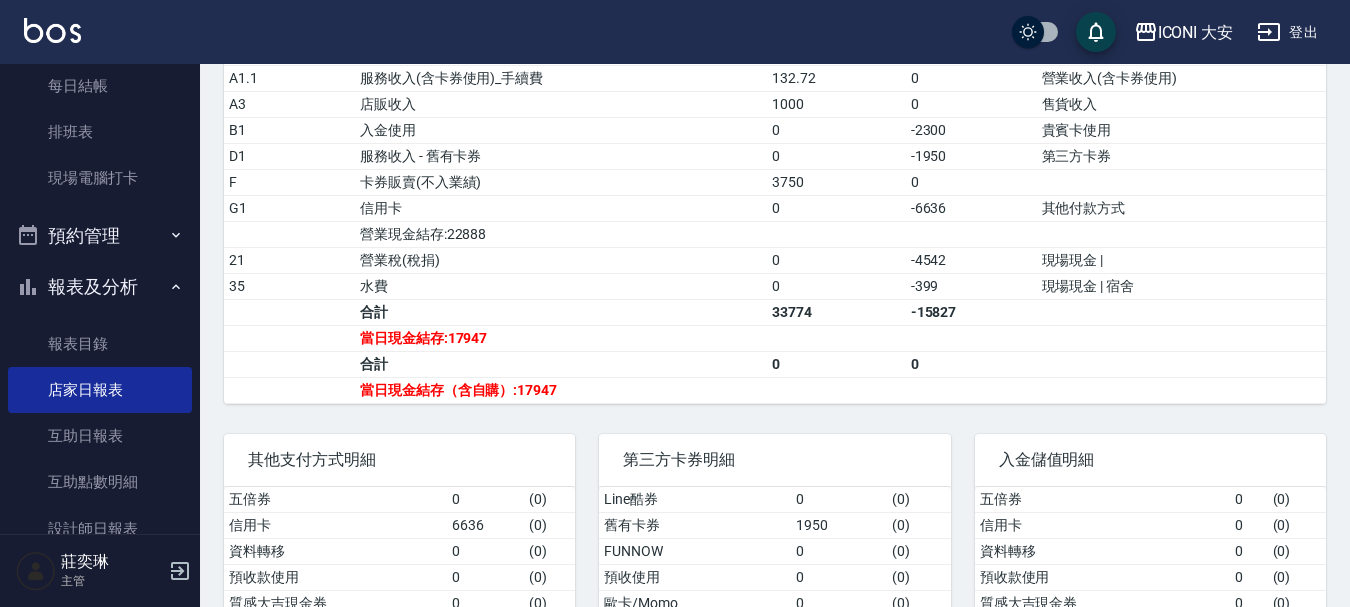 scroll, scrollTop: 700, scrollLeft: 0, axis: vertical 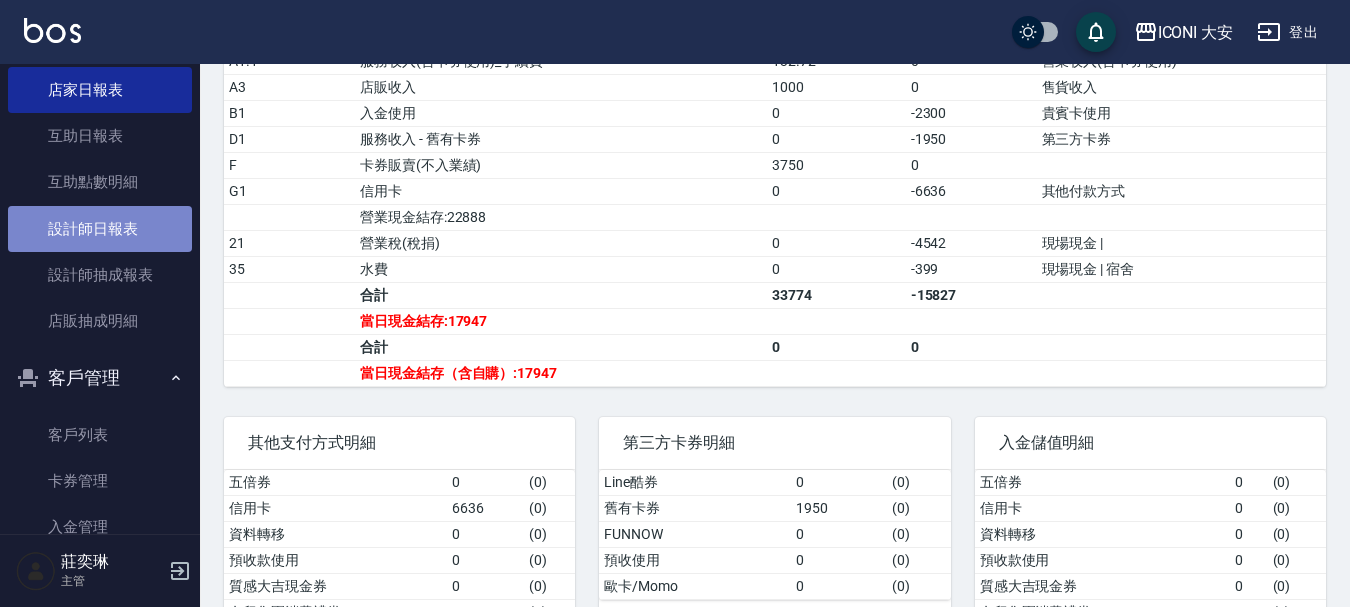 click on "設計師日報表" at bounding box center (100, 229) 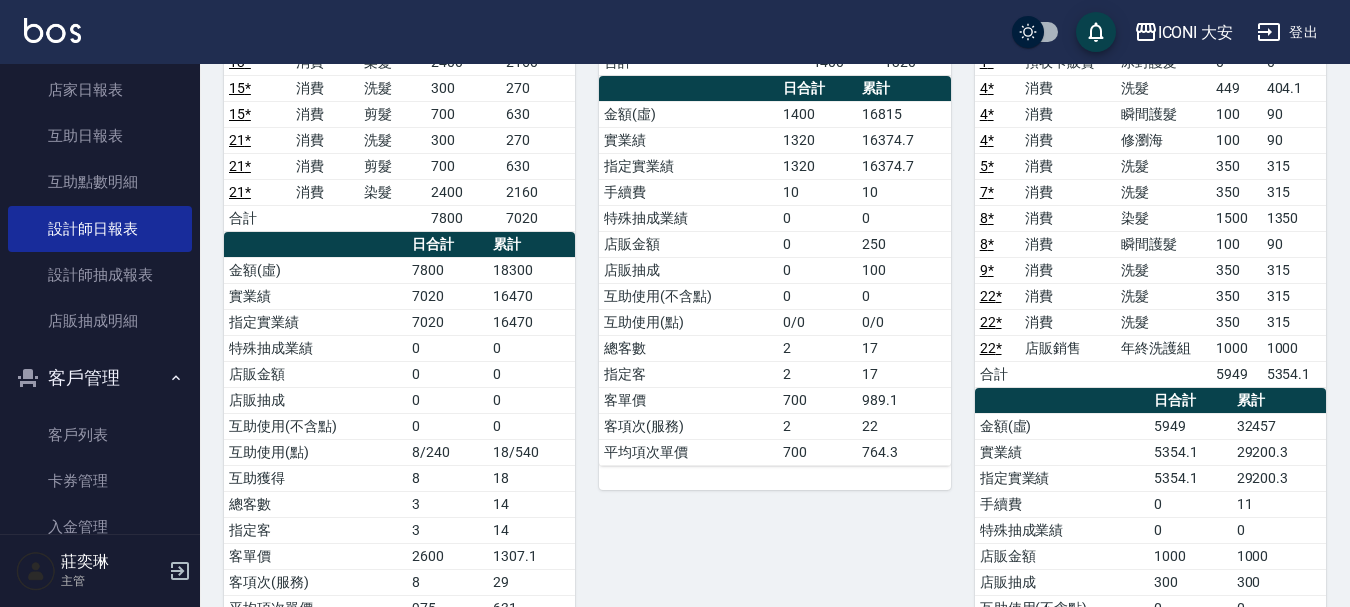 scroll, scrollTop: 1100, scrollLeft: 0, axis: vertical 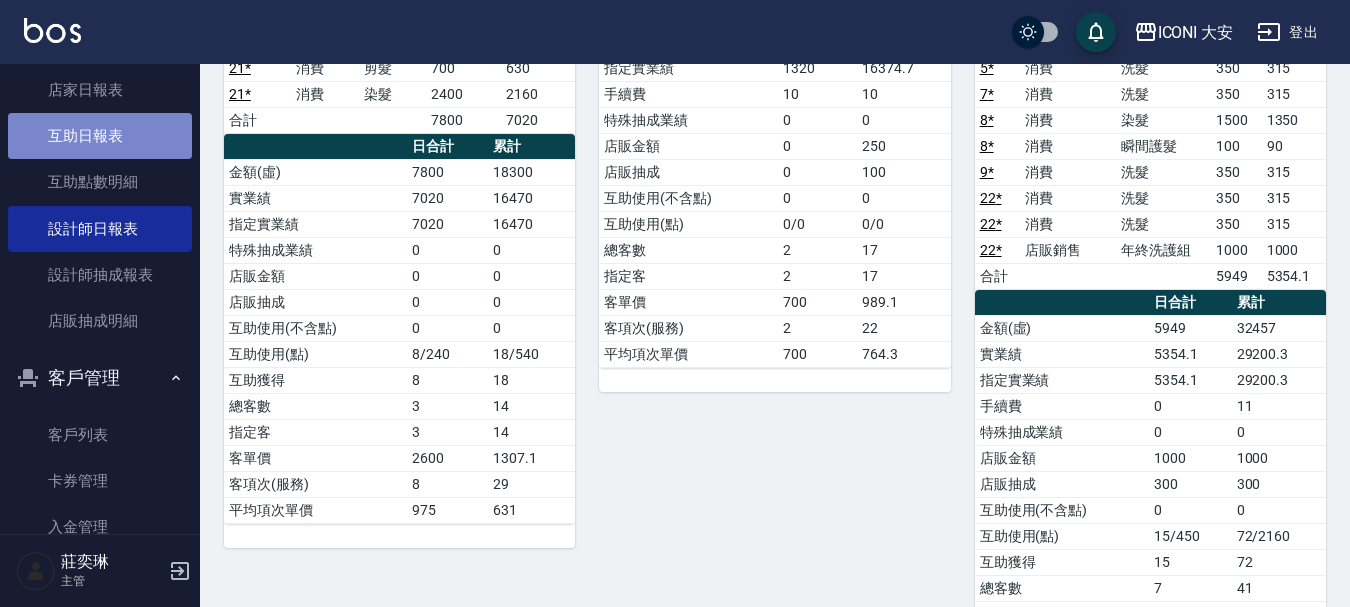 click on "互助日報表" at bounding box center [100, 136] 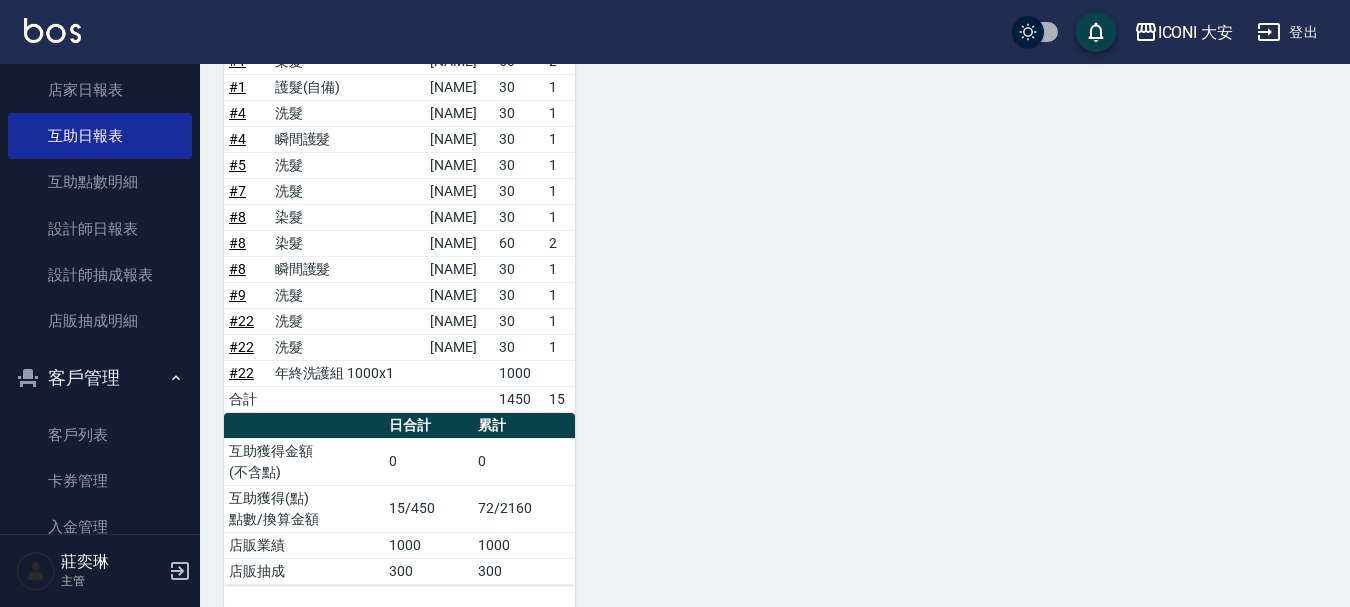 scroll, scrollTop: 858, scrollLeft: 0, axis: vertical 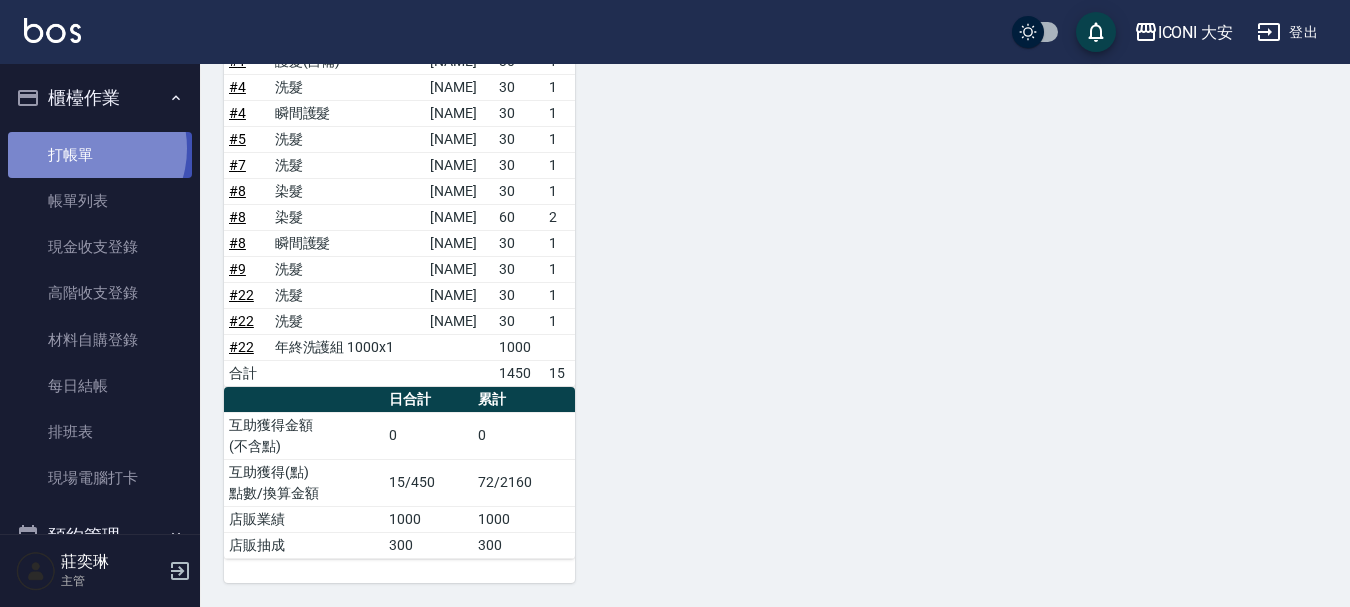 click on "打帳單" at bounding box center (100, 155) 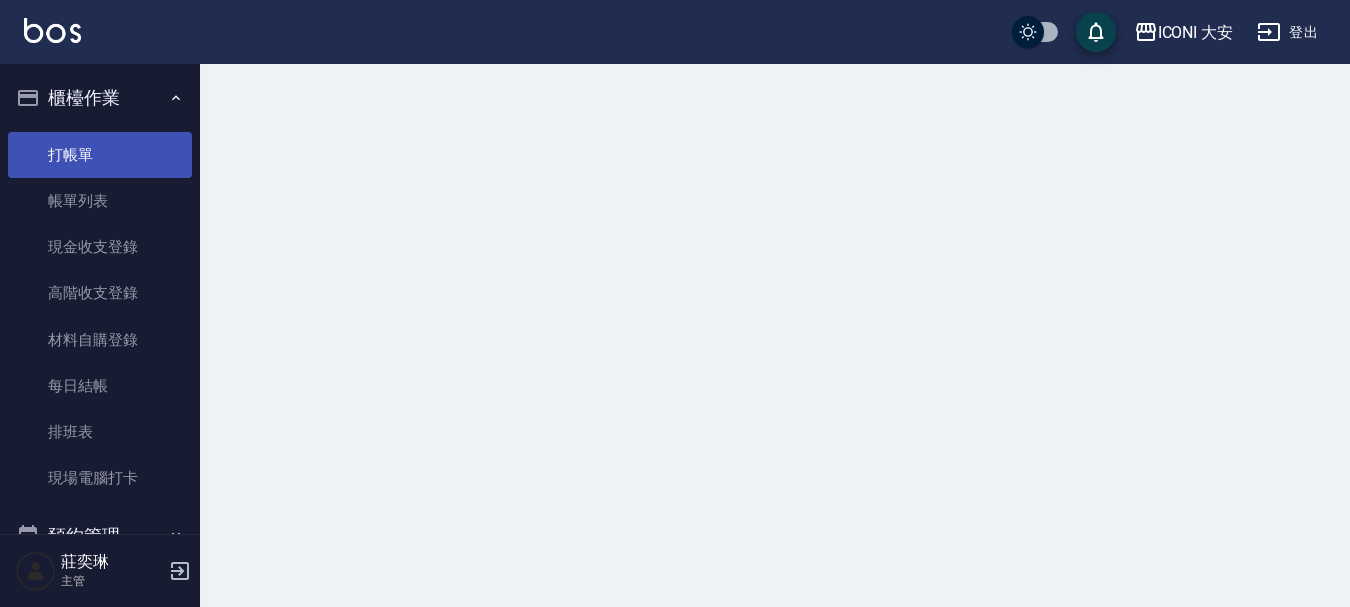 scroll, scrollTop: 0, scrollLeft: 0, axis: both 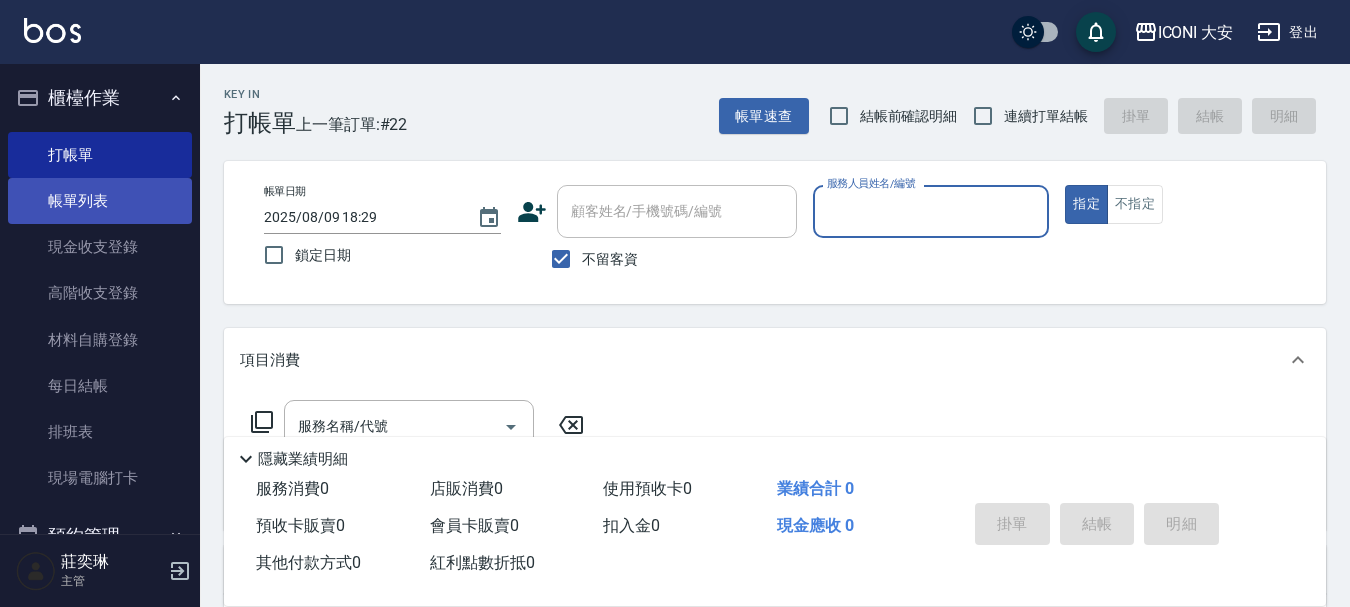 click on "帳單列表" at bounding box center (100, 201) 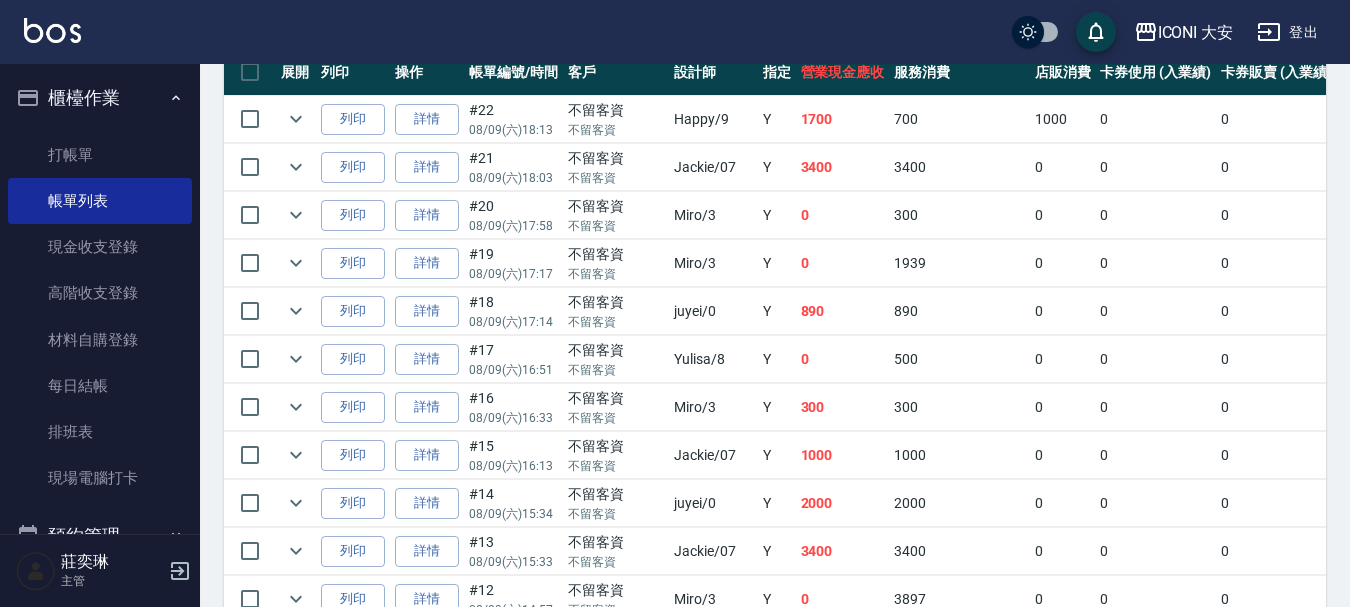 scroll, scrollTop: 807, scrollLeft: 0, axis: vertical 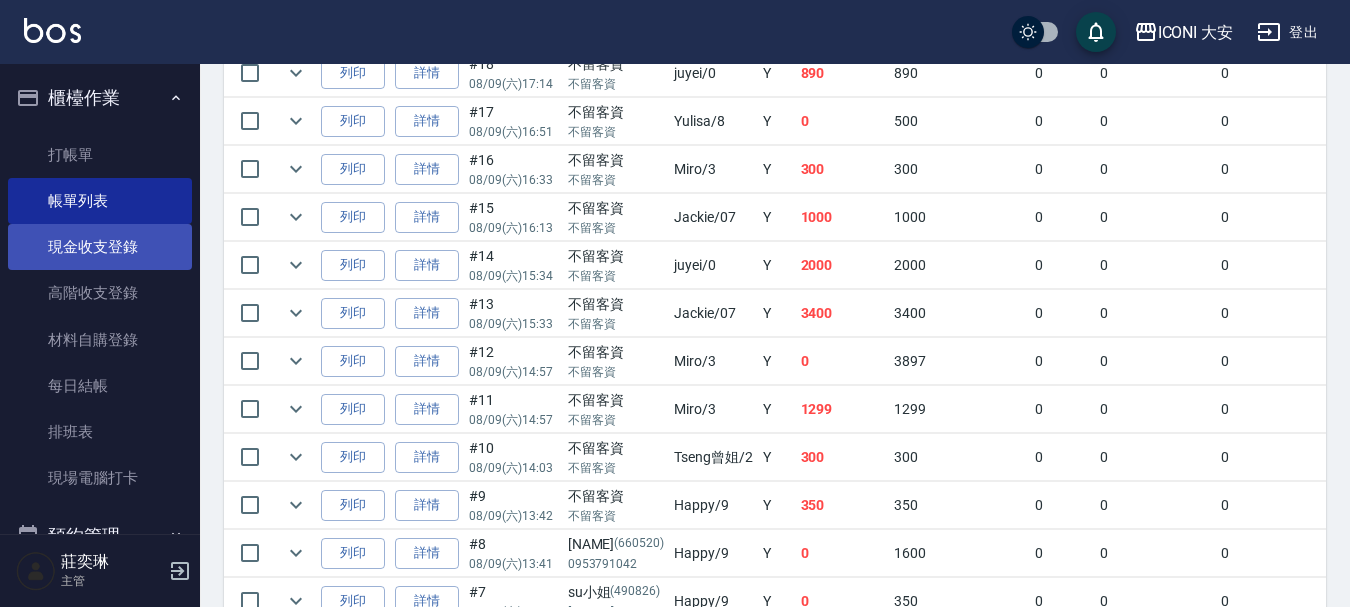 click on "現金收支登錄" at bounding box center (100, 247) 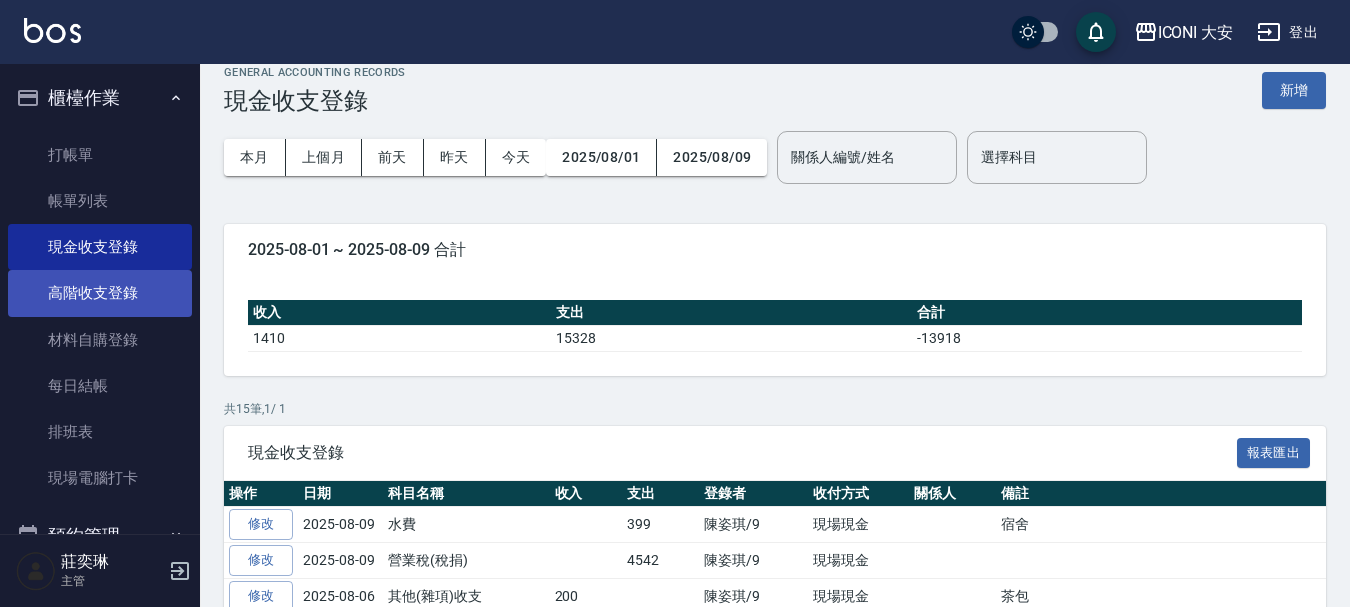scroll, scrollTop: 0, scrollLeft: 0, axis: both 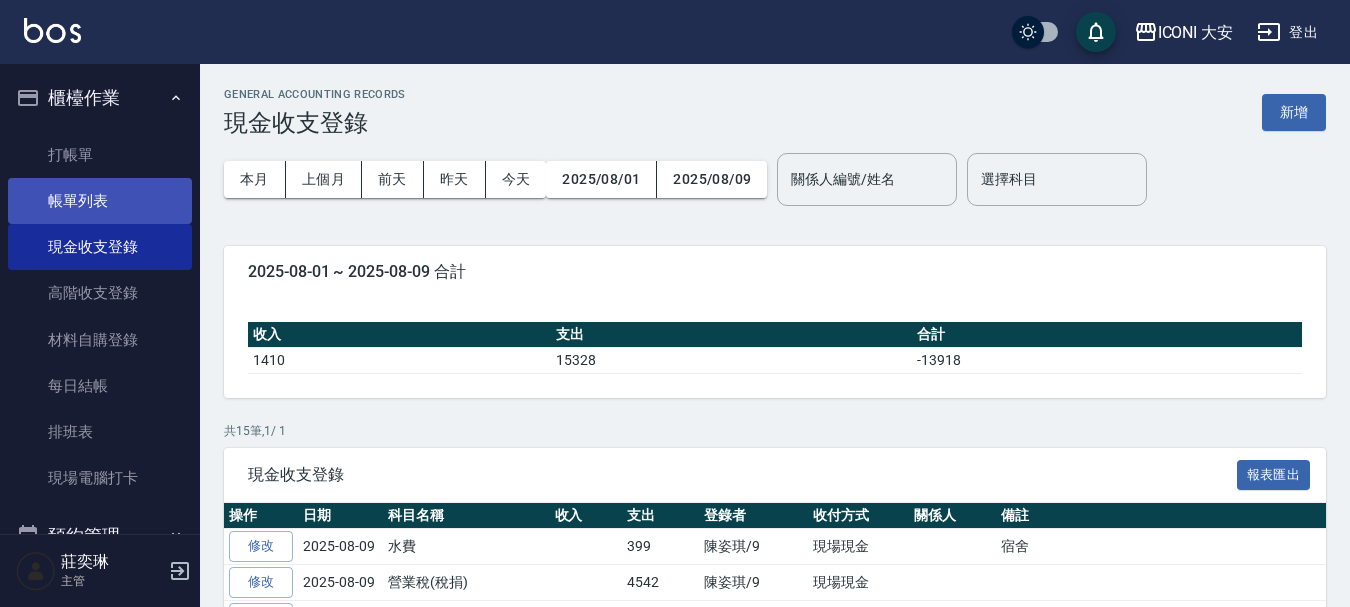 click on "帳單列表" at bounding box center [100, 201] 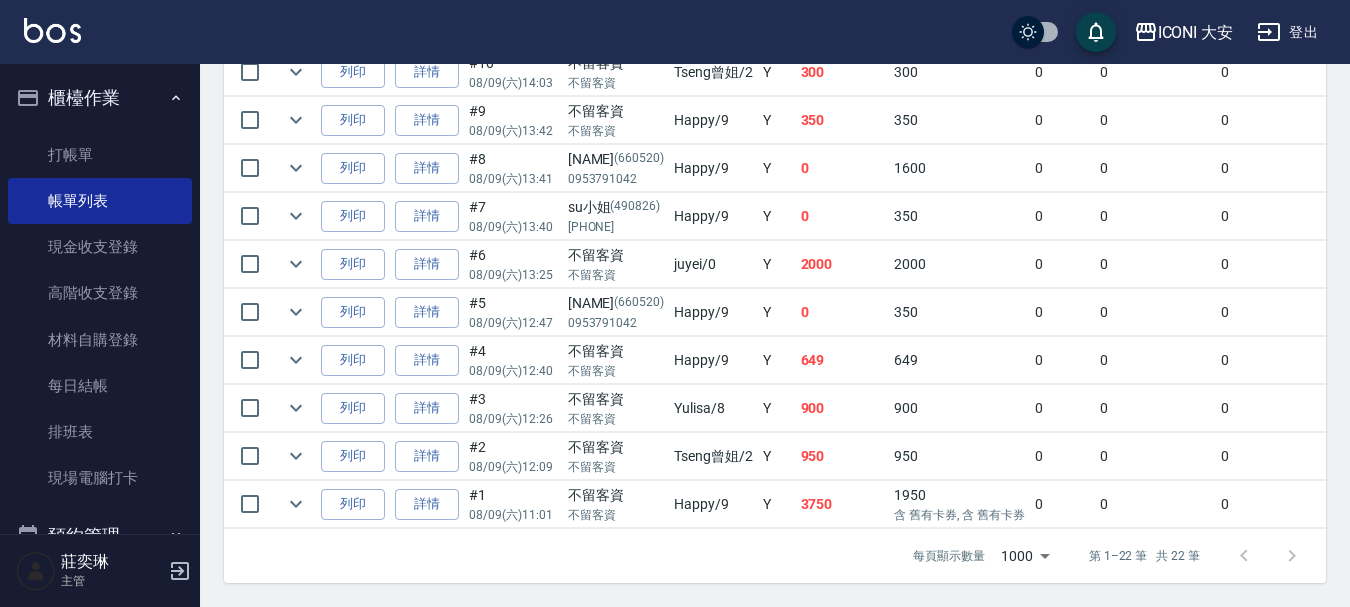 scroll, scrollTop: 1207, scrollLeft: 0, axis: vertical 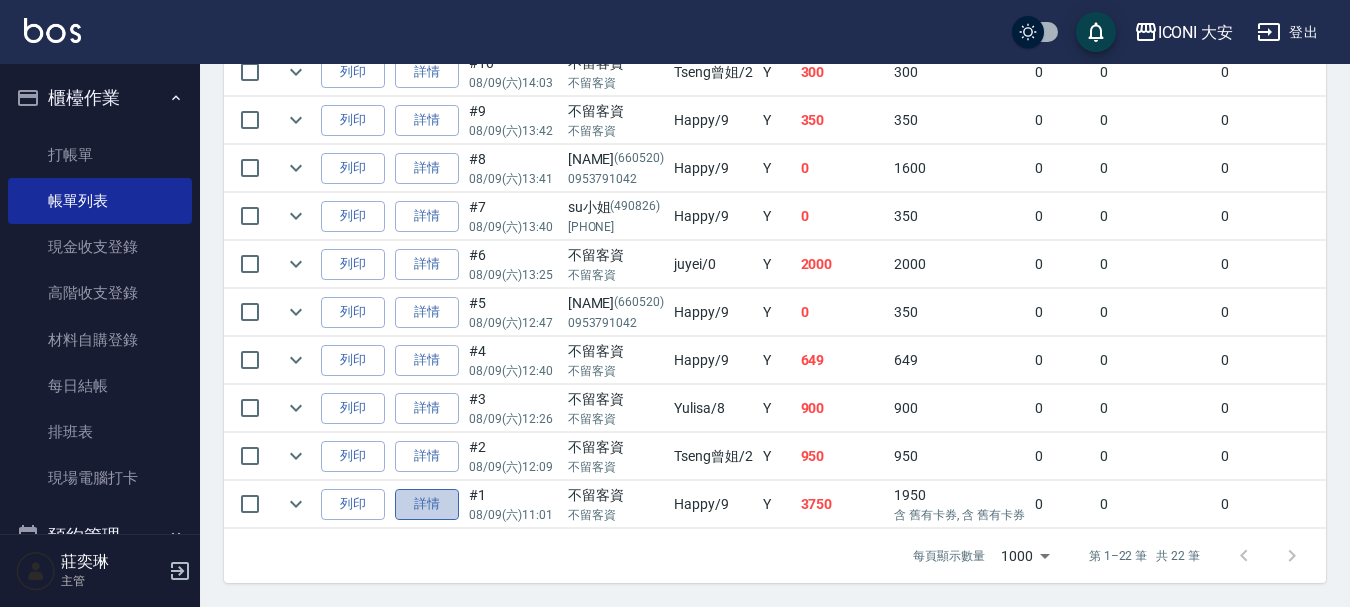click on "詳情" at bounding box center [427, 504] 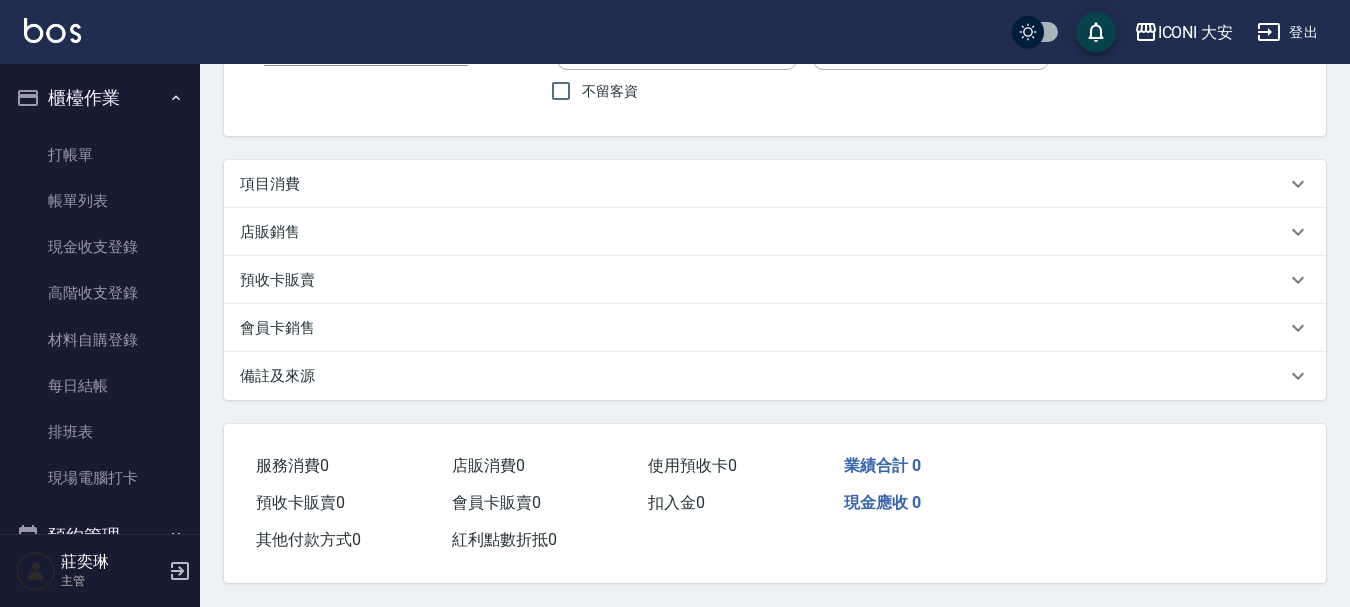 scroll, scrollTop: 0, scrollLeft: 0, axis: both 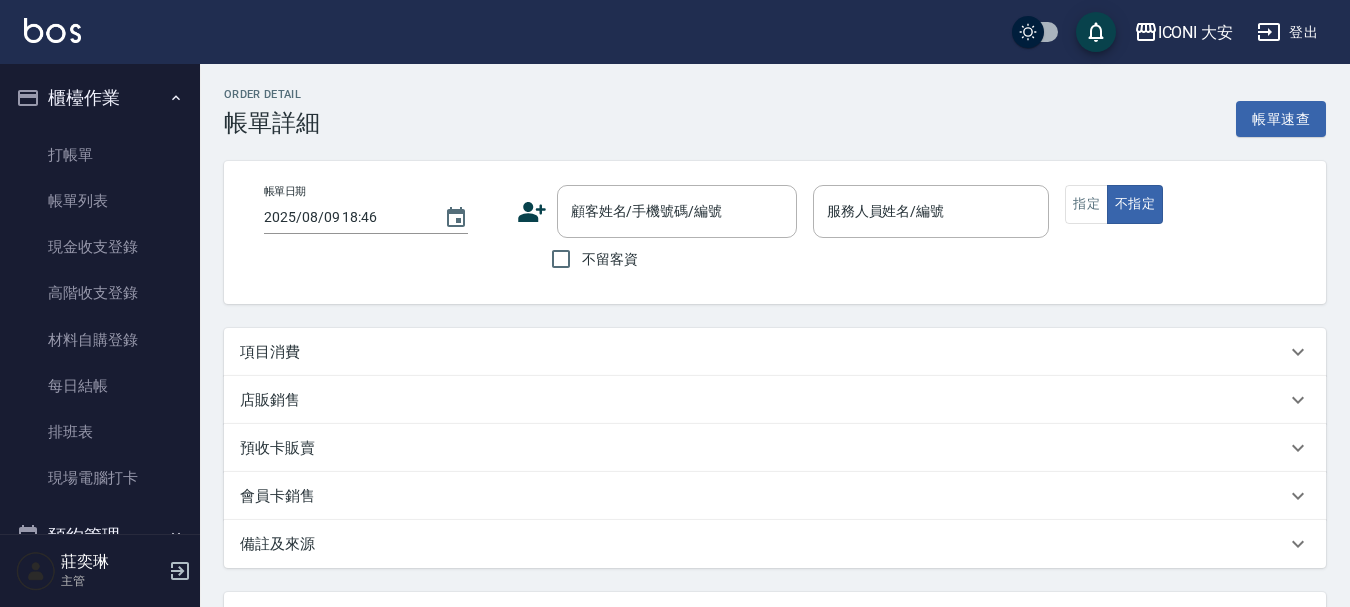 type on "2025/08/09 11:01" 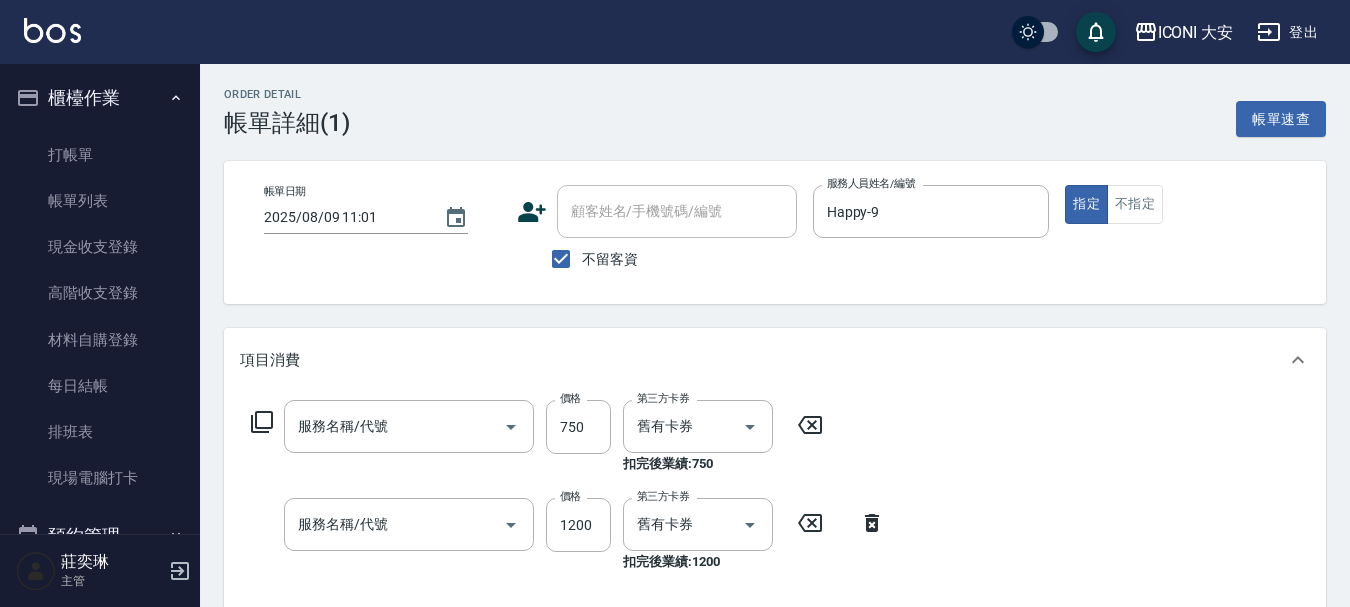 scroll, scrollTop: 0, scrollLeft: 0, axis: both 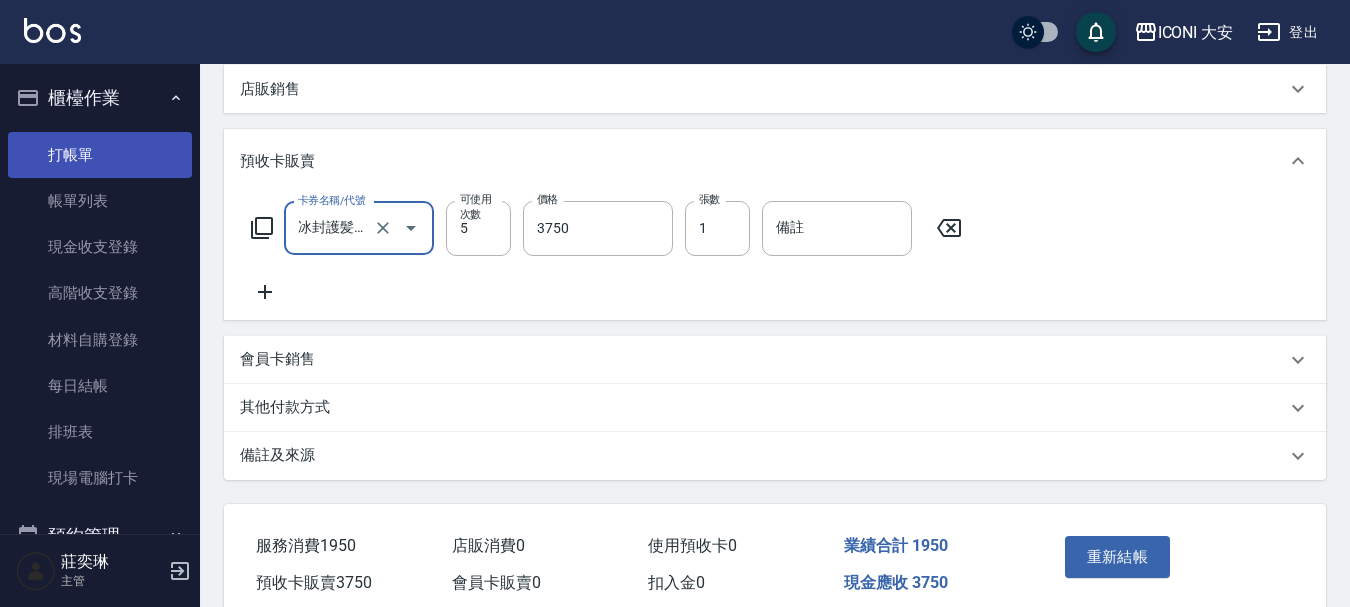 click on "打帳單" at bounding box center [100, 155] 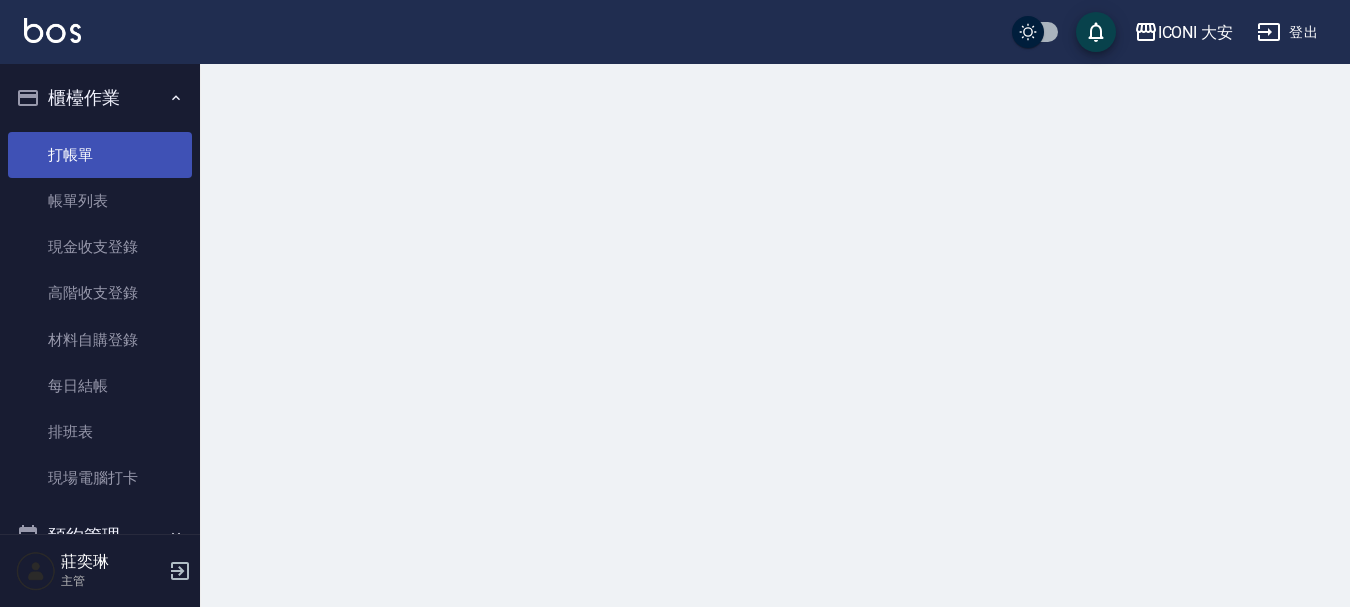 scroll, scrollTop: 0, scrollLeft: 0, axis: both 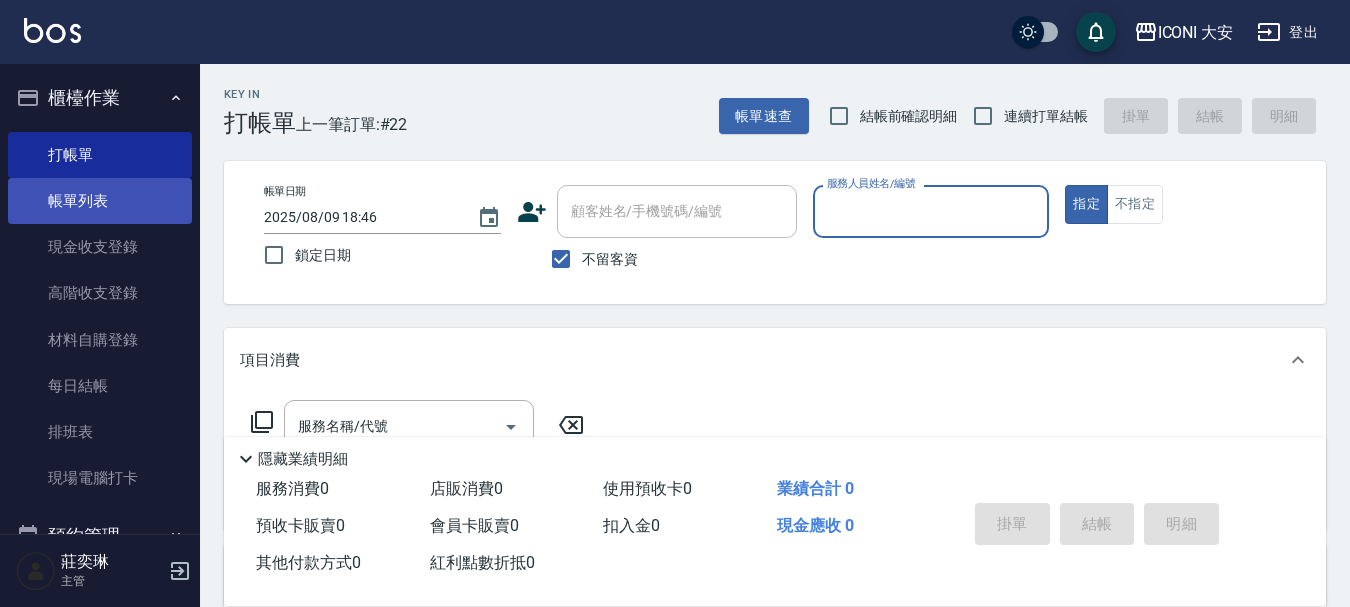click on "帳單列表" at bounding box center [100, 201] 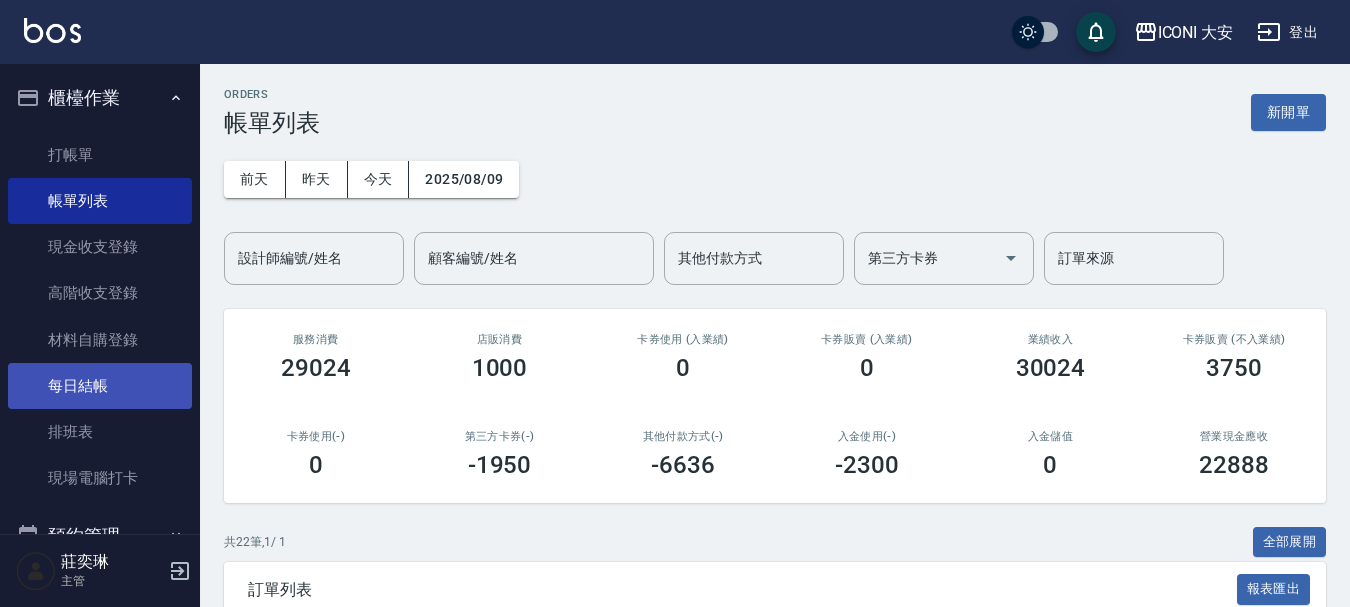 scroll, scrollTop: 400, scrollLeft: 0, axis: vertical 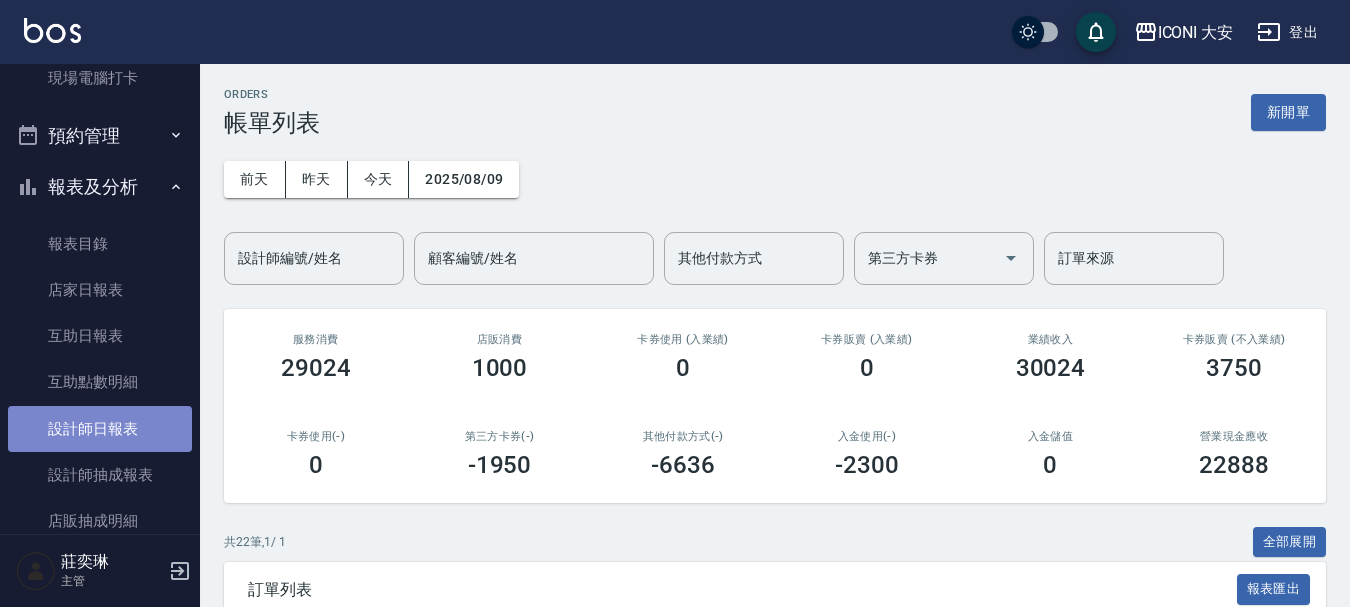 click on "設計師日報表" at bounding box center (100, 429) 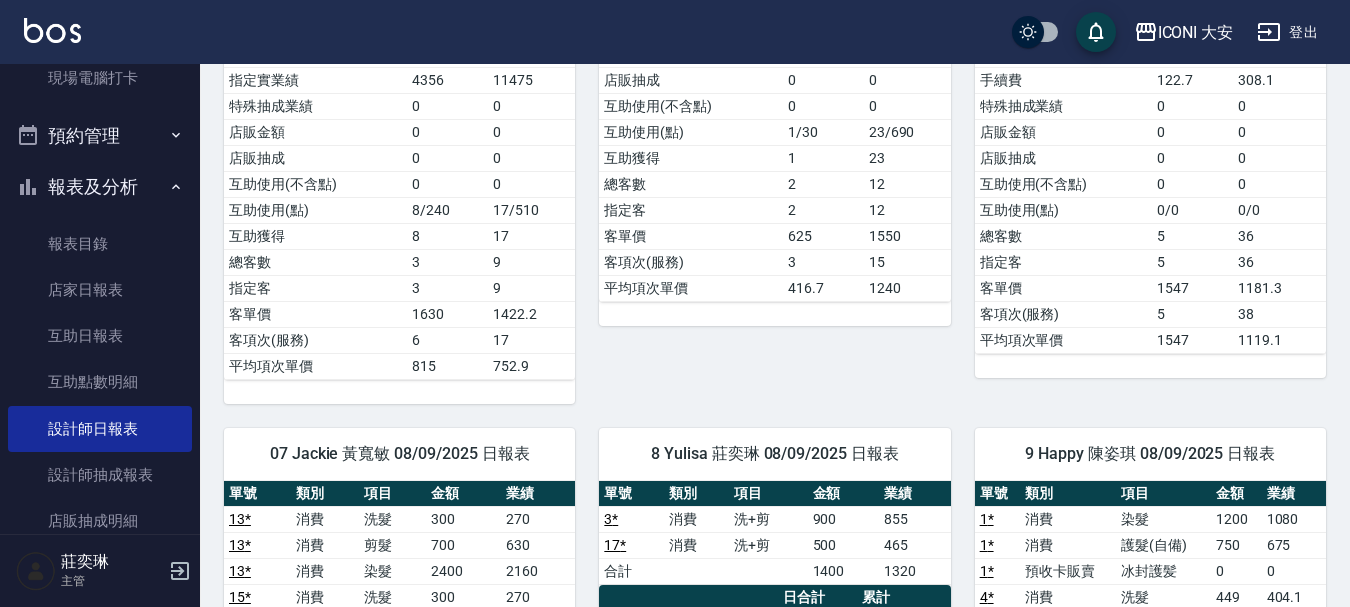 scroll, scrollTop: 800, scrollLeft: 0, axis: vertical 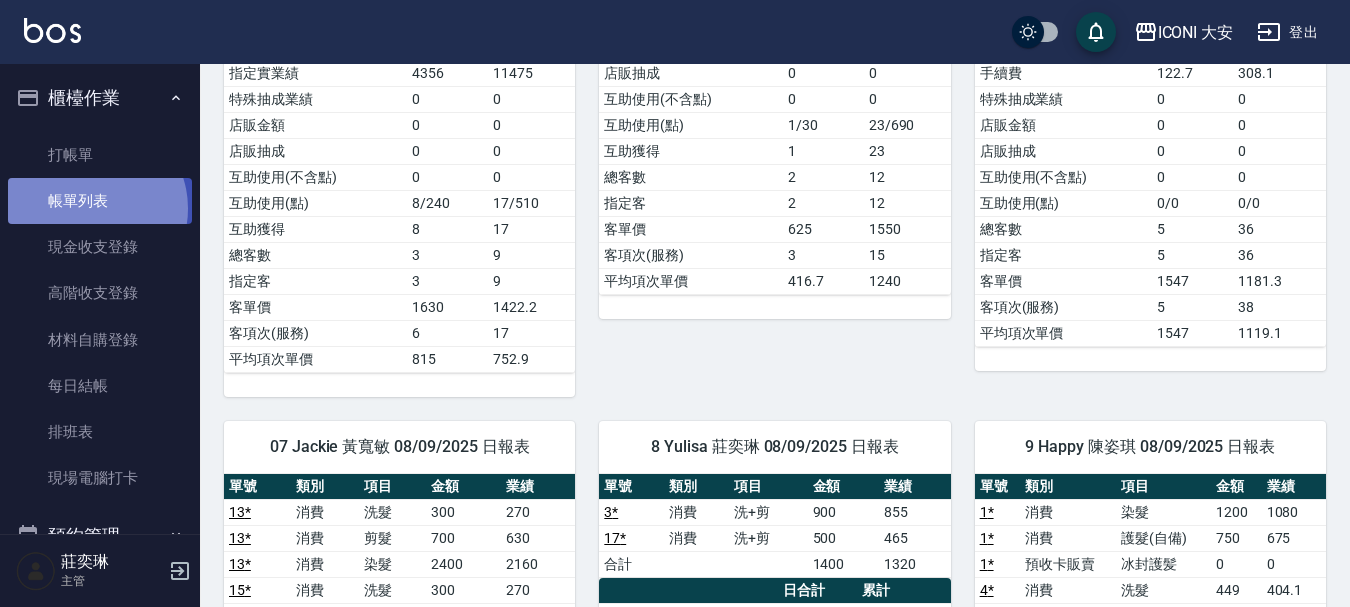 click on "帳單列表" at bounding box center (100, 201) 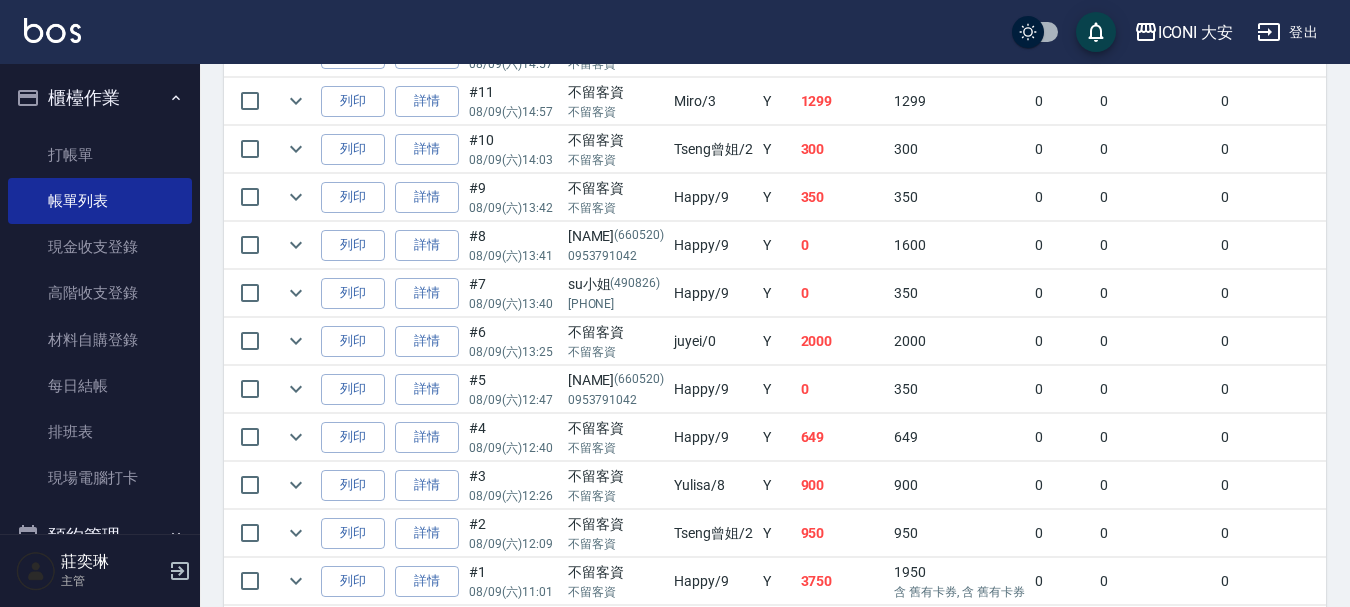 scroll, scrollTop: 1207, scrollLeft: 0, axis: vertical 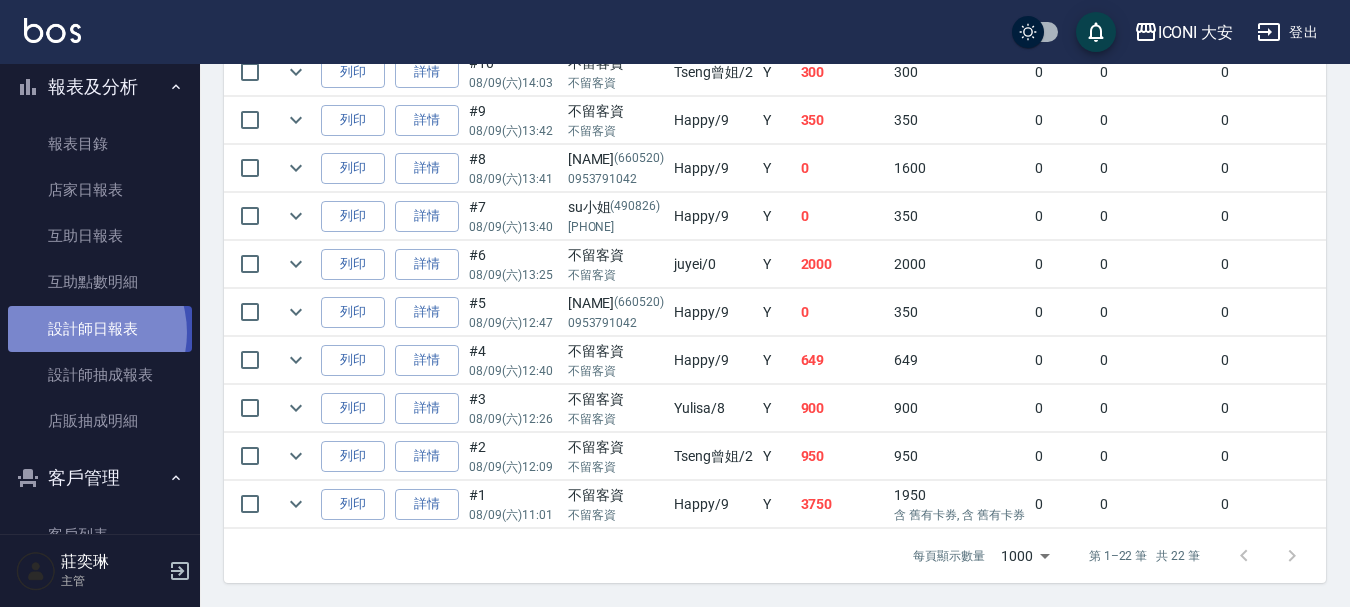 click on "設計師日報表" at bounding box center [100, 329] 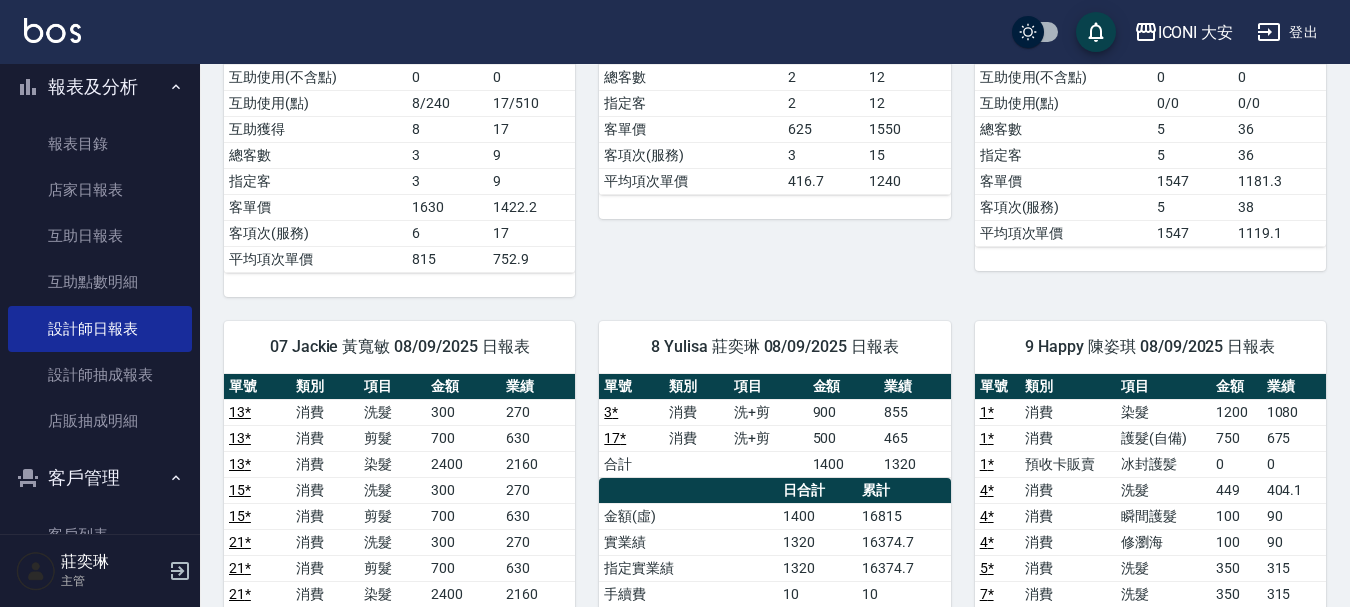 scroll, scrollTop: 800, scrollLeft: 0, axis: vertical 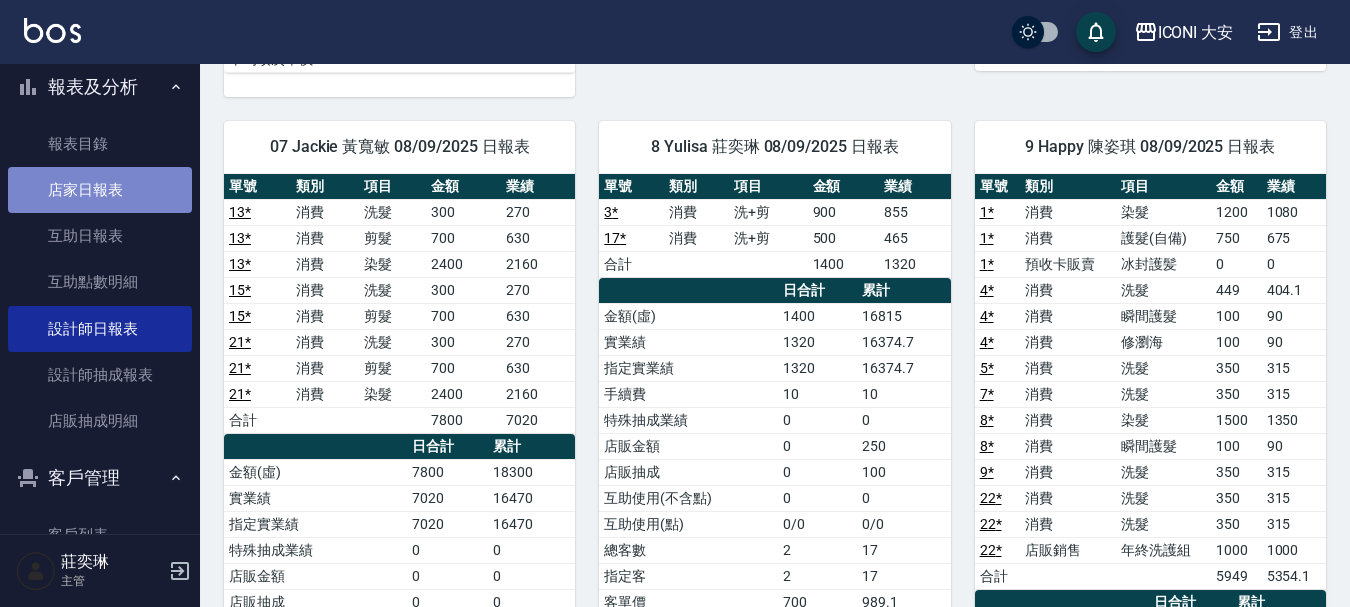 click on "店家日報表" at bounding box center [100, 190] 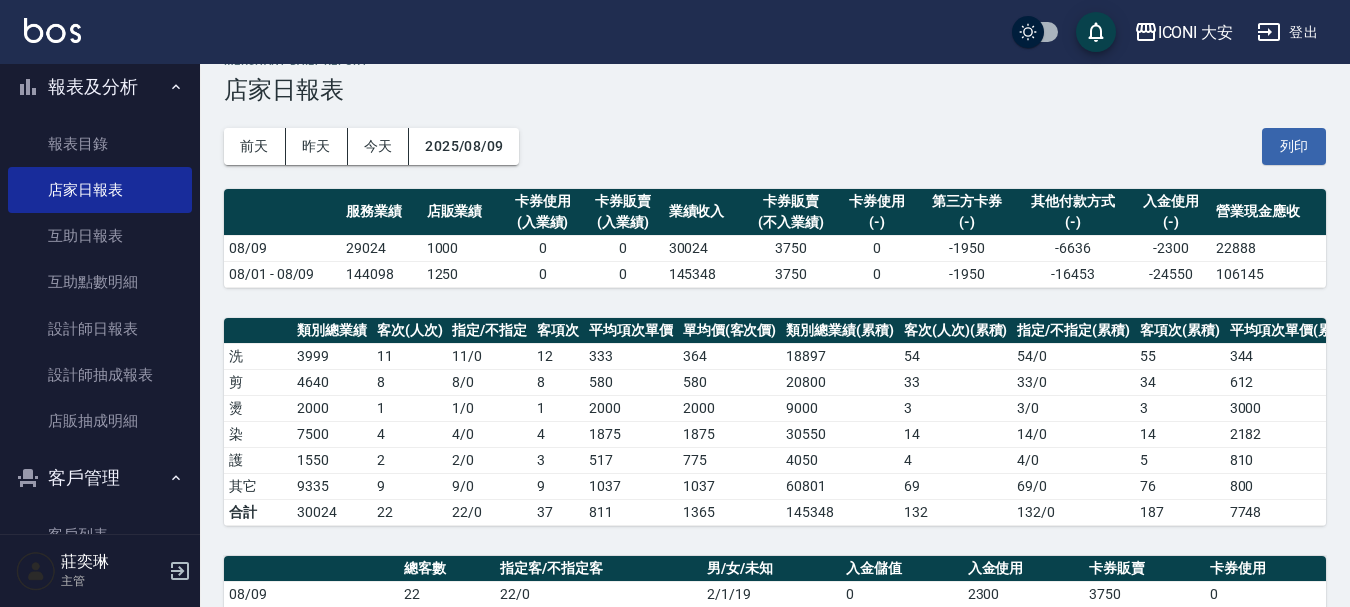 scroll, scrollTop: 0, scrollLeft: 0, axis: both 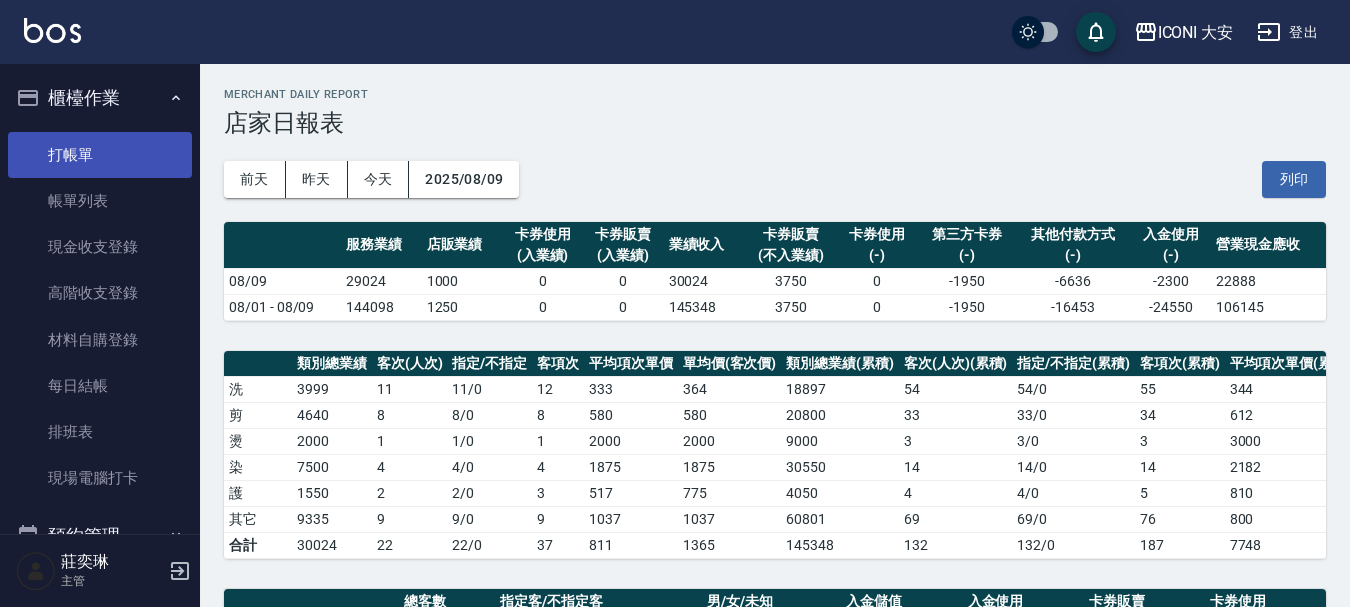 click on "打帳單" at bounding box center [100, 155] 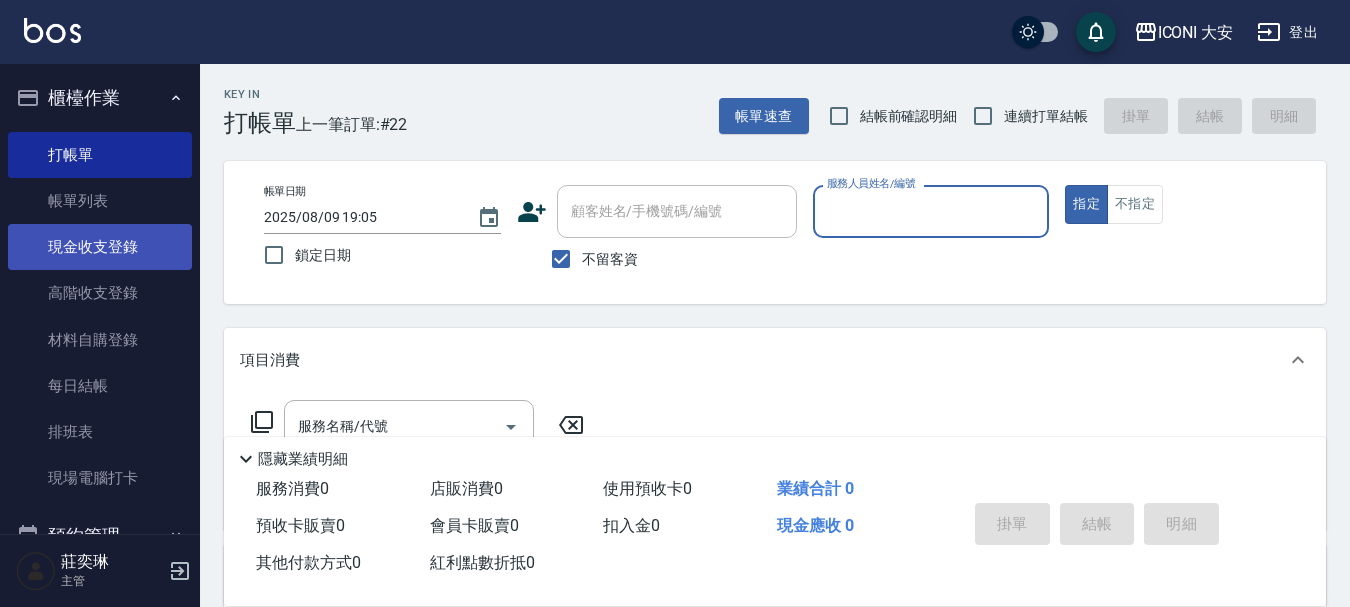click on "現金收支登錄" at bounding box center (100, 247) 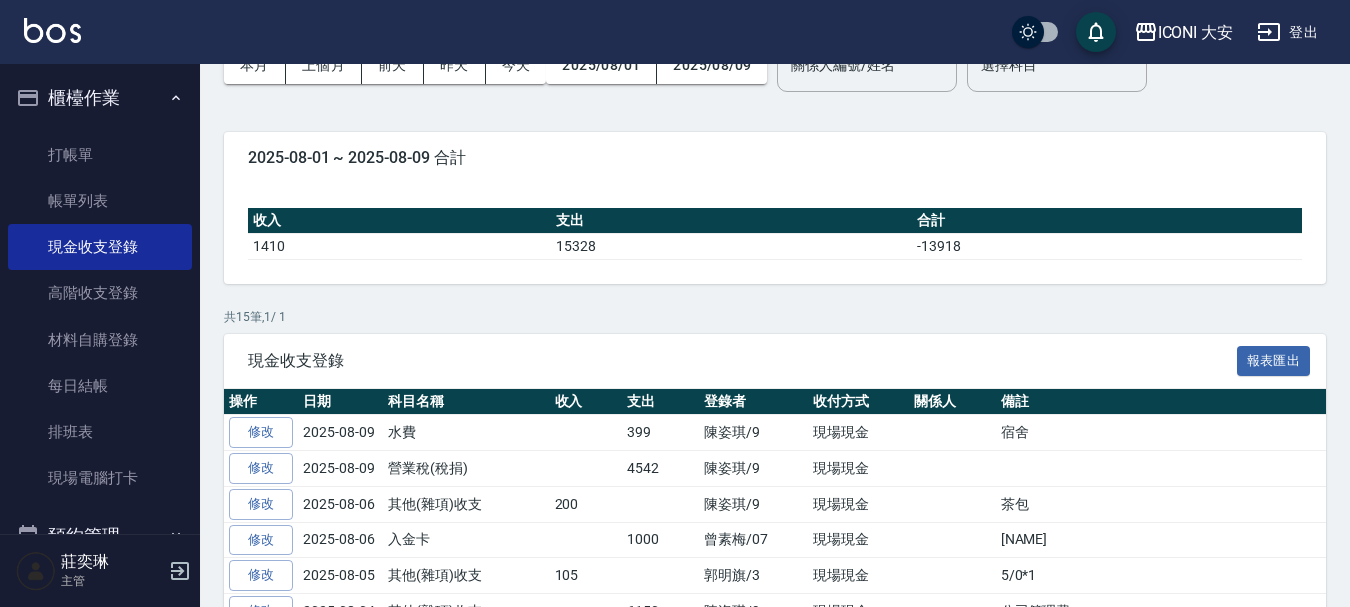 scroll, scrollTop: 200, scrollLeft: 0, axis: vertical 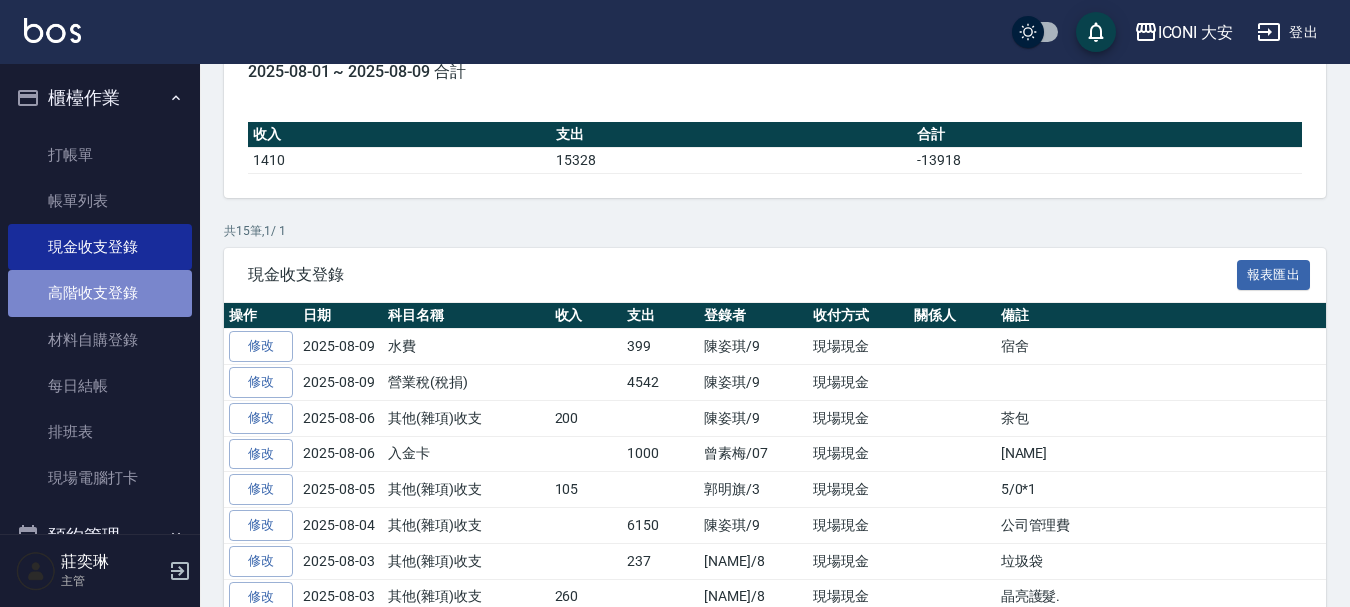 click on "高階收支登錄" at bounding box center (100, 293) 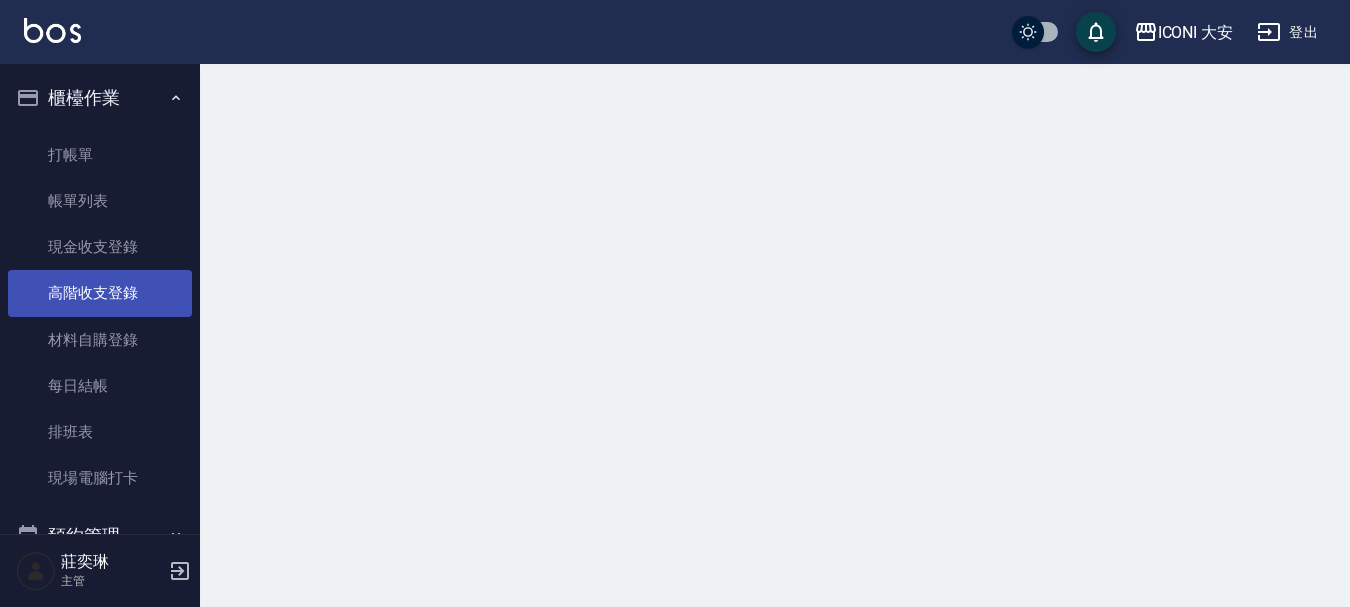 scroll, scrollTop: 0, scrollLeft: 0, axis: both 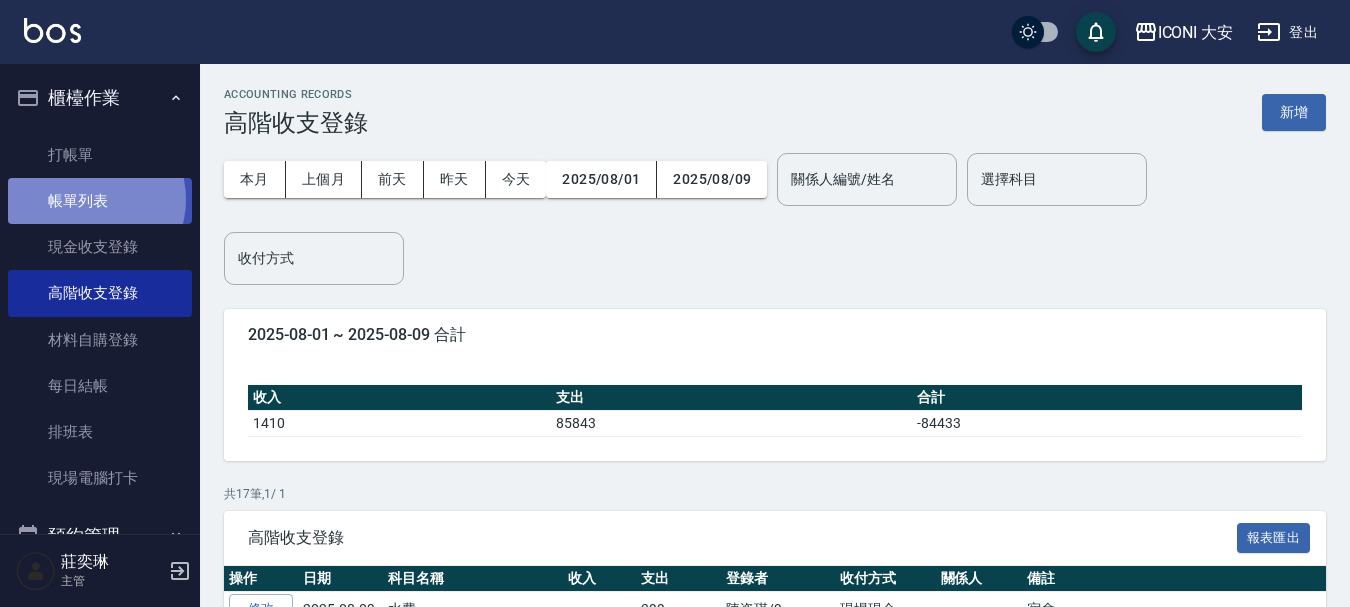 click on "帳單列表" at bounding box center (100, 201) 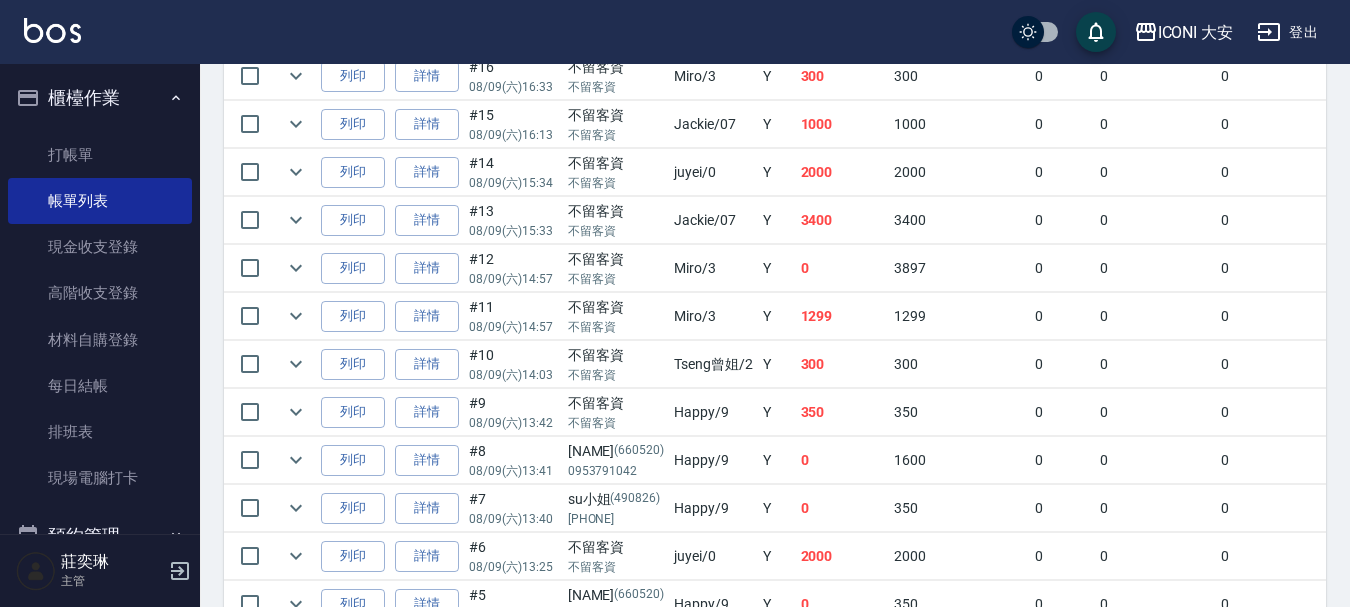 scroll, scrollTop: 1207, scrollLeft: 0, axis: vertical 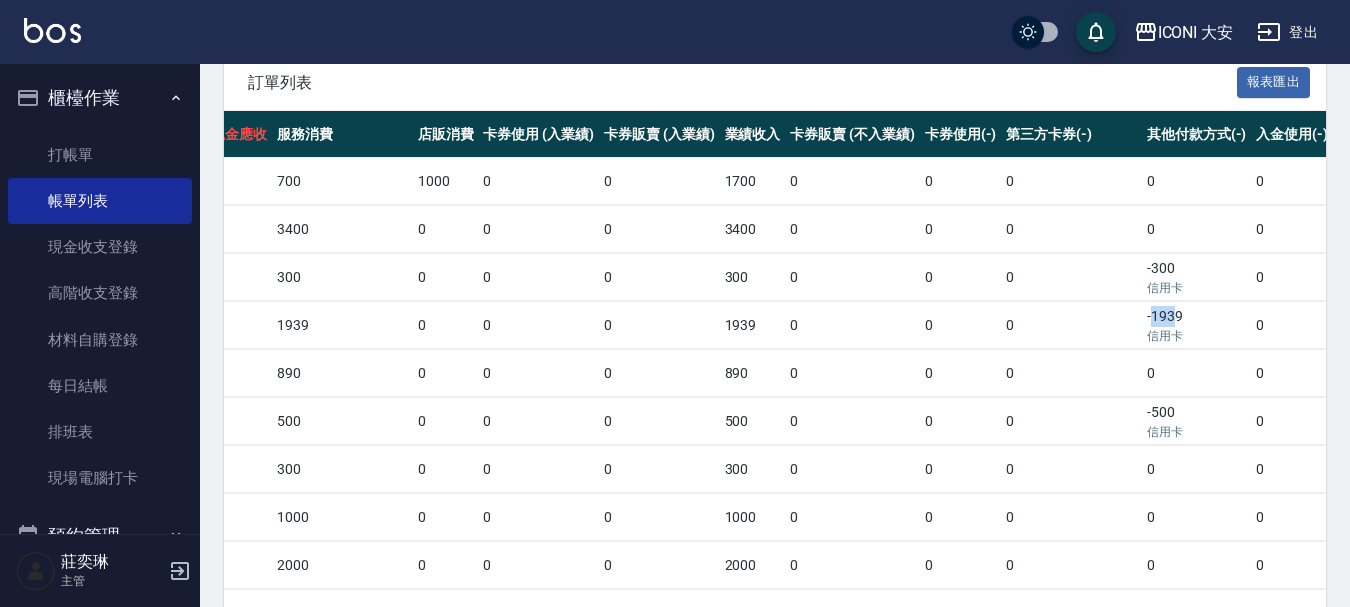drag, startPoint x: 1146, startPoint y: 318, endPoint x: 1170, endPoint y: 318, distance: 24 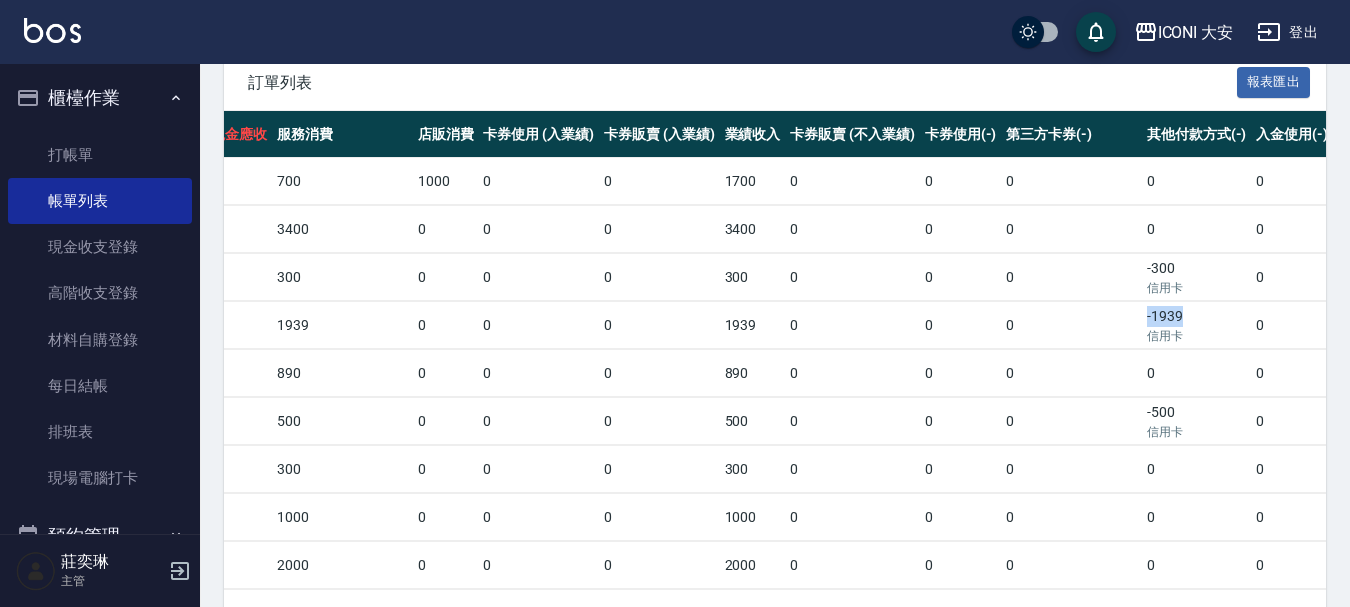 drag, startPoint x: 1143, startPoint y: 321, endPoint x: 1194, endPoint y: 322, distance: 51.009804 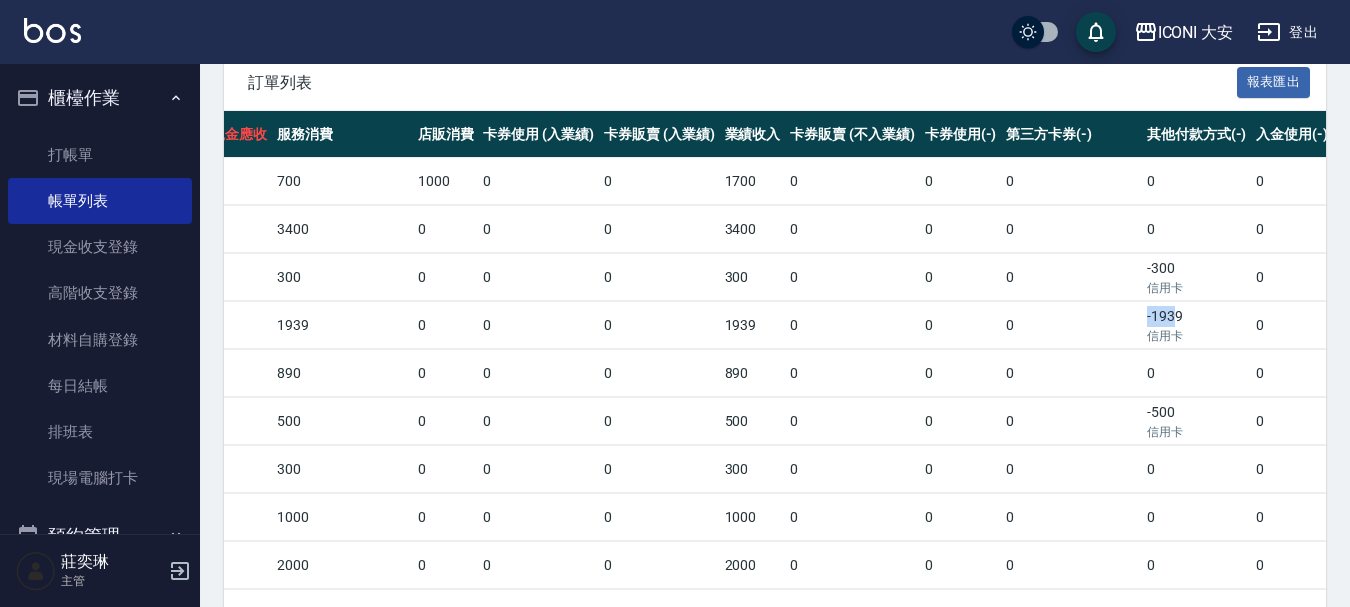 drag, startPoint x: 1129, startPoint y: 317, endPoint x: 1169, endPoint y: 317, distance: 40 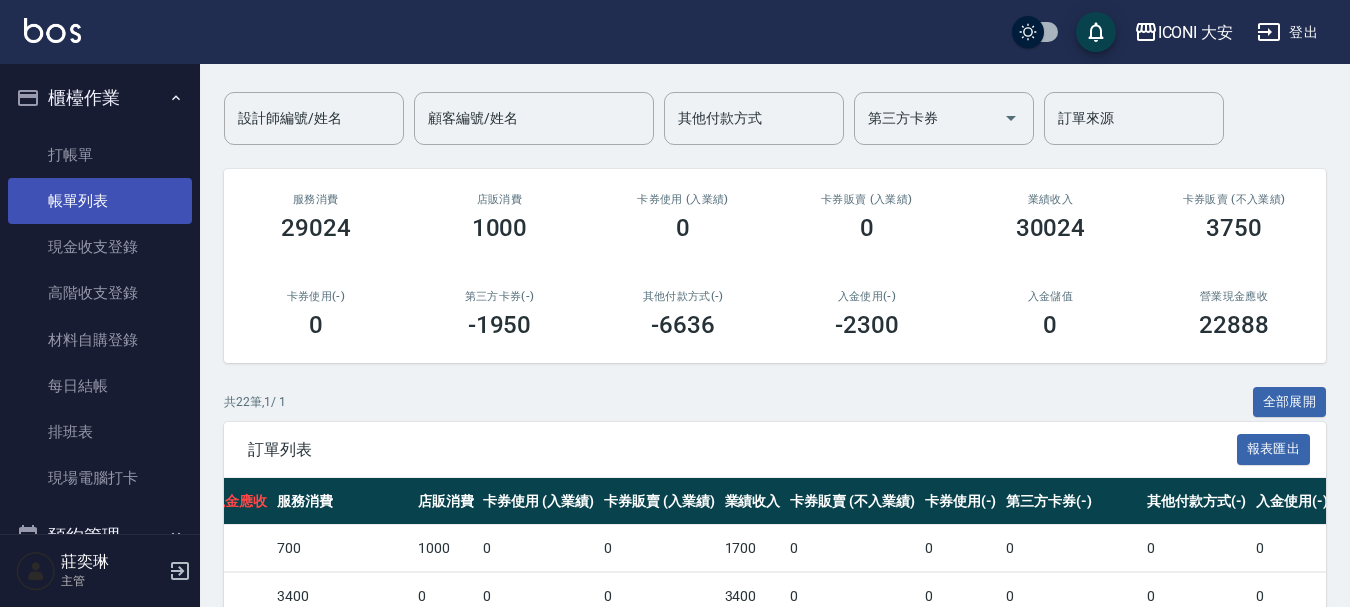 scroll, scrollTop: 107, scrollLeft: 0, axis: vertical 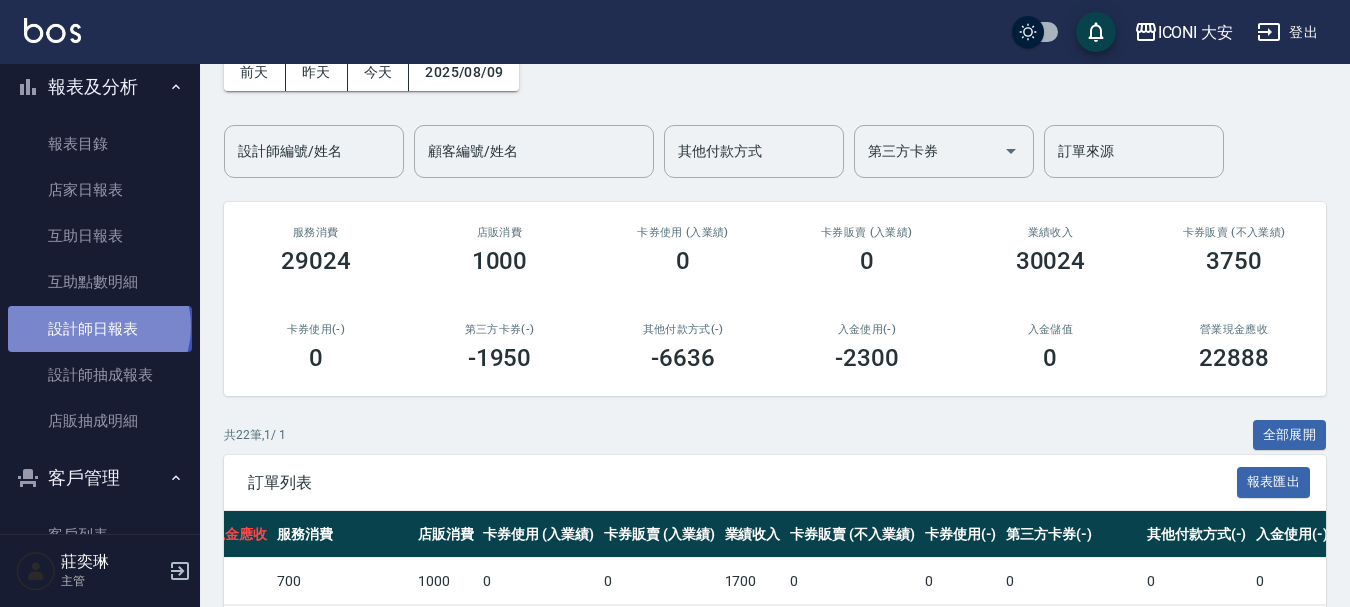 click on "設計師日報表" at bounding box center (100, 329) 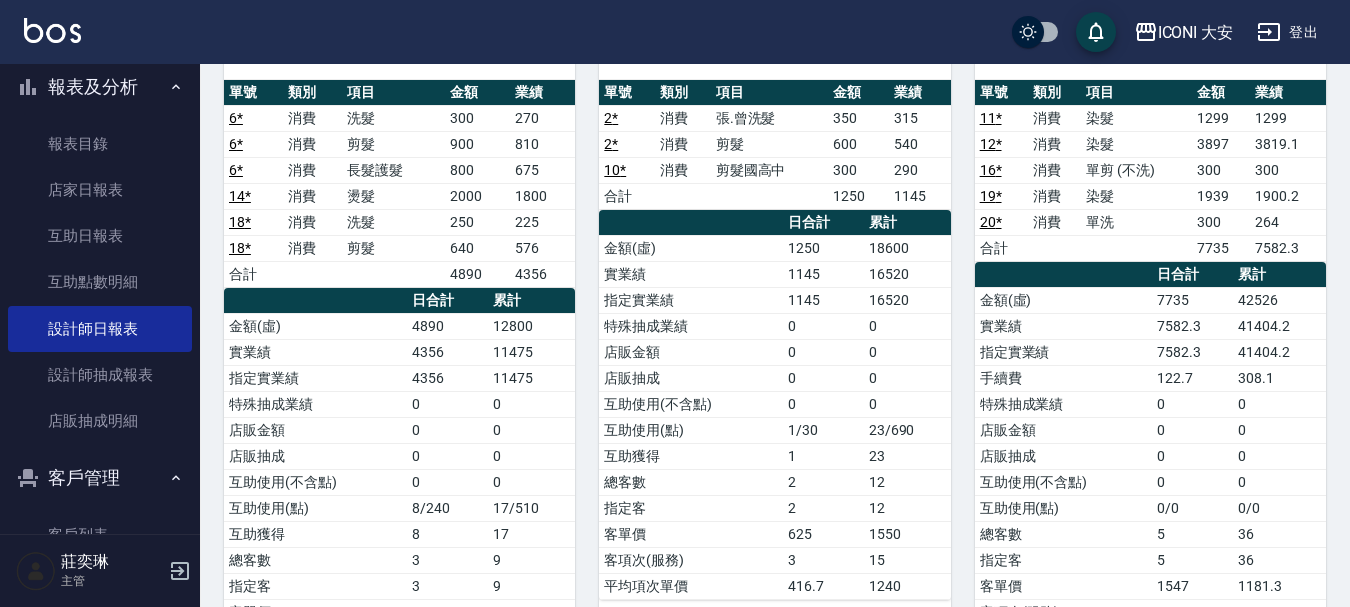 scroll, scrollTop: 100, scrollLeft: 0, axis: vertical 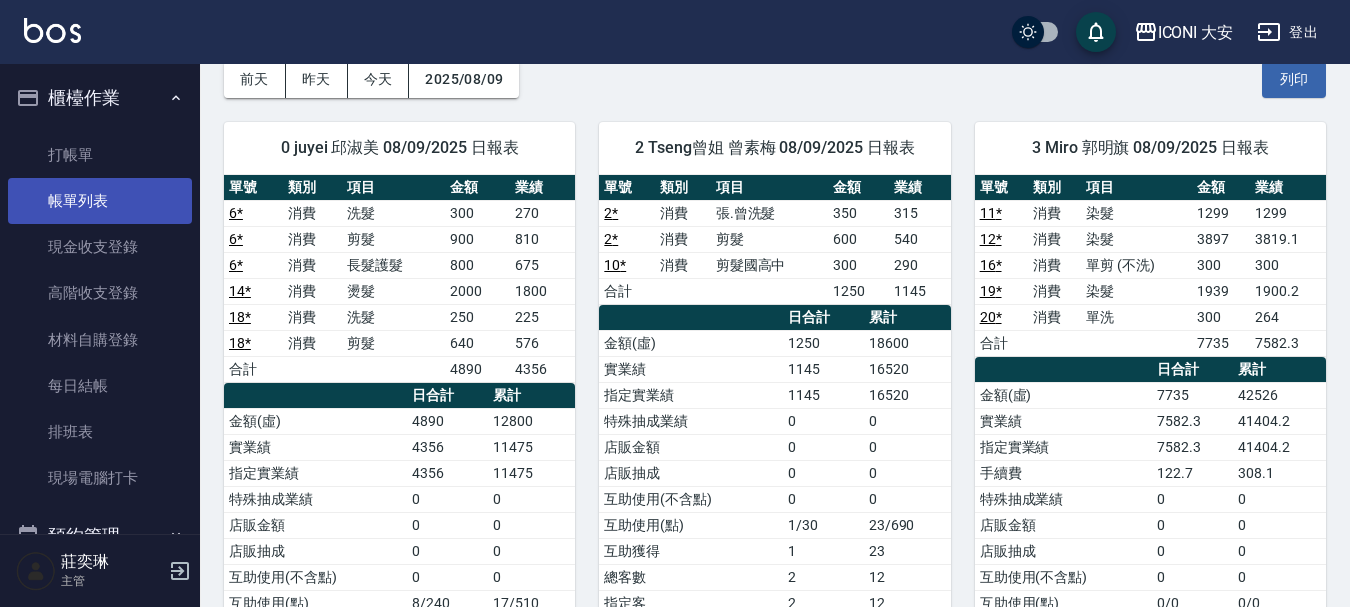 click on "帳單列表" at bounding box center (100, 201) 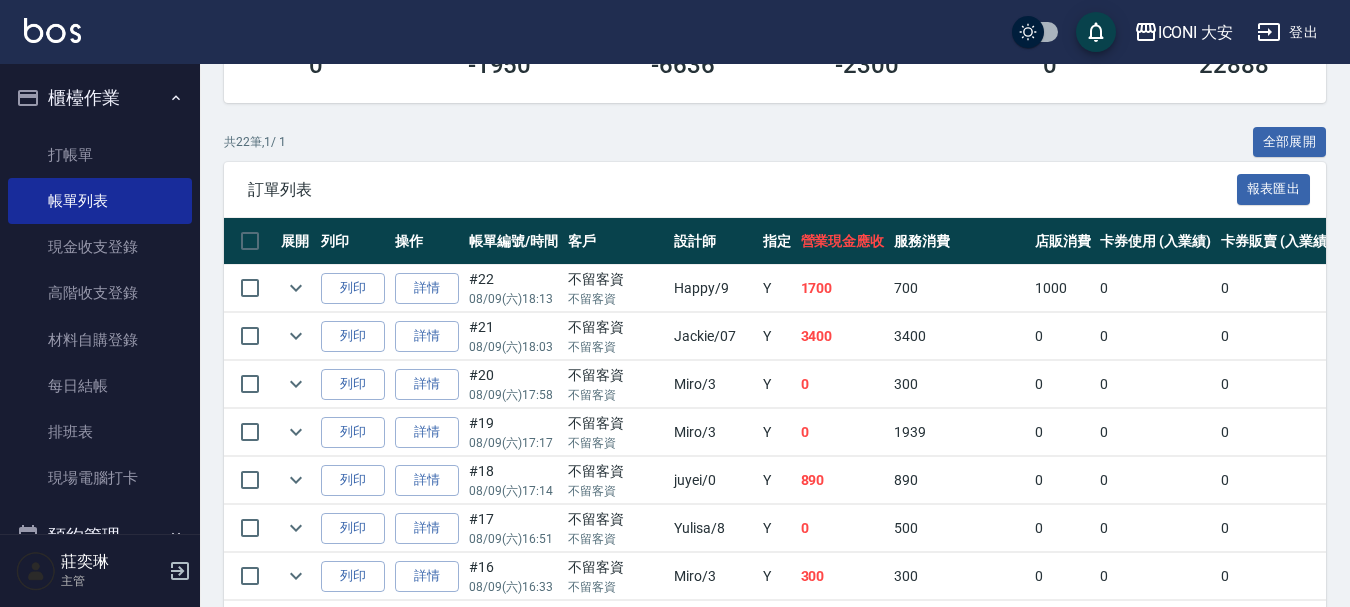 scroll, scrollTop: 500, scrollLeft: 0, axis: vertical 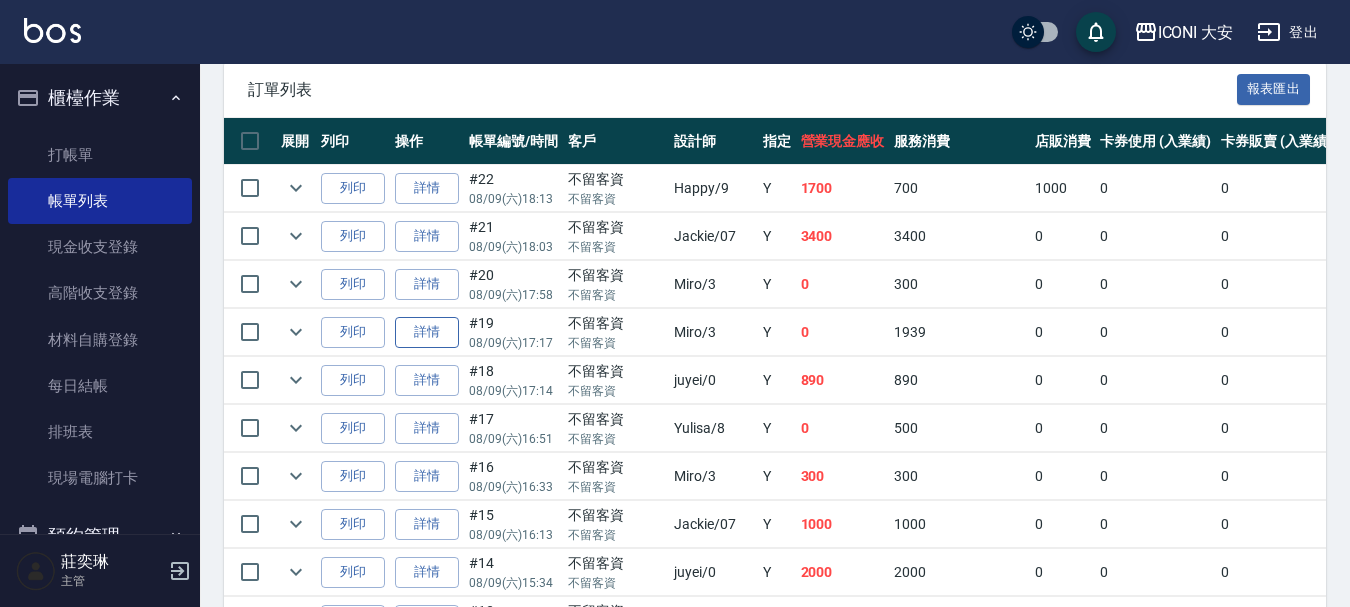 click on "詳情" at bounding box center (427, 332) 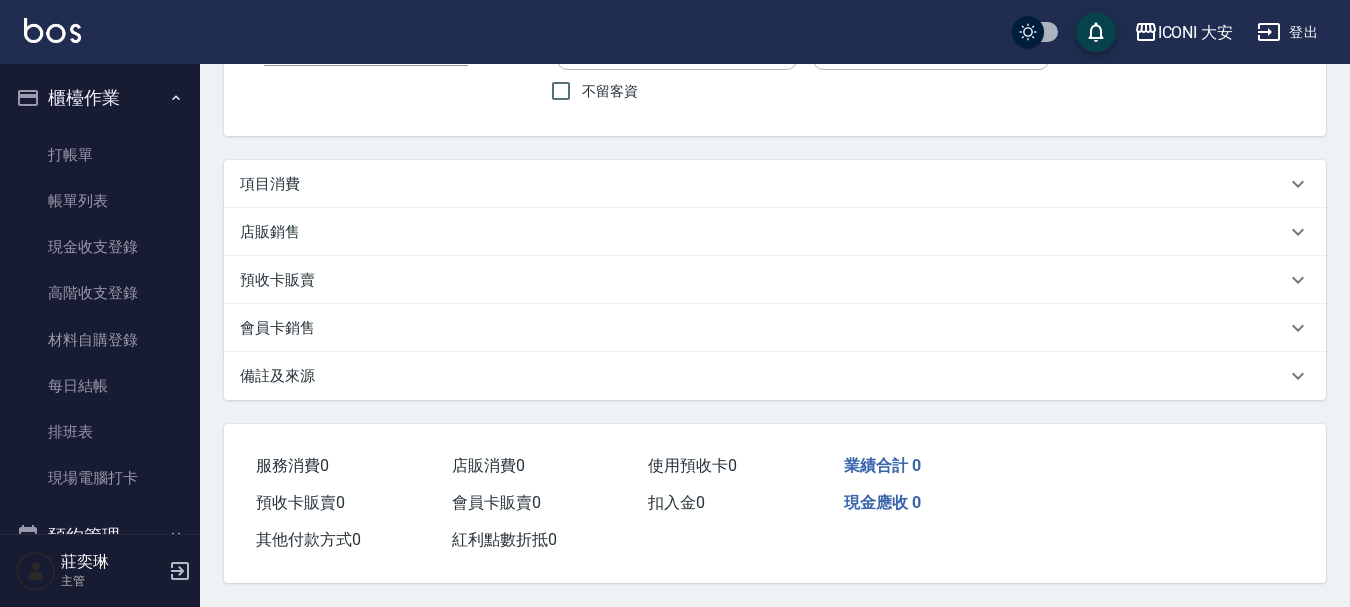 scroll, scrollTop: 0, scrollLeft: 0, axis: both 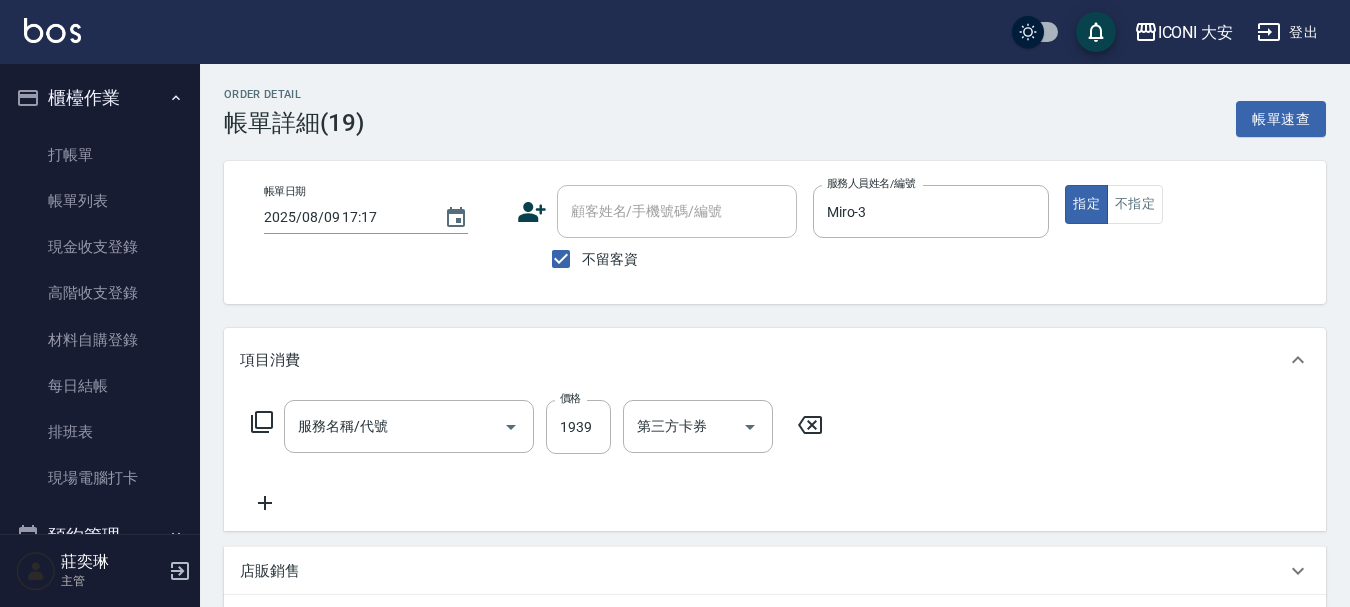 type on "2025/08/09 17:17" 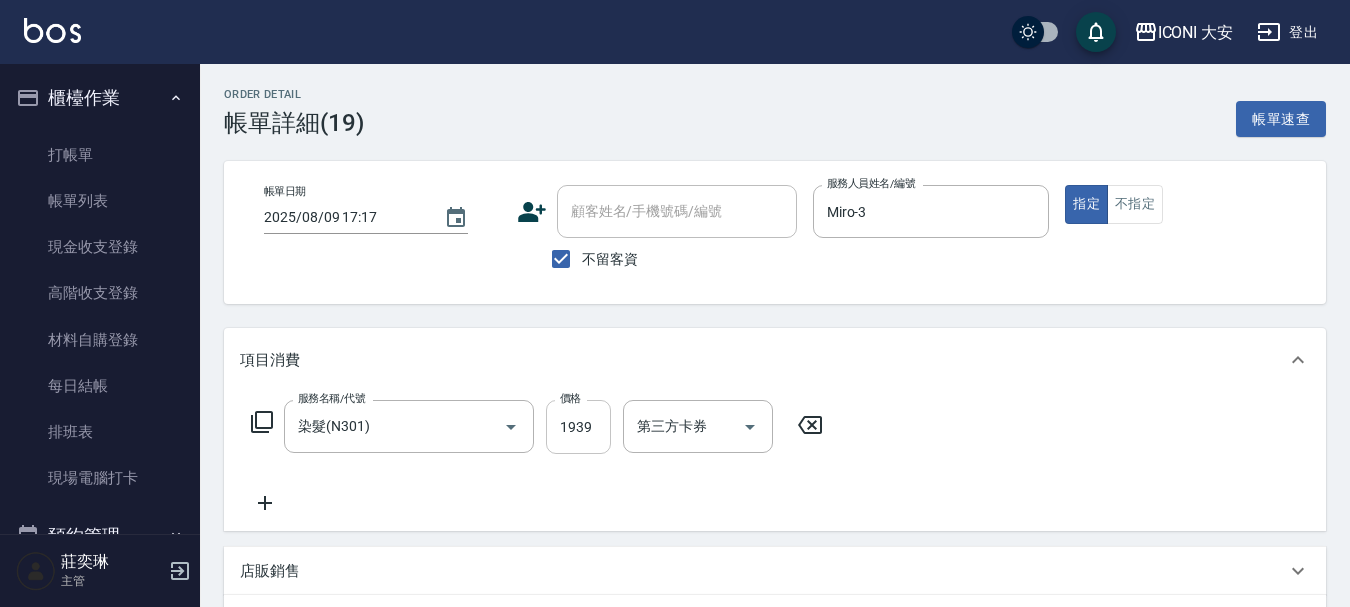 click on "1939" at bounding box center (578, 427) 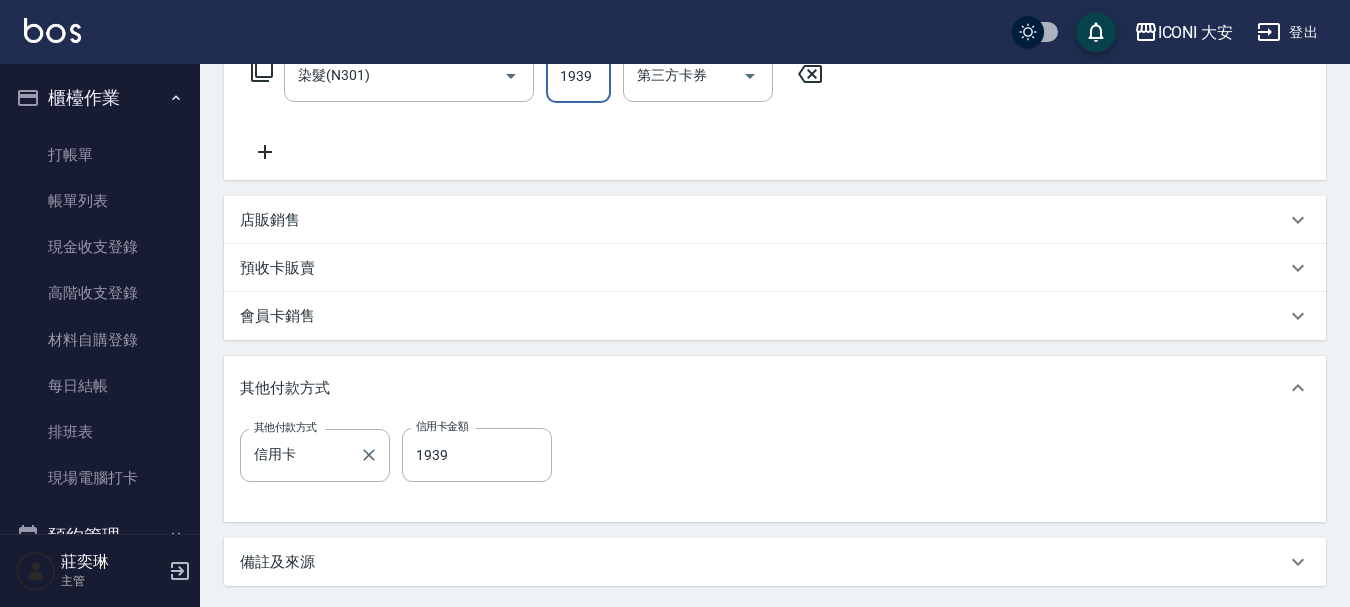 scroll, scrollTop: 400, scrollLeft: 0, axis: vertical 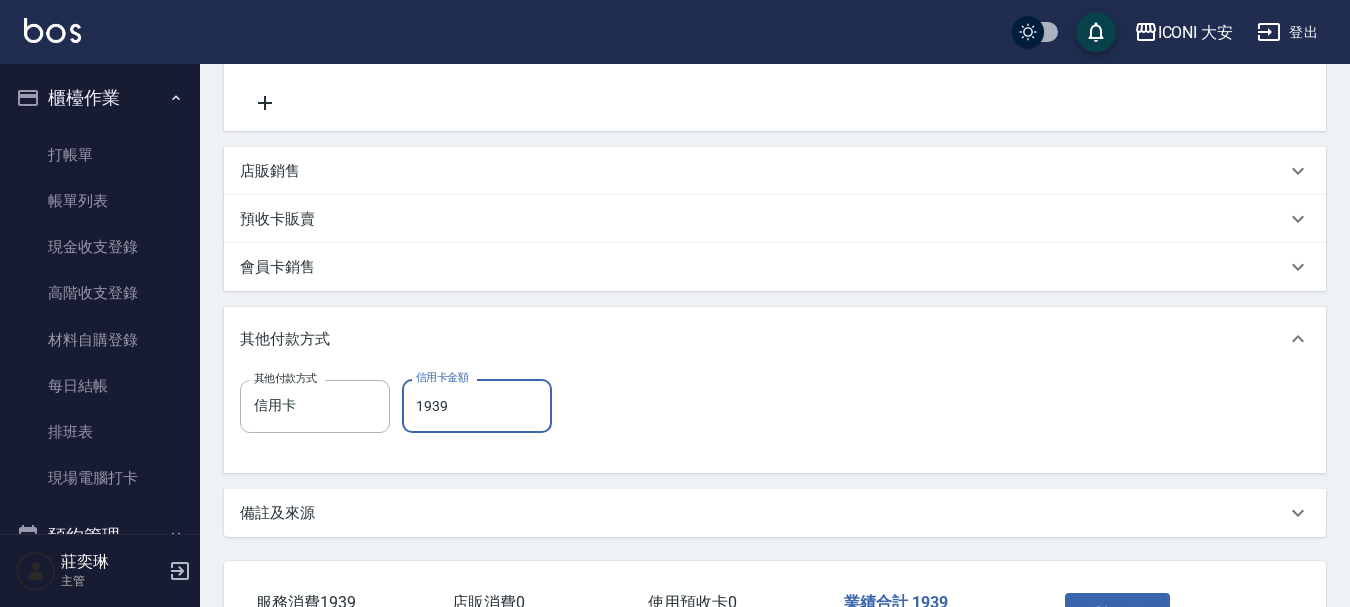 click on "1939" at bounding box center [477, 406] 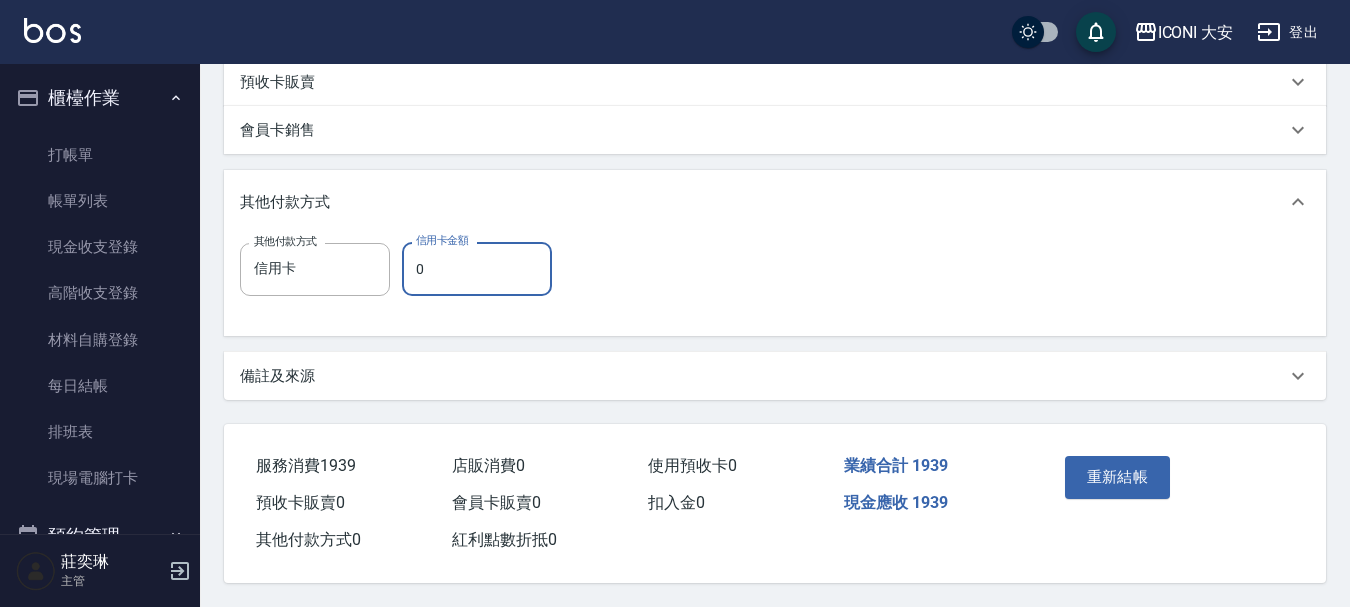 scroll, scrollTop: 546, scrollLeft: 0, axis: vertical 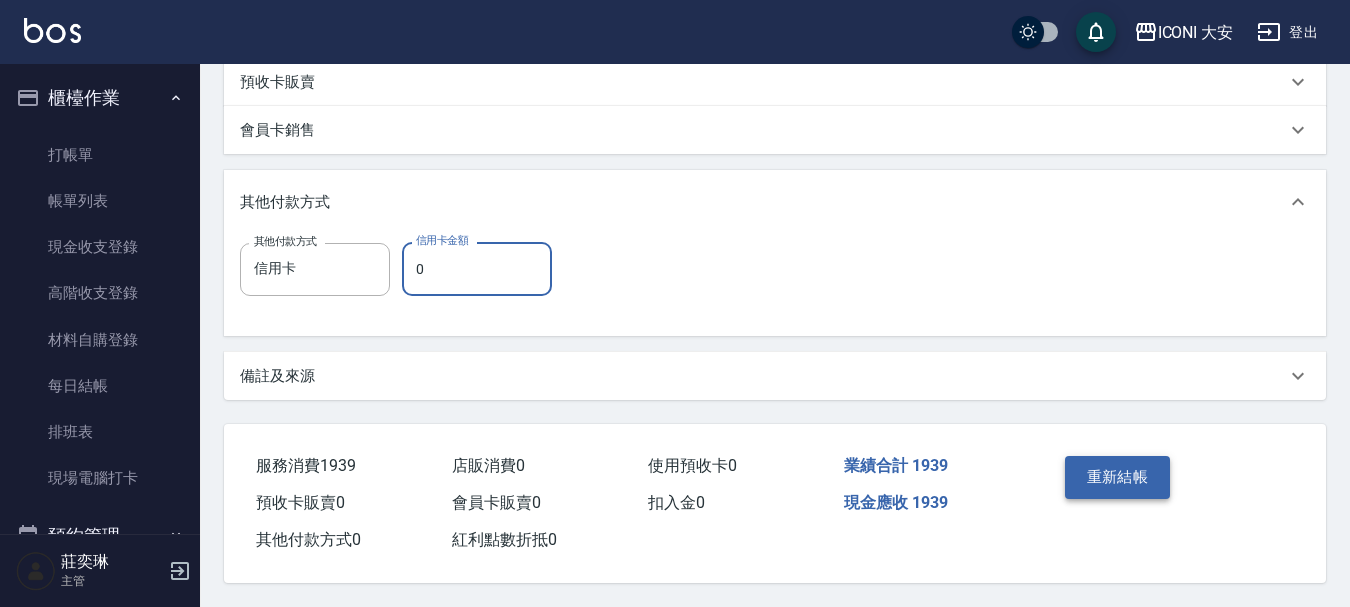 type on "0" 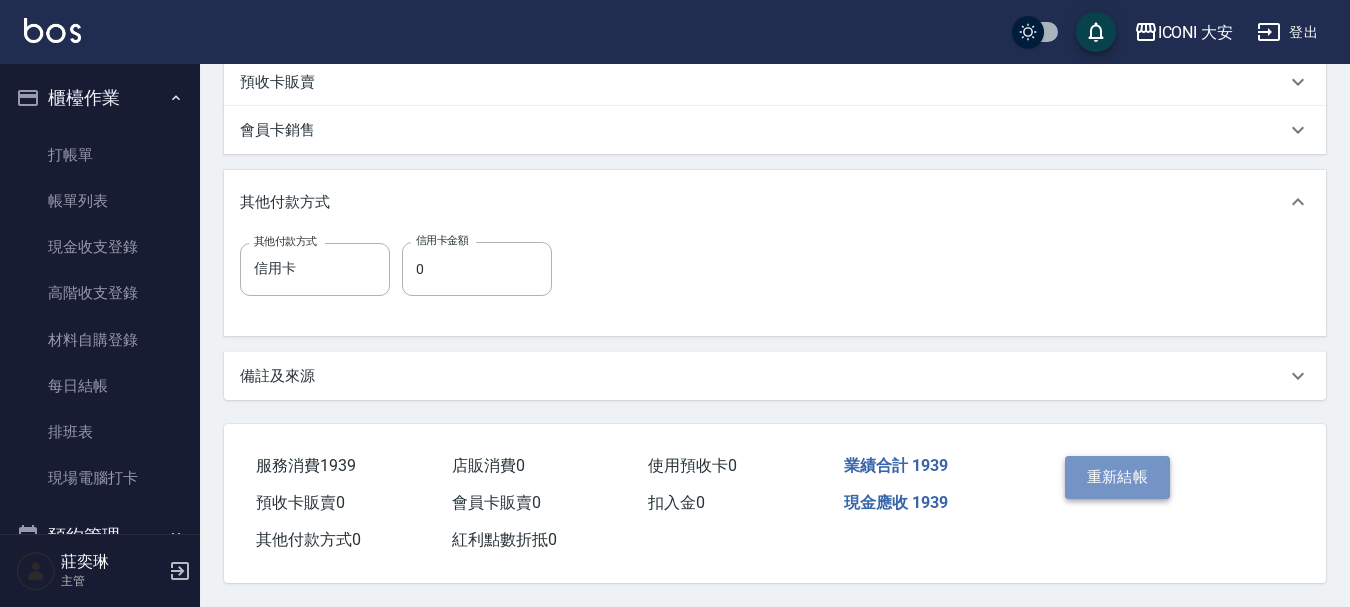click on "重新結帳" at bounding box center (1118, 477) 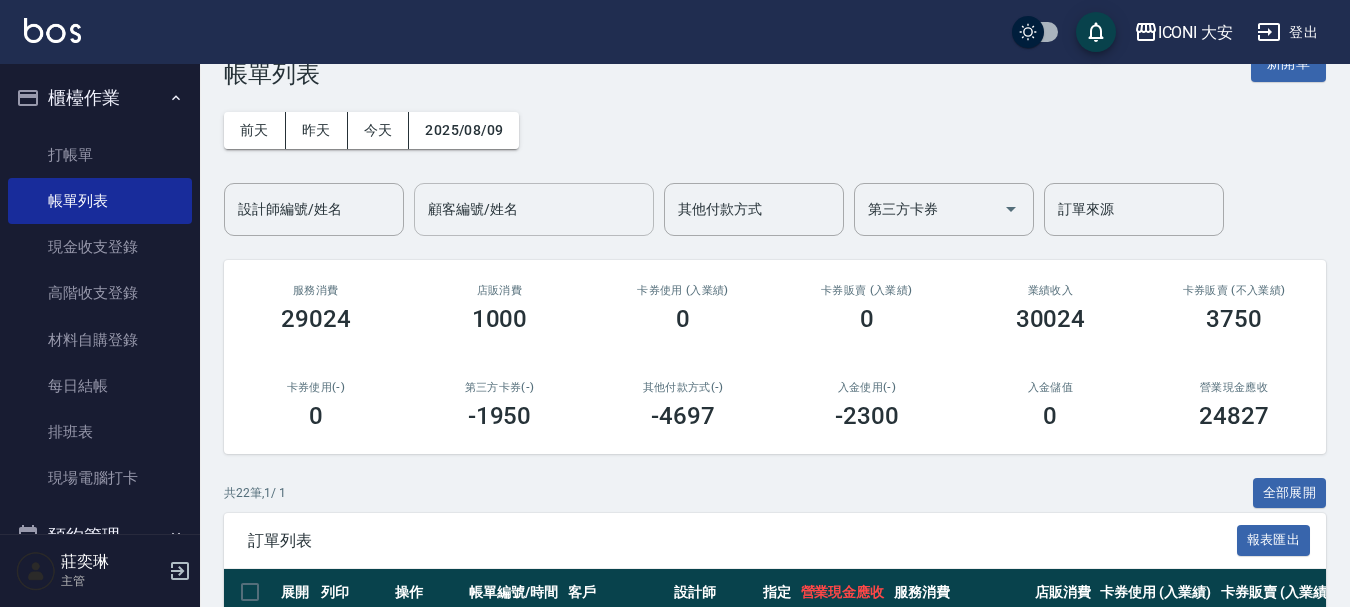 scroll, scrollTop: 0, scrollLeft: 0, axis: both 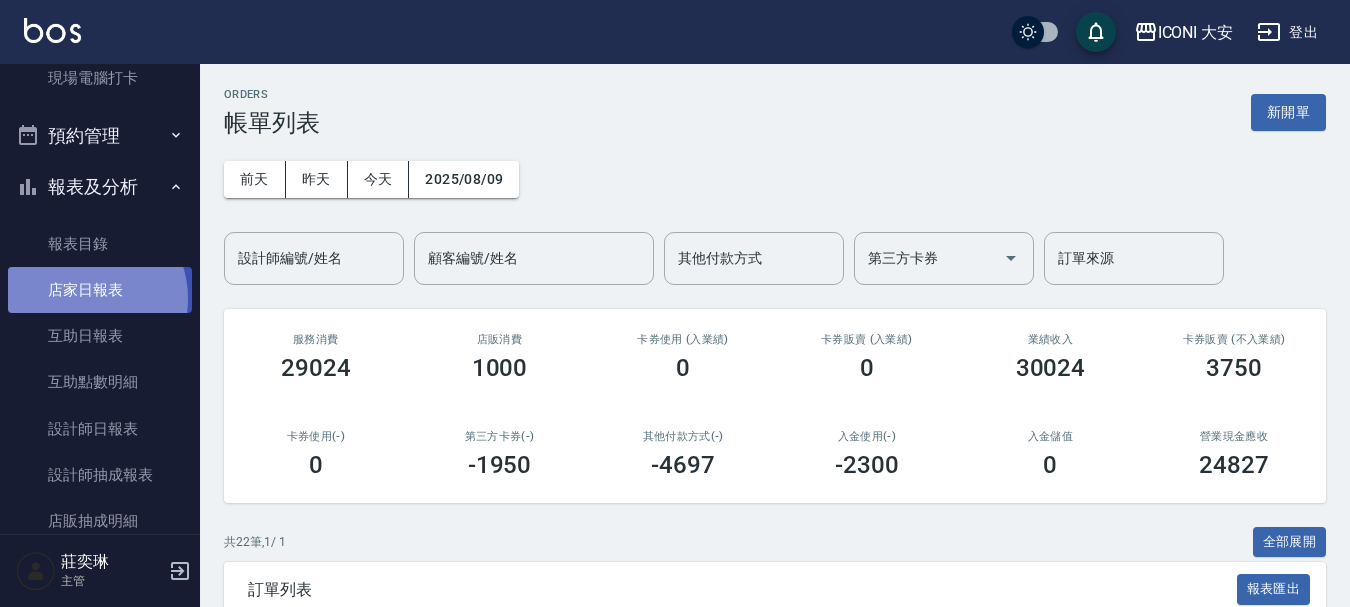 click on "店家日報表" at bounding box center [100, 290] 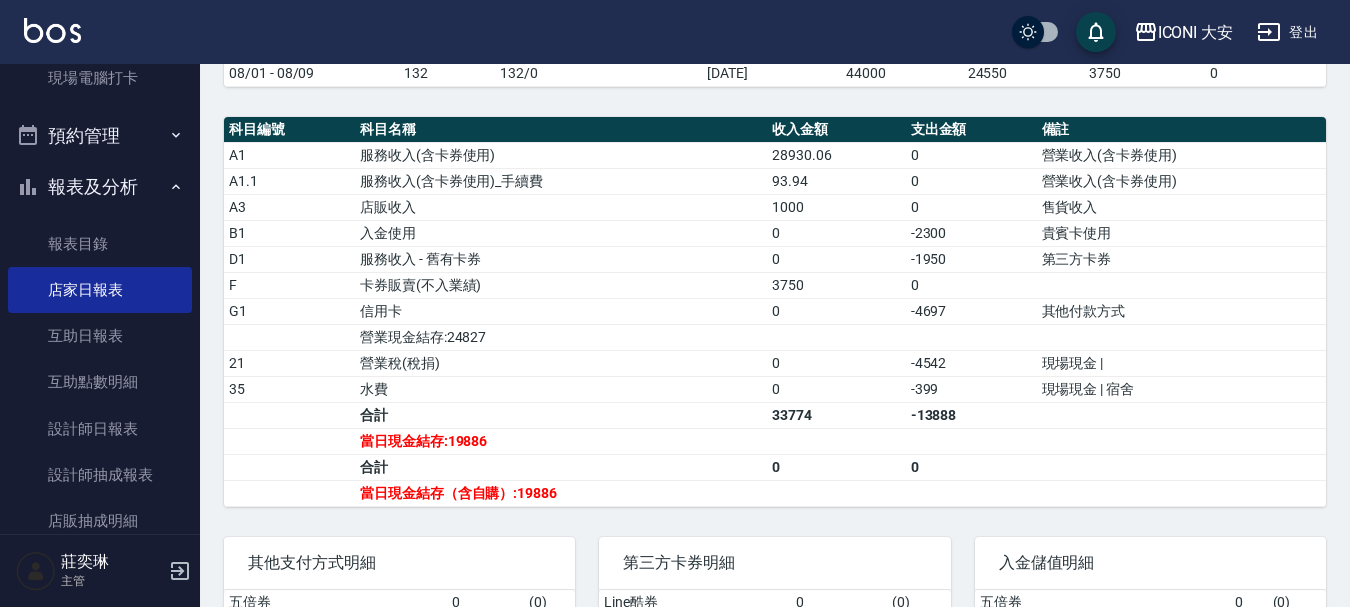 scroll, scrollTop: 600, scrollLeft: 0, axis: vertical 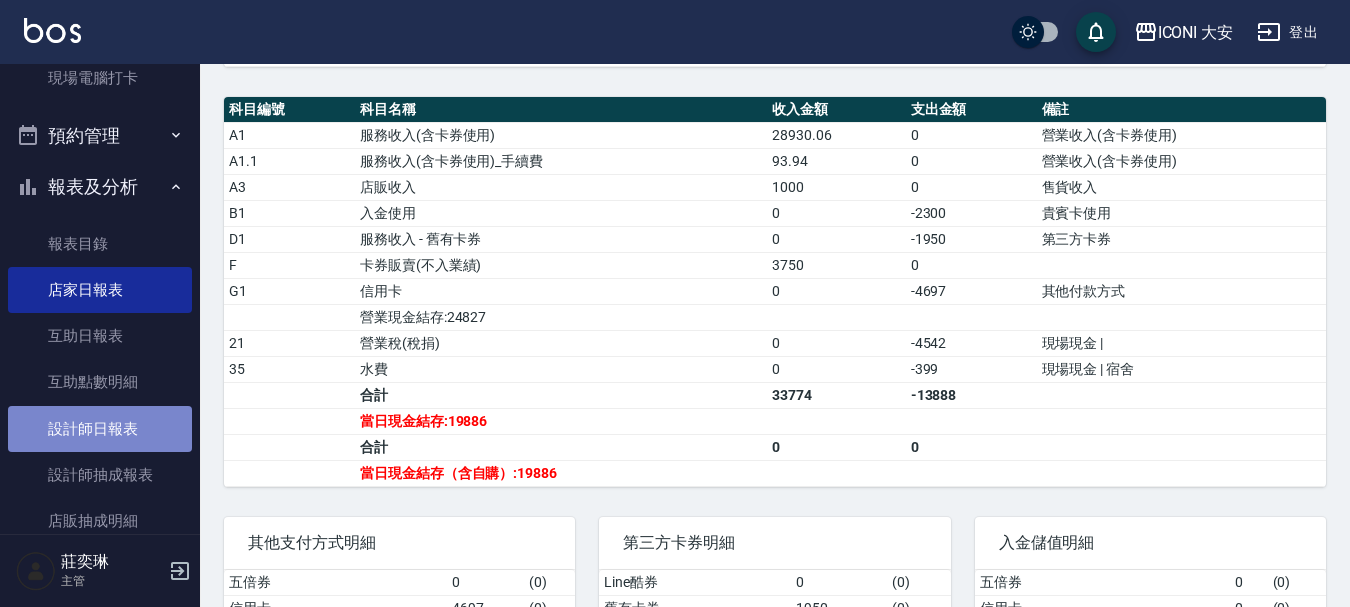 click on "設計師日報表" at bounding box center [100, 429] 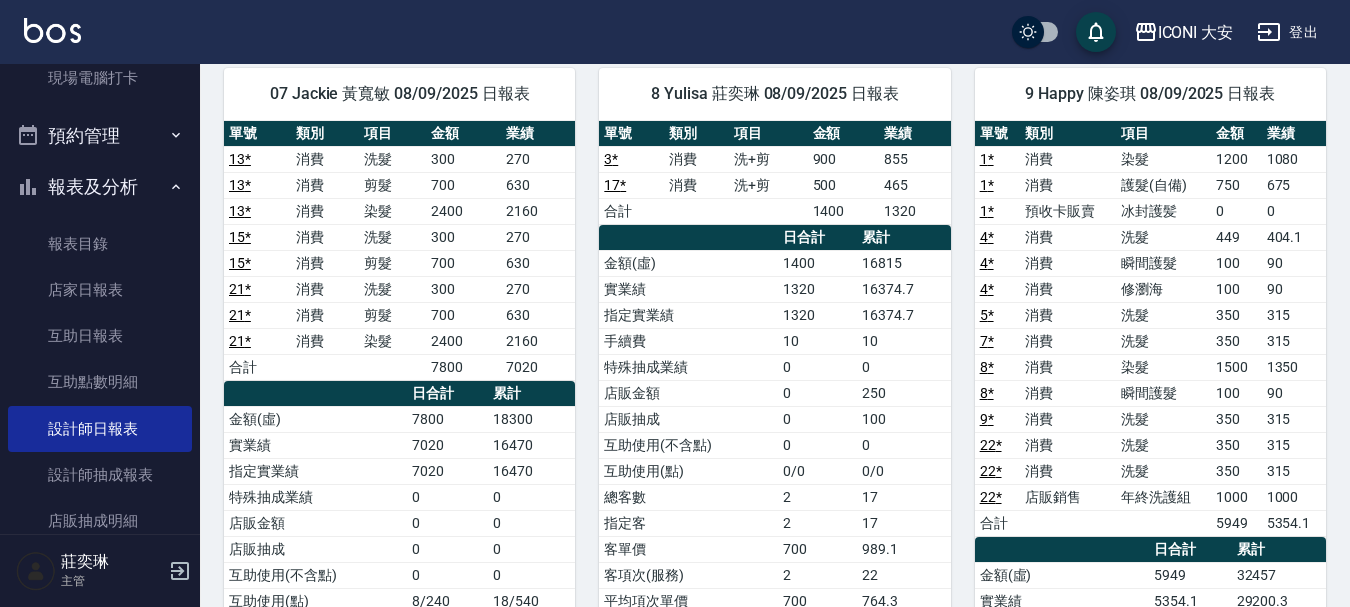 scroll, scrollTop: 900, scrollLeft: 0, axis: vertical 